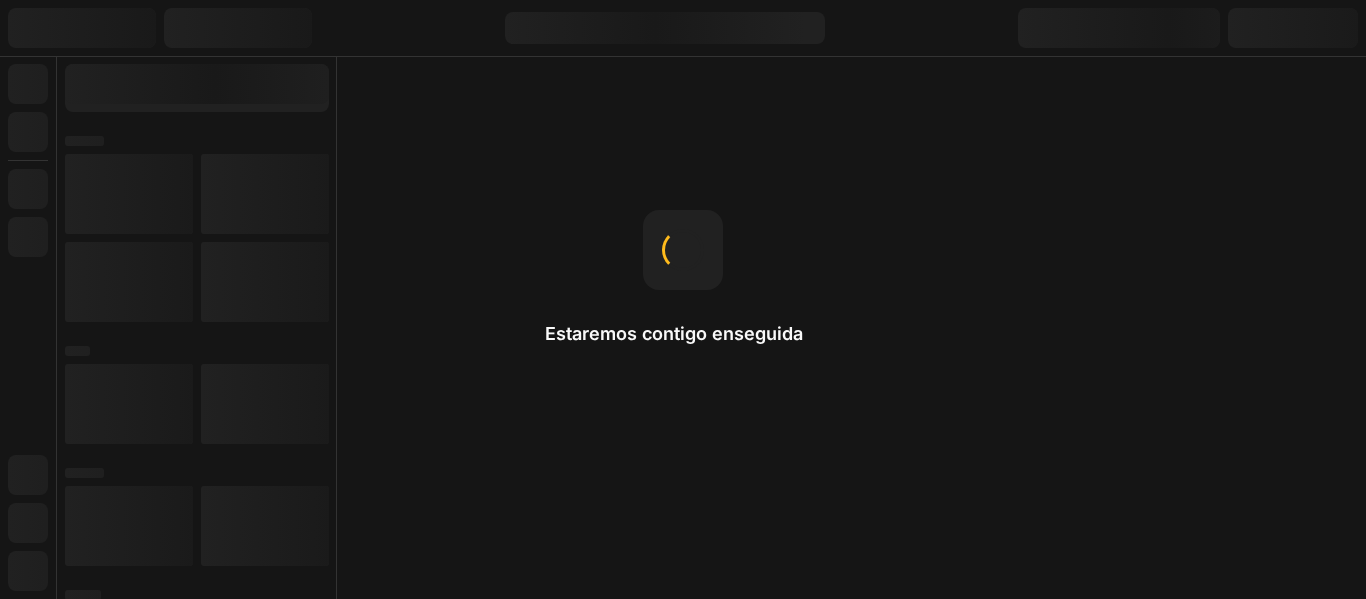 scroll, scrollTop: 0, scrollLeft: 0, axis: both 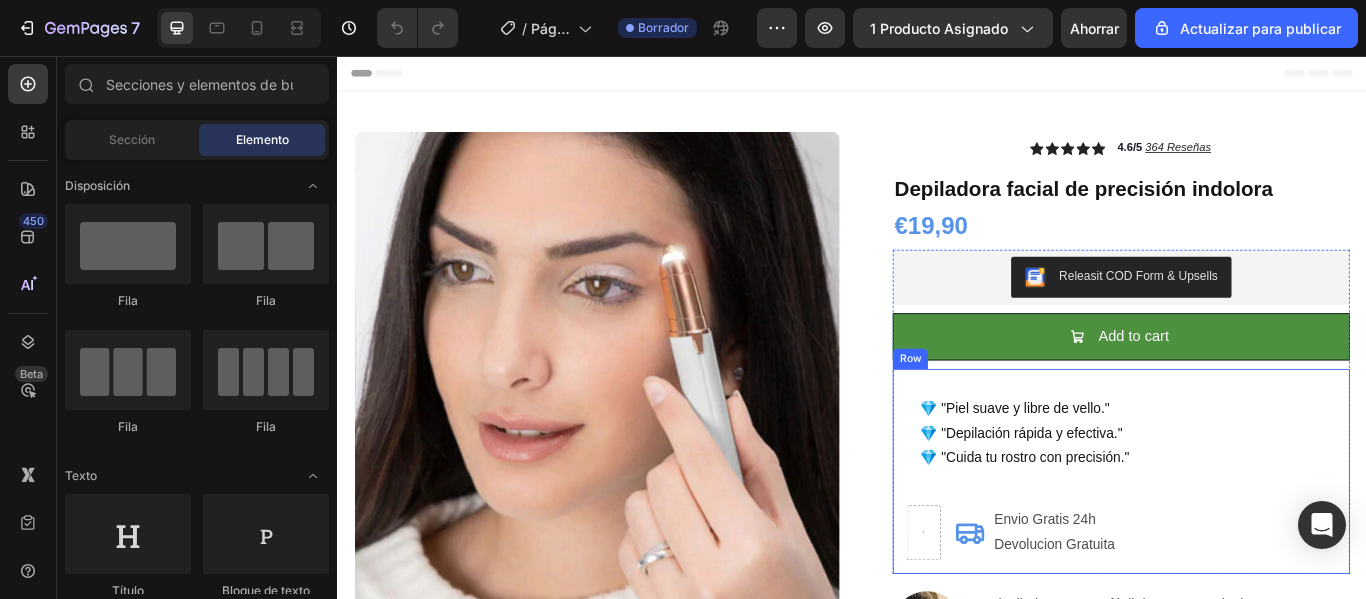 click on "💎 "Piel suave y libre de vello."       💎 "Depilación rápida y efectiva."       💎 "Cuida tu rostro con precisión." Text Block
Envio Gratis 24h Devolucion Gratuita Item List Row Row" at bounding box center (1250, 540) 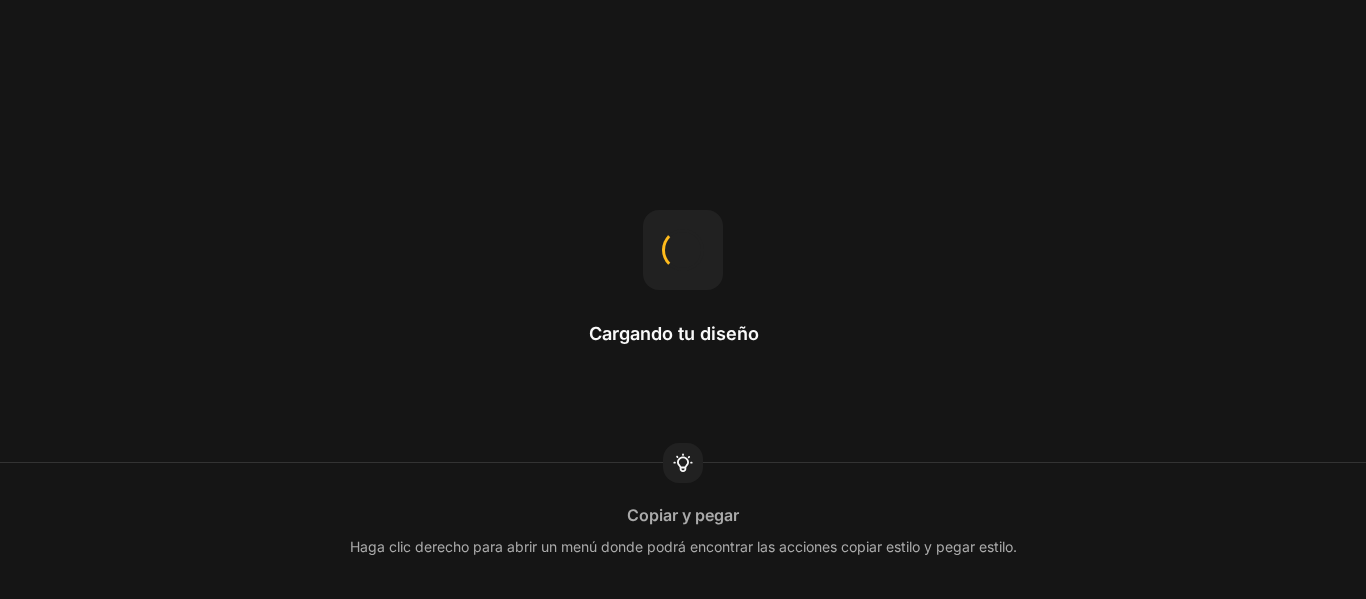 scroll, scrollTop: 0, scrollLeft: 0, axis: both 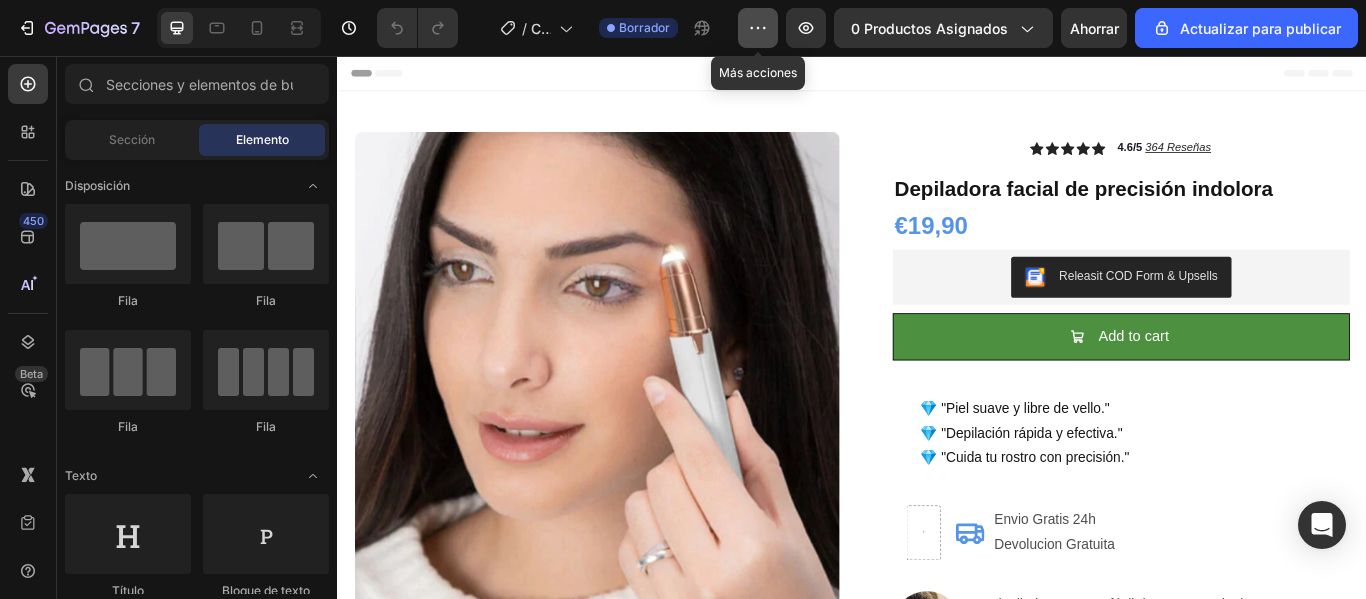 click 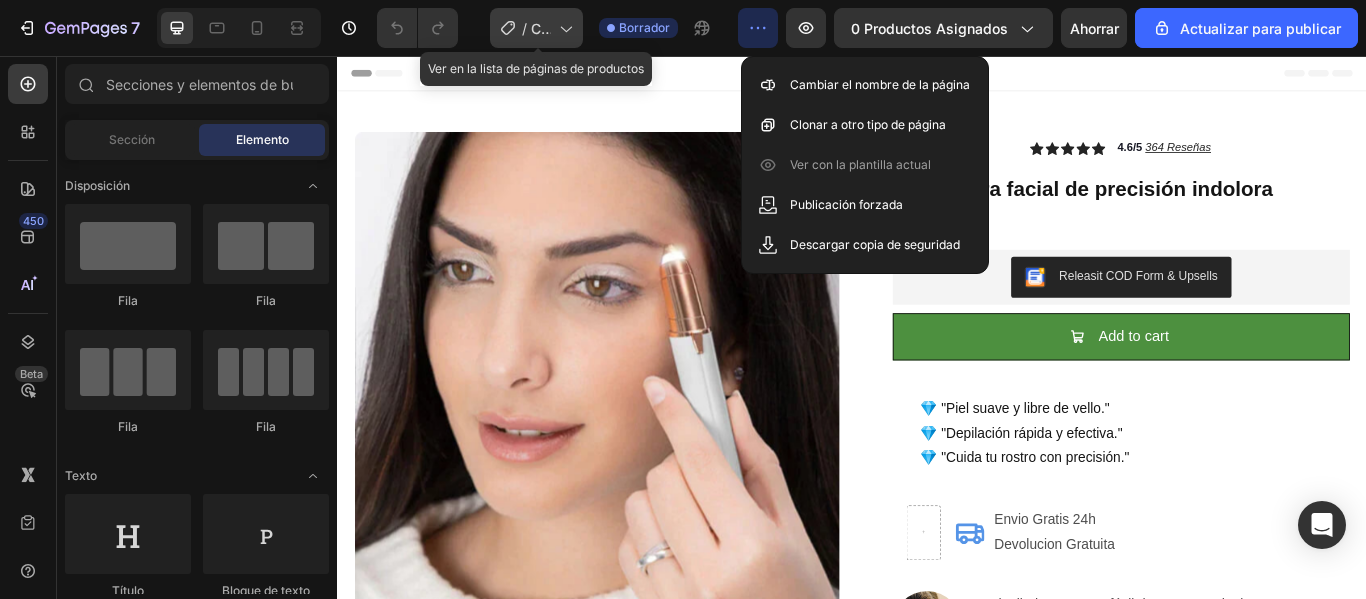 click 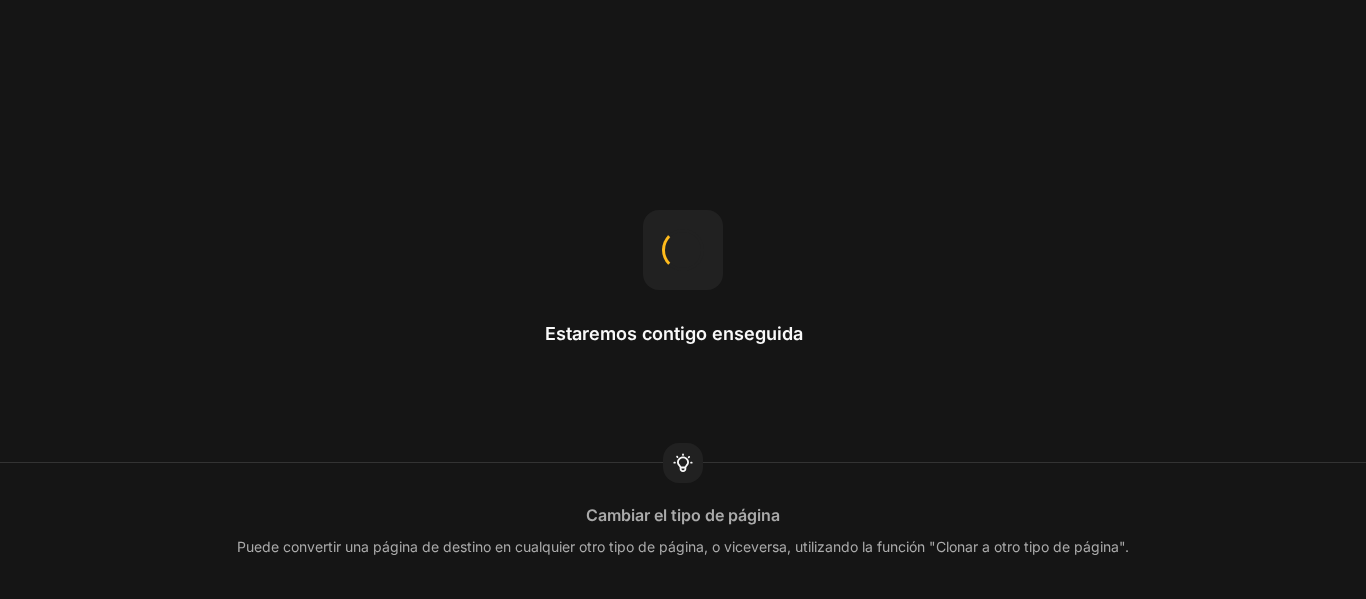 scroll, scrollTop: 0, scrollLeft: 0, axis: both 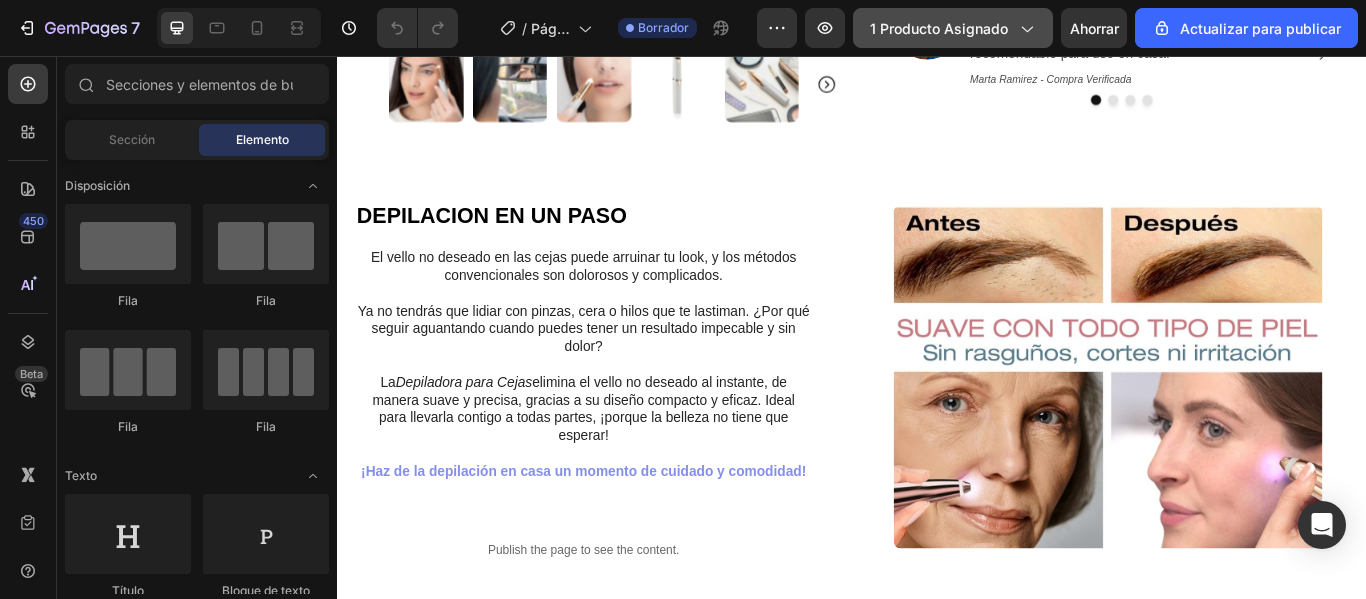 click 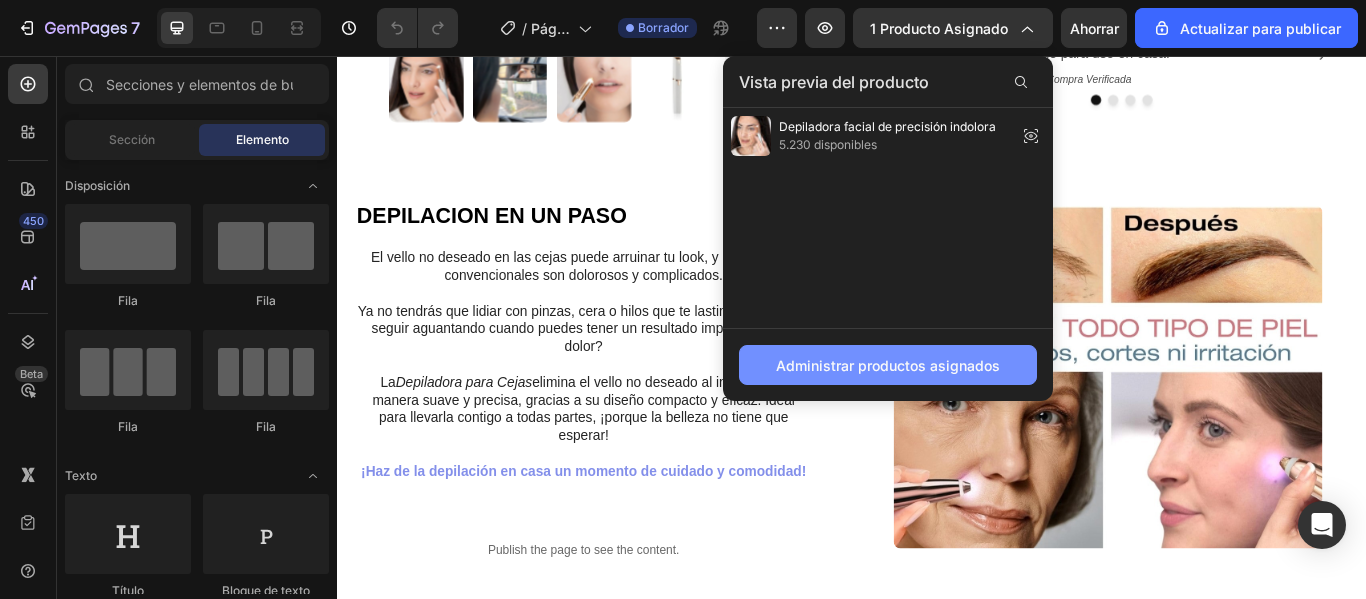 click on "Administrar productos asignados" at bounding box center [888, 365] 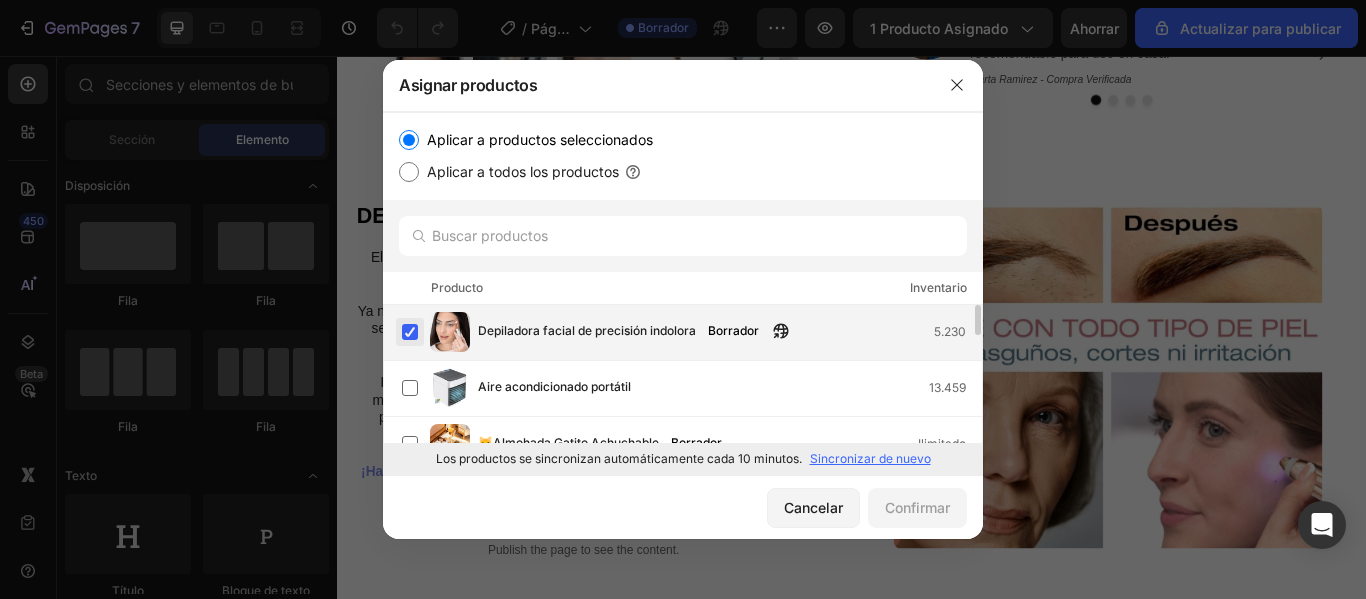 click at bounding box center (410, 332) 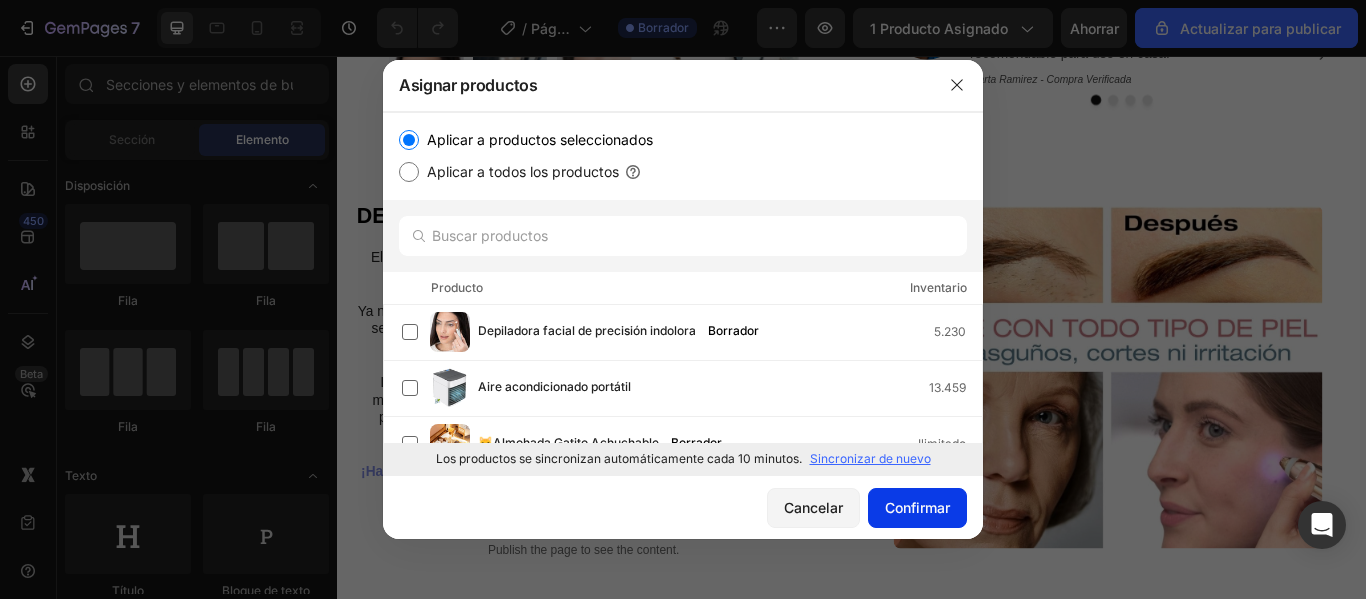 click on "Confirmar" at bounding box center (917, 507) 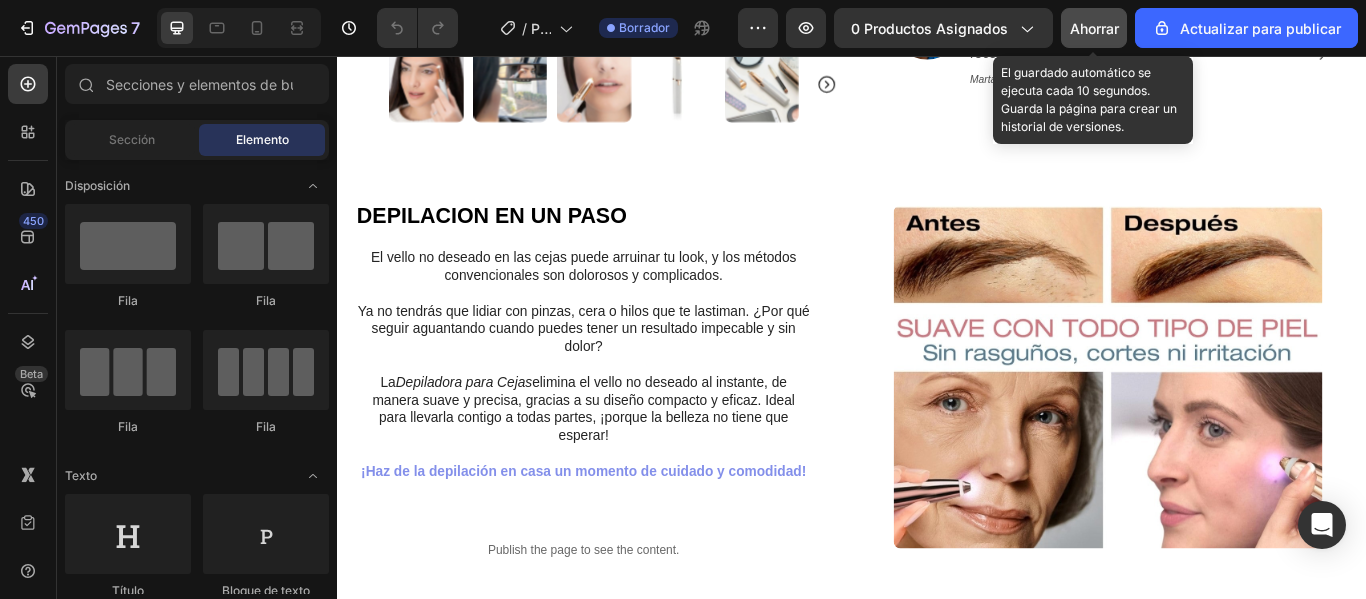click on "Ahorrar" at bounding box center (1094, 28) 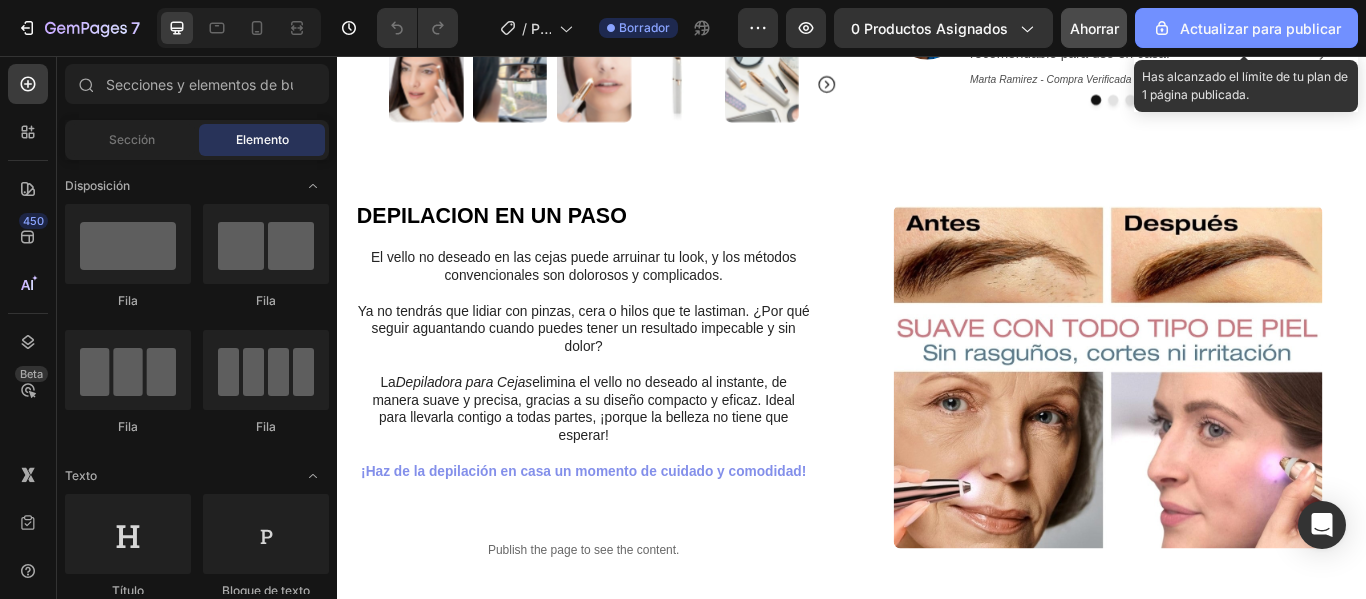 click on "Actualizar para publicar" 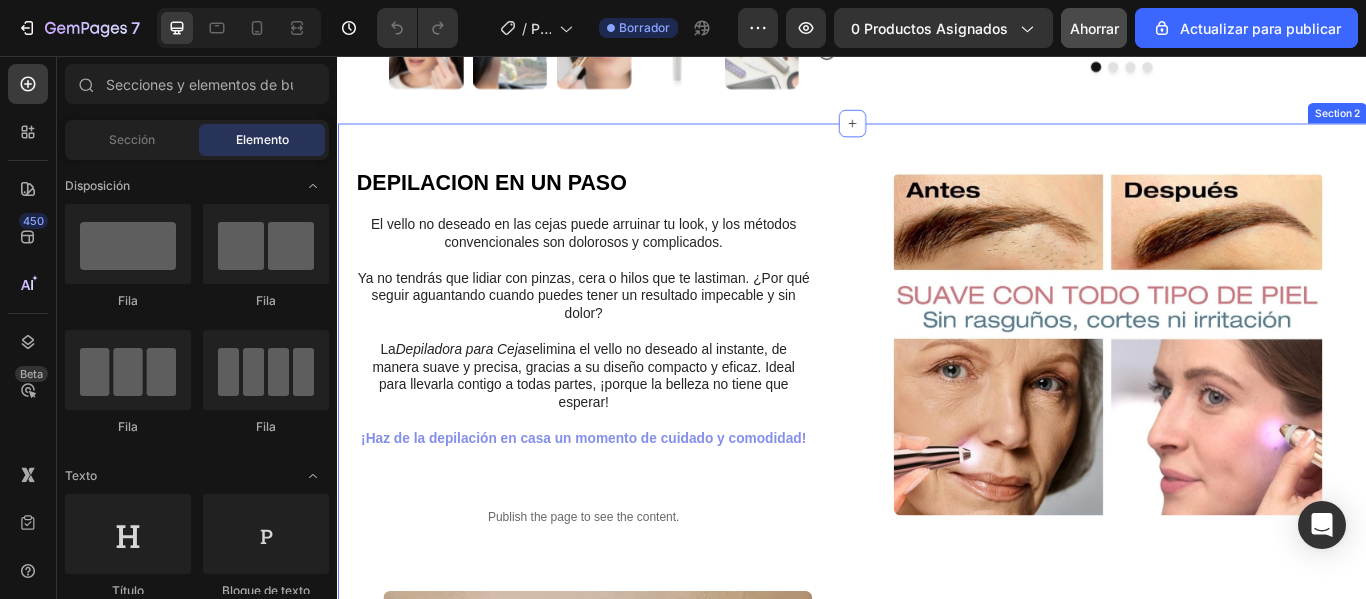 scroll, scrollTop: 800, scrollLeft: 0, axis: vertical 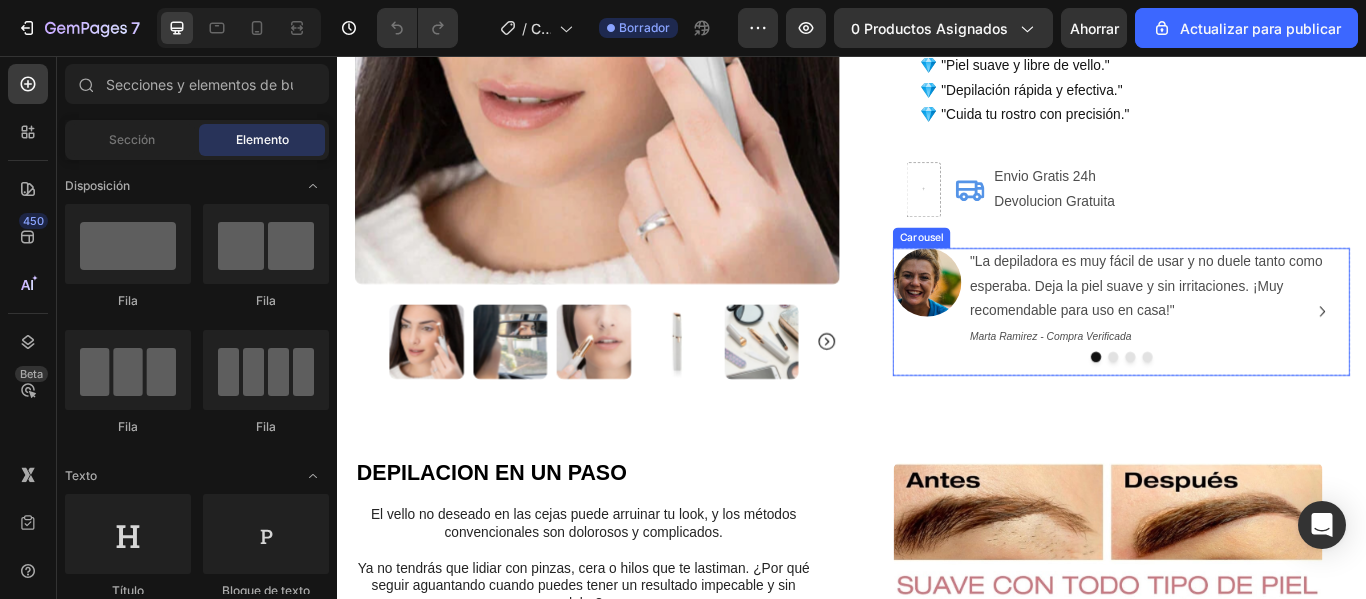 click 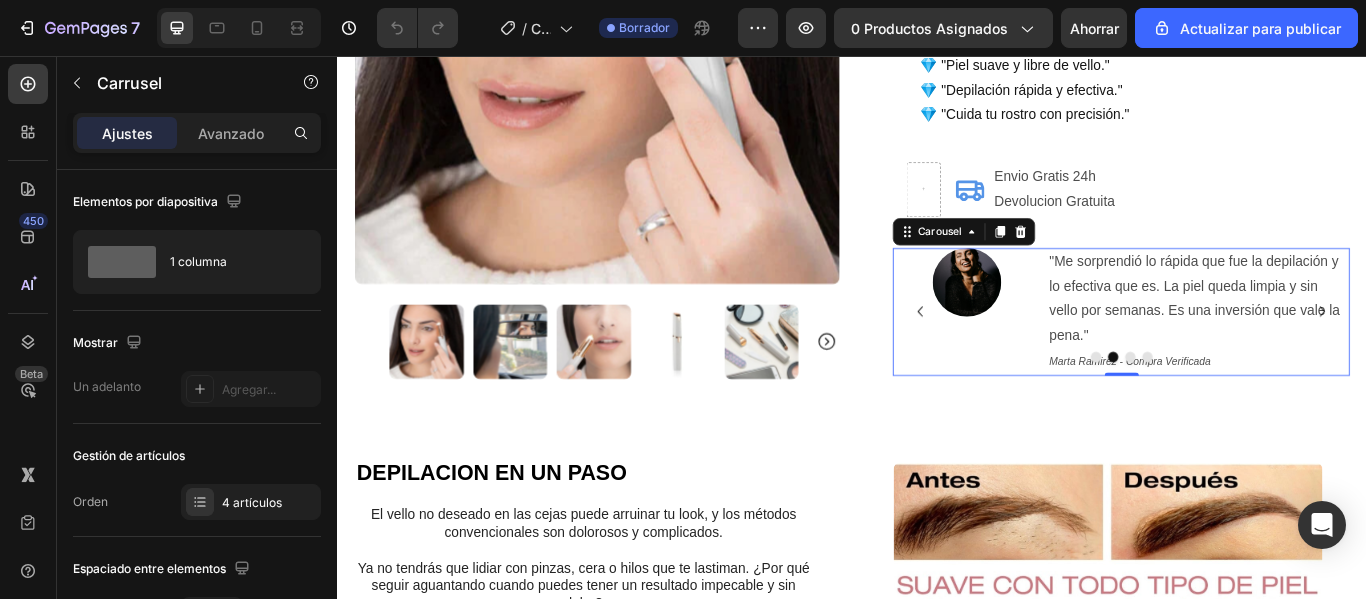click 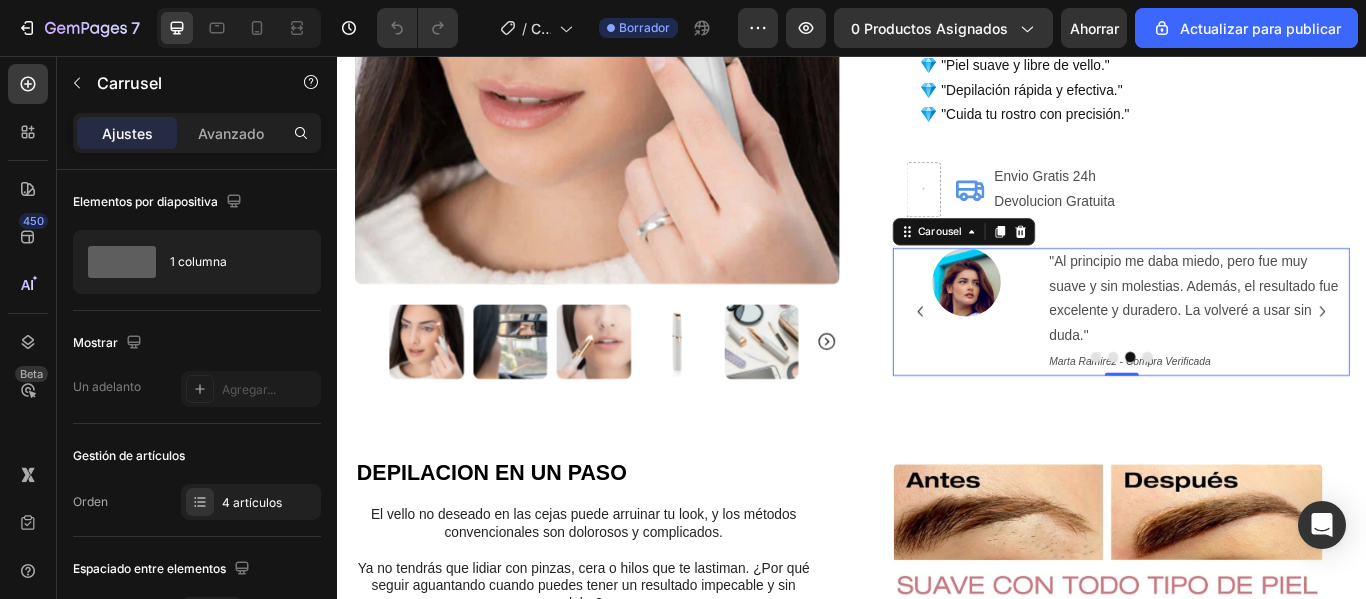 click 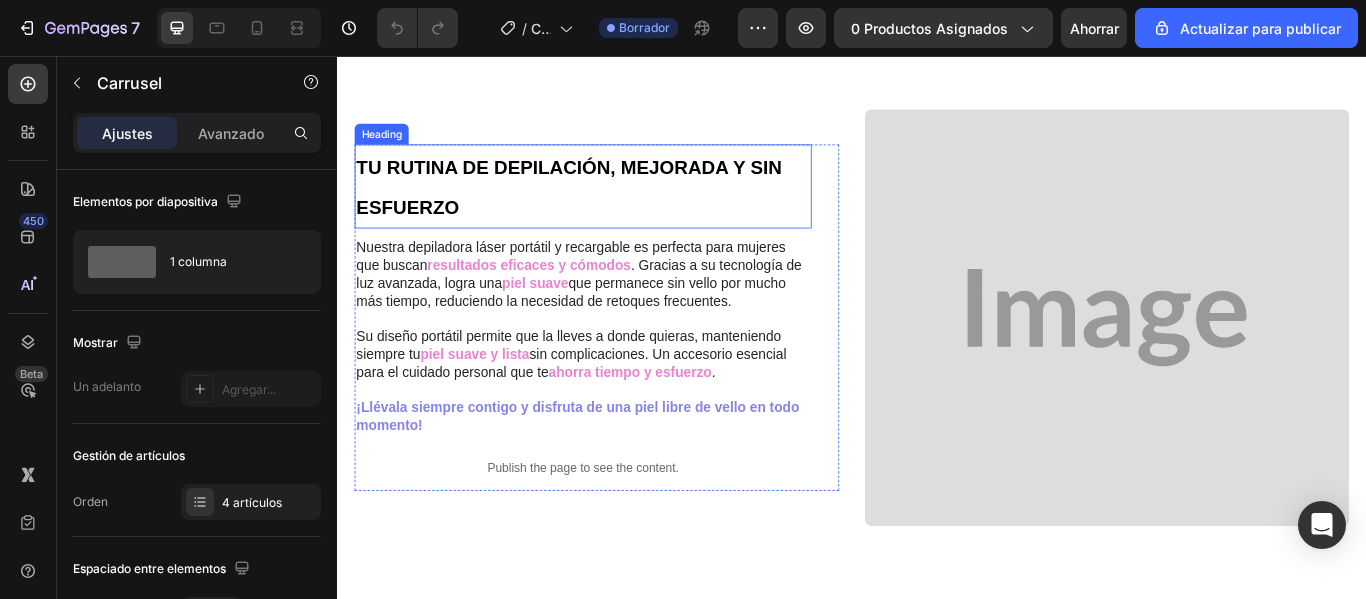 scroll, scrollTop: 1800, scrollLeft: 0, axis: vertical 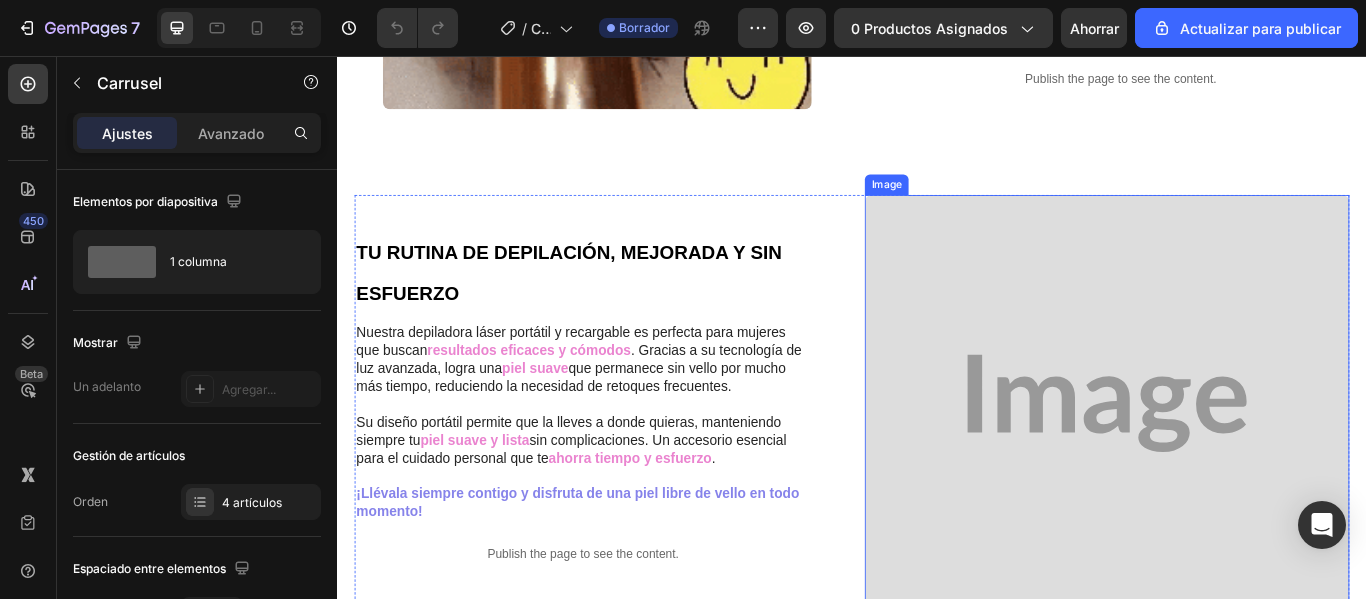 click at bounding box center (1234, 461) 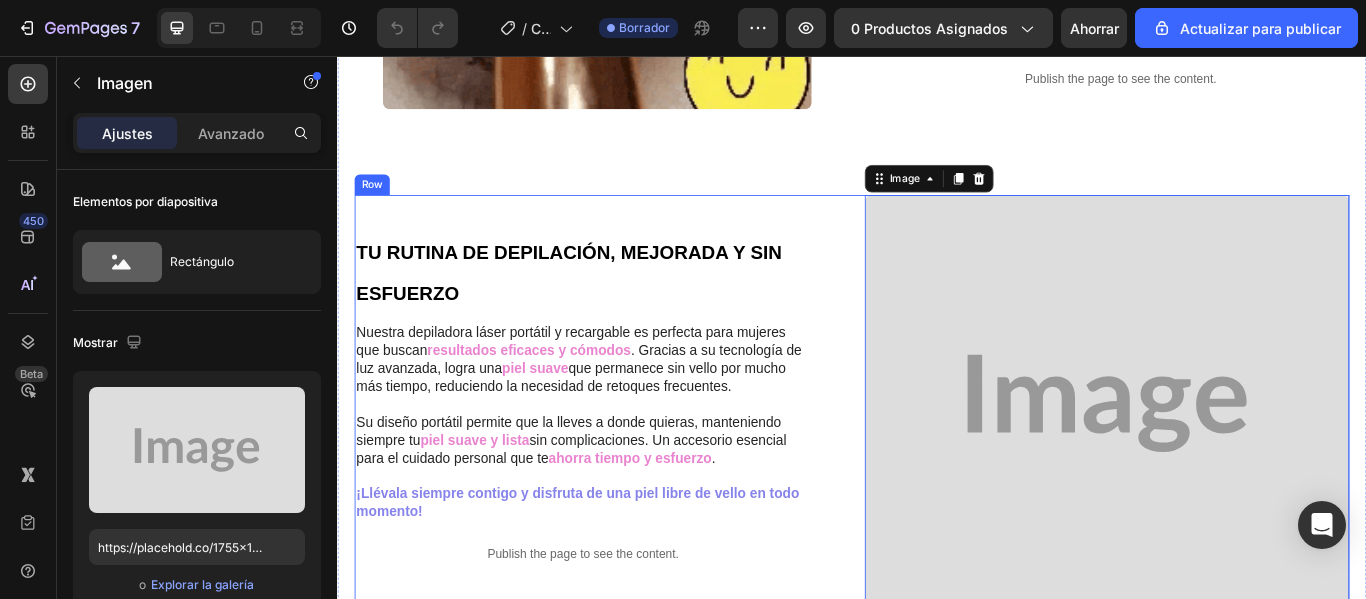 click on "TU RUTINA DE DEPILACIÓN, MEJORADA Y SIN ESFUERZO Heading Nuestra depiladora láser portátil y recargable es perfecta para mujeres que buscan  resultados eficaces y cómodos . Gracias a su tecnología de luz avanzada, logra una  piel suave  que permanece sin vello por mucho más tiempo, reduciendo la necesidad de retoques frecuentes.   Su diseño portátil permite que la lleves a donde quieras, manteniendo siempre tu  piel suave y lista  sin complicaciones. Un accesorio esencial para el cuidado personal que te  ahorra tiempo y esfuerzo .   ¡Llévala siempre contigo y disfruta de una piel libre de vello en todo momento! Text Block
Publish the page to see the content.
Custom Code Row" at bounding box center [639, 461] 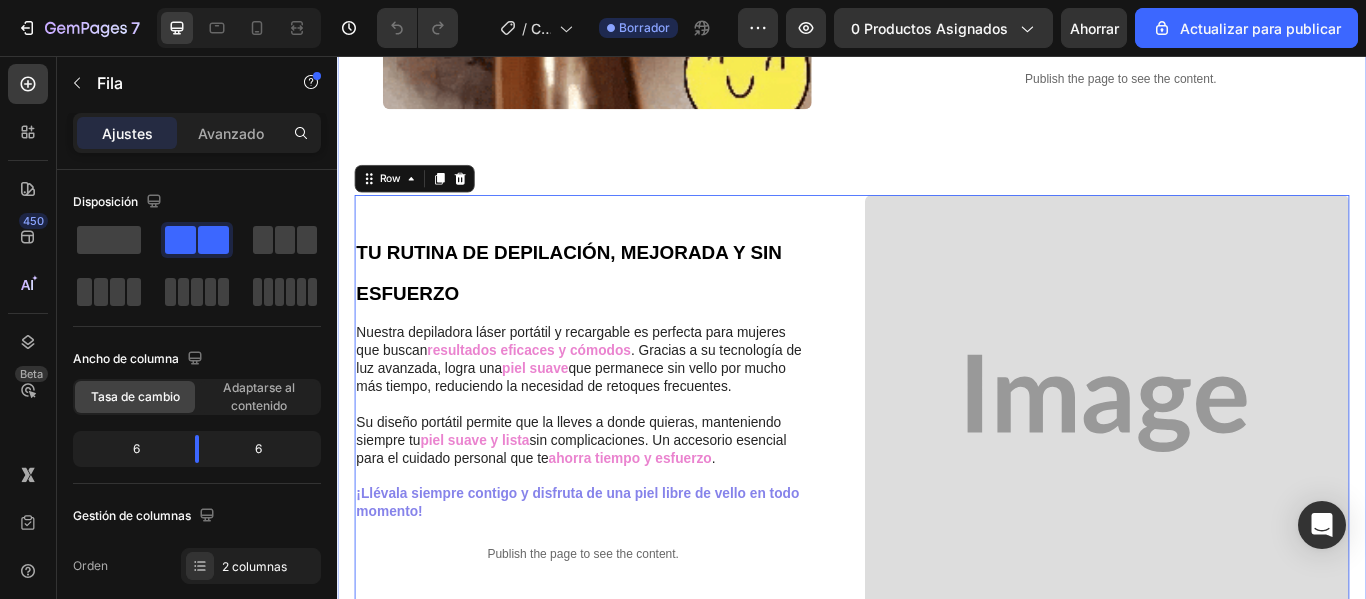 click on "DEPILACION EN UN PASO Heading El vello no deseado en las cejas puede arruinar tu look, y los métodos convencionales son dolorosos y complicados.   Ya no tendrás que lidiar con pinzas, cera o hilos que te lastiman. ¿Por qué seguir aguantando cuando puedes tener un resultado impecable y sin dolor?   La  Depiladora para Cejas   elimina el vello no deseado al instante, de manera suave y precisa, gracias a su diseño compacto y eficaz. Ideal para llevarla contigo a todas partes, ¡porque la belleza no tiene que esperar!   ¡Haz de la depilación en casa un momento de cuidado y comodidad!     Text Block
Publish the page to see the content.
Custom Code Row Image Row LOGRA CEJAS IMPECABLES DE MANERA FACIL Y COMODA Heading Di adiós al dolor, y disfruta de una depilación rápida, precisa y sin irritaciones.   Perfecta para la piel más sensible, garantizando seguridad y confort.         Text Block
Row Row" at bounding box center [937, -63] 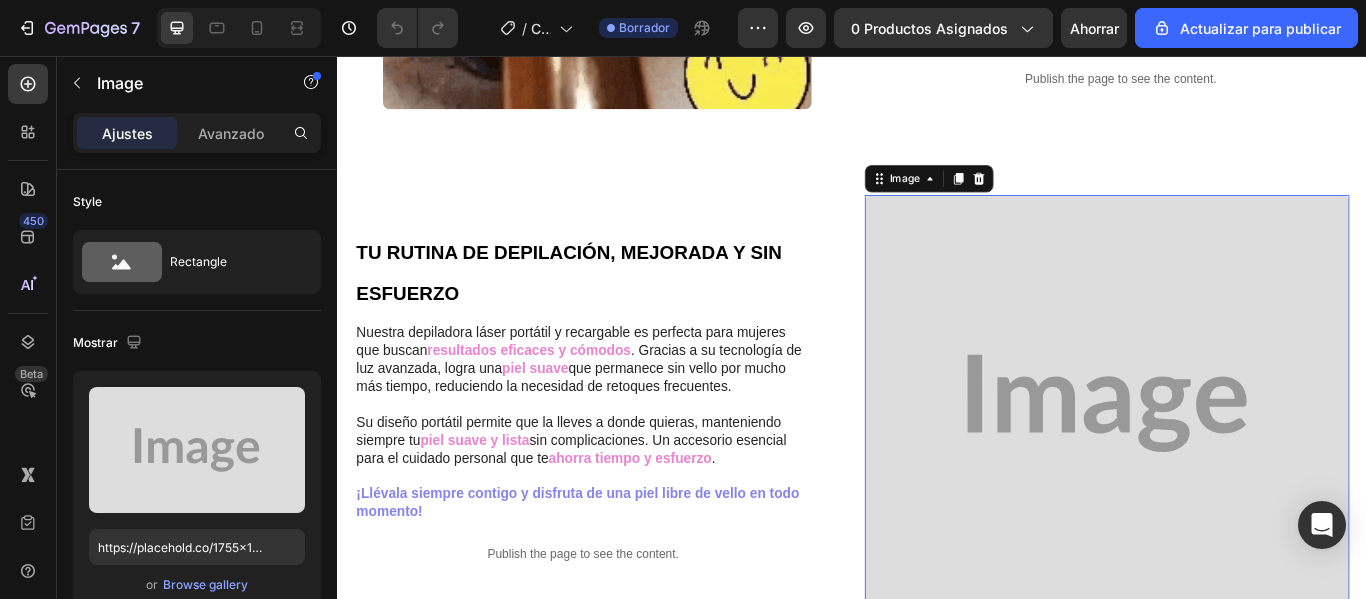 click at bounding box center (1234, 461) 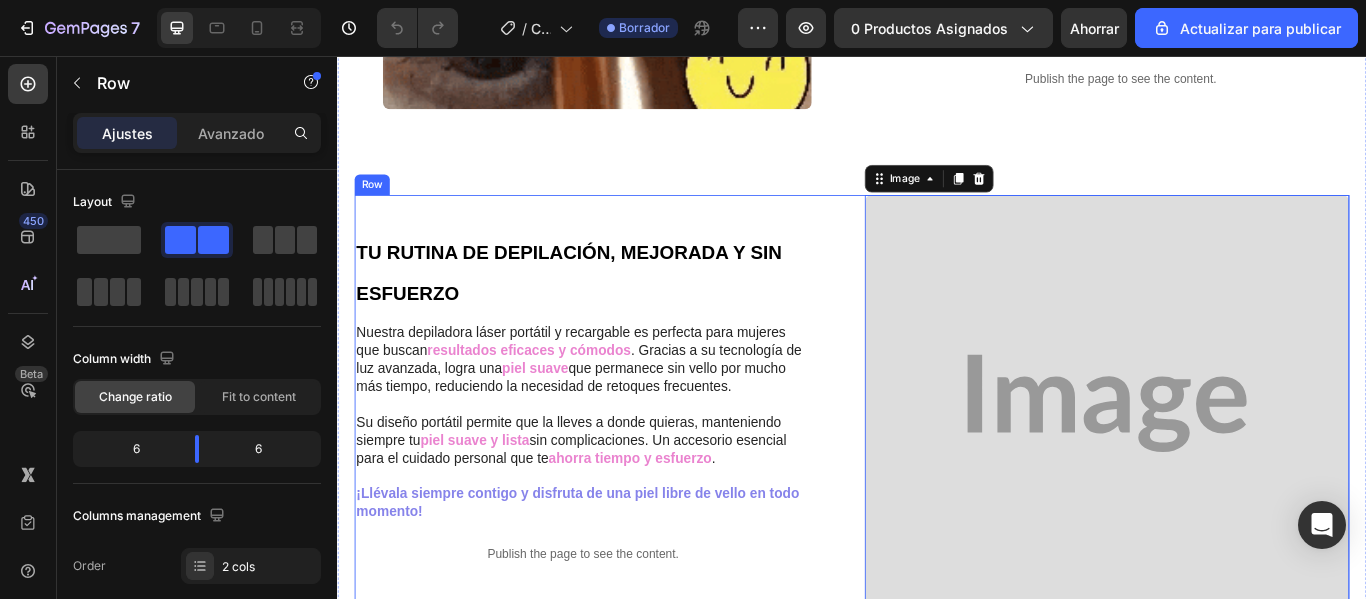 click on "TU RUTINA DE DEPILACIÓN, MEJORADA Y SIN ESFUERZO Heading Nuestra depiladora láser portátil y recargable es perfecta para mujeres que buscan  resultados eficaces y cómodos . Gracias a su tecnología de luz avanzada, logra una  piel suave  que permanece sin vello por mucho más tiempo, reduciendo la necesidad de retoques frecuentes.   Su diseño portátil permite que la lleves a donde quieras, manteniendo siempre tu  piel suave y lista  sin complicaciones. Un accesorio esencial para el cuidado personal que te  ahorra tiempo y esfuerzo .   ¡Llévala siempre contigo y disfruta de una piel libre de vello en todo momento! Text Block
Publish the page to see the content.
Custom Code Row Image   0 Row" at bounding box center (937, 461) 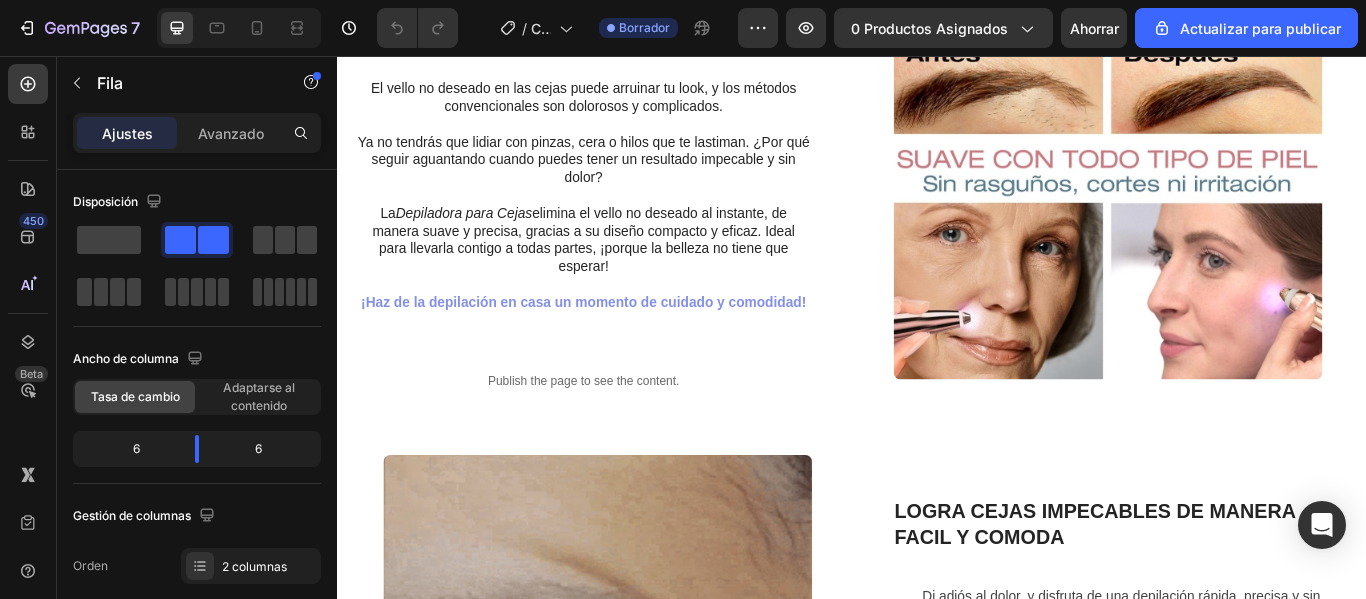 scroll, scrollTop: 500, scrollLeft: 0, axis: vertical 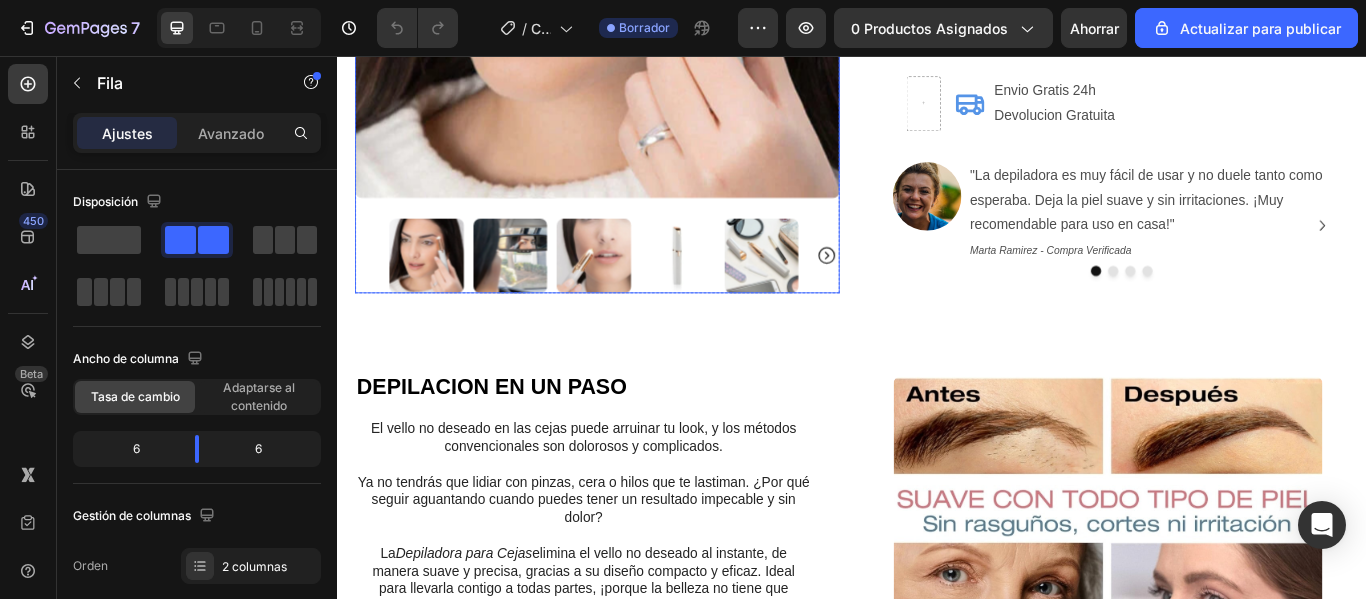 click 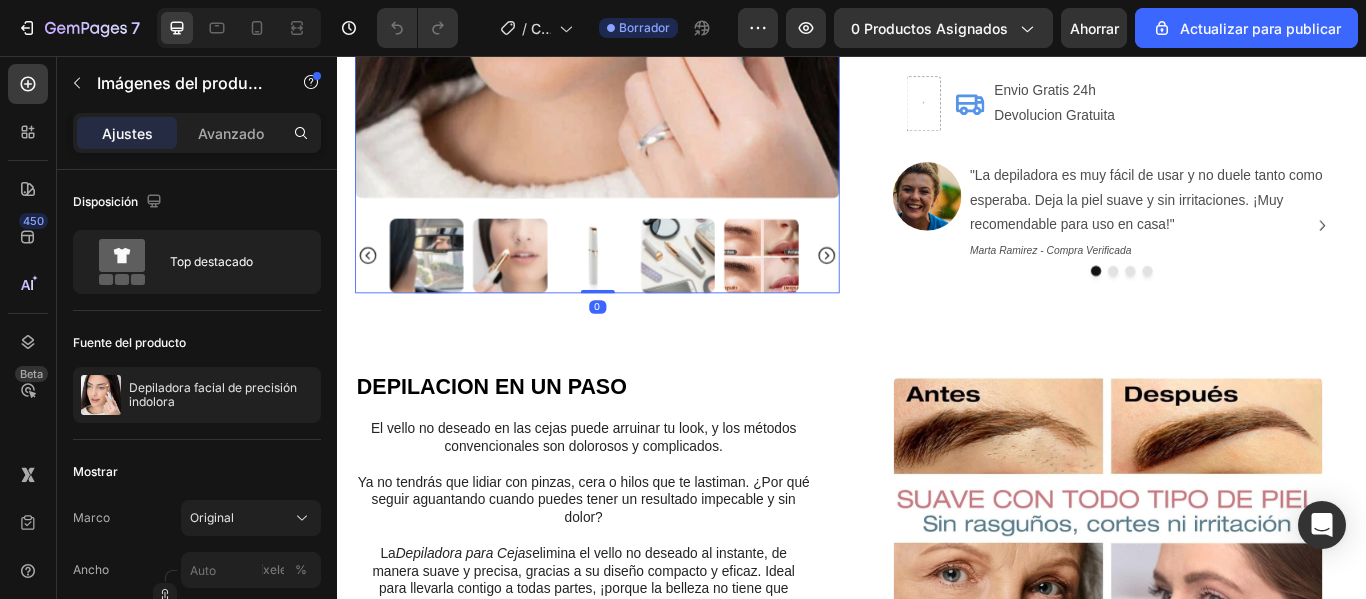 click 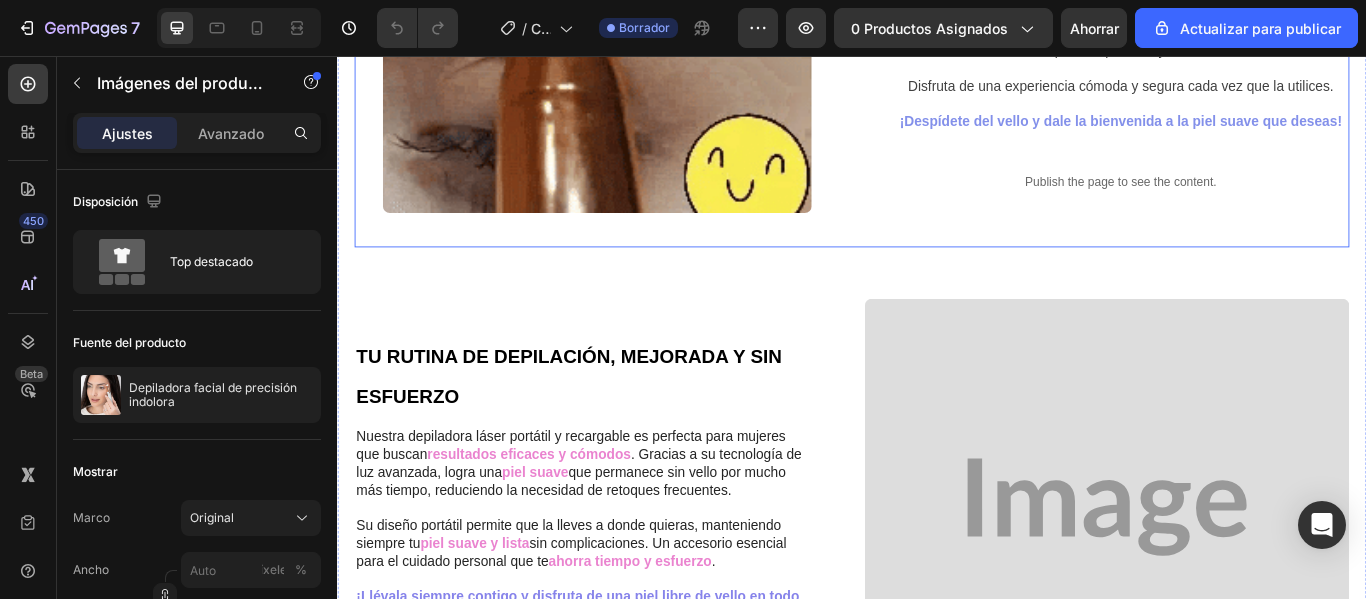 scroll, scrollTop: 1700, scrollLeft: 0, axis: vertical 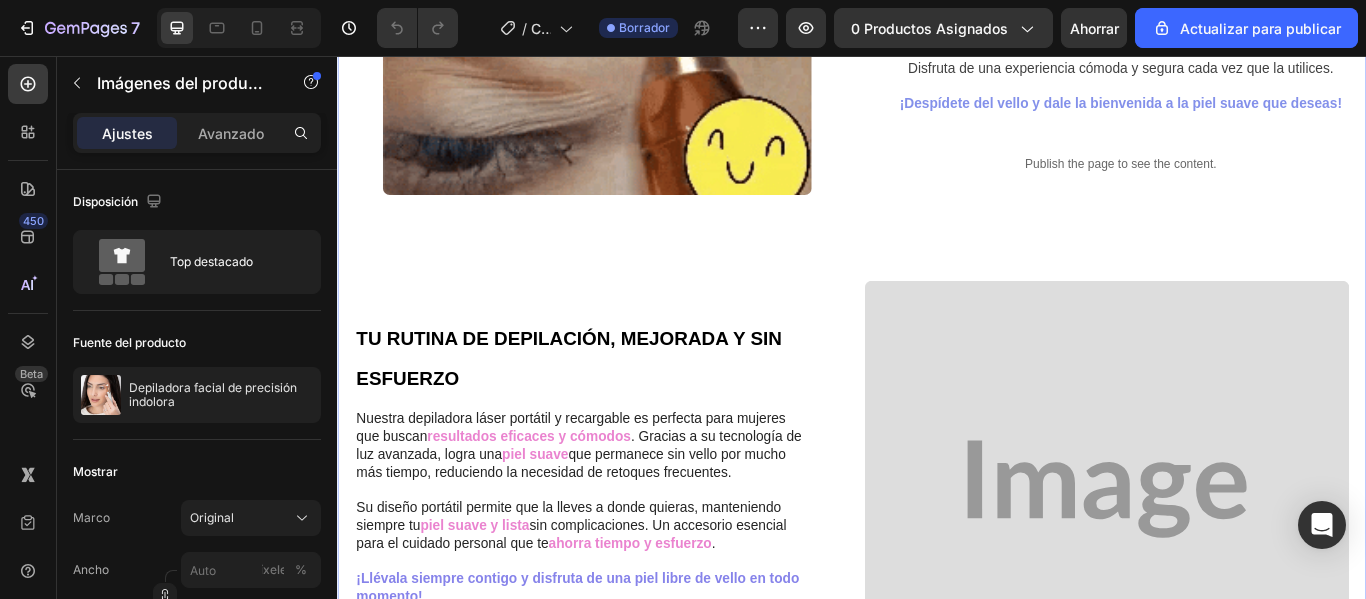 click on "DEPILACION EN UN PASO Heading El vello no deseado en las cejas puede arruinar tu look, y los métodos convencionales son dolorosos y complicados.   Ya no tendrás que lidiar con pinzas, cera o hilos que te lastiman. ¿Por qué seguir aguantando cuando puedes tener un resultado impecable y sin dolor?   La  Depiladora para Cejas   elimina el vello no deseado al instante, de manera suave y precisa, gracias a su diseño compacto y eficaz. Ideal para llevarla contigo a todas partes, ¡porque la belleza no tiene que esperar!   ¡Haz de la depilación en casa un momento de cuidado y comodidad!     Text Block
Publish the page to see the content.
Custom Code Row Image Row LOGRA CEJAS IMPECABLES DE MANERA FACIL Y COMODA Heading Di adiós al dolor, y disfruta de una depilación rápida, precisa y sin irritaciones.   Perfecta para la piel más sensible, garantizando seguridad y confort.         Text Block
Row Row" at bounding box center (937, 37) 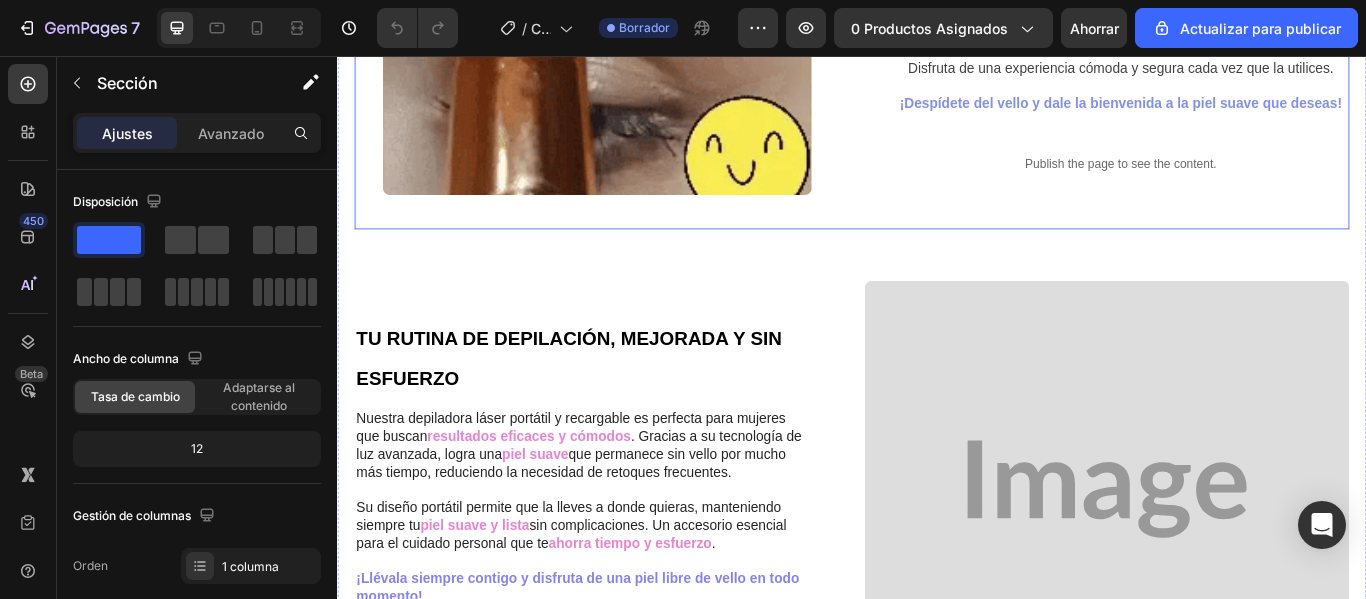 click on "LOGRA CEJAS IMPECABLES DE MANERA FACIL Y COMODA Heading Di adiós al dolor, y disfruta de una depilación rápida, precisa y sin irritaciones.   Perfecta para la piel más sensible, garantizando seguridad y confort. Lo suficientemente suave como para usarla cada día sin preocupaciones.   Con la luz led se ve con claridad hasta el más mínimo vello, para obtener una depilación perfecta y detallada.   Disfruta de una experiencia cómoda y segura cada vez que la utilices.   ¡Despídete del vello y dale la bienvenida a la piel suave que deseas!   Text Block
Publish the page to see the content.
Custom Code Row" at bounding box center (1234, -12) 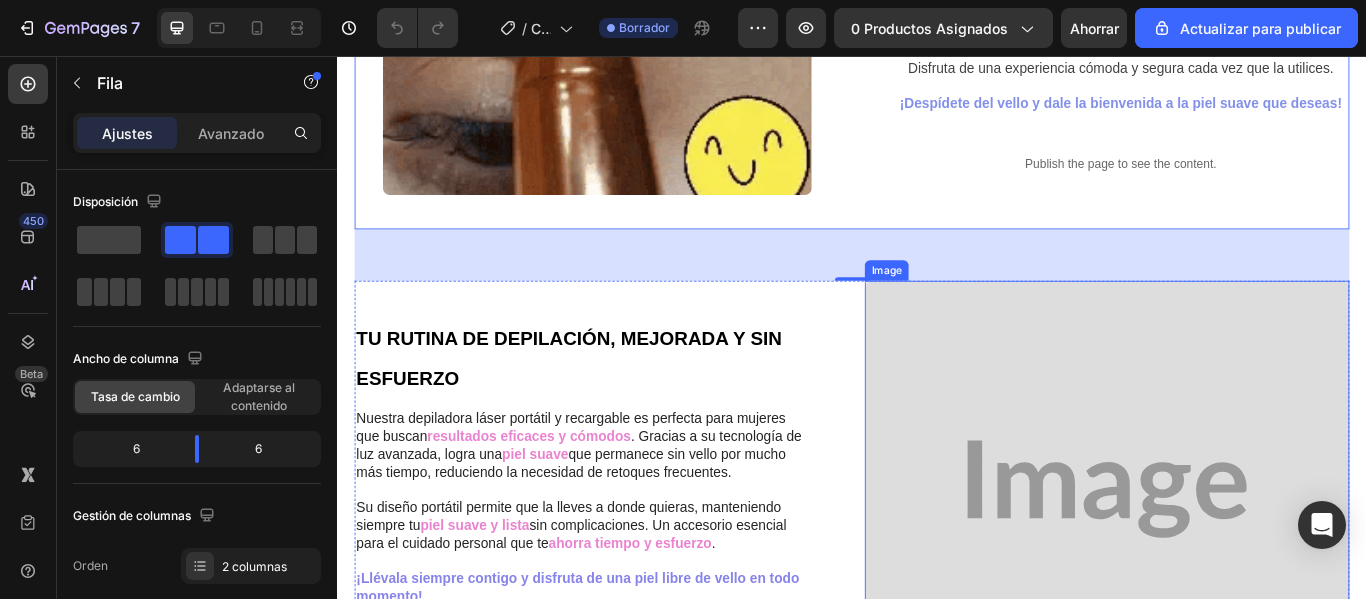 click on "DEPILACION EN UN PASO Heading El vello no deseado en las cejas puede arruinar tu look, y los métodos convencionales son dolorosos y complicados.   Ya no tendrás que lidiar con pinzas, cera o hilos que te lastiman. ¿Por qué seguir aguantando cuando puedes tener un resultado impecable y sin dolor?   La  Depiladora para Cejas   elimina el vello no deseado al instante, de manera suave y precisa, gracias a su diseño compacto y eficaz. Ideal para llevarla contigo a todas partes, ¡porque la belleza no tiene que esperar!   ¡Haz de la depilación en casa un momento de cuidado y comodidad!     Text Block
Publish the page to see the content.
Custom Code Row Image Row LOGRA CEJAS IMPECABLES DE MANERA FACIL Y COMODA Heading Di adiós al dolor, y disfruta de una depilación rápida, precisa y sin irritaciones.   Perfecta para la piel más sensible, garantizando seguridad y confort.         Text Block
Row Row" at bounding box center (937, 37) 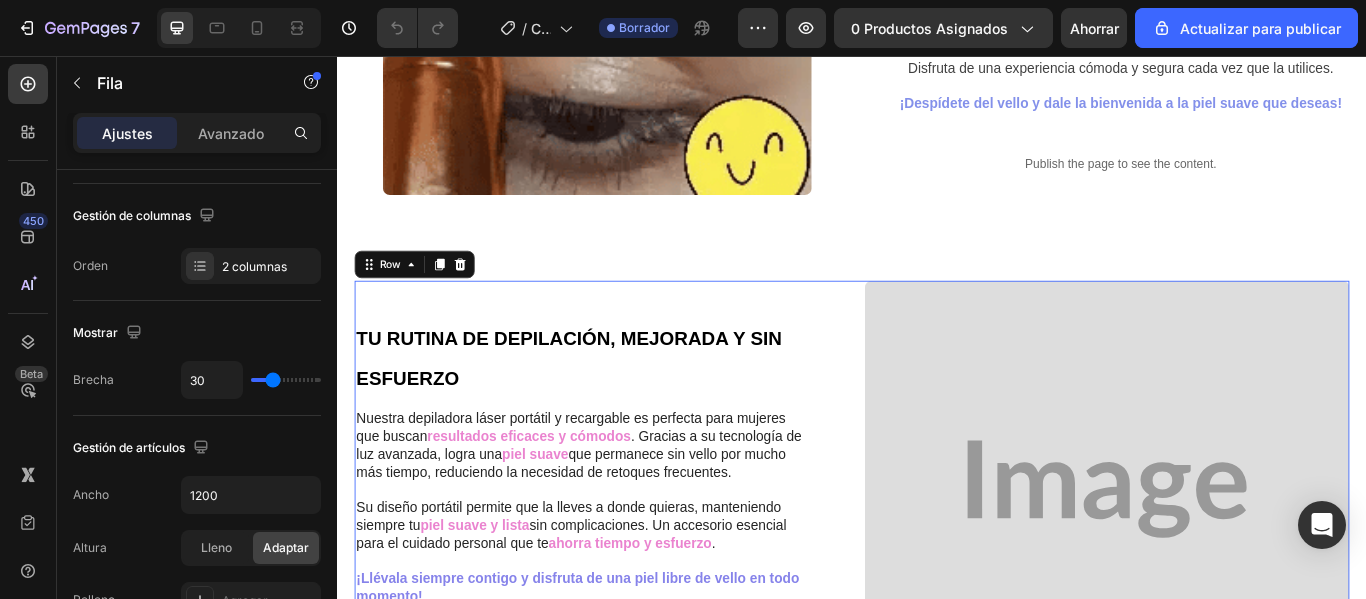 scroll, scrollTop: 700, scrollLeft: 0, axis: vertical 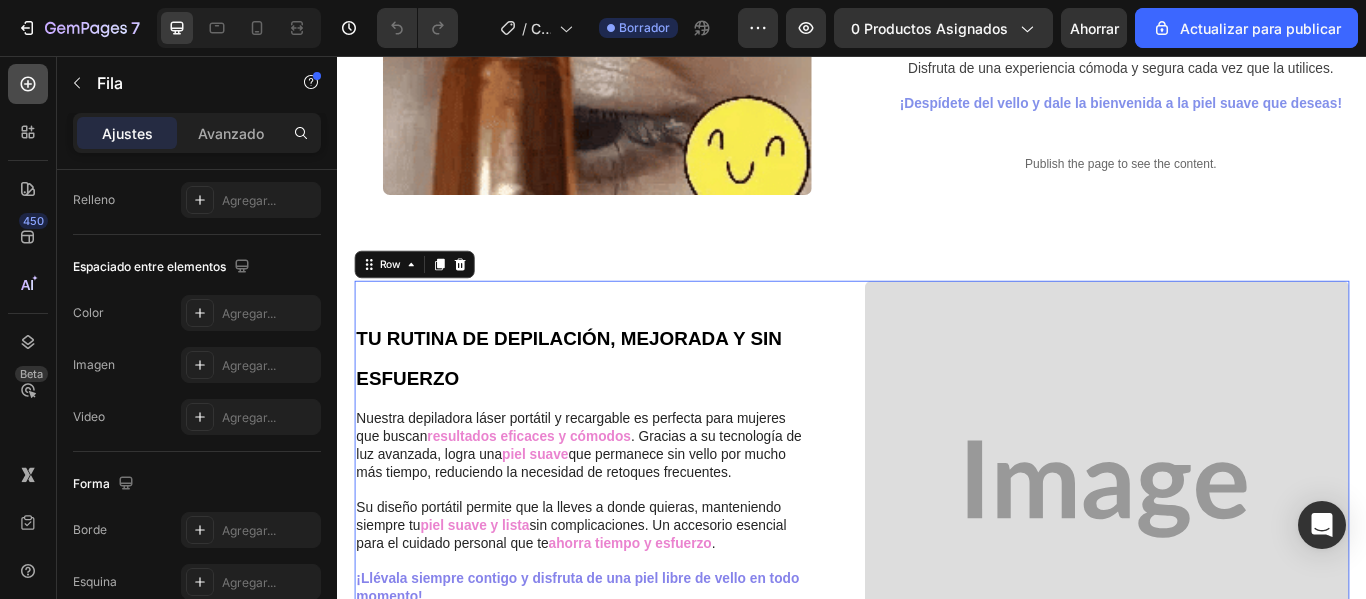 click 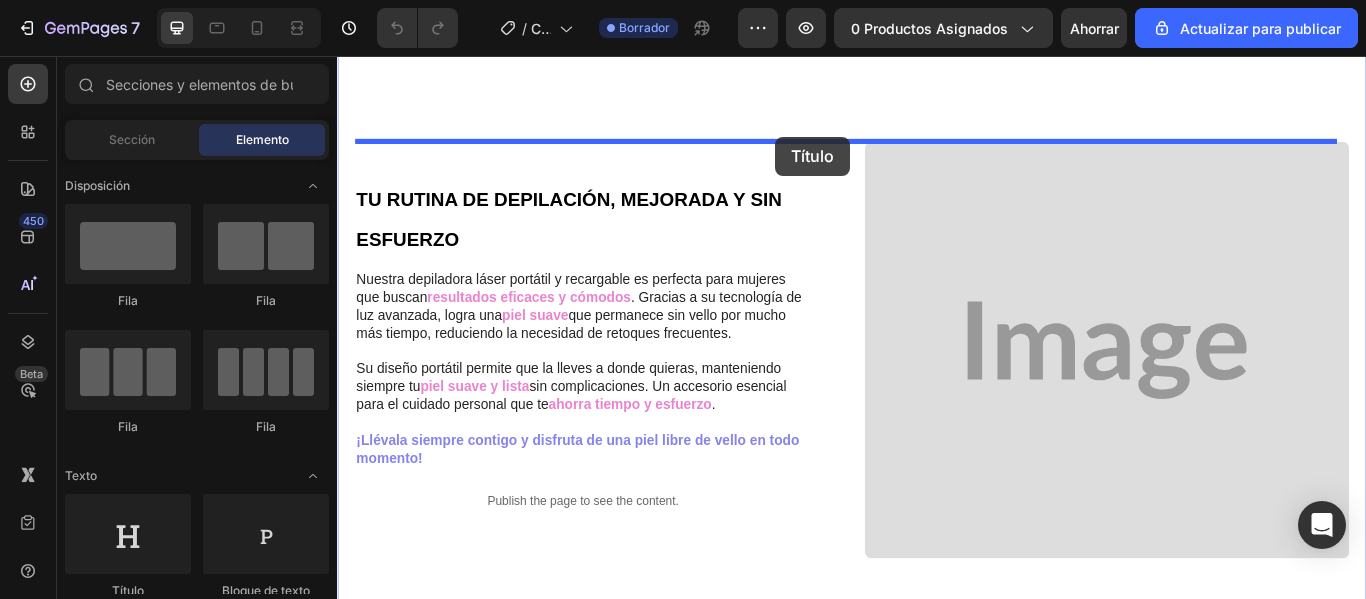 scroll, scrollTop: 1807, scrollLeft: 0, axis: vertical 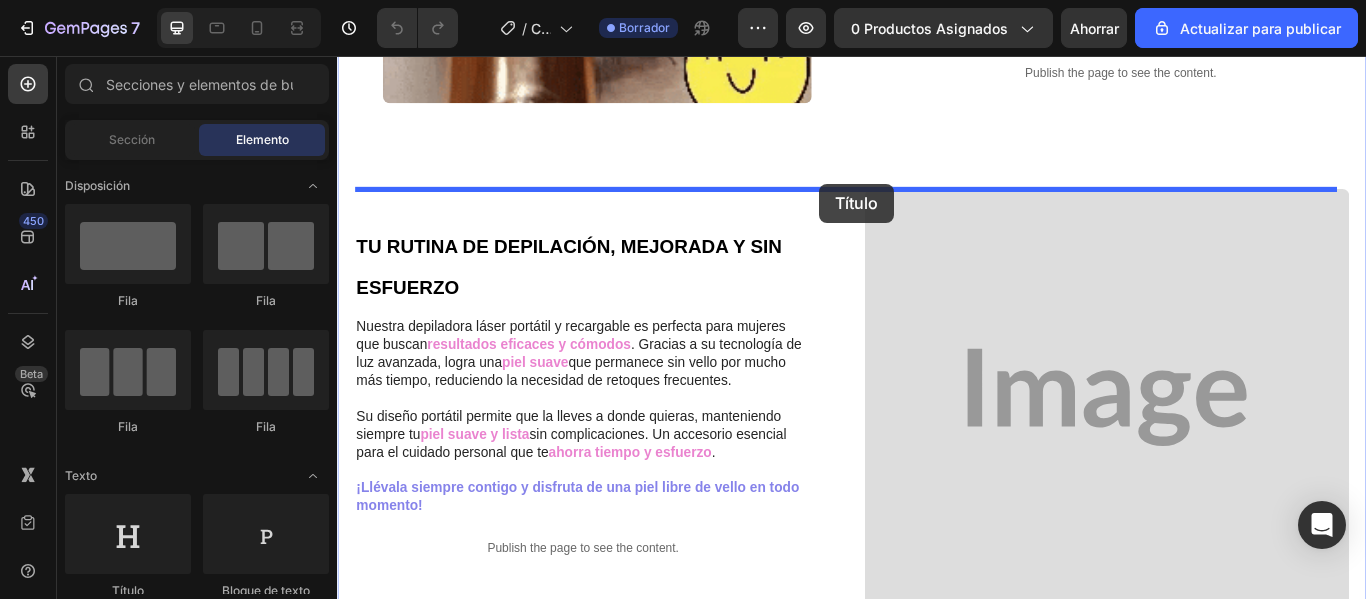 drag, startPoint x: 479, startPoint y: 589, endPoint x: 899, endPoint y: 206, distance: 568.4092 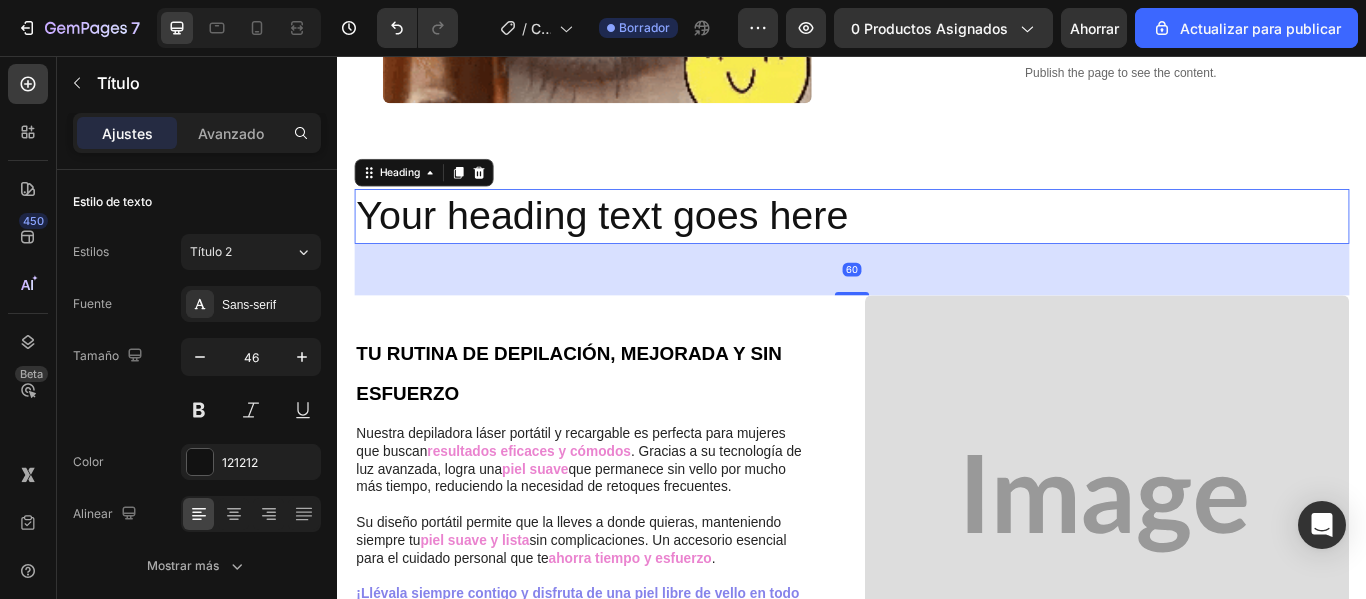 click on "Your heading text goes here" at bounding box center [937, 243] 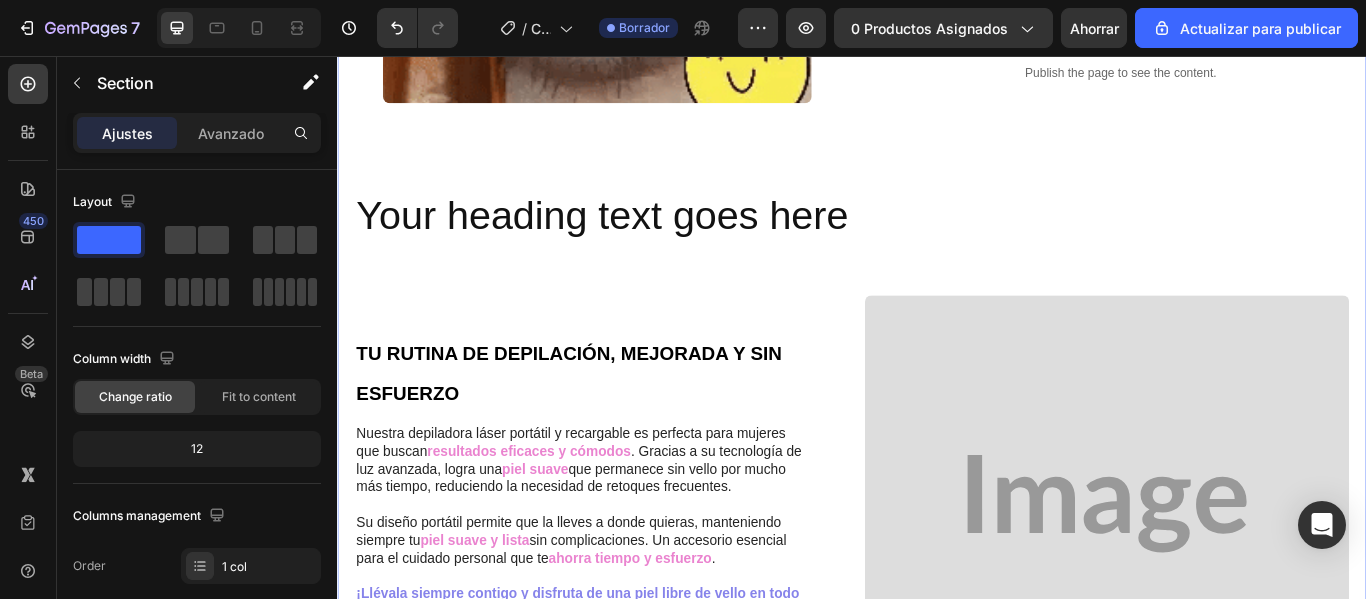 click on "DEPILACION EN UN PASO Heading El vello no deseado en las cejas puede arruinar tu look, y los métodos convencionales son dolorosos y complicados.   Ya no tendrás que lidiar con pinzas, cera o hilos que te lastiman. ¿Por qué seguir aguantando cuando puedes tener un resultado impecable y sin dolor?   La  Depiladora para Cejas   elimina el vello no deseado al instante, de manera suave y precisa, gracias a su diseño compacto y eficaz. Ideal para llevarla contigo a todas partes, ¡porque la belleza no tiene que esperar!   ¡Haz de la depilación en casa un momento de cuidado y comodidad!     Text Block
Publish the page to see the content.
Custom Code Row Image Row LOGRA CEJAS IMPECABLES DE MANERA FACIL Y COMODA Heading Di adiós al dolor, y disfruta de una depilación rápida, precisa y sin irritaciones.   Perfecta para la piel más sensible, garantizando seguridad y confort.         Text Block
Row Row" at bounding box center [937, -8] 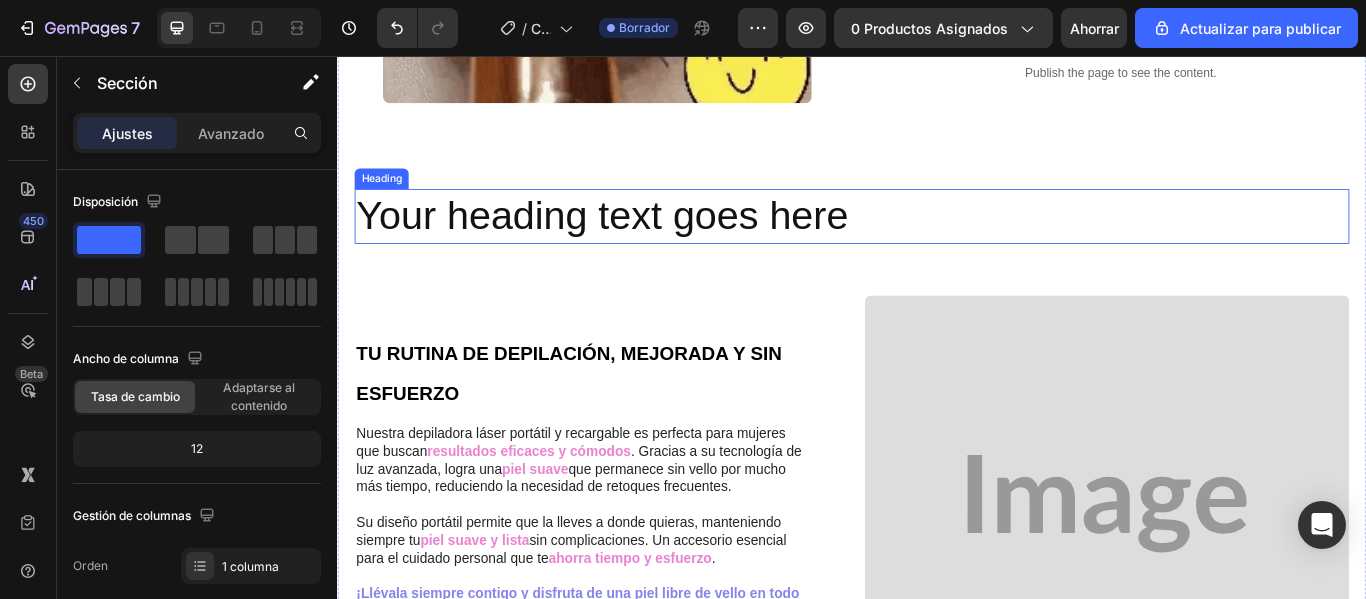 drag, startPoint x: 1001, startPoint y: 206, endPoint x: 995, endPoint y: 216, distance: 11.661903 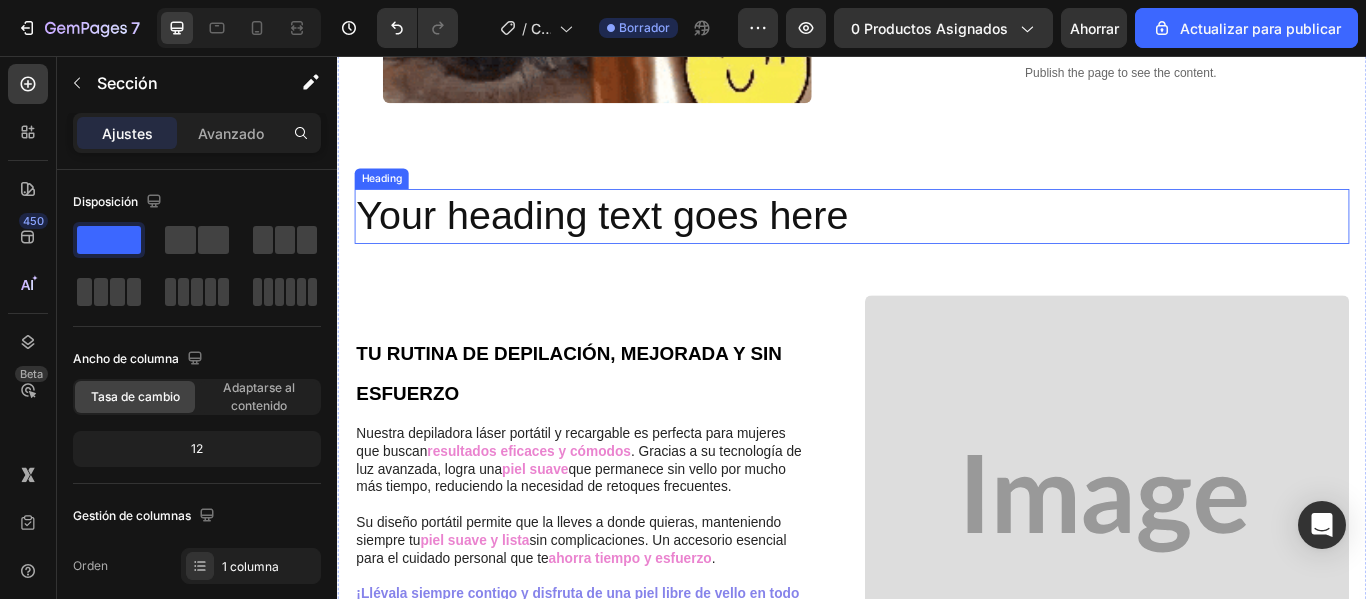 click on "DEPILACION EN UN PASO Heading El vello no deseado en las cejas puede arruinar tu look, y los métodos convencionales son dolorosos y complicados.   Ya no tendrás que lidiar con pinzas, cera o hilos que te lastiman. ¿Por qué seguir aguantando cuando puedes tener un resultado impecable y sin dolor?   La  Depiladora para Cejas   elimina el vello no deseado al instante, de manera suave y precisa, gracias a su diseño compacto y eficaz. Ideal para llevarla contigo a todas partes, ¡porque la belleza no tiene que esperar!   ¡Haz de la depilación en casa un momento de cuidado y comodidad!     Text Block
Publish the page to see the content.
Custom Code Row Image Row LOGRA CEJAS IMPECABLES DE MANERA FACIL Y COMODA Heading Di adiós al dolor, y disfruta de una depilación rápida, precisa y sin irritaciones.   Perfecta para la piel más sensible, garantizando seguridad y confort.         Text Block
Row Row" at bounding box center (937, -8) 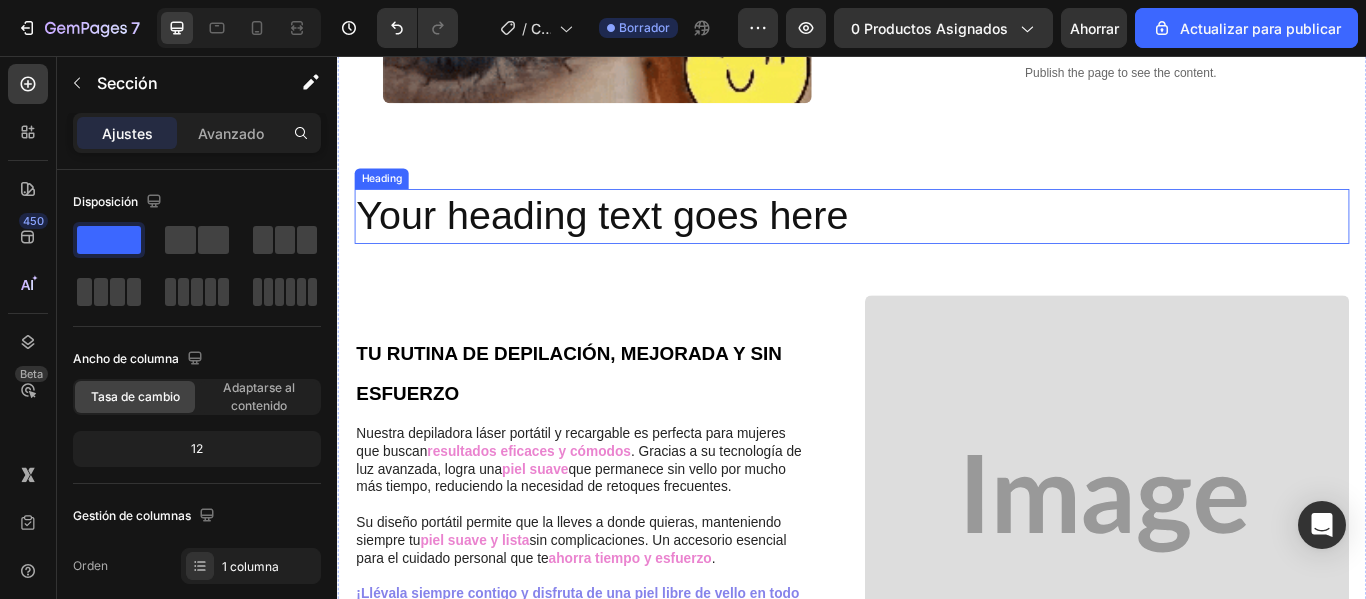 click on "Your heading text goes here" at bounding box center (937, 243) 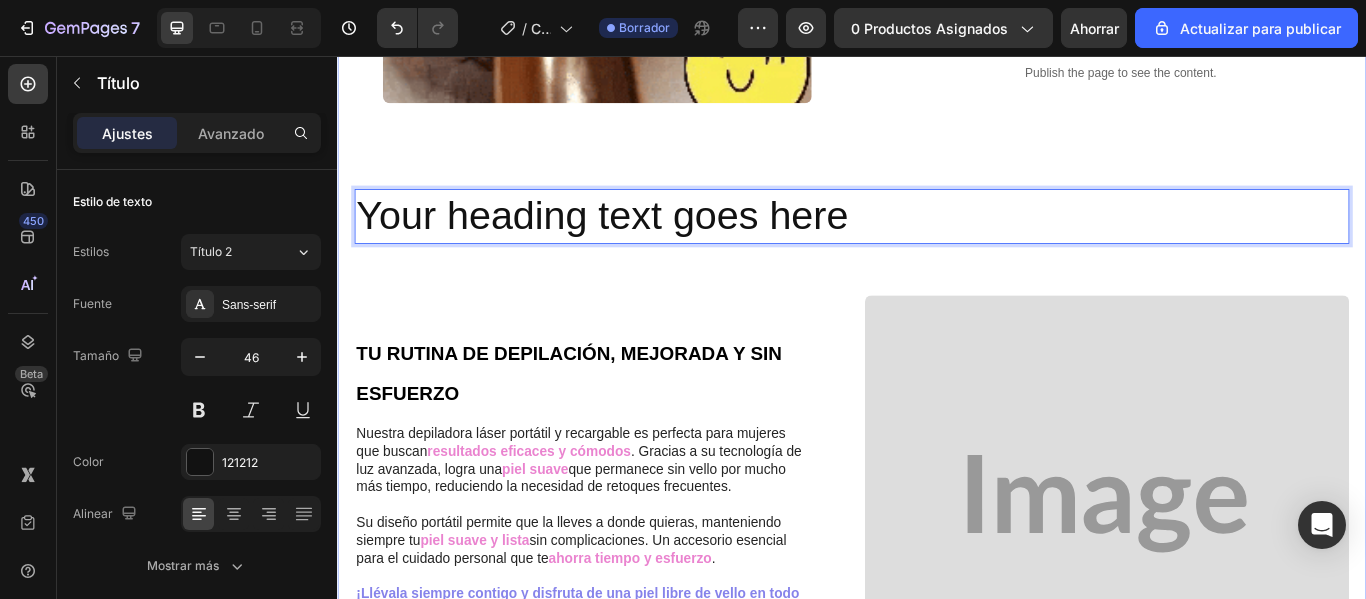 drag, startPoint x: 930, startPoint y: 230, endPoint x: 931, endPoint y: 246, distance: 16.03122 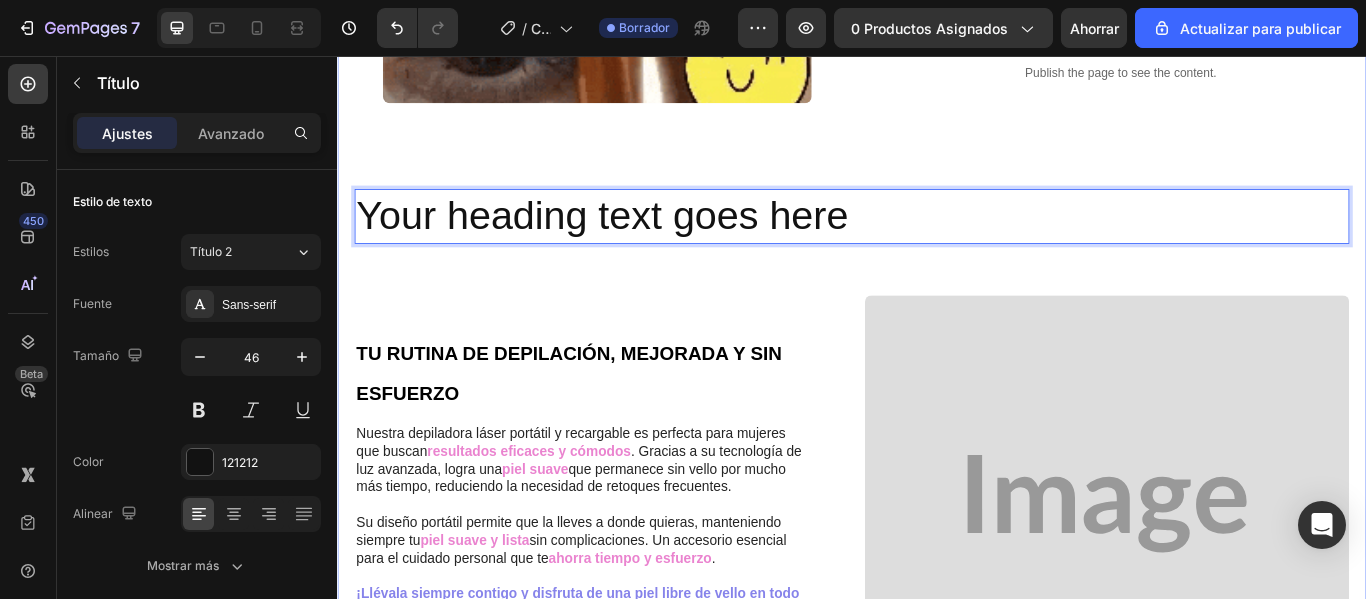 click on "DEPILACION EN UN PASO Heading El vello no deseado en las cejas puede arruinar tu look, y los métodos convencionales son dolorosos y complicados.   Ya no tendrás que lidiar con pinzas, cera o hilos que te lastiman. ¿Por qué seguir aguantando cuando puedes tener un resultado impecable y sin dolor?   La  Depiladora para Cejas   elimina el vello no deseado al instante, de manera suave y precisa, gracias a su diseño compacto y eficaz. Ideal para llevarla contigo a todas partes, ¡porque la belleza no tiene que esperar!   ¡Haz de la depilación en casa un momento de cuidado y comodidad!     Text Block
Publish the page to see the content.
Custom Code Row Image Row LOGRA CEJAS IMPECABLES DE MANERA FACIL Y COMODA Heading Di adiós al dolor, y disfruta de una depilación rápida, precisa y sin irritaciones.   Perfecta para la piel más sensible, garantizando seguridad y confort.         Text Block
Row Row" at bounding box center [937, -8] 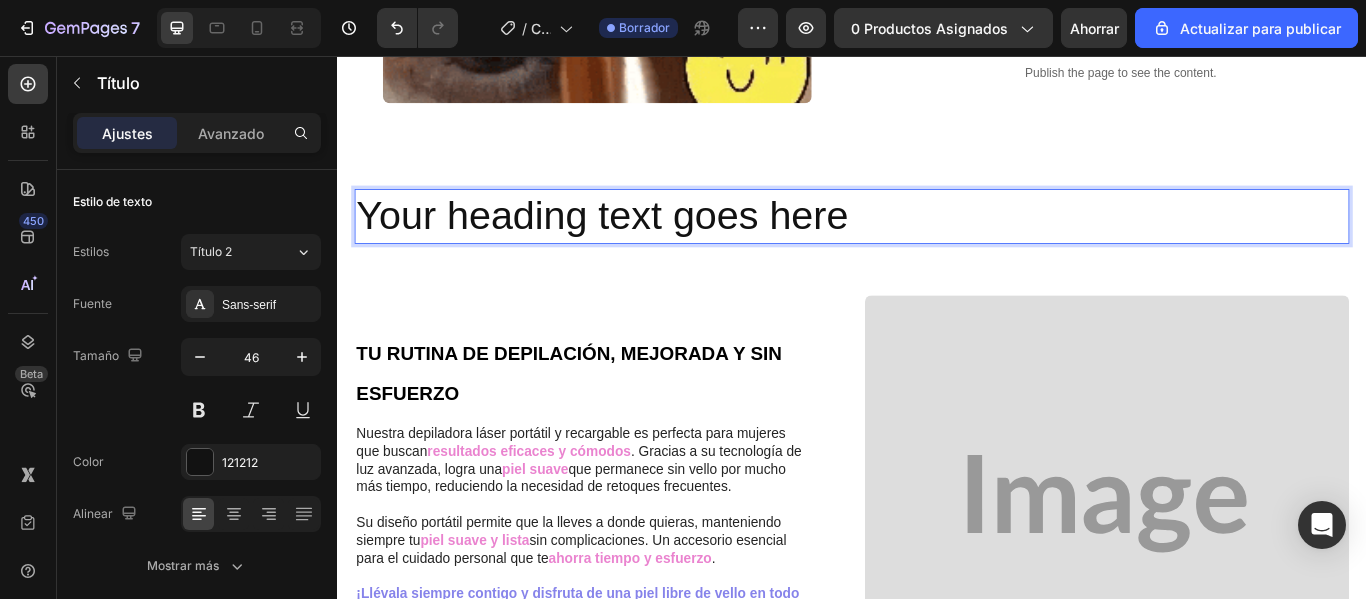 click on "Your heading text goes here" at bounding box center [937, 243] 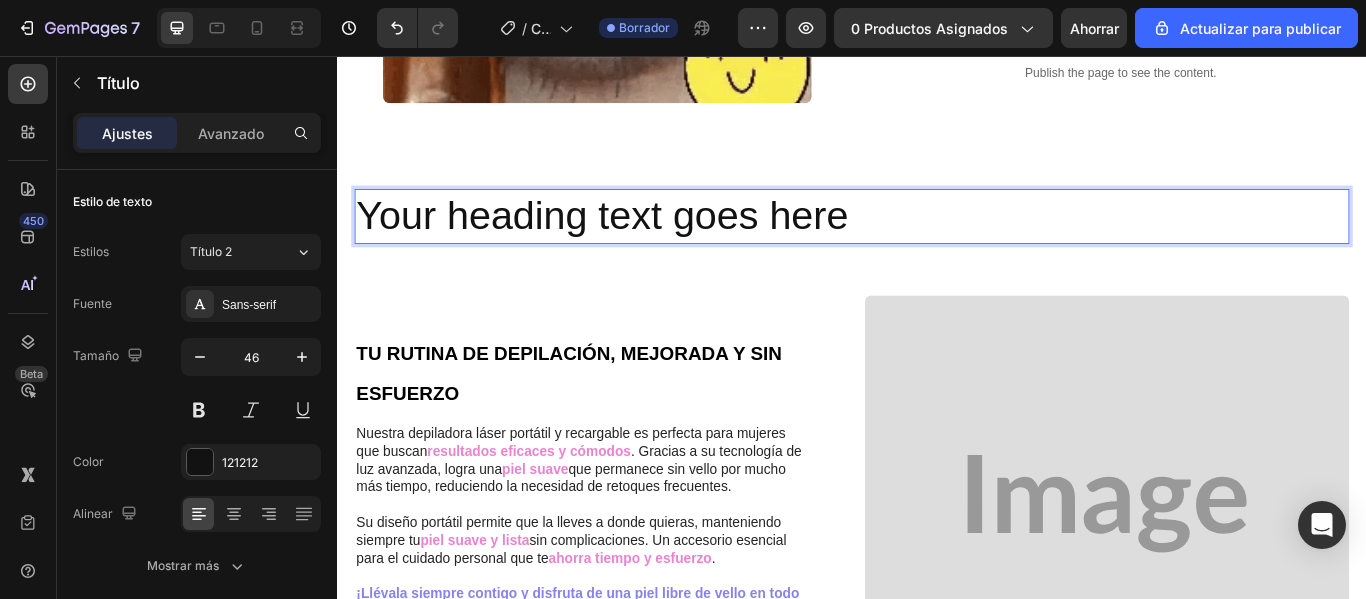 click on "Your heading text goes here" at bounding box center [937, 243] 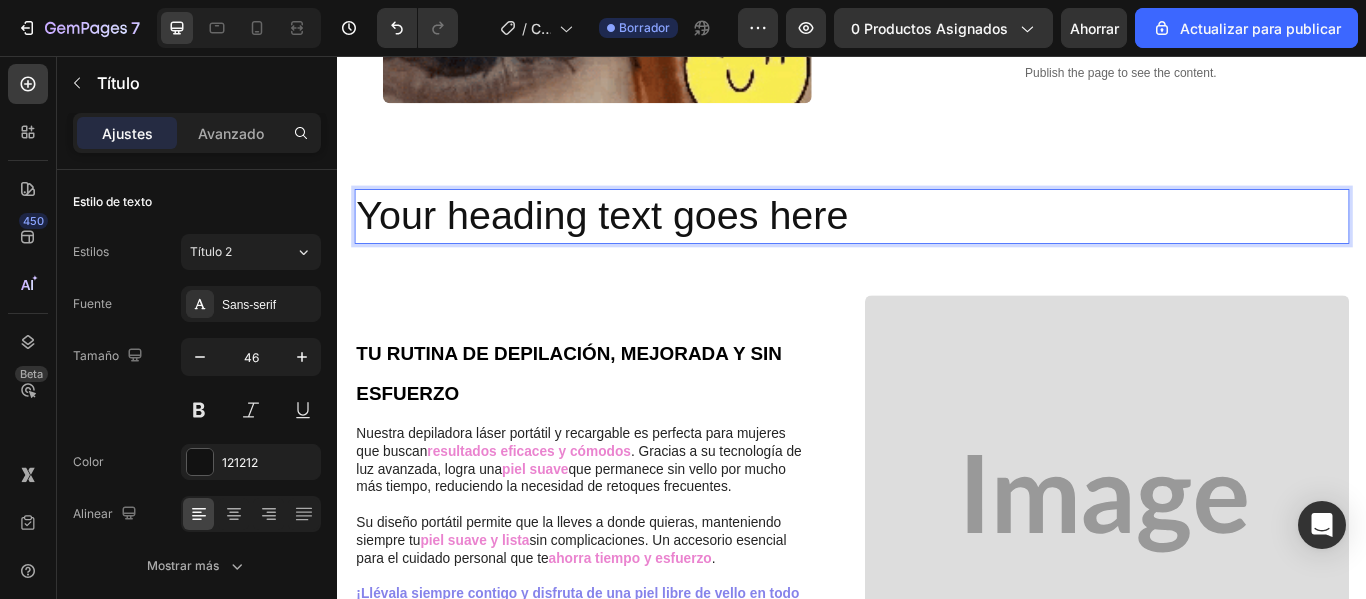 click on "Your heading text goes here" at bounding box center (937, 243) 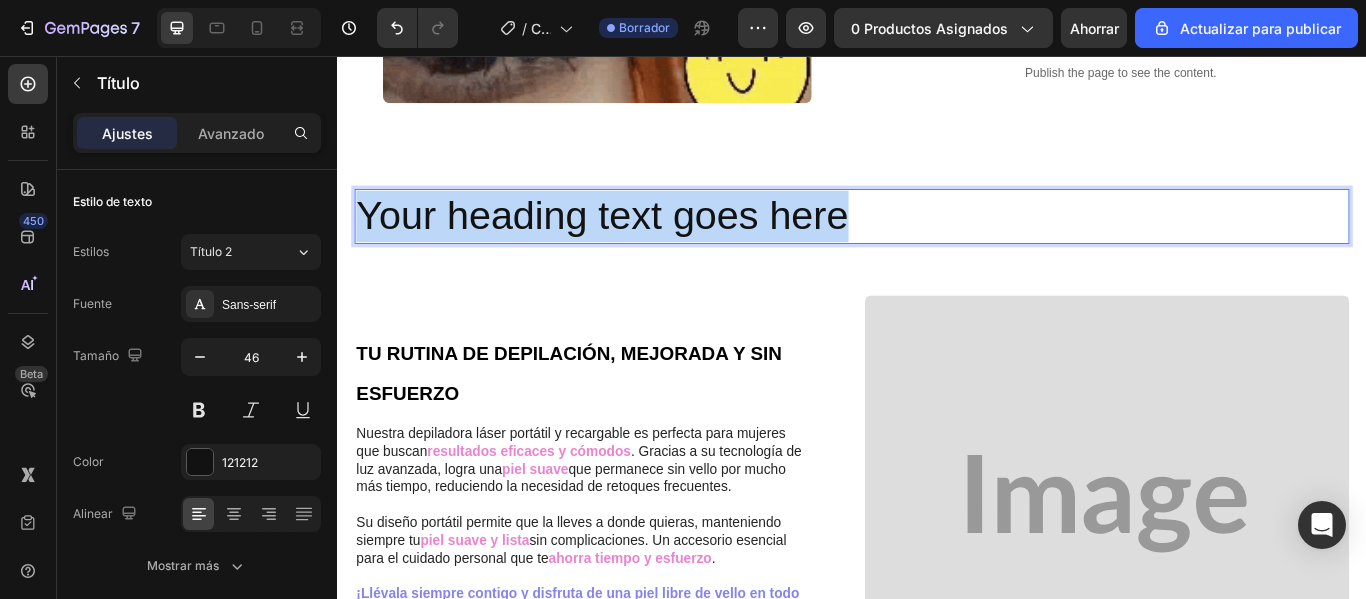 click on "Your heading text goes here" at bounding box center [937, 243] 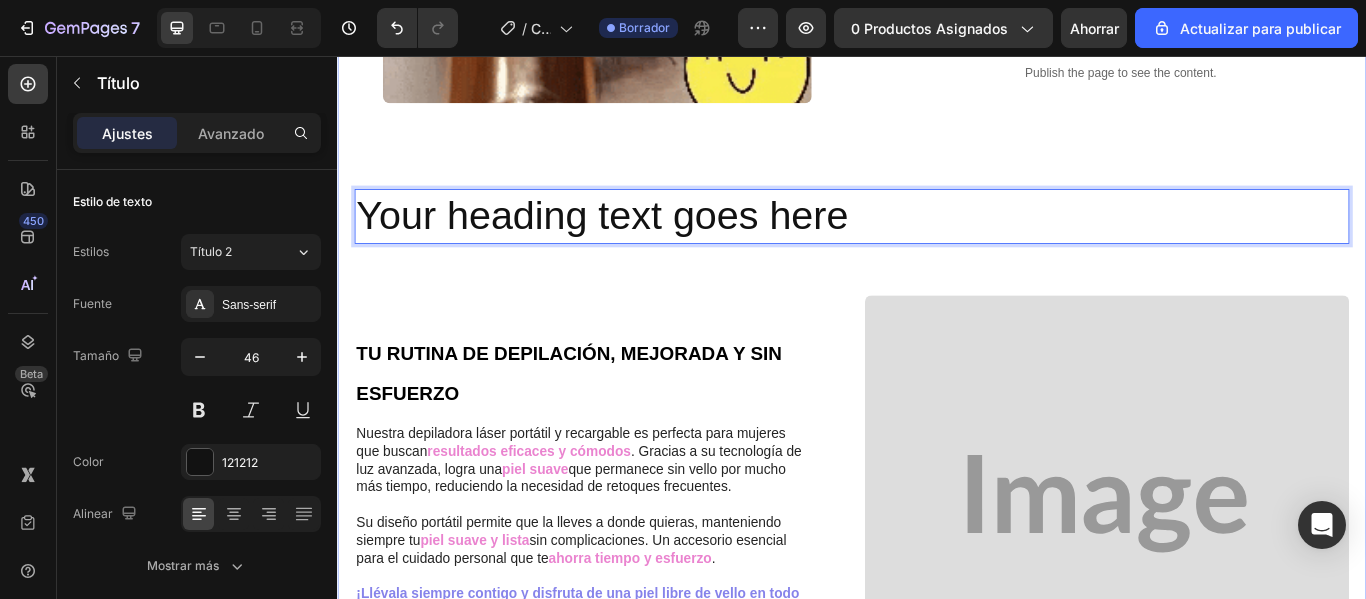 drag, startPoint x: 1105, startPoint y: 226, endPoint x: 1077, endPoint y: 233, distance: 28.86174 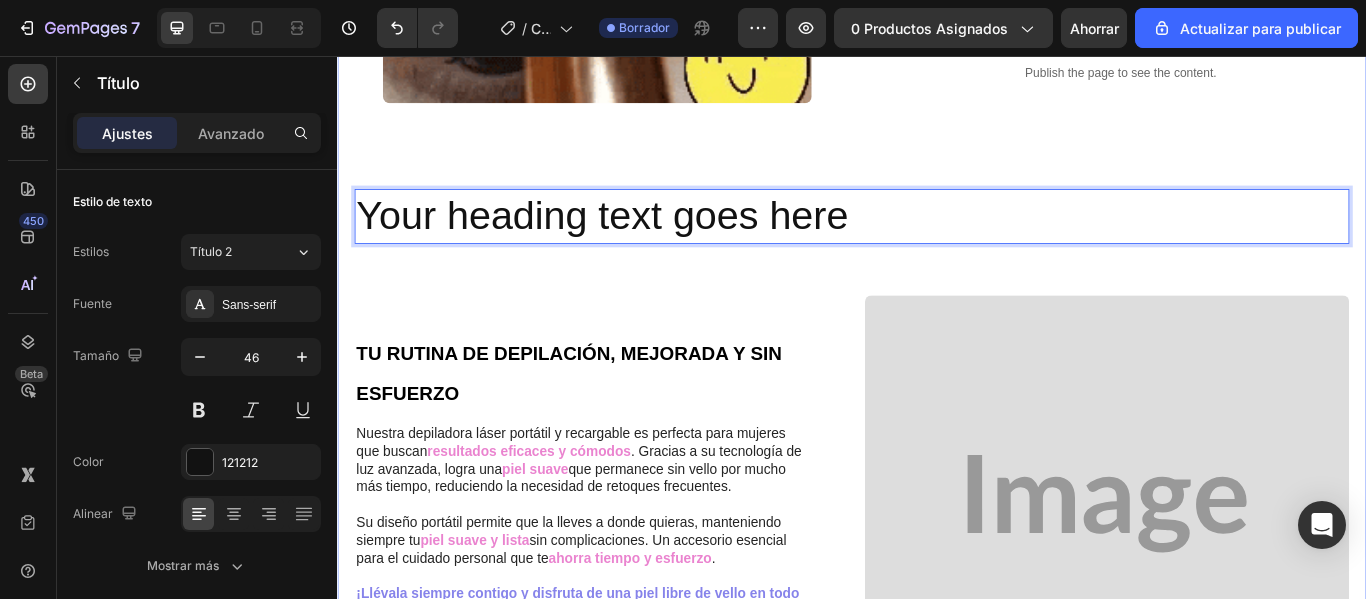 click on "Your heading text goes here" at bounding box center [937, 243] 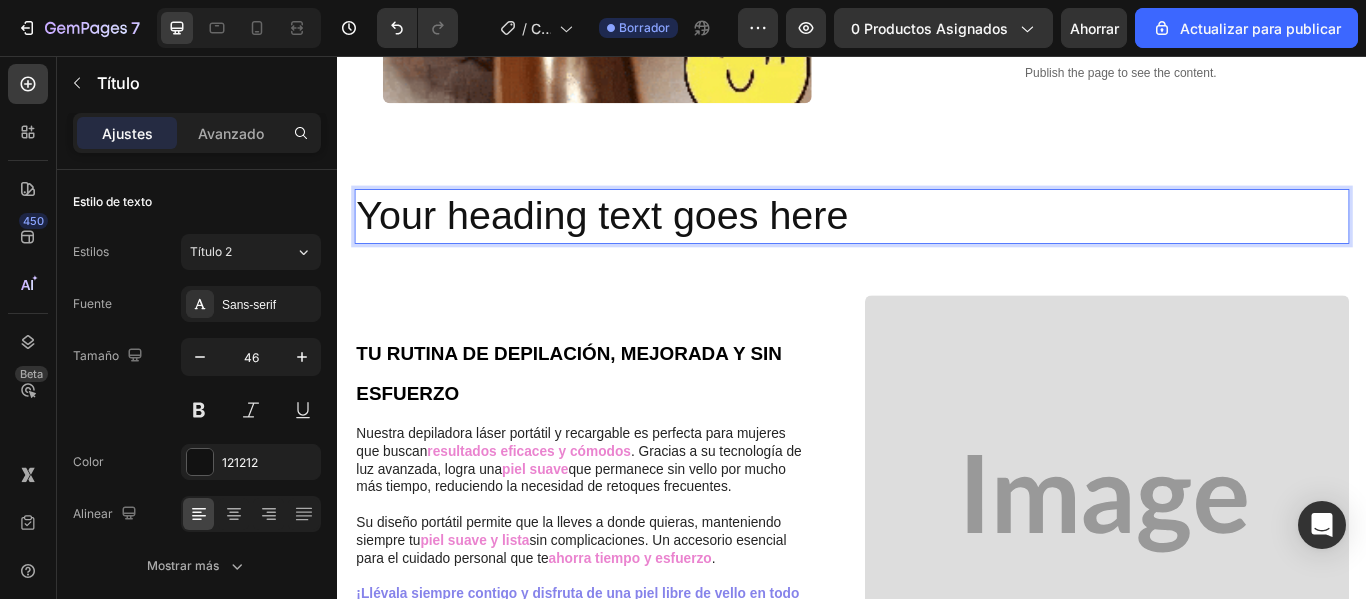 click on "Your heading text goes here" at bounding box center [937, 243] 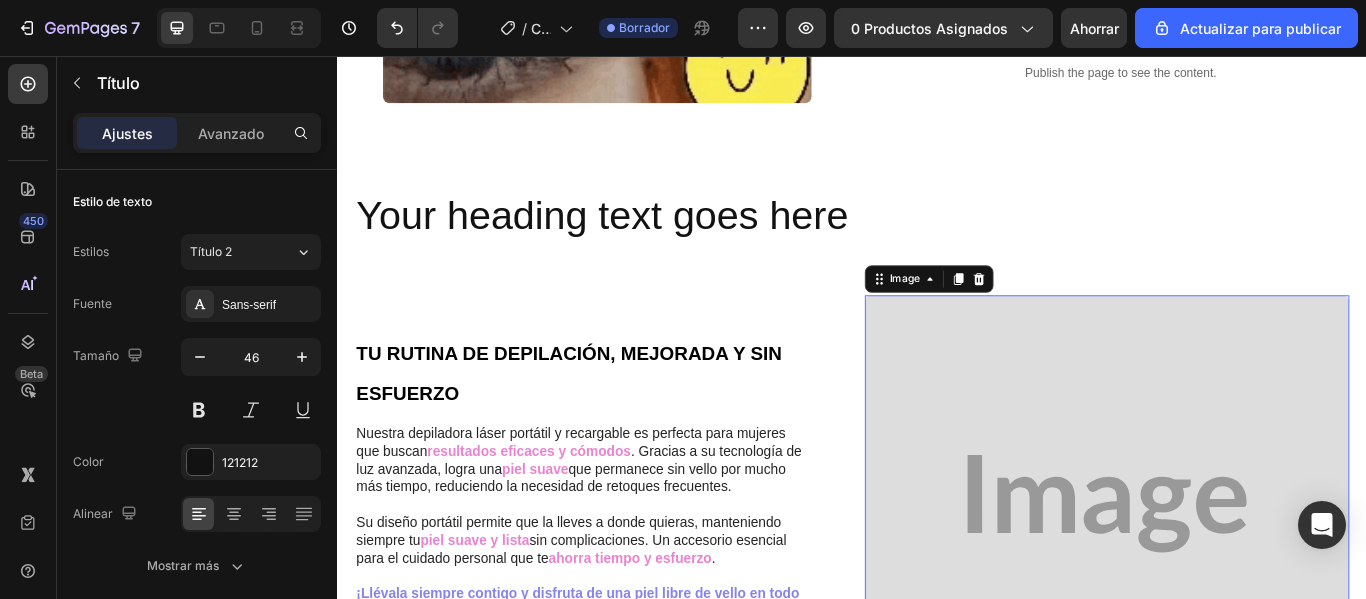click at bounding box center (1234, 578) 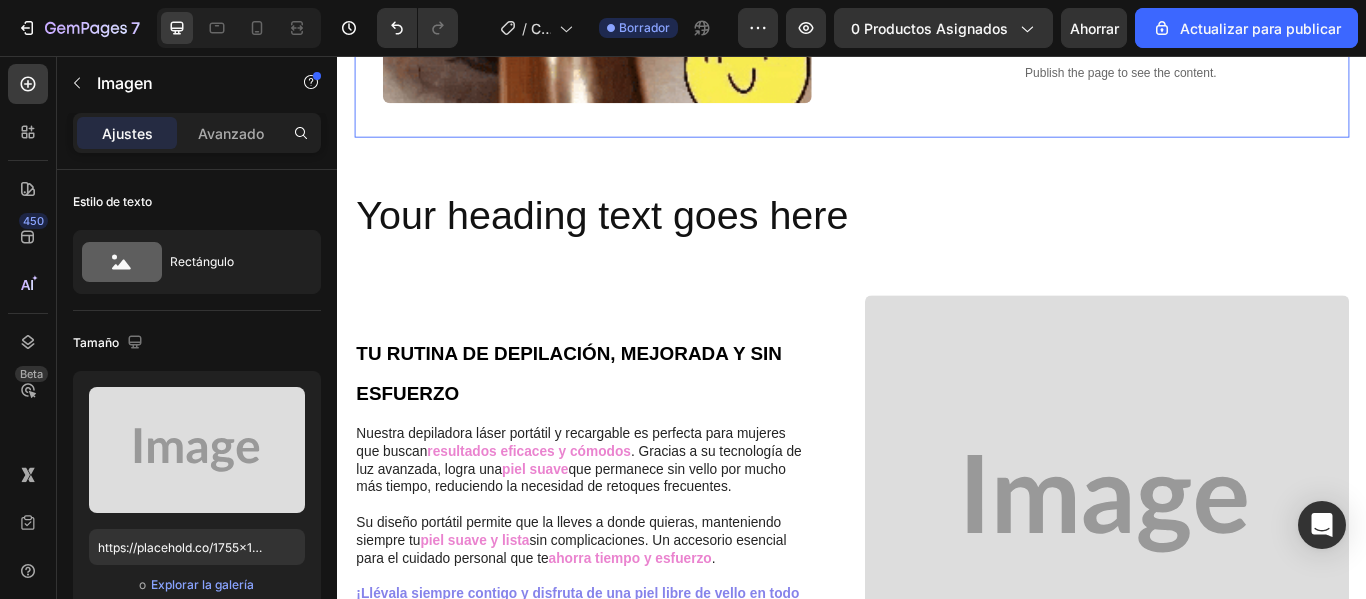 click on "LOGRA CEJAS IMPECABLES DE MANERA FACIL Y COMODA Heading Di adiós al dolor, y disfruta de una depilación rápida, precisa y sin irritaciones.   Perfecta para la piel más sensible, garantizando seguridad y confort. Lo suficientemente suave como para usarla cada día sin preocupaciones.   Con la luz led se ve con claridad hasta el más mínimo vello, para obtener una depilación perfecta y detallada.   Disfruta de una experiencia cómoda y segura cada vez que la utilices.   ¡Despídete del vello y dale la bienvenida a la piel suave que deseas!   Text Block
Publish the page to see the content.
Custom Code Row" at bounding box center (1234, -119) 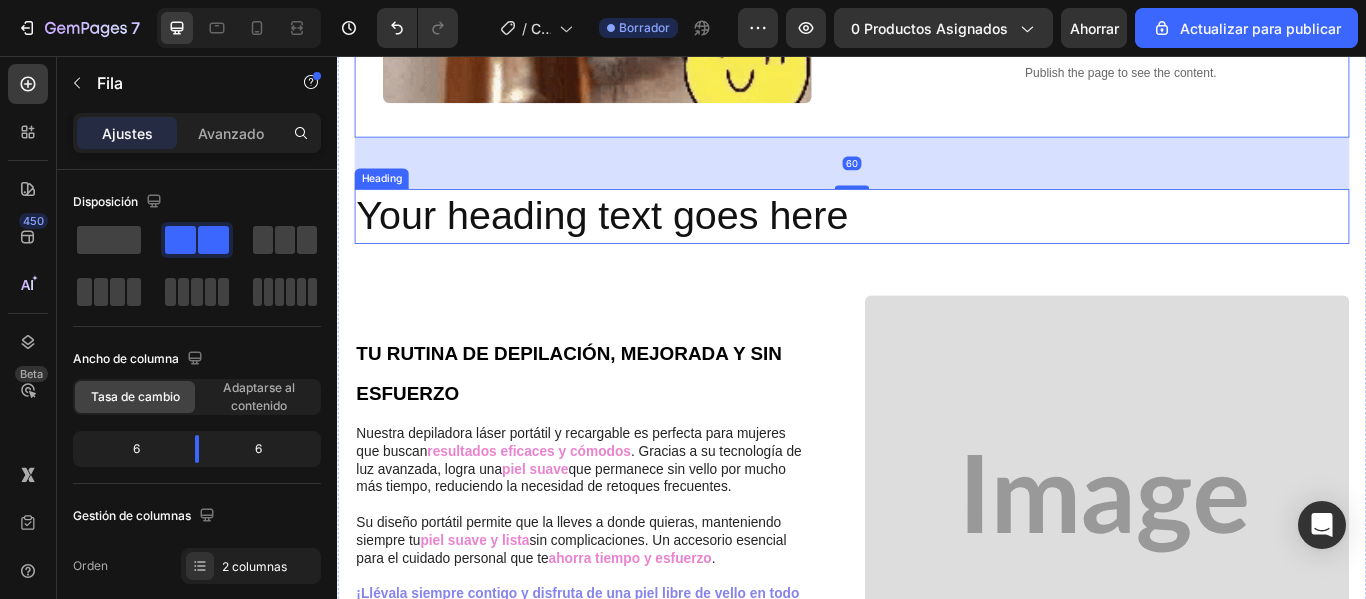 click on "Your heading text goes here" at bounding box center (937, 243) 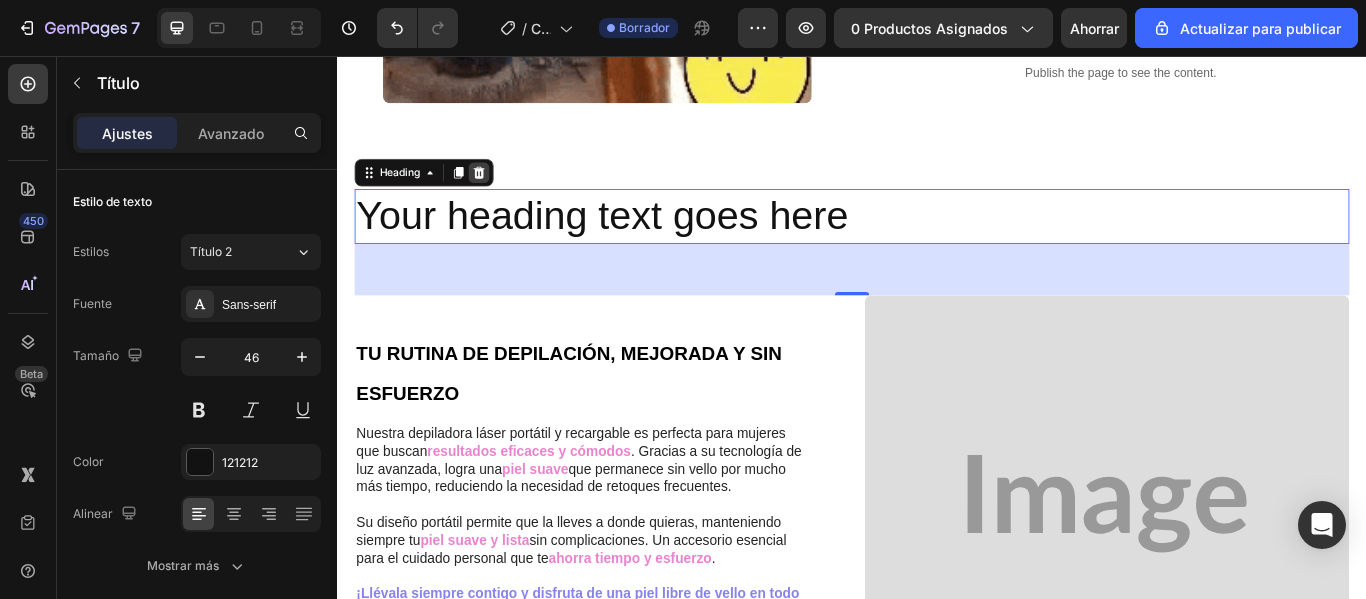 click 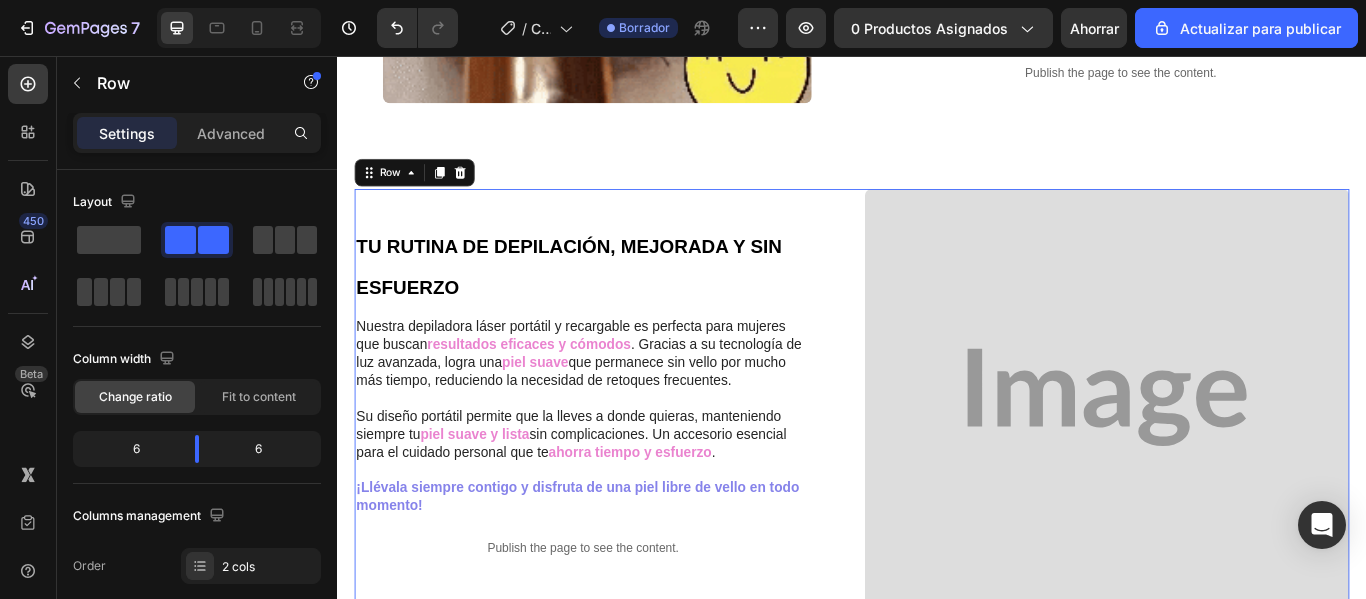 click on "TU RUTINA DE DEPILACIÓN, MEJORADA Y SIN ESFUERZO Heading Nuestra depiladora láser portátil y recargable es perfecta para mujeres que buscan  resultados eficaces y cómodos . Gracias a su tecnología de luz avanzada, logra una  piel suave  que permanece sin vello por mucho más tiempo, reduciendo la necesidad de retoques frecuentes.   Su diseño portátil permite que la lleves a donde quieras, manteniendo siempre tu  piel suave y lista  sin complicaciones. Un accesorio esencial para el cuidado personal que te  ahorra tiempo y esfuerzo .   ¡Llévala siempre contigo y disfruta de una piel libre de vello en todo momento! Text Block
Publish the page to see the content.
Custom Code Row Image Row   48" at bounding box center (937, 454) 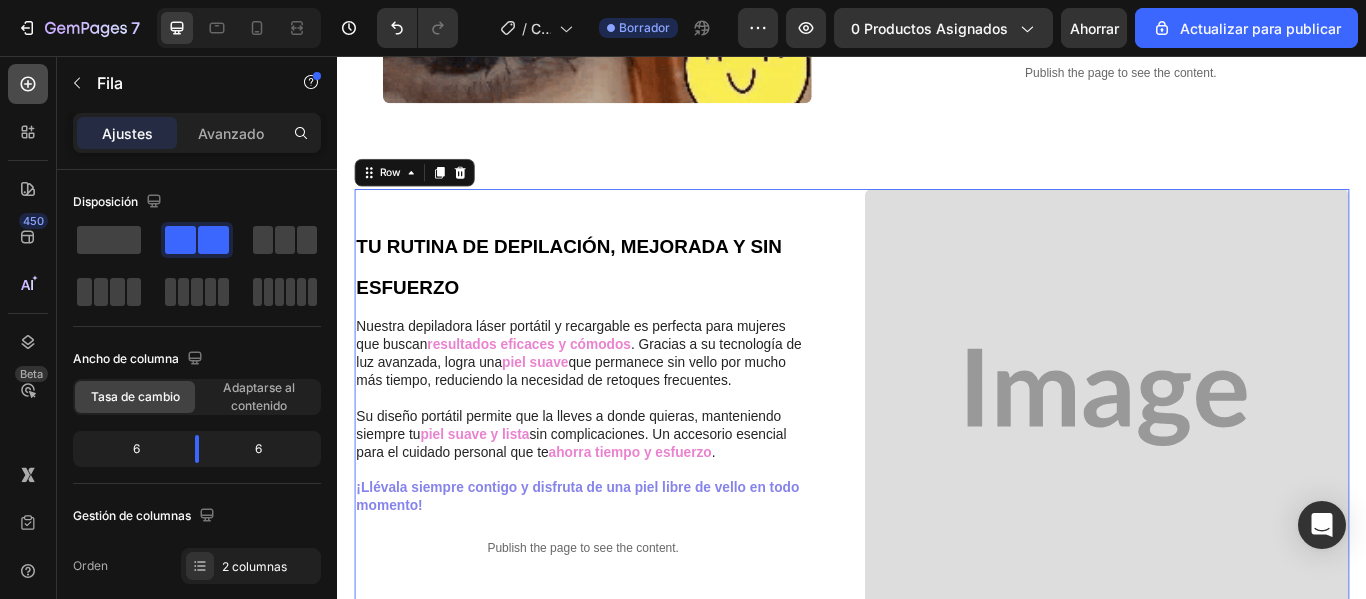click 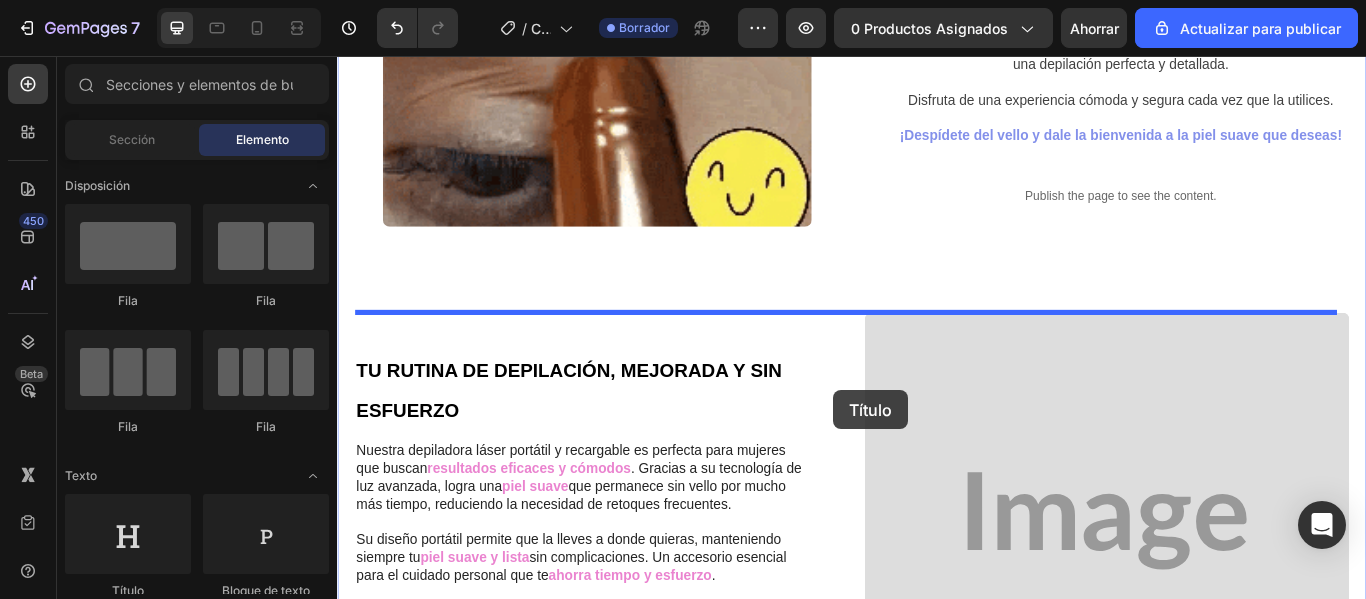 scroll, scrollTop: 1657, scrollLeft: 0, axis: vertical 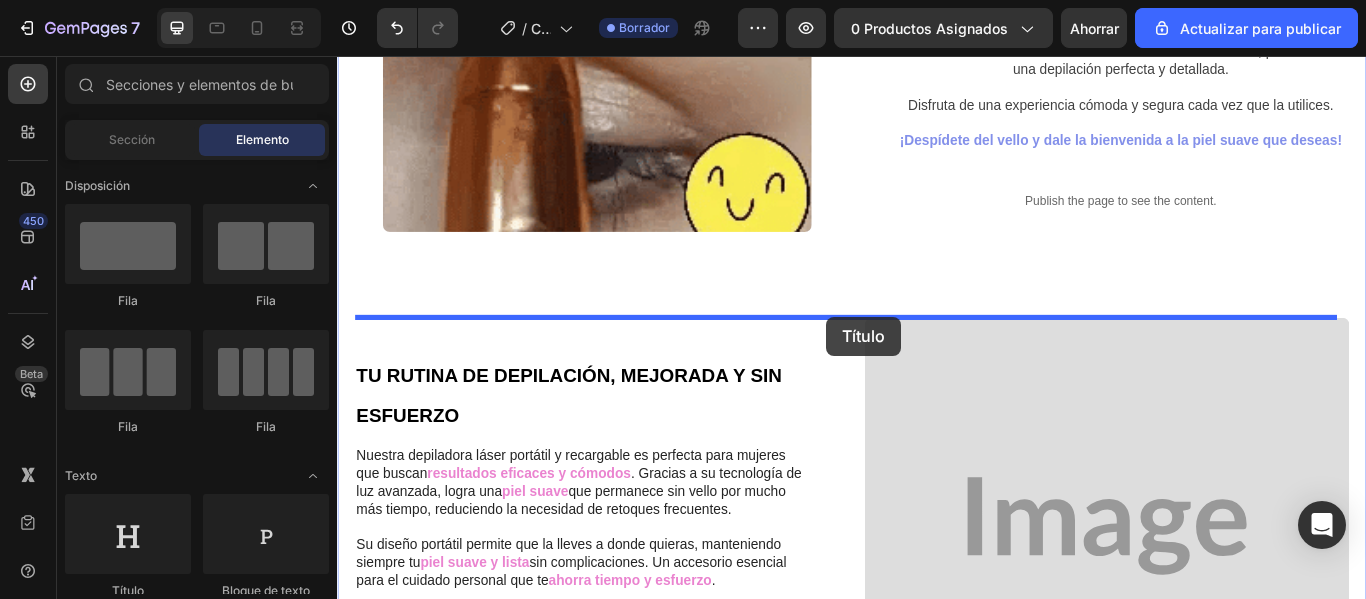 drag, startPoint x: 477, startPoint y: 590, endPoint x: 907, endPoint y: 360, distance: 487.6474 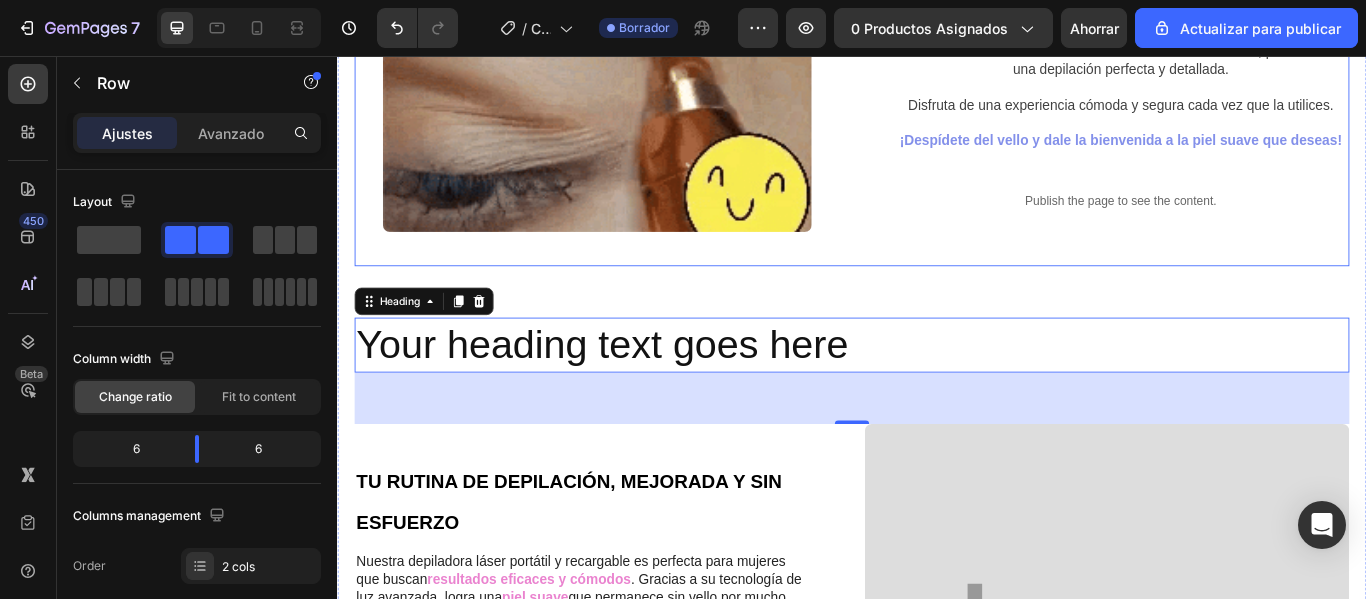 click on "LOGRA CEJAS IMPECABLES DE MANERA FACIL Y COMODA Heading Di adiós al dolor, y disfruta de una depilación rápida, precisa y sin irritaciones.   Perfecta para la piel más sensible, garantizando seguridad y confort. Lo suficientemente suave como para usarla cada día sin preocupaciones.   Con la luz led se ve con claridad hasta el más mínimo vello, para obtener una depilación perfecta y detallada.   Disfruta de una experiencia cómoda y segura cada vez que la utilices.   ¡Despídete del vello y dale la bienvenida a la piel suave que deseas!   Text Block
Publish the page to see the content.
Custom Code Row" at bounding box center (1234, 31) 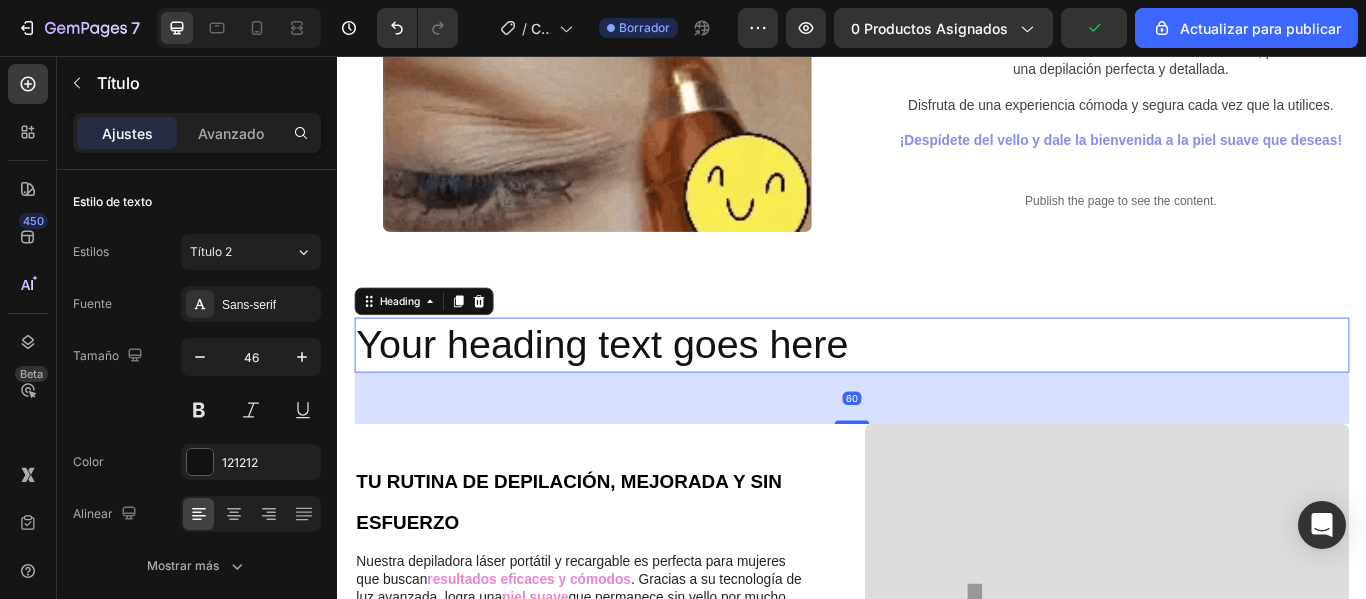 click on "Your heading text goes here" at bounding box center (937, 393) 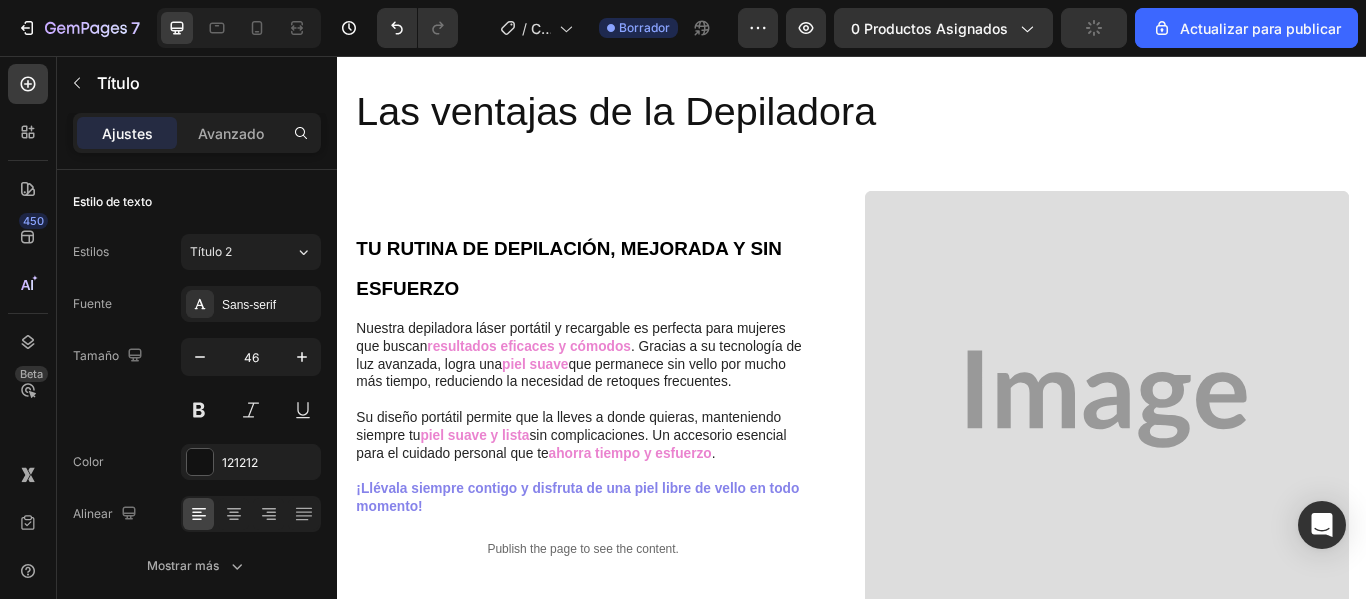 scroll, scrollTop: 1800, scrollLeft: 0, axis: vertical 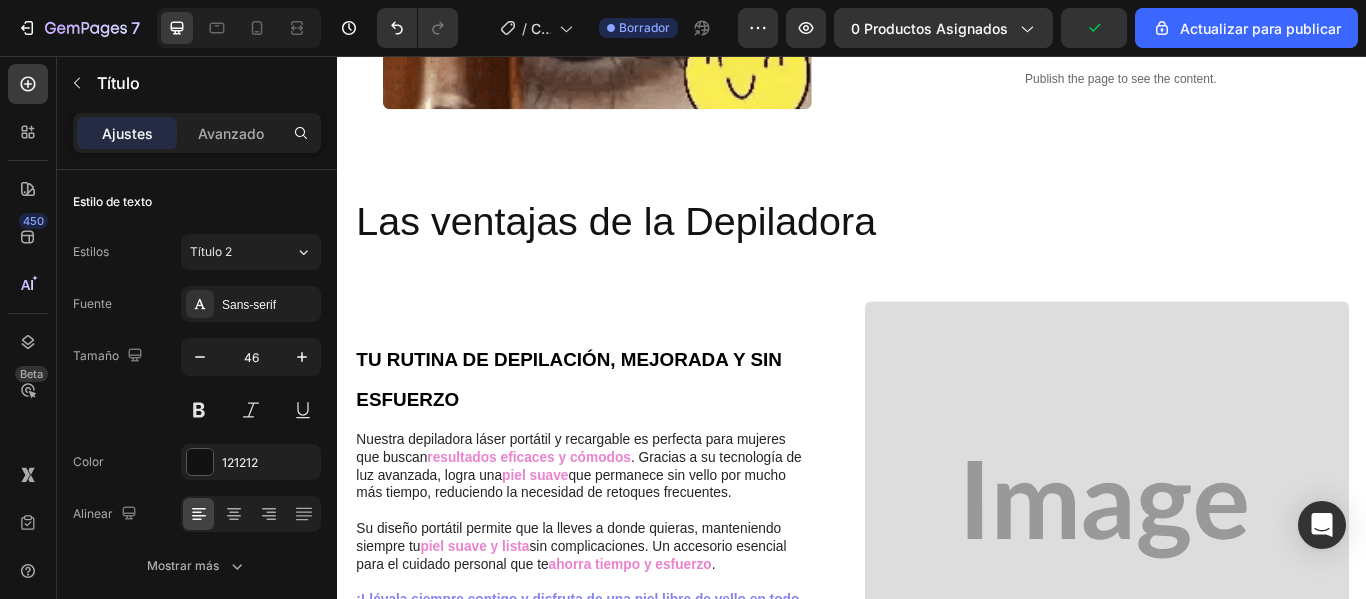 click on "Las ventajas de la Depiladora" at bounding box center [937, 250] 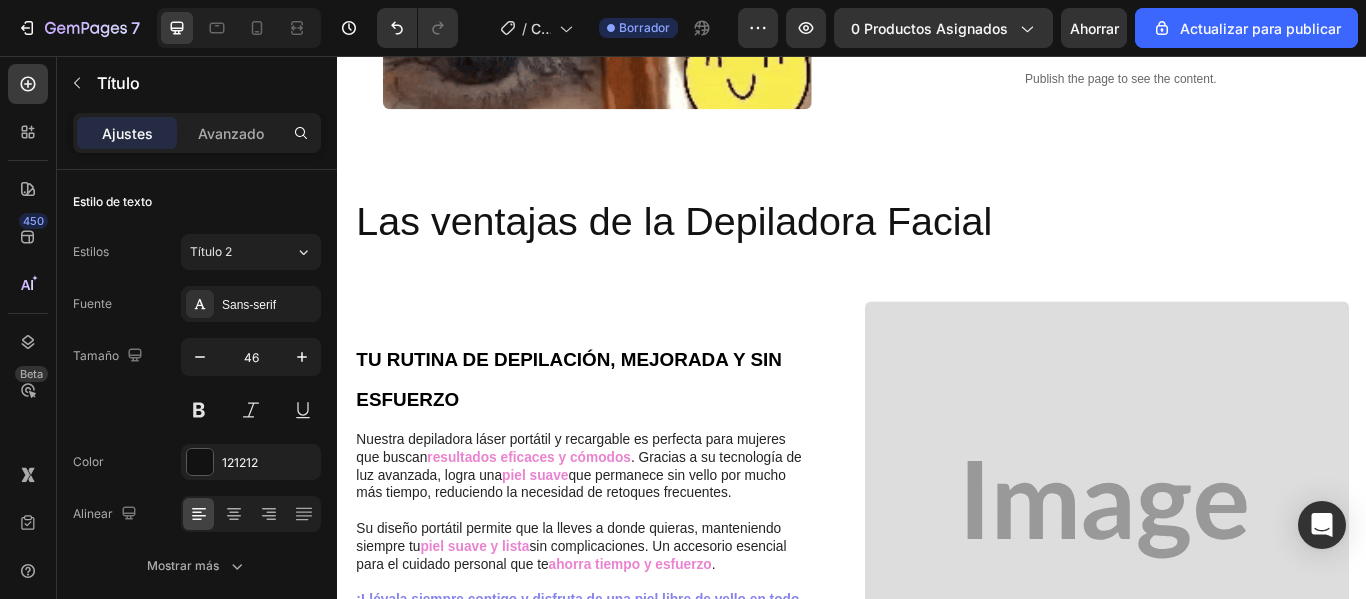 click on "Las ventajas de la Depiladora Facial" at bounding box center (937, 250) 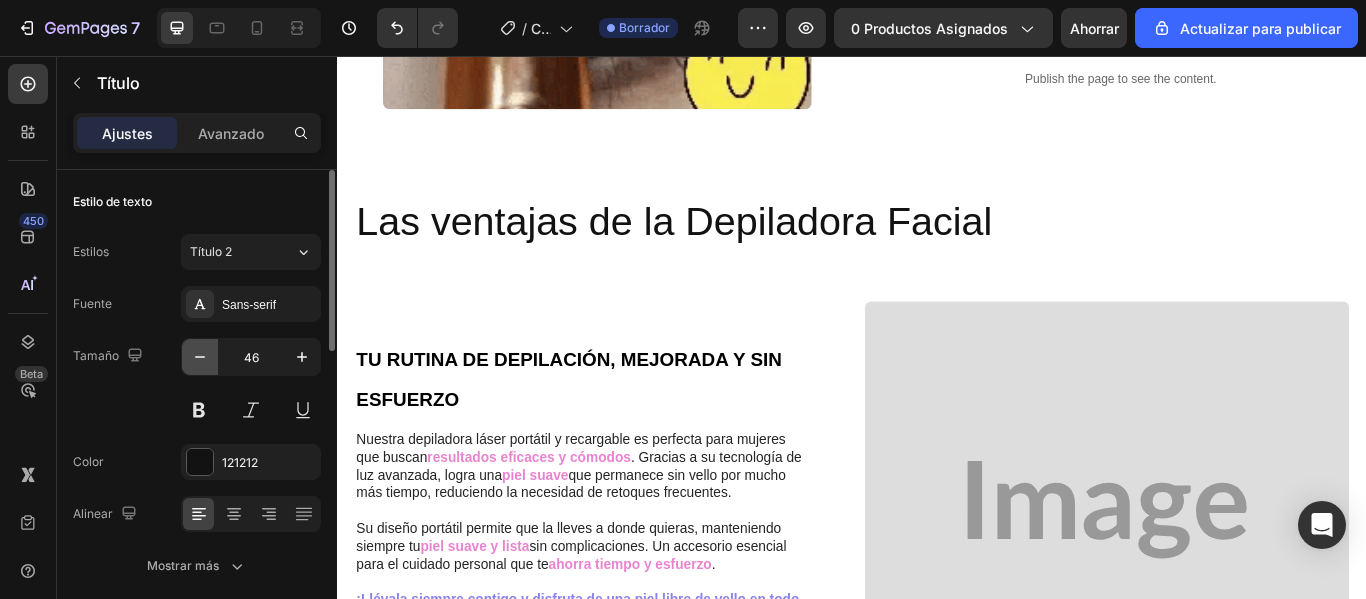 click at bounding box center (200, 357) 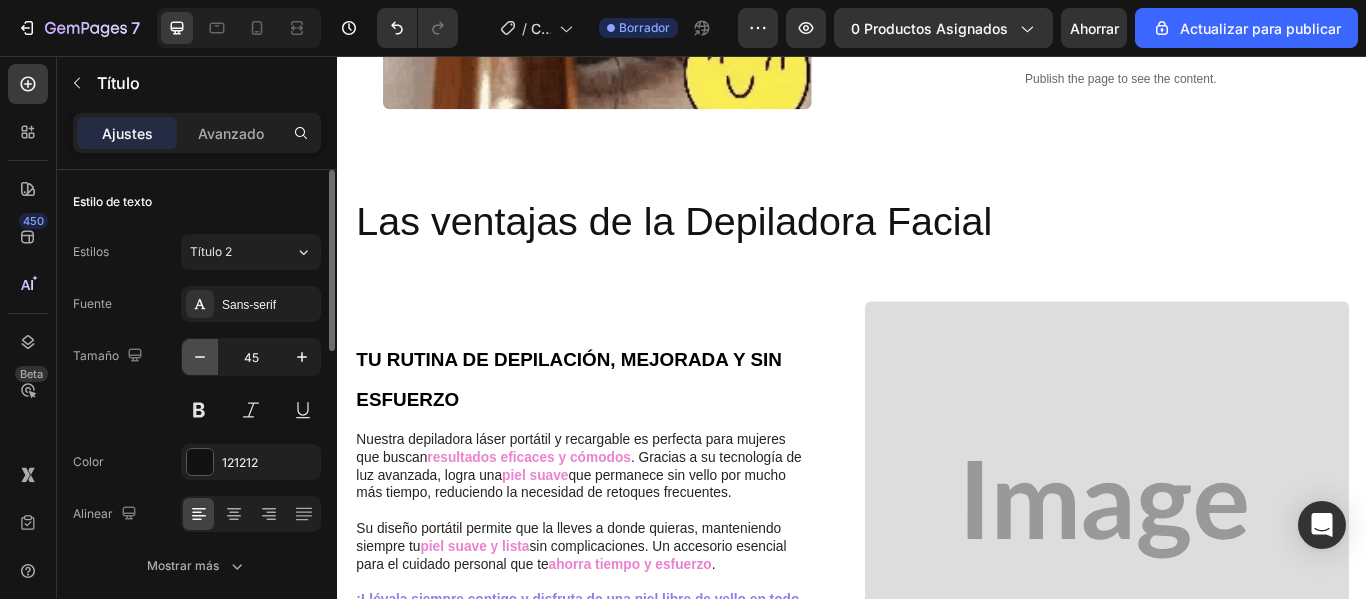 click at bounding box center (200, 357) 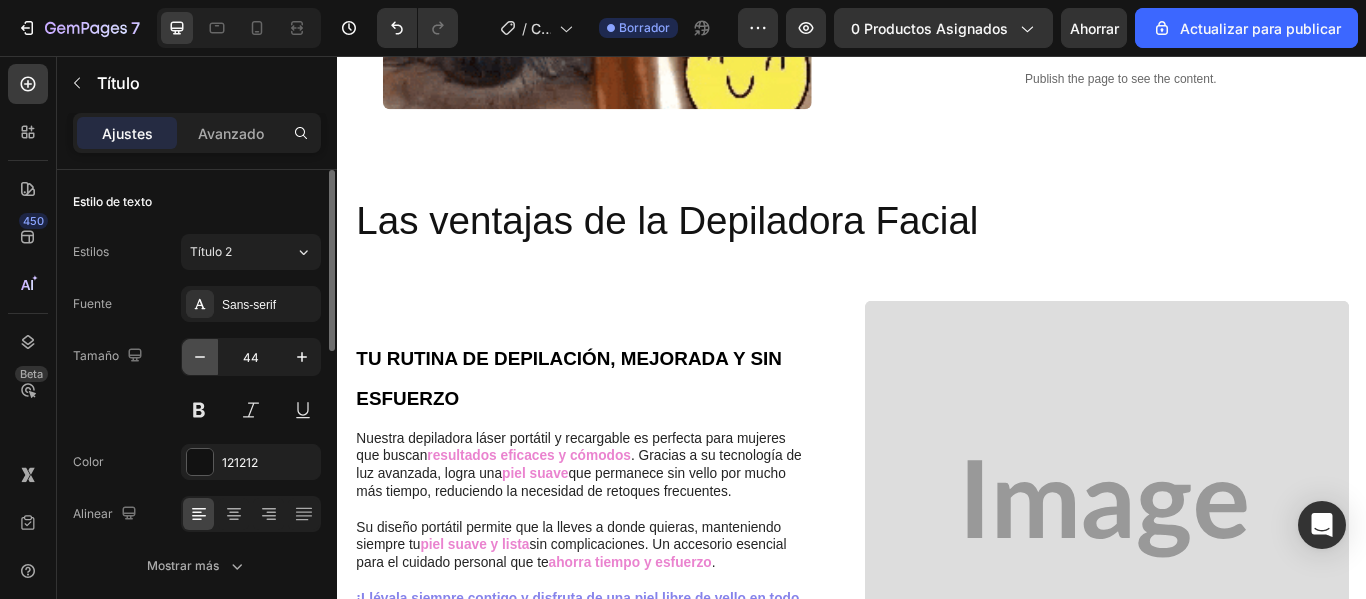 click at bounding box center [200, 357] 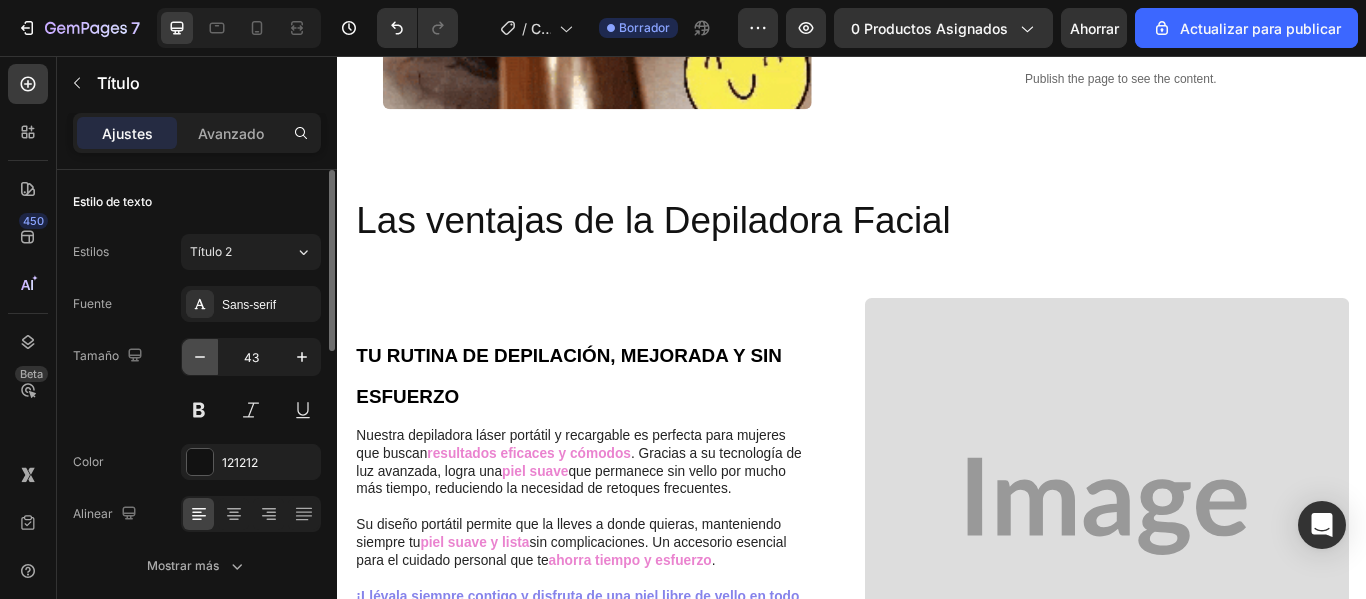 click at bounding box center [200, 357] 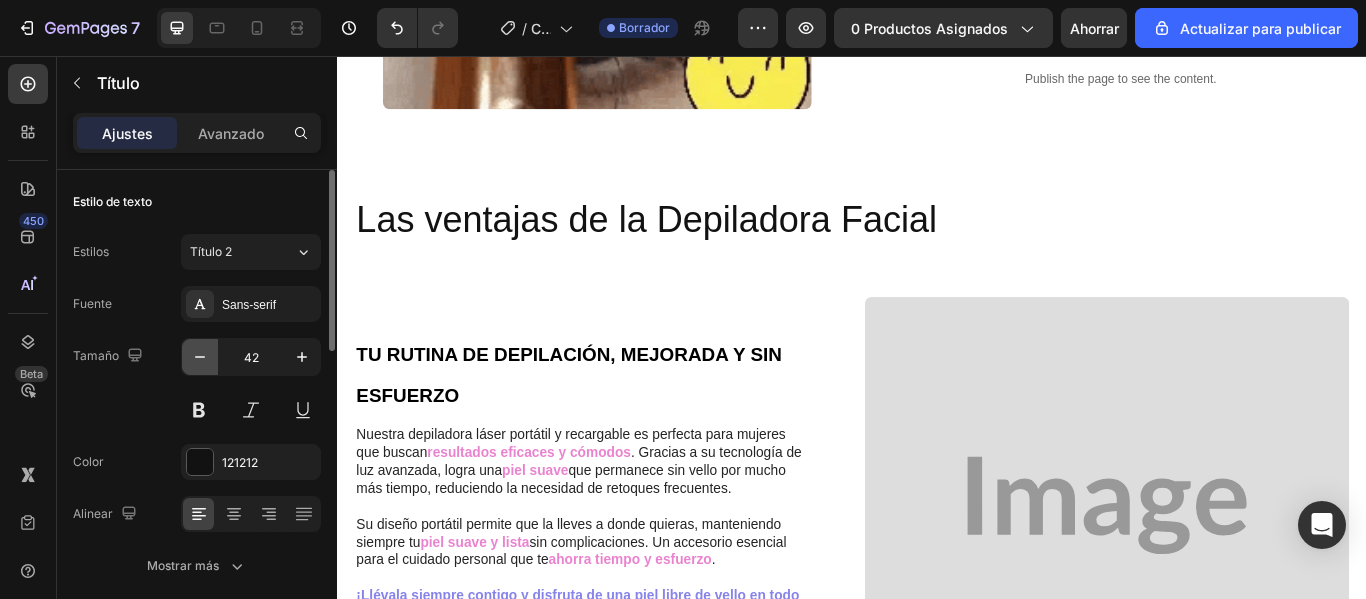 click at bounding box center (200, 357) 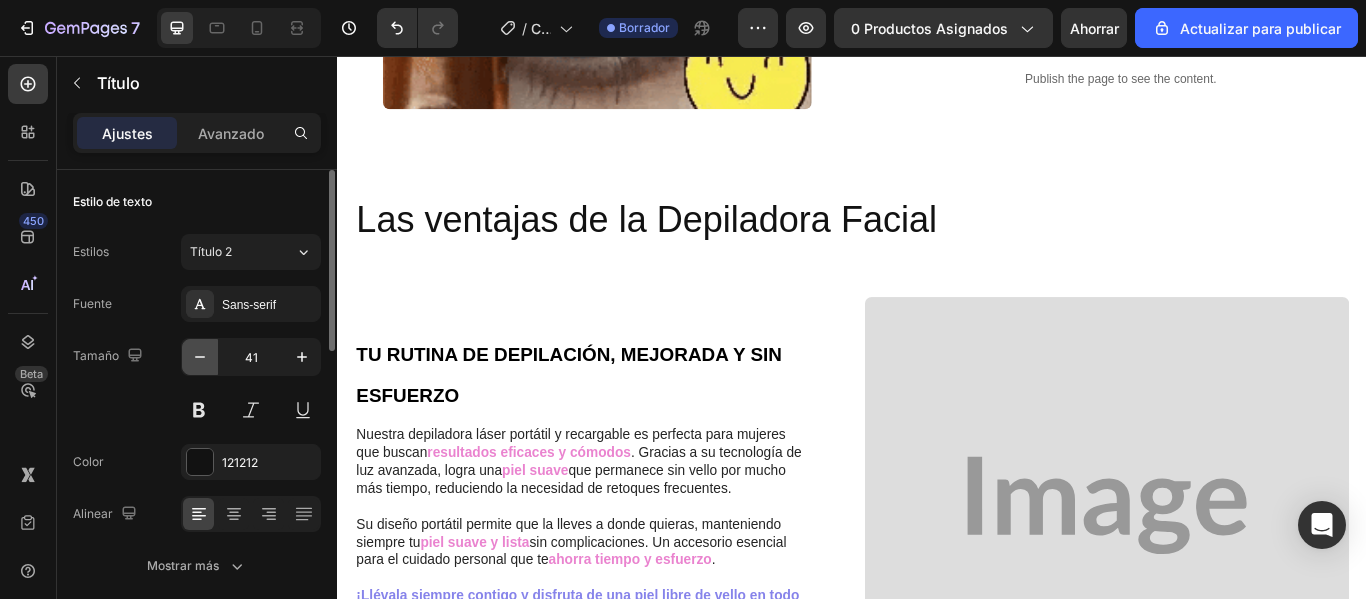 click at bounding box center [200, 357] 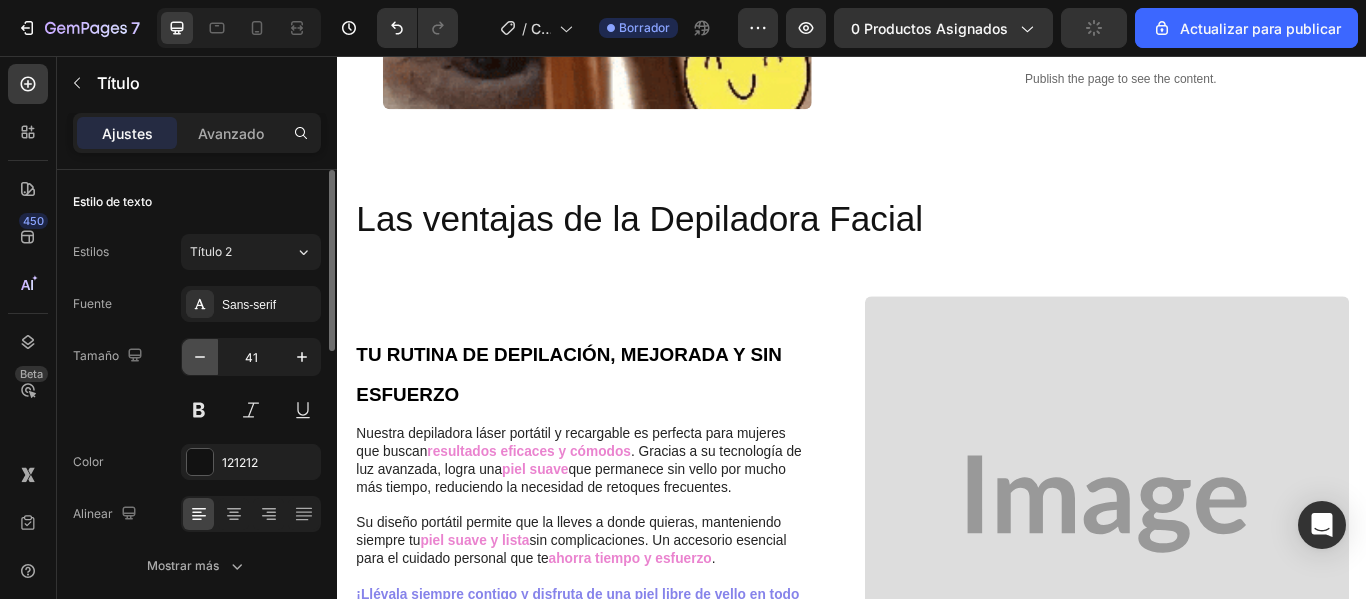 click at bounding box center (200, 357) 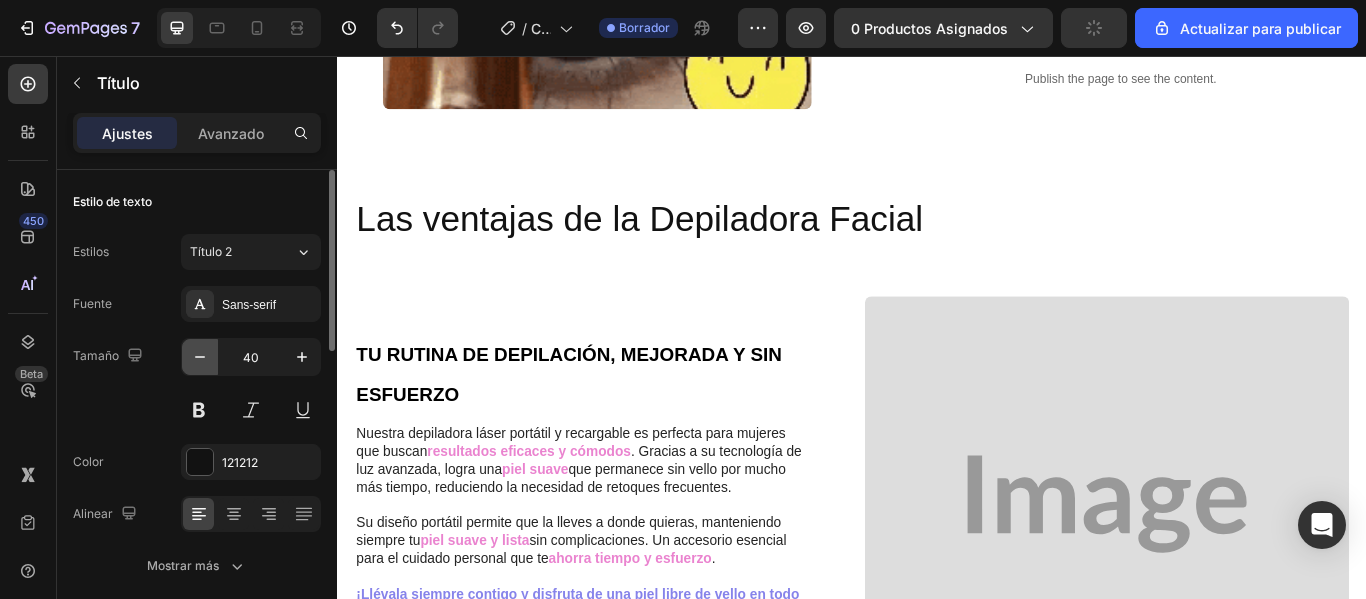 click at bounding box center (200, 357) 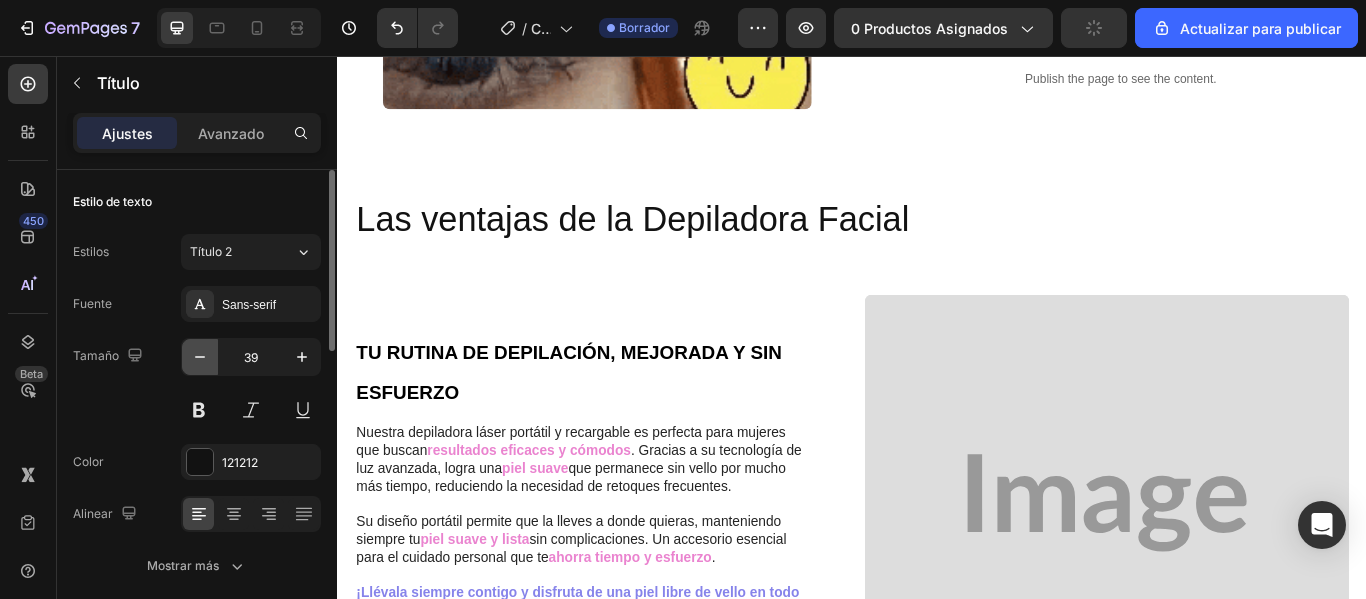 click at bounding box center (200, 357) 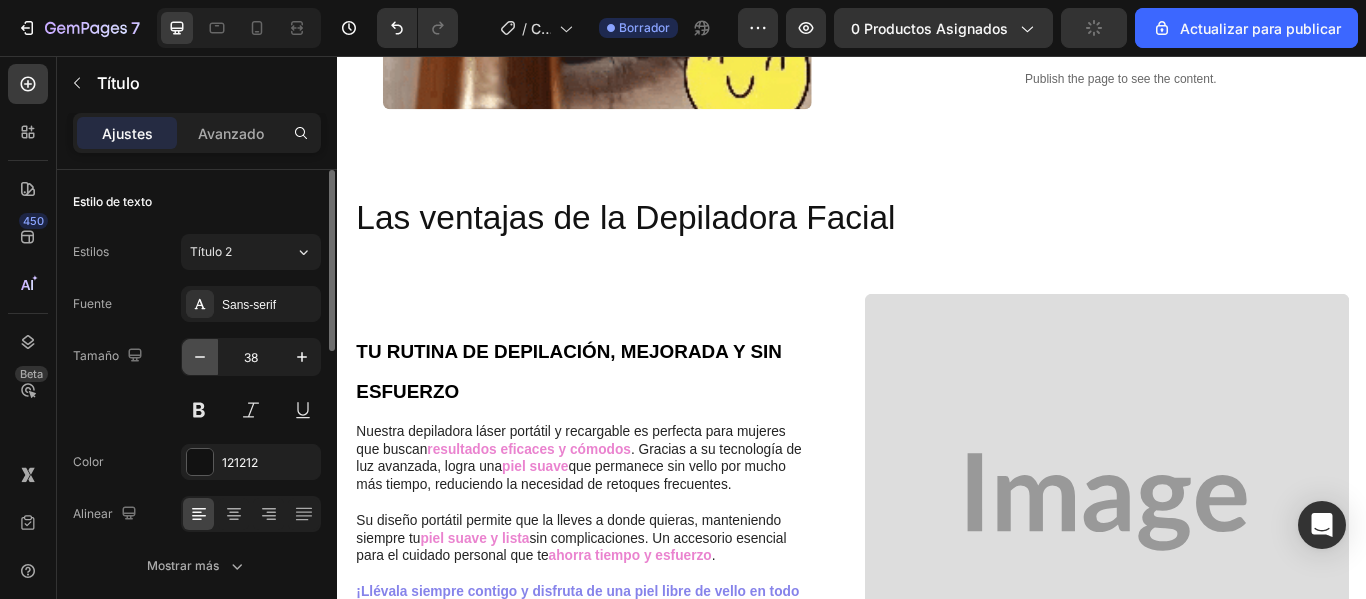 drag, startPoint x: 216, startPoint y: 357, endPoint x: 206, endPoint y: 354, distance: 10.440307 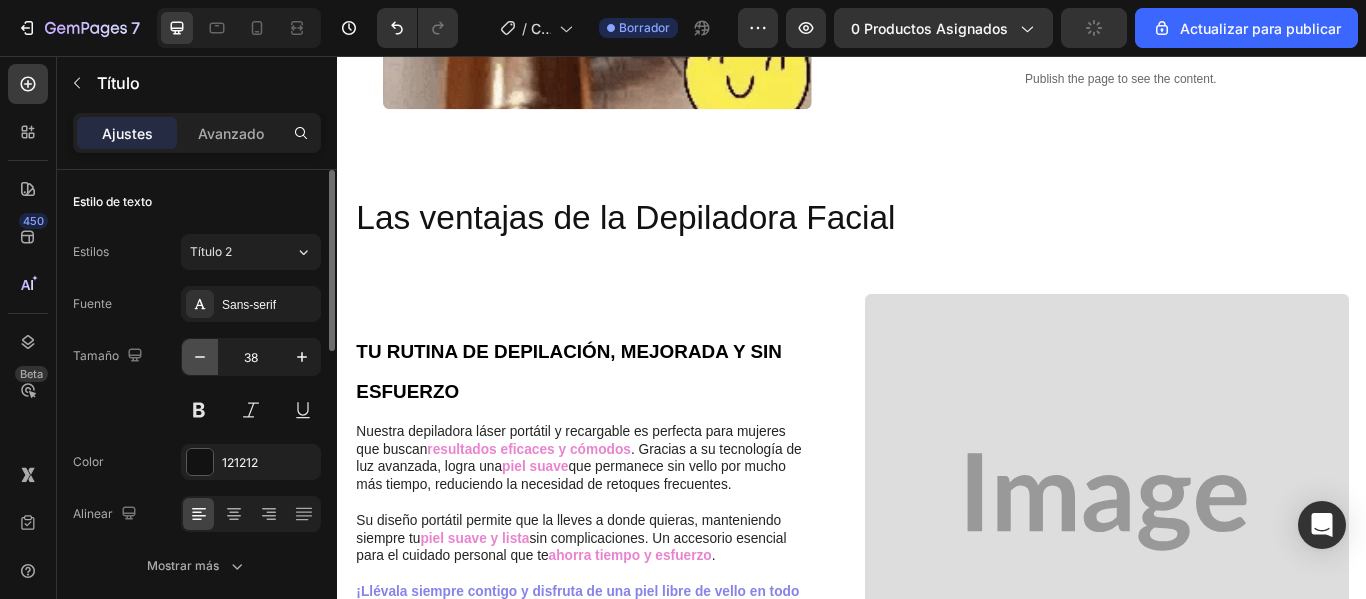 click at bounding box center (200, 357) 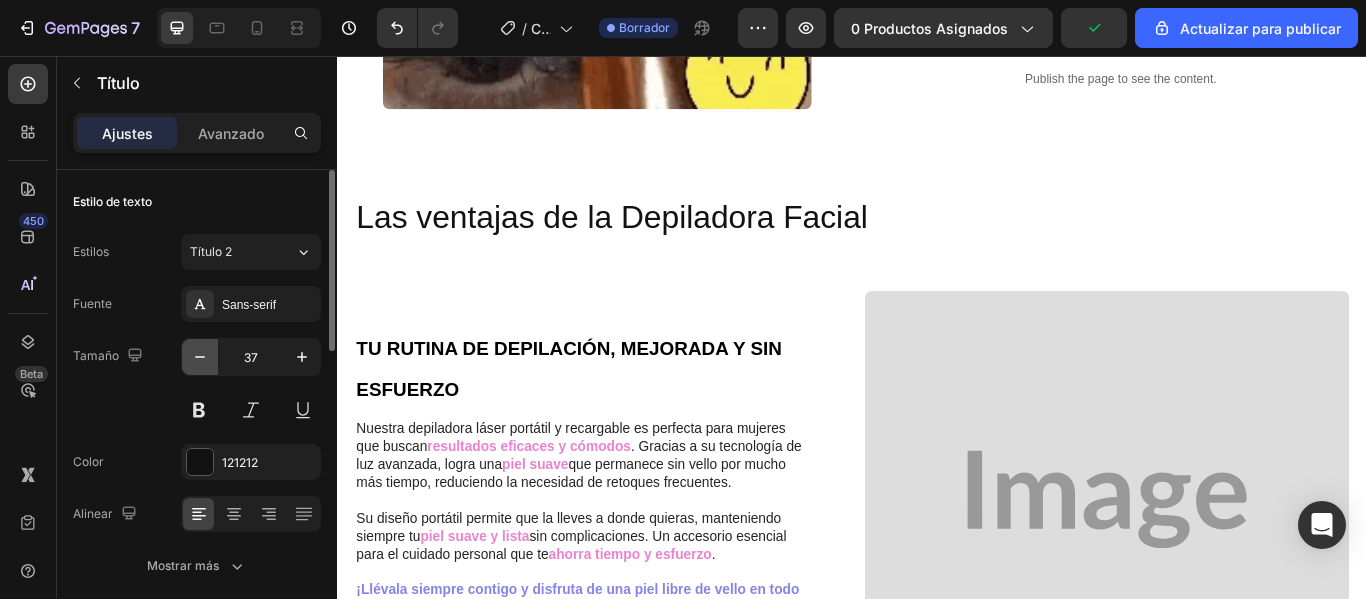 click 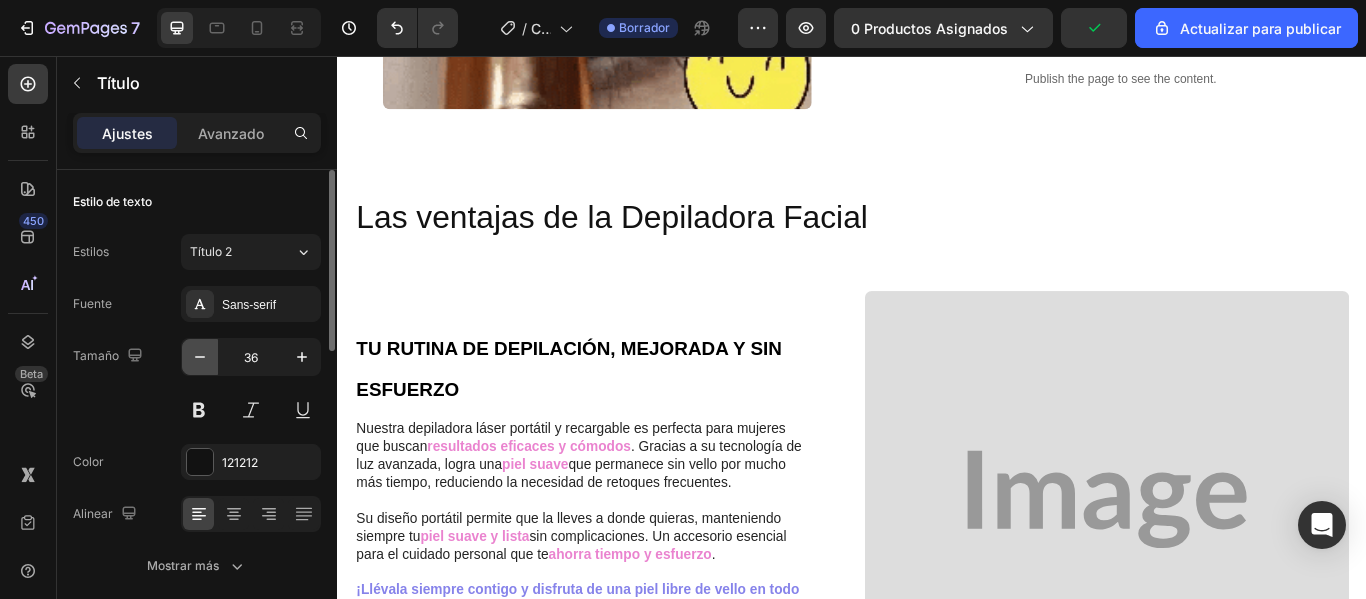 click 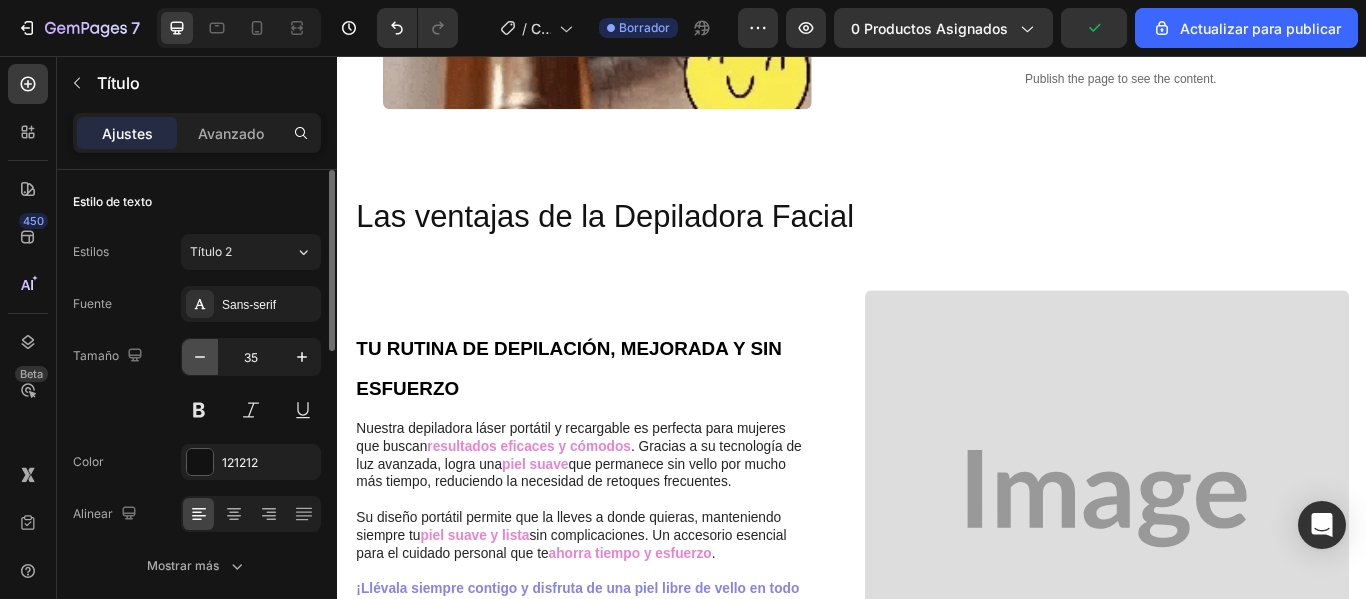 click 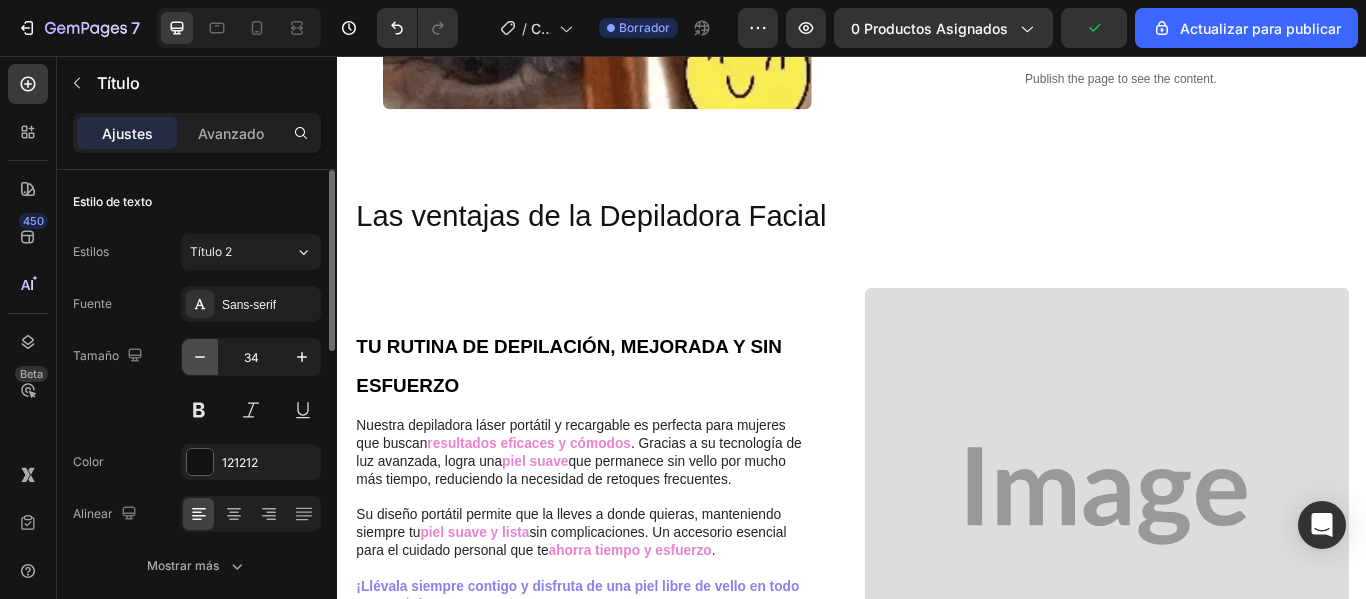 click 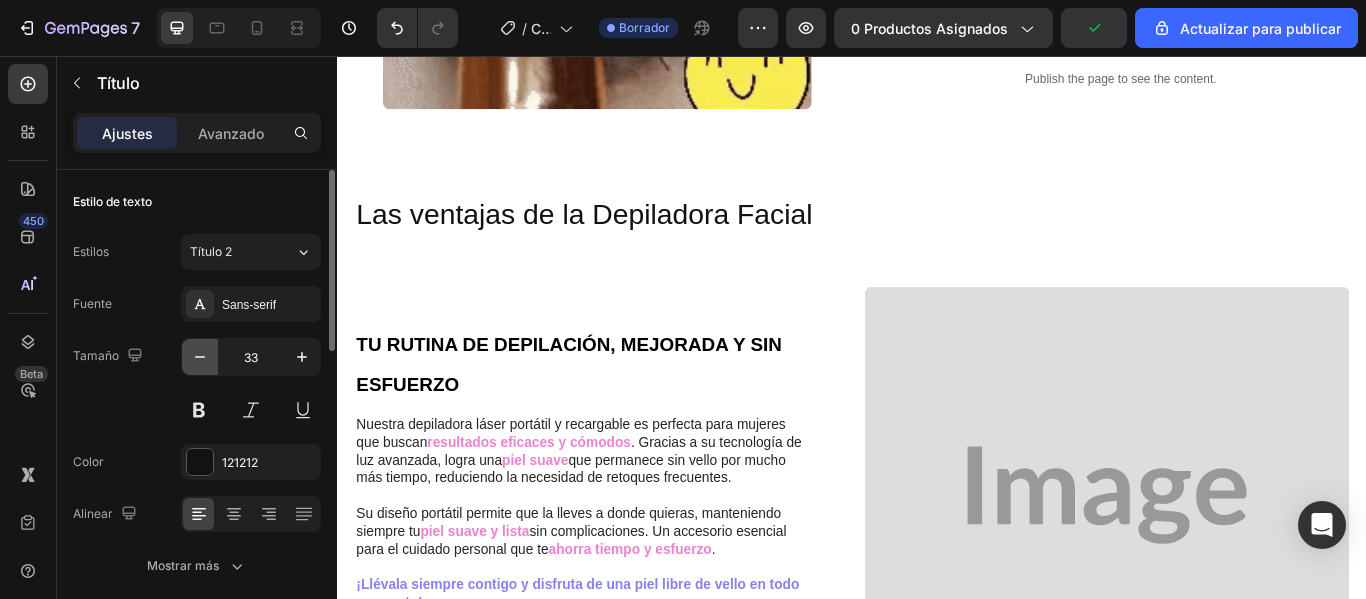 click 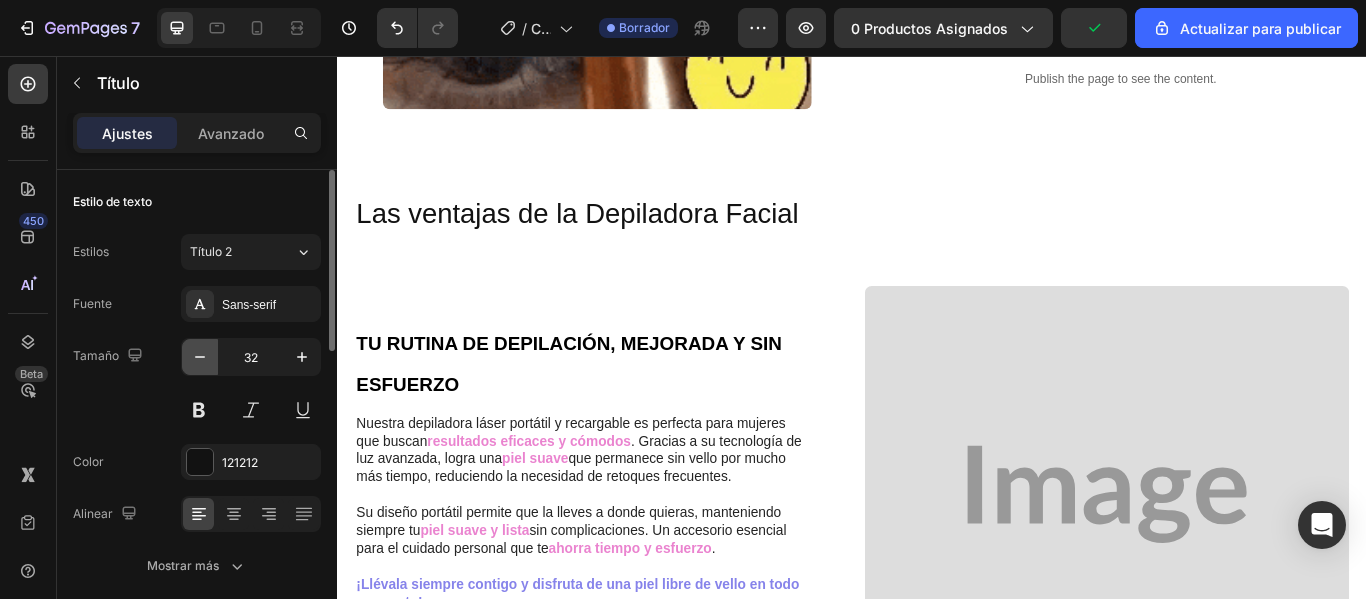 click 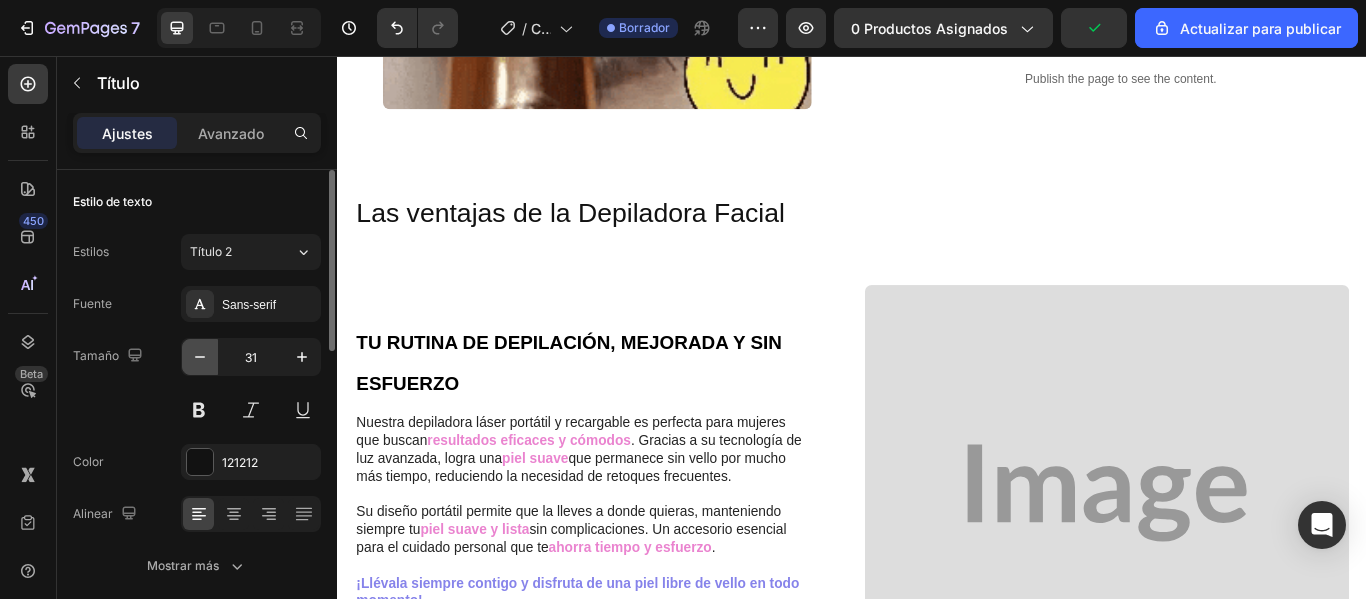 click 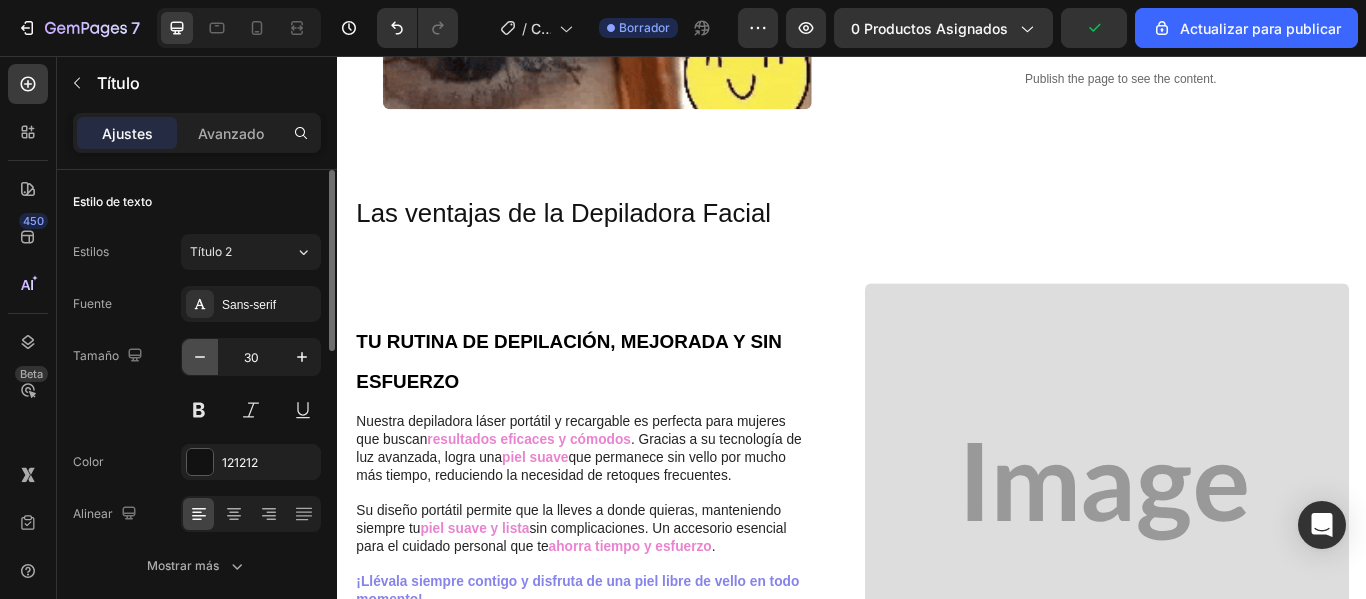 click 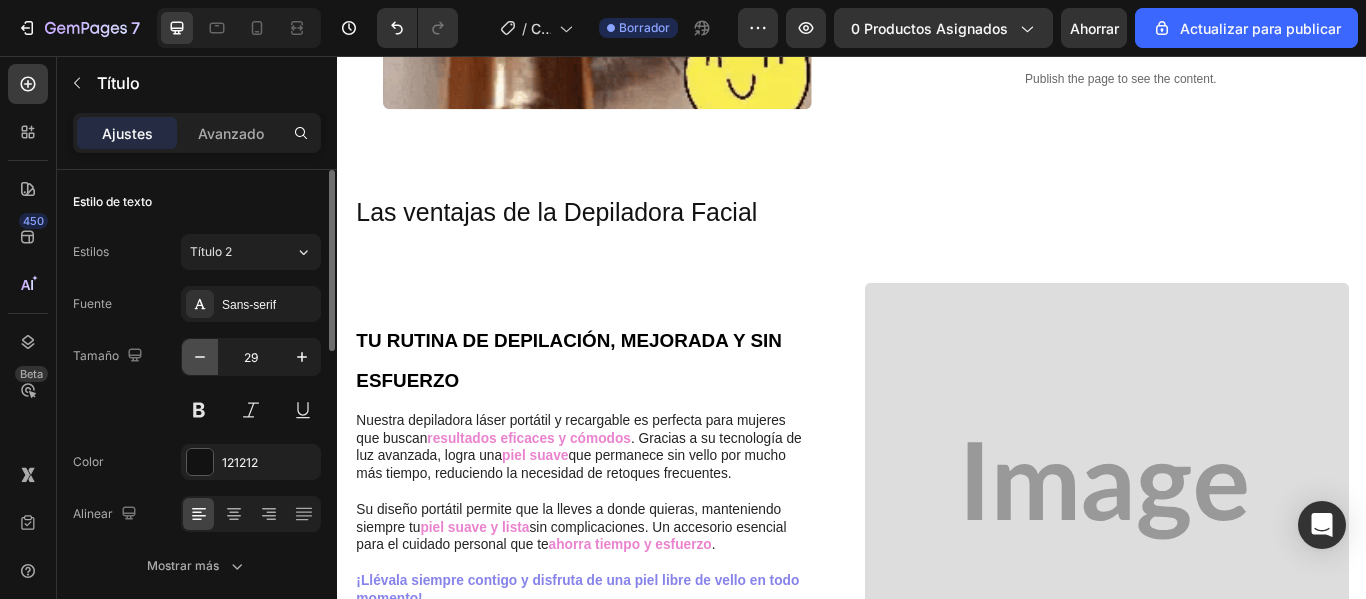 click 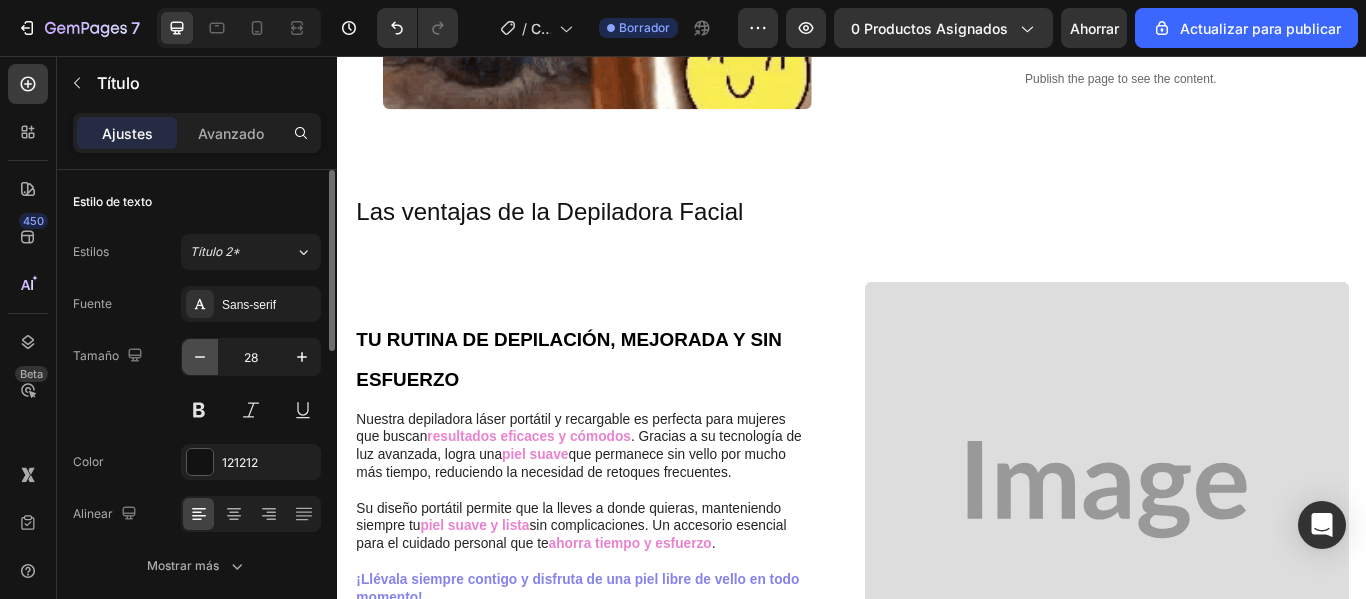 click 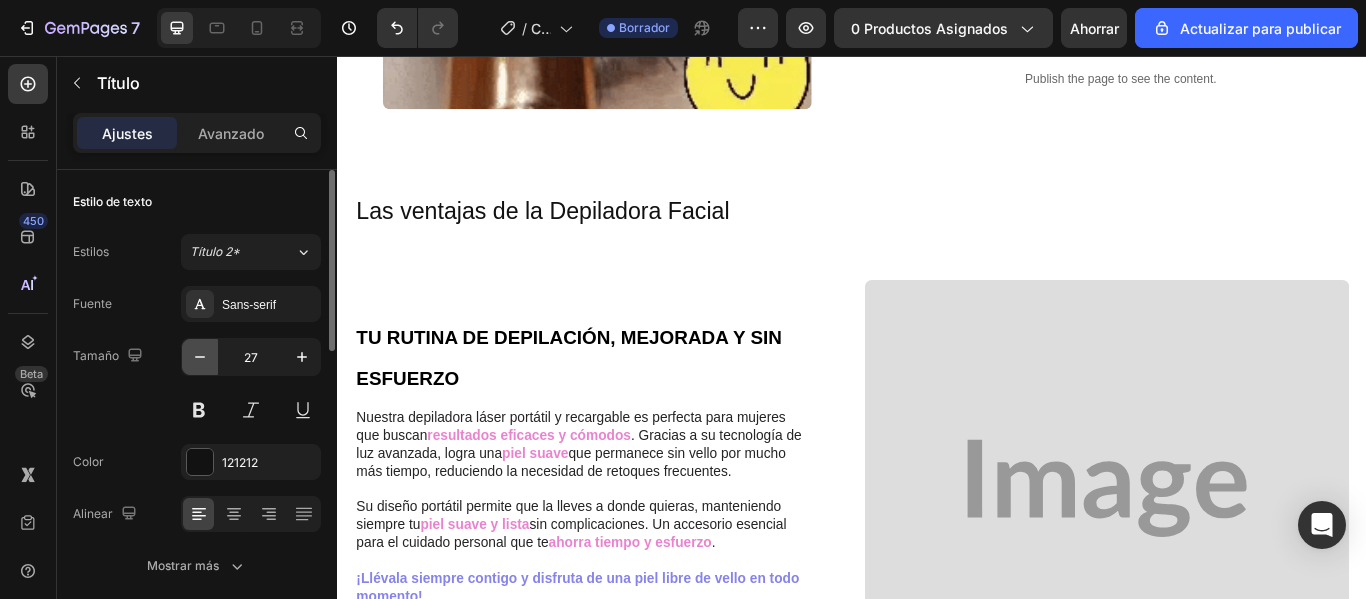 click 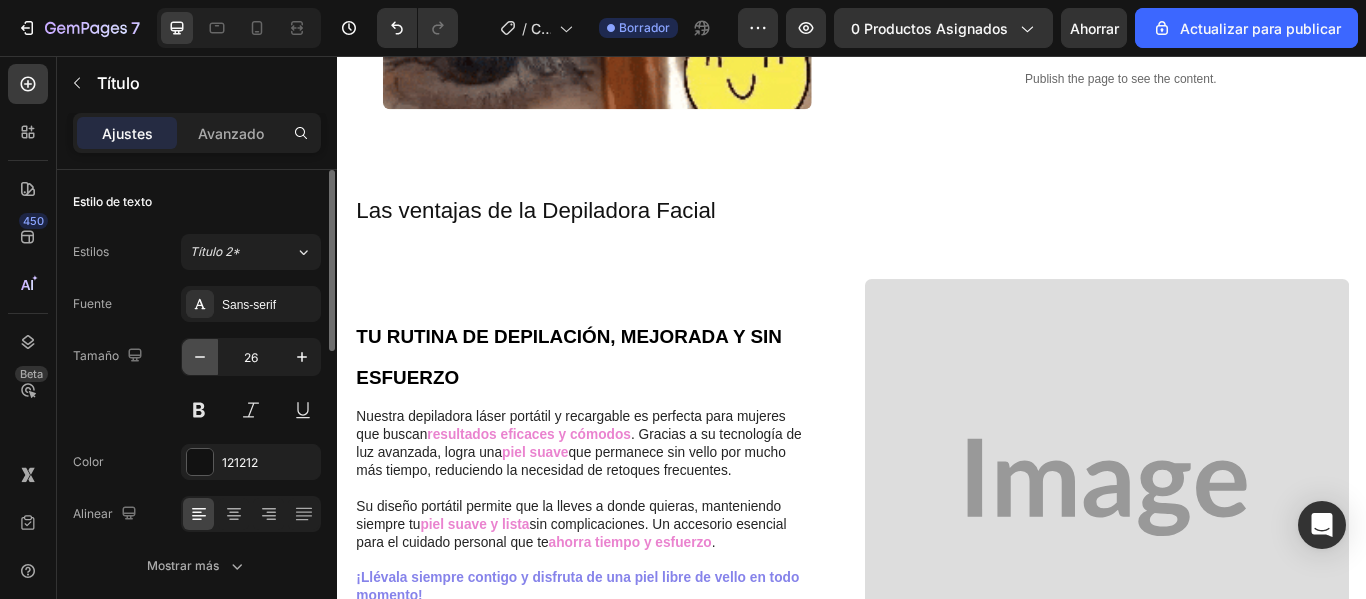 click 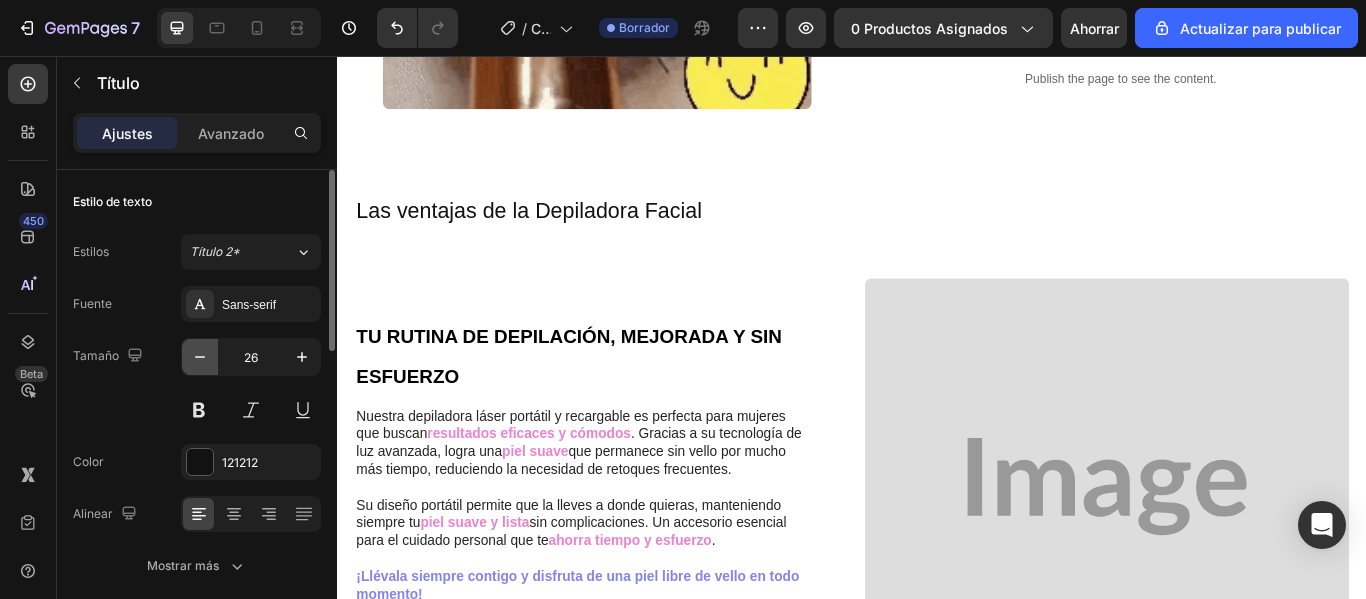 type on "25" 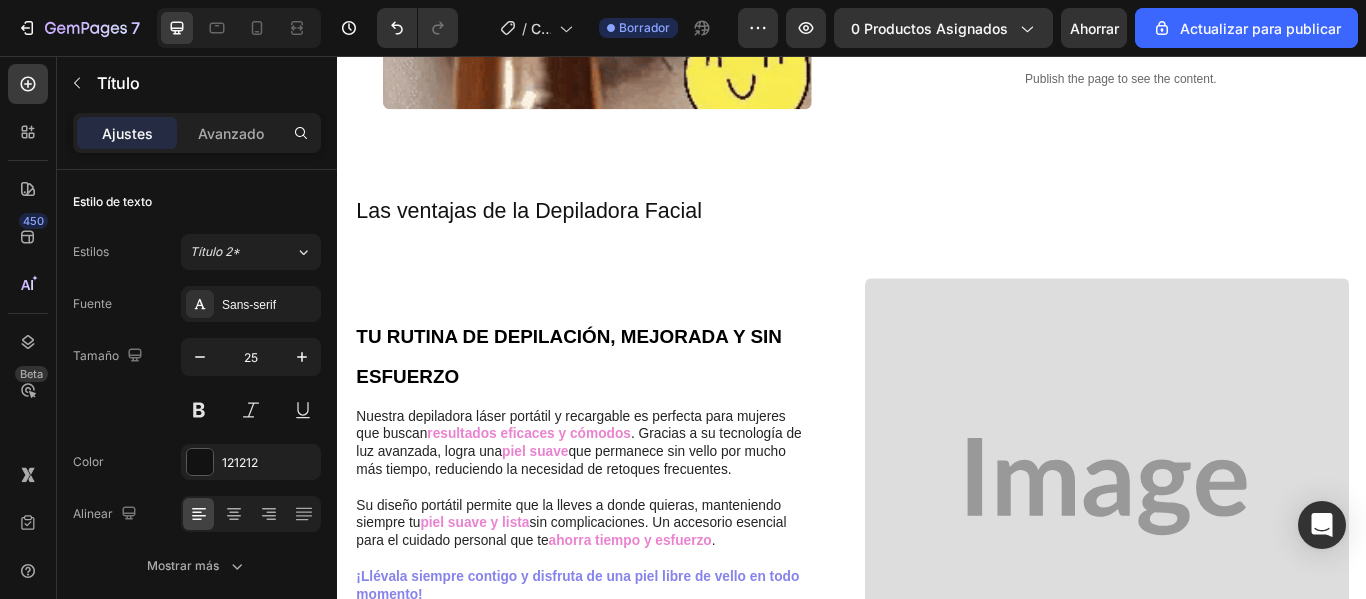 click on "Las ventajas de la Depiladora Facial" at bounding box center (937, 236) 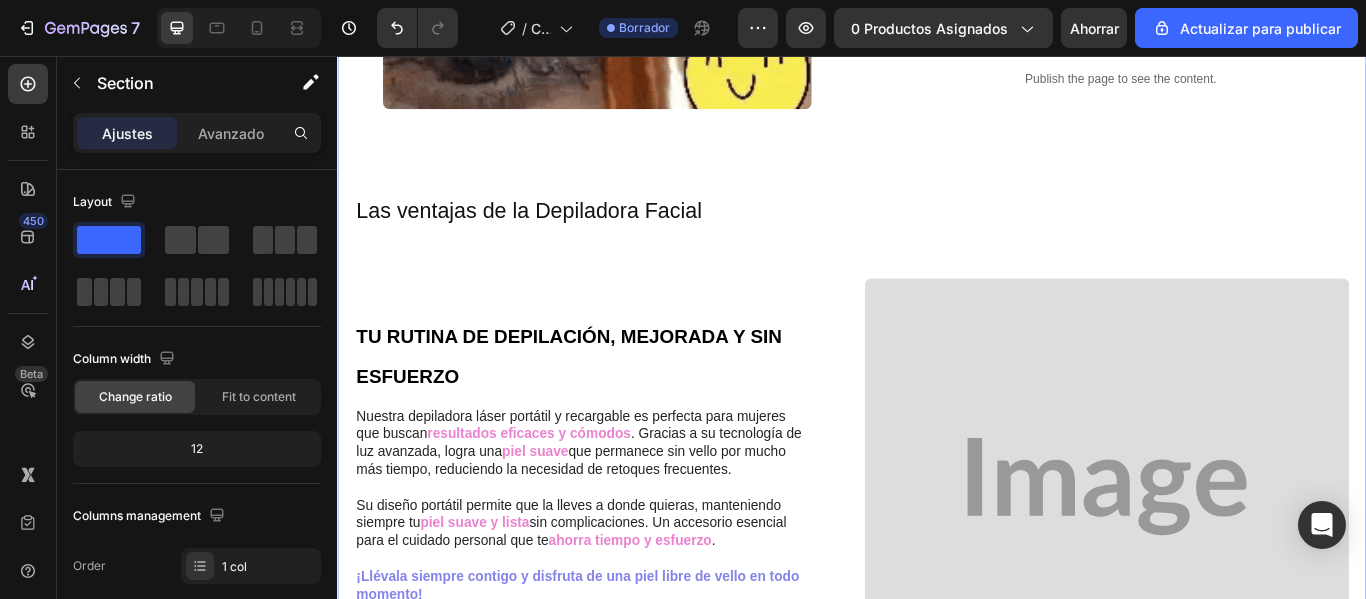 click on "DEPILACION EN UN PASO Heading El vello no deseado en las cejas puede arruinar tu look, y los métodos convencionales son dolorosos y complicados.   Ya no tendrás que lidiar con pinzas, cera o hilos que te lastiman. ¿Por qué seguir aguantando cuando puedes tener un resultado impecable y sin dolor?   La  Depiladora para Cejas   elimina el vello no deseado al instante, de manera suave y precisa, gracias a su diseño compacto y eficaz. Ideal para llevarla contigo a todas partes, ¡porque la belleza no tiene que esperar!   ¡Haz de la depilación en casa un momento de cuidado y comodidad!     Text Block
Publish the page to see the content.
Custom Code Row Image Row LOGRA CEJAS IMPECABLES DE MANERA FACIL Y COMODA Heading Di adiós al dolor, y disfruta de una depilación rápida, precisa y sin irritaciones.   Perfecta para la piel más sensible, garantizando seguridad y confort.         Text Block
Row Row" at bounding box center (937, -14) 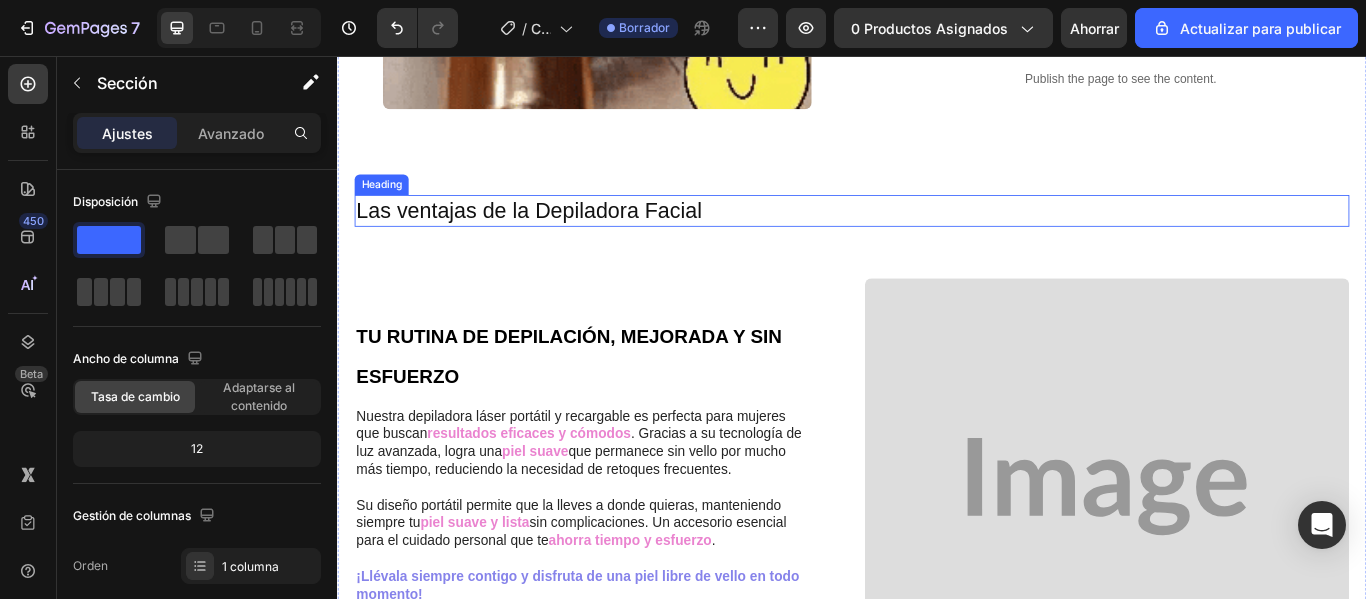 click on "Las ventajas de la Depiladora Facial" at bounding box center [937, 236] 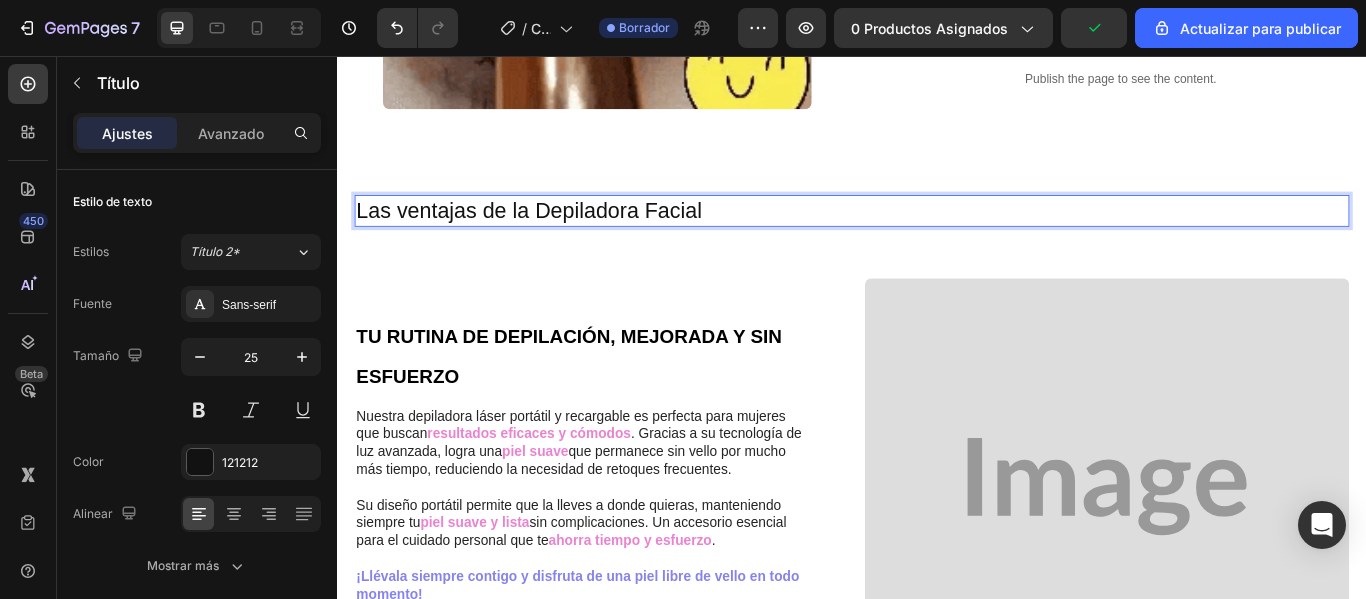 click on "Las ventajas de la Depiladora Facial" at bounding box center [937, 236] 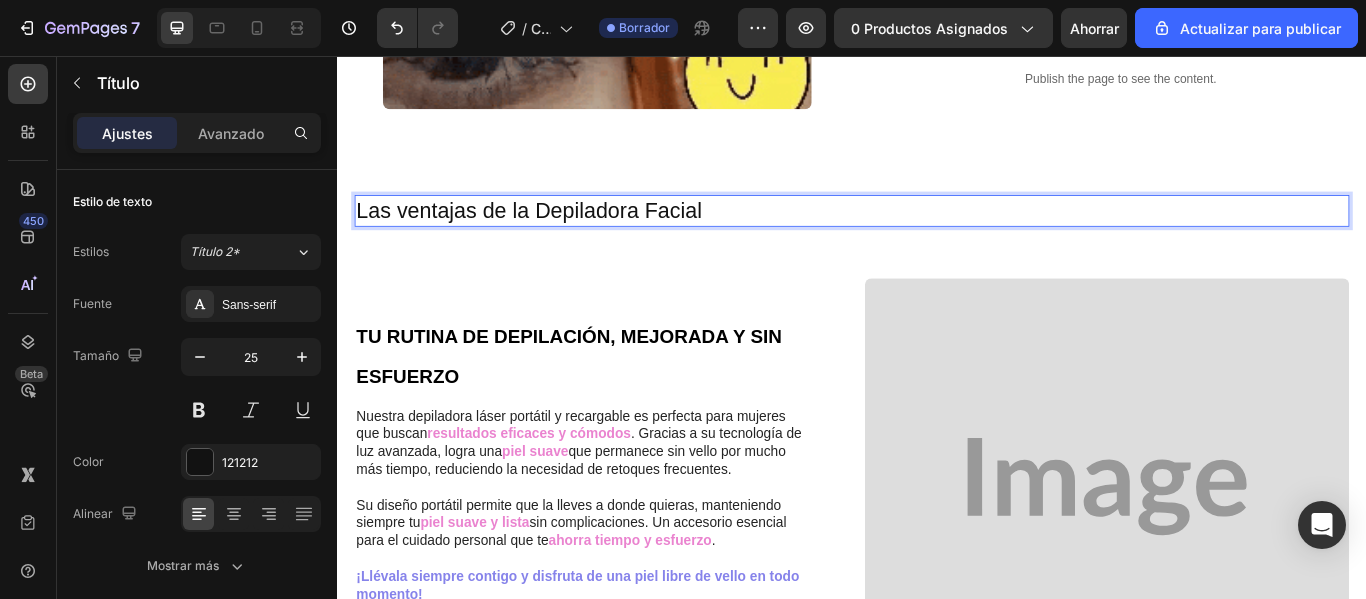 click on "Las ventajas de la Depiladora Facial" at bounding box center (937, 236) 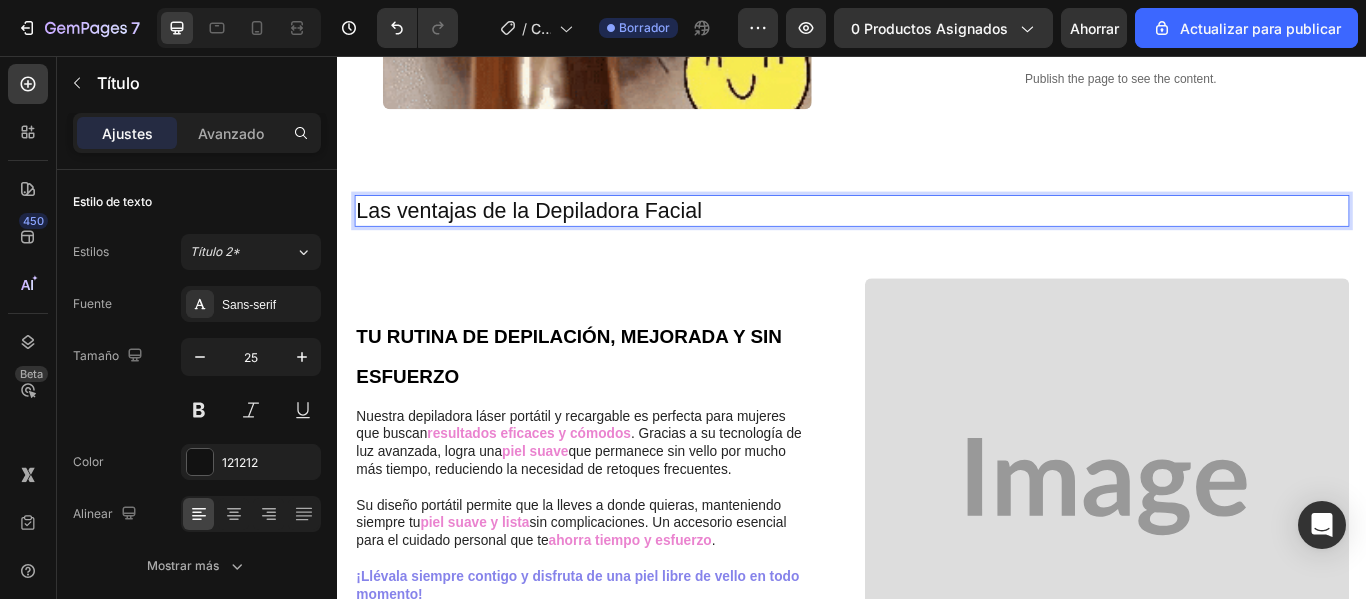 click on "Las ventajas de la Depiladora Facial" at bounding box center (937, 236) 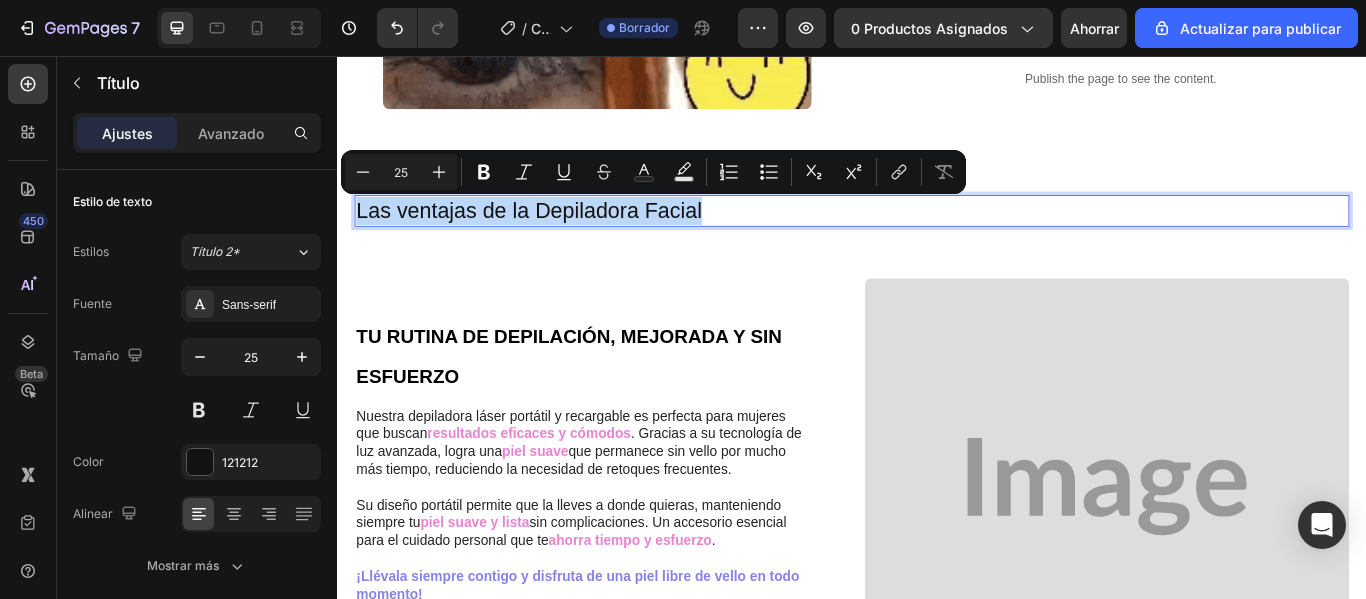 drag, startPoint x: 363, startPoint y: 240, endPoint x: 764, endPoint y: 234, distance: 401.0449 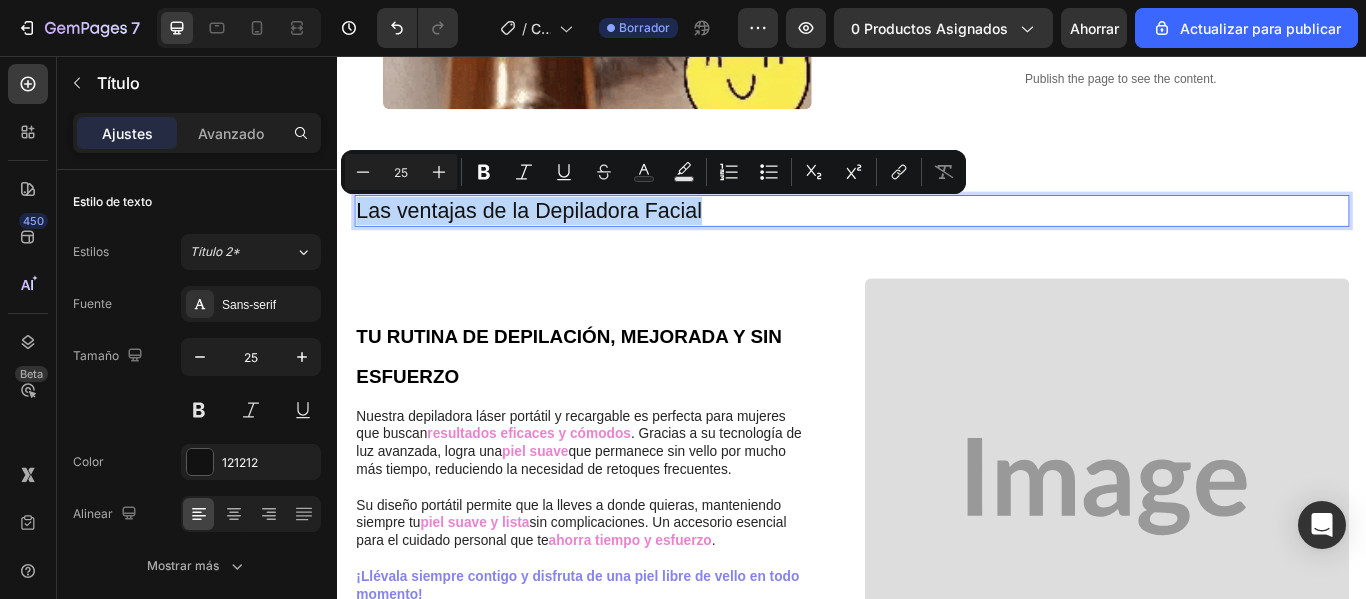 click on "Las ventajas de la Depiladora Facial" at bounding box center (937, 236) 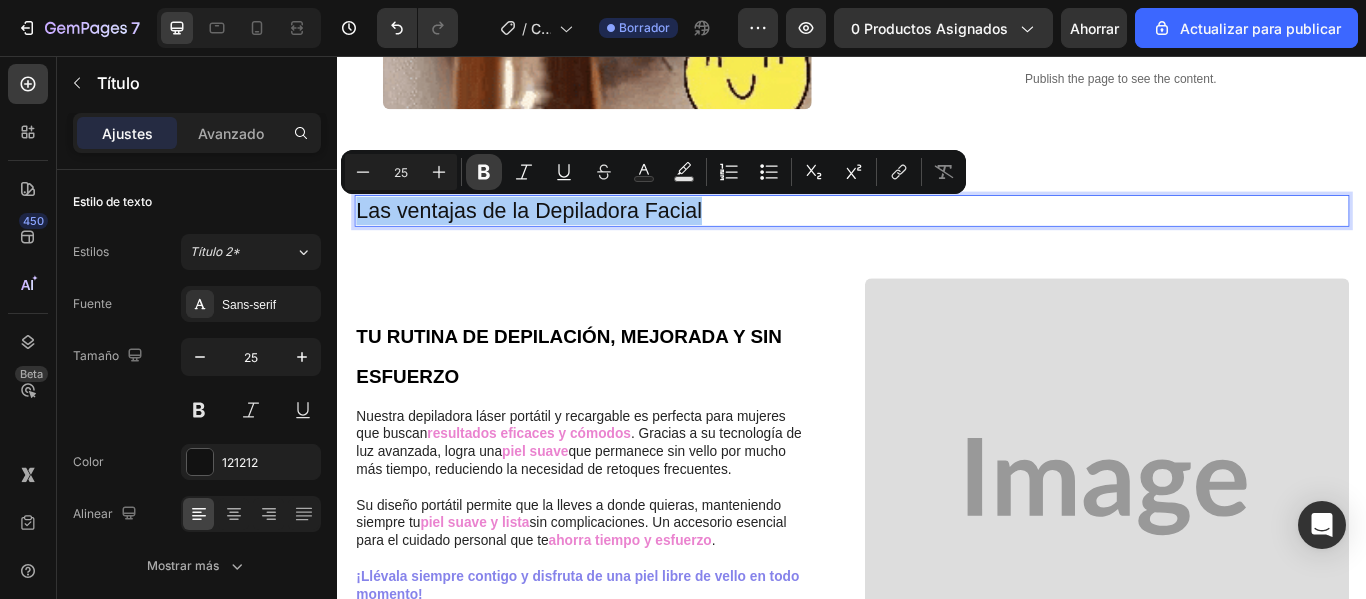 click 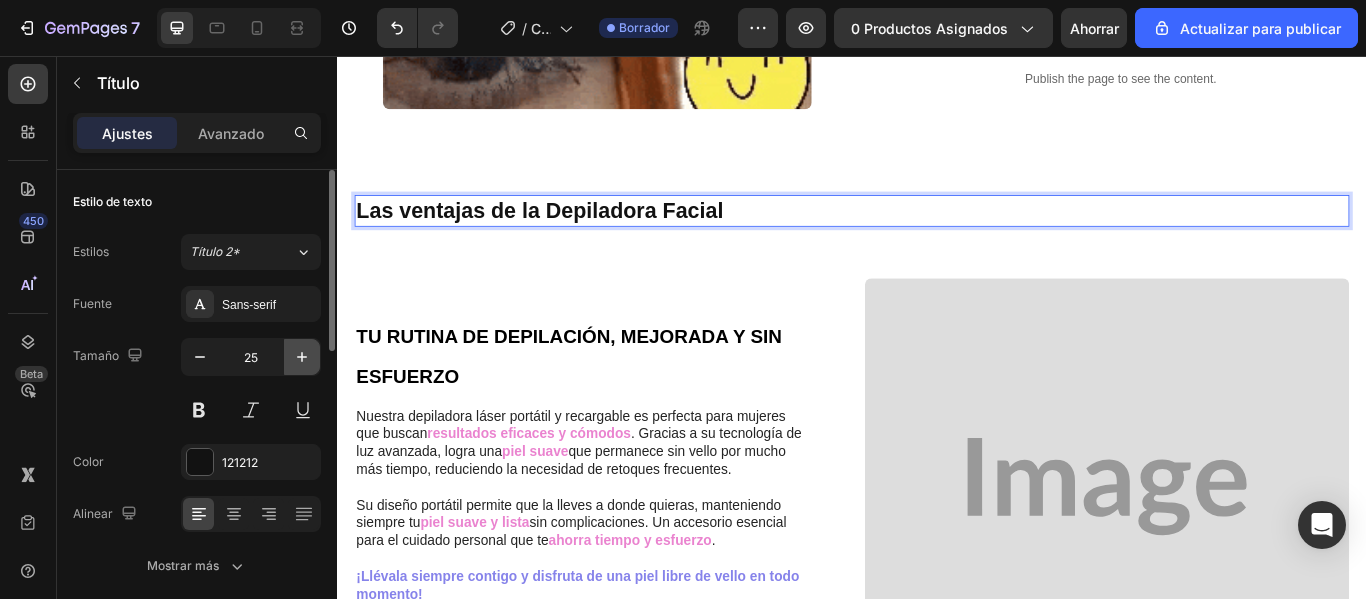 click at bounding box center [302, 357] 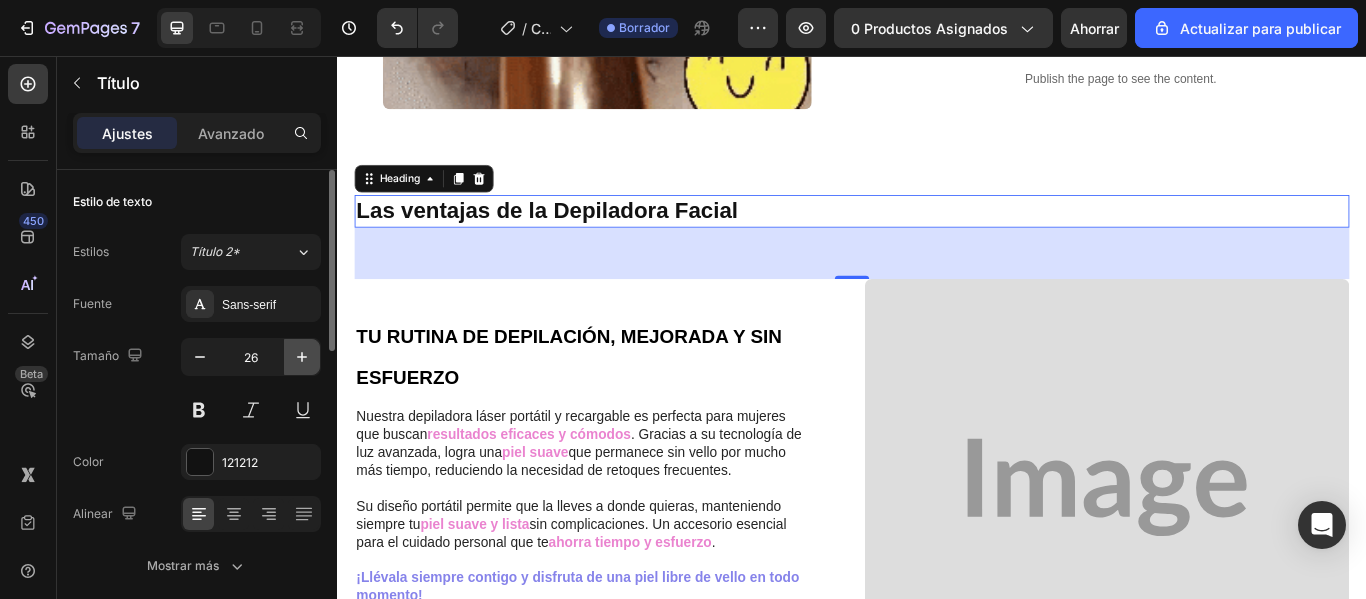 click 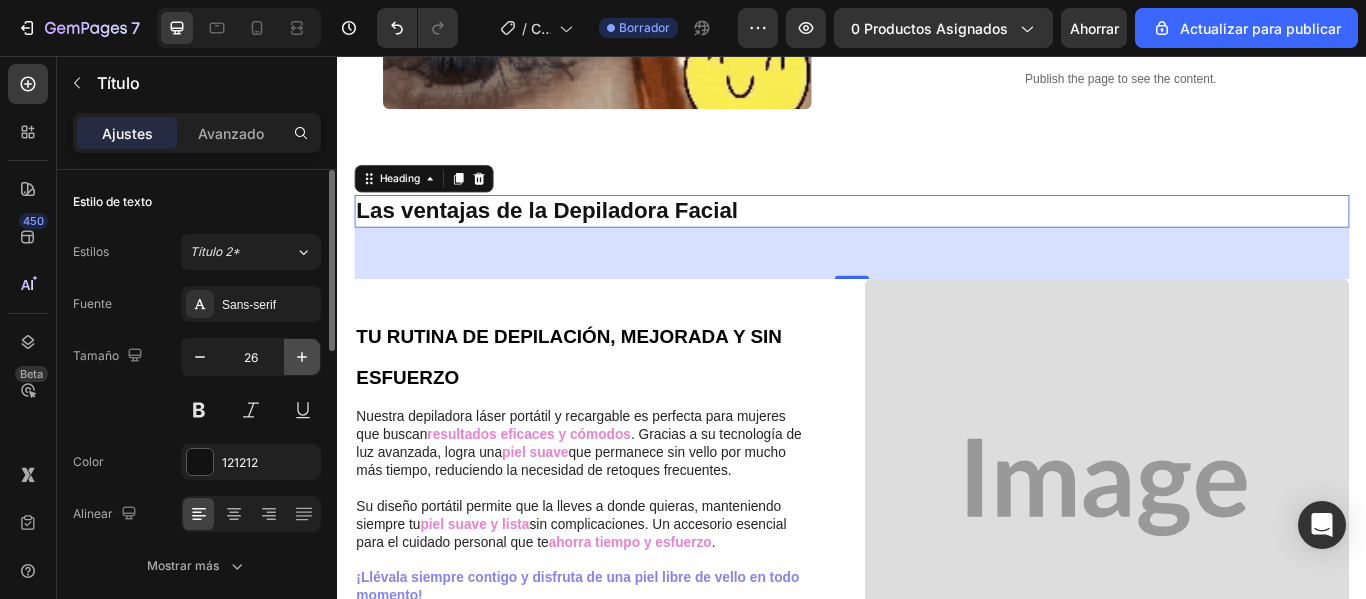 type on "27" 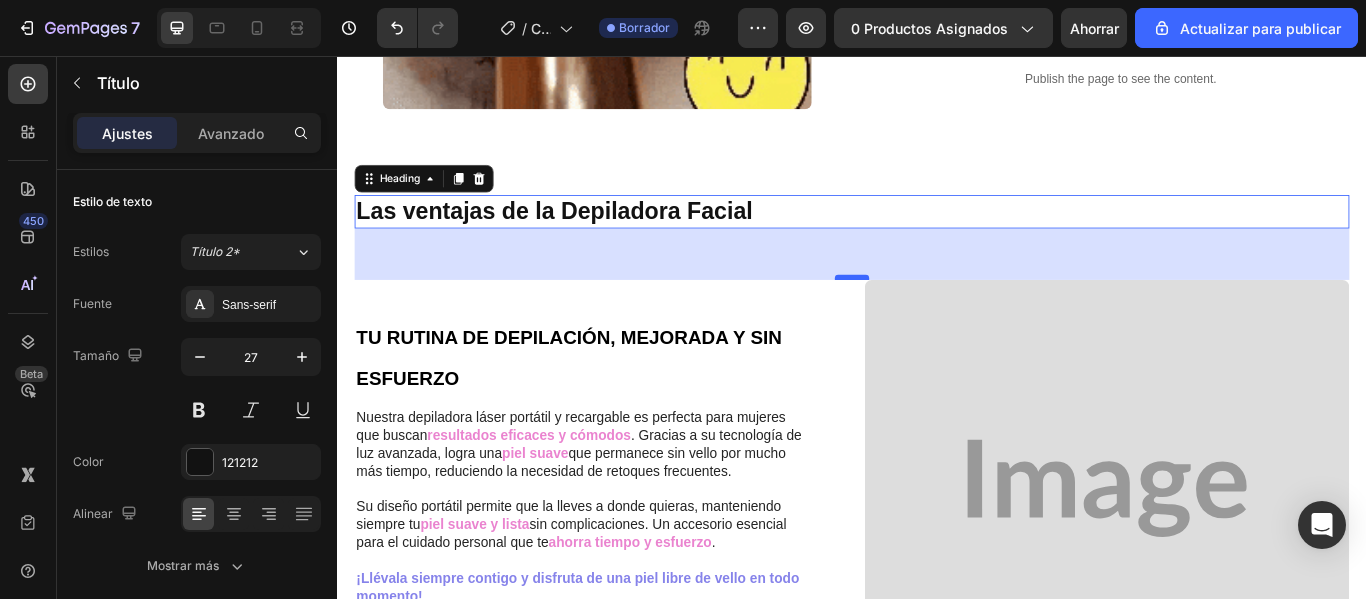 click at bounding box center (937, 314) 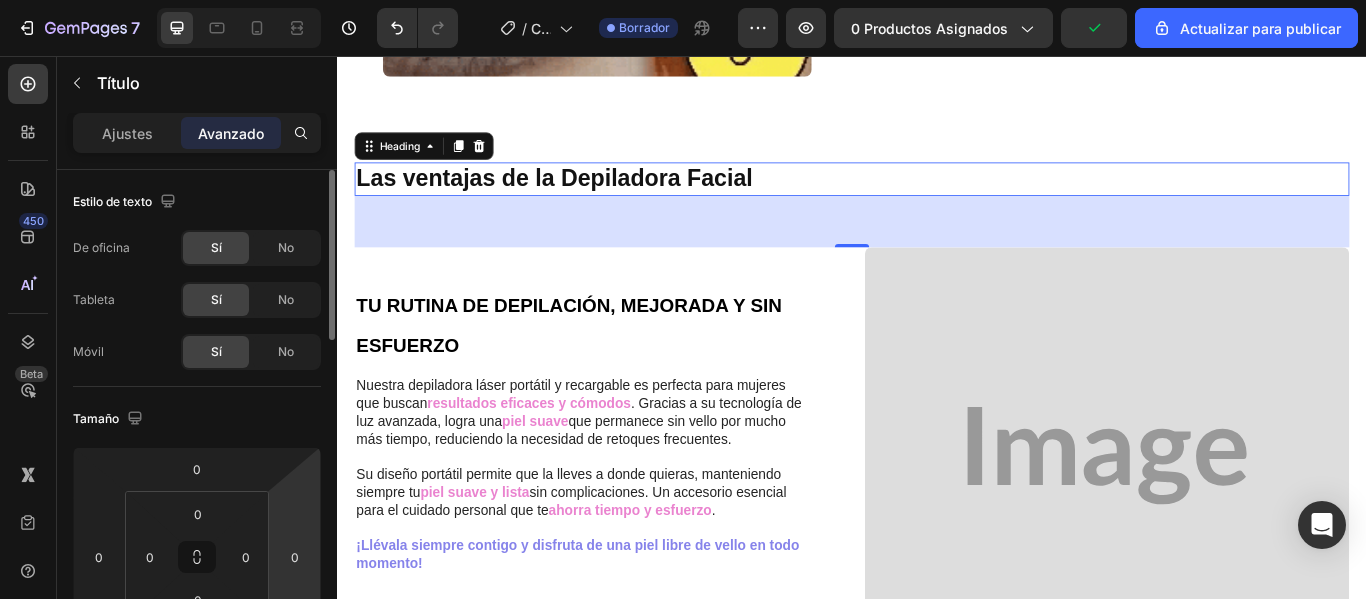 scroll, scrollTop: 1900, scrollLeft: 0, axis: vertical 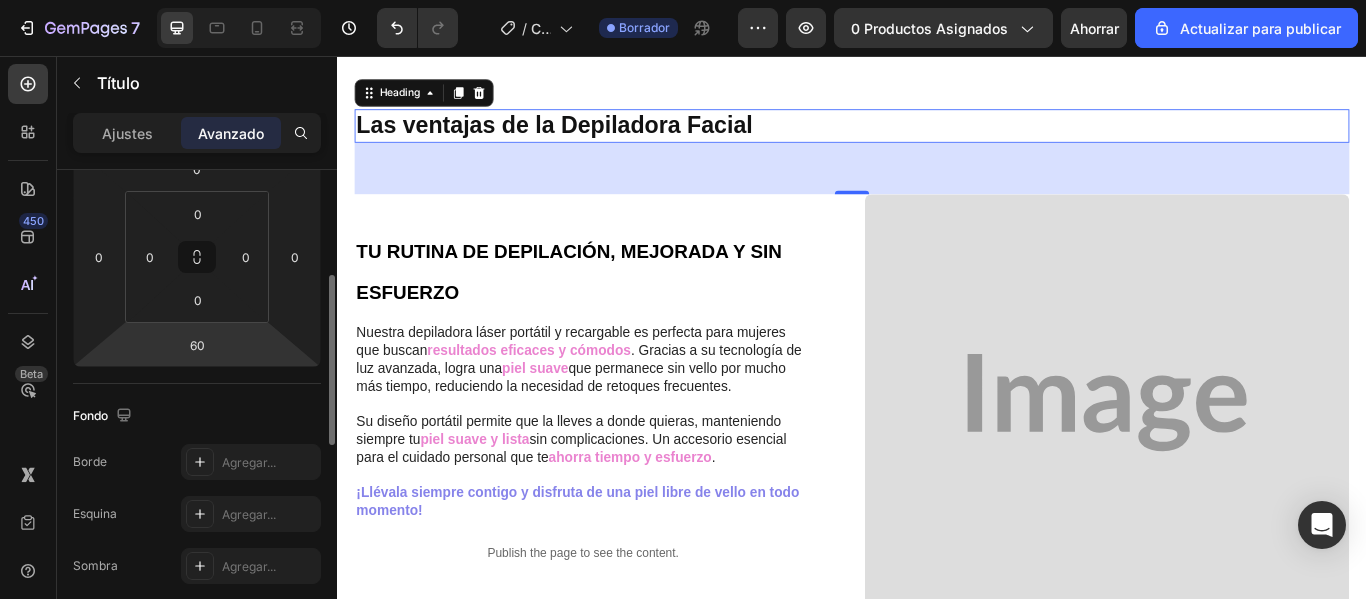 click on "7 / Copia de la página del producto - 3 de julio, 12:00:49 Borrador Avance 0 productos asignados Ahorrar Actualizar para publicar 450 Beta Sections(18) Elementos(84) Sección Elemento Hero Section Product Detail Brands Trusted Badges Guarantee Product Breakdown How to use Testimonials Compare Bundle FAQs Social Proof Brand Story Product List Collection Blog List Contact Sticky Add to Cart Custom Footer Explorar la biblioteca 450 Disposición
Fila
Fila
Fila
Fila Texto
Título
Bloque de texto Botón
Botón
Botón Medios de comunicación
Imagen" at bounding box center [683, 0] 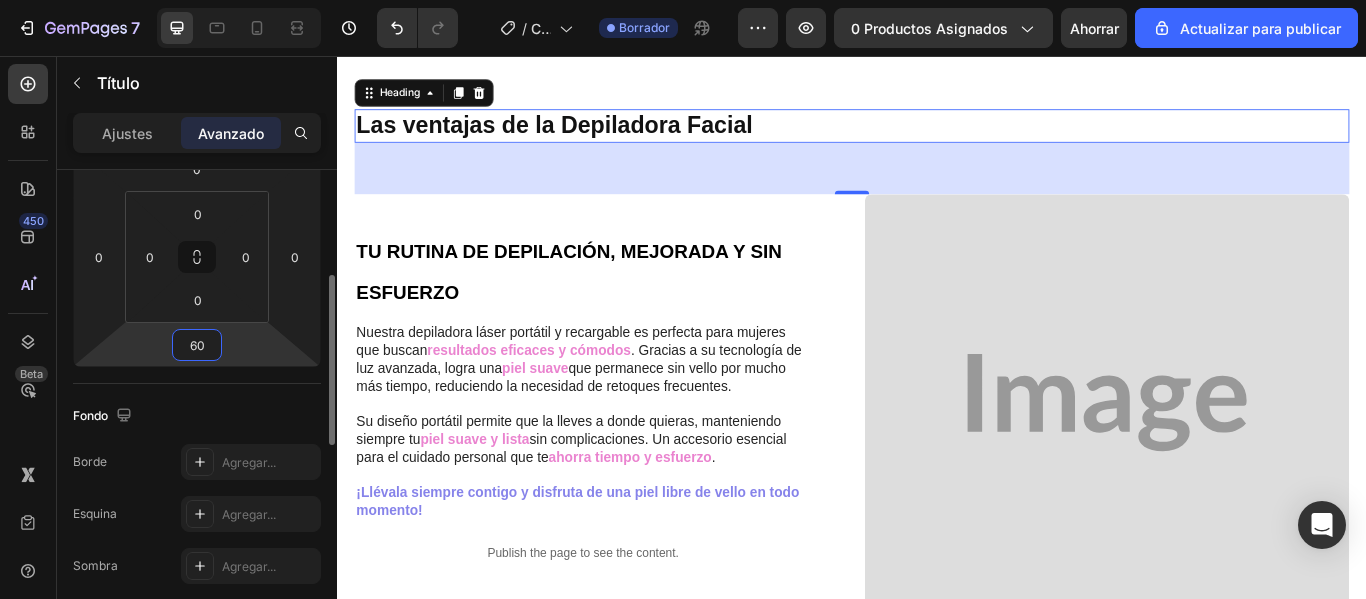 click on "60" at bounding box center (197, 345) 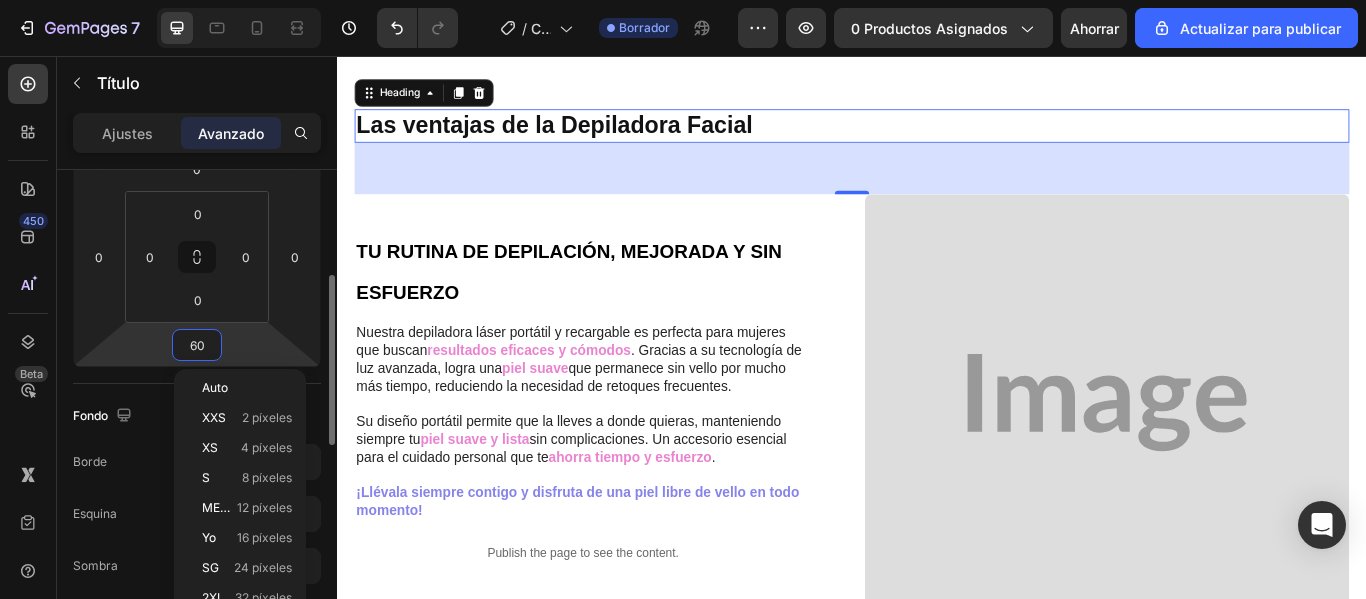 type on "6" 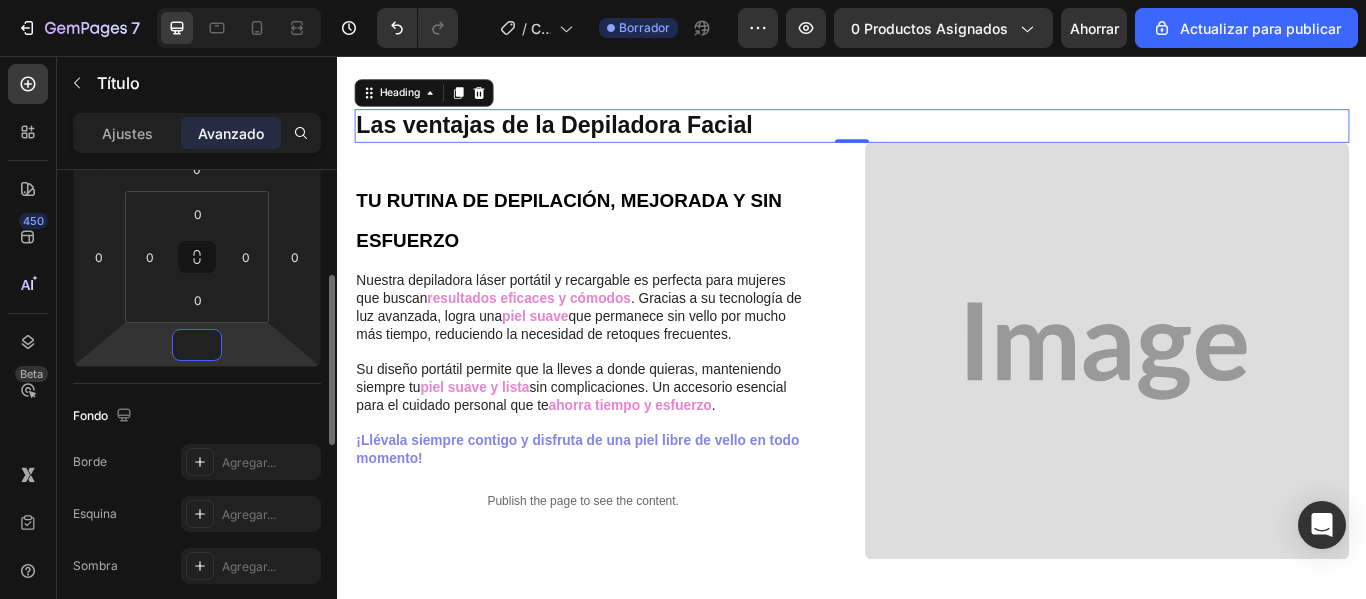 type on "0" 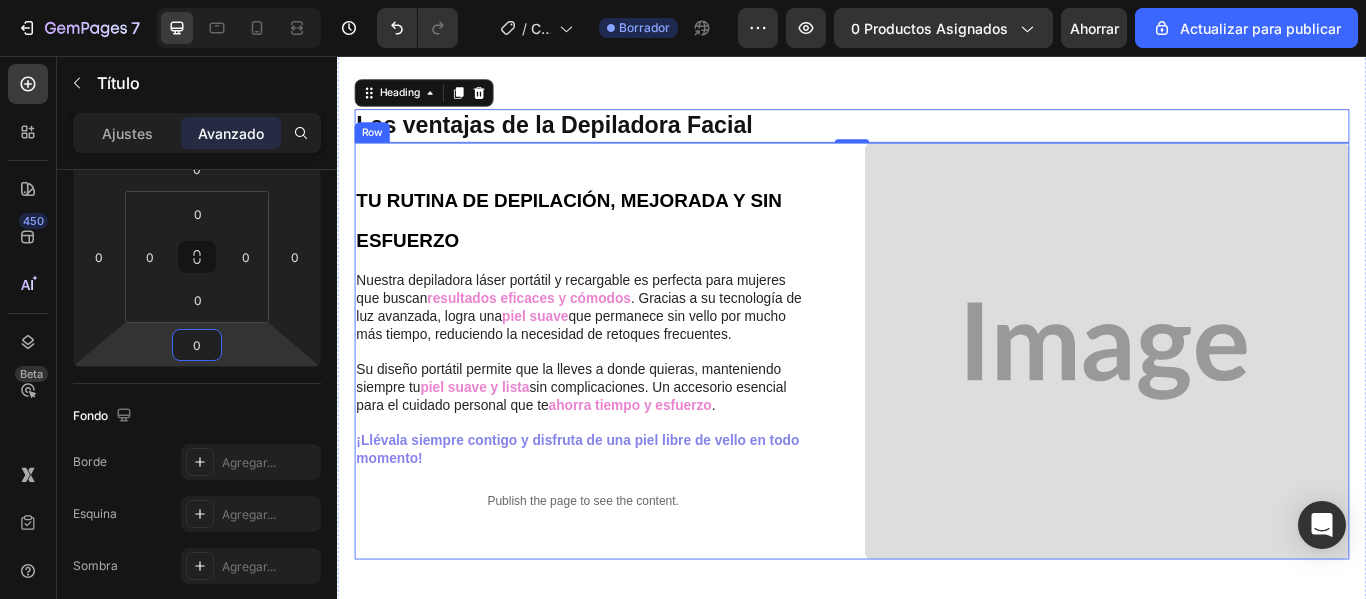 click on "TU RUTINA DE DEPILACIÓN, MEJORADA Y SIN ESFUERZO Heading Nuestra depiladora láser portátil y recargable es perfecta para mujeres que buscan  resultados eficaces y cómodos . Gracias a su tecnología de luz avanzada, logra una  piel suave  que permanece sin vello por mucho más tiempo, reduciendo la necesidad de retoques frecuentes.   Su diseño portátil permite que la lleves a donde quieras, manteniendo siempre tu  piel suave y lista  sin complicaciones. Un accesorio esencial para el cuidado personal que te  ahorra tiempo y esfuerzo .   ¡Llévala siempre contigo y disfruta de una piel libre de vello en todo momento! Text Block
Publish the page to see the content.
Custom Code Row" at bounding box center (639, 400) 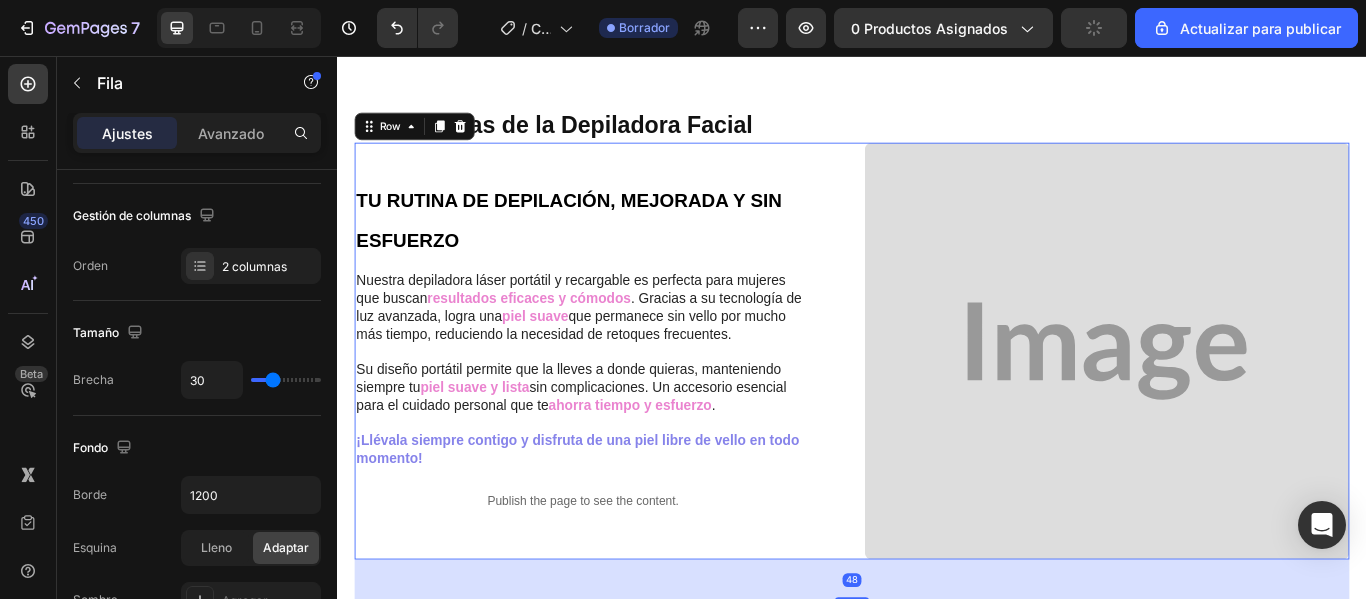 scroll, scrollTop: 0, scrollLeft: 0, axis: both 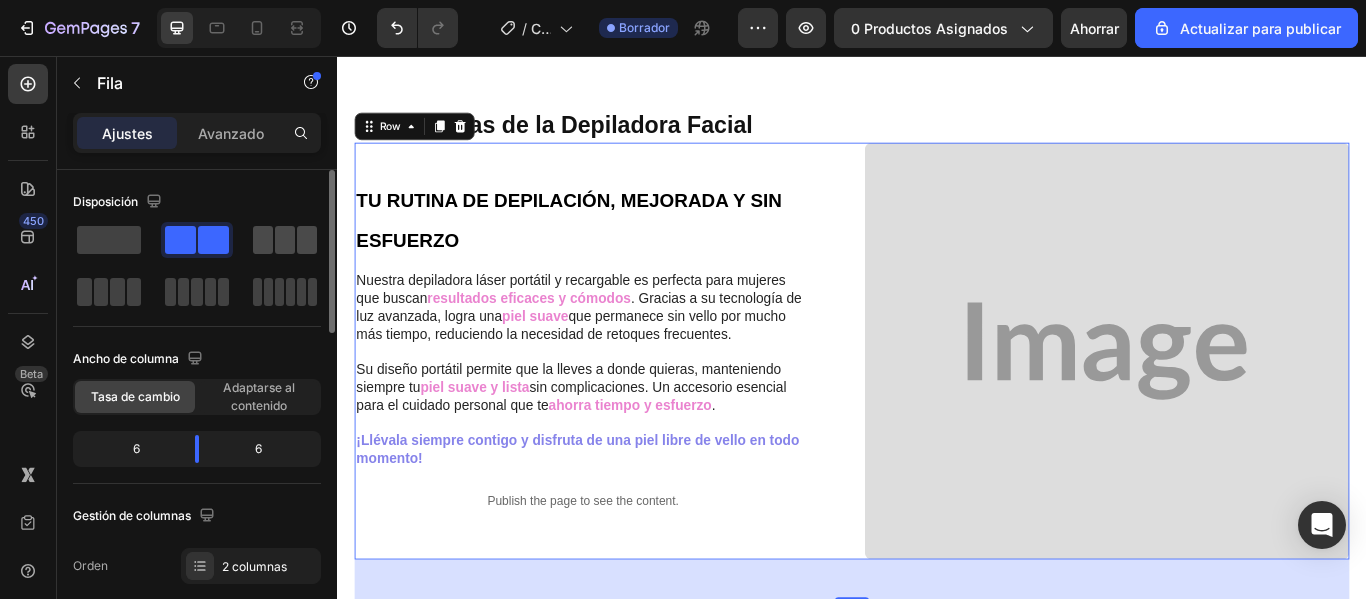 click 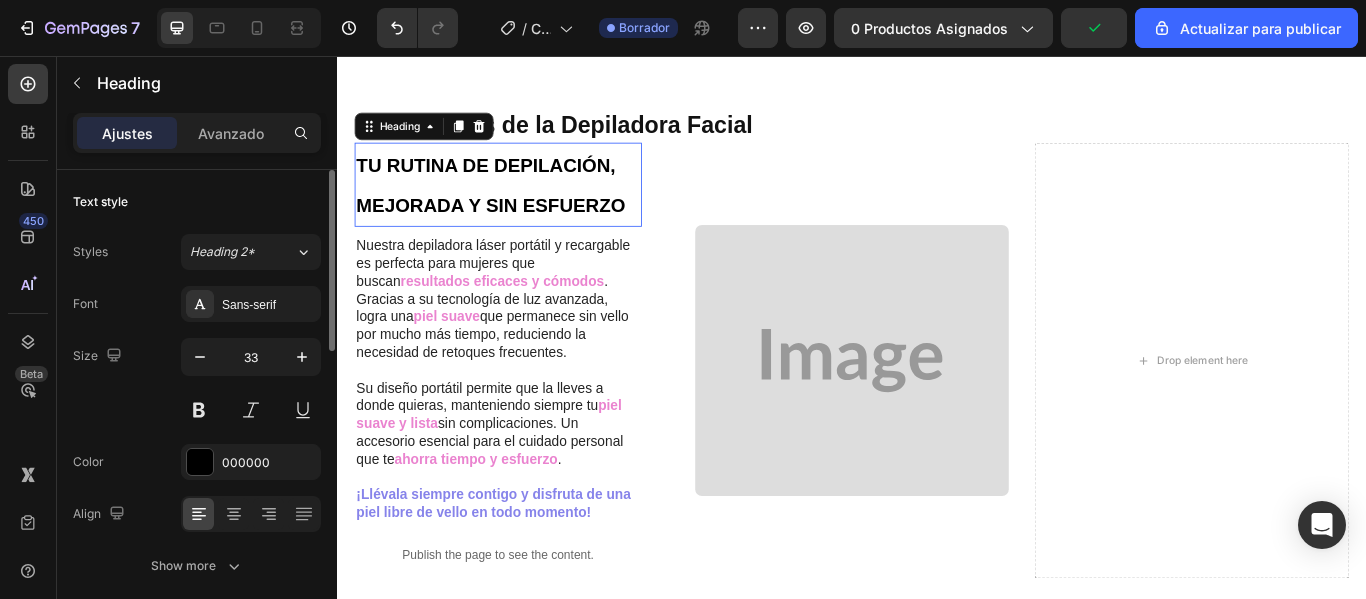 click on "TU RUTINA DE DEPILACIÓN, MEJORADA Y SIN ESFUERZO" at bounding box center (524, 206) 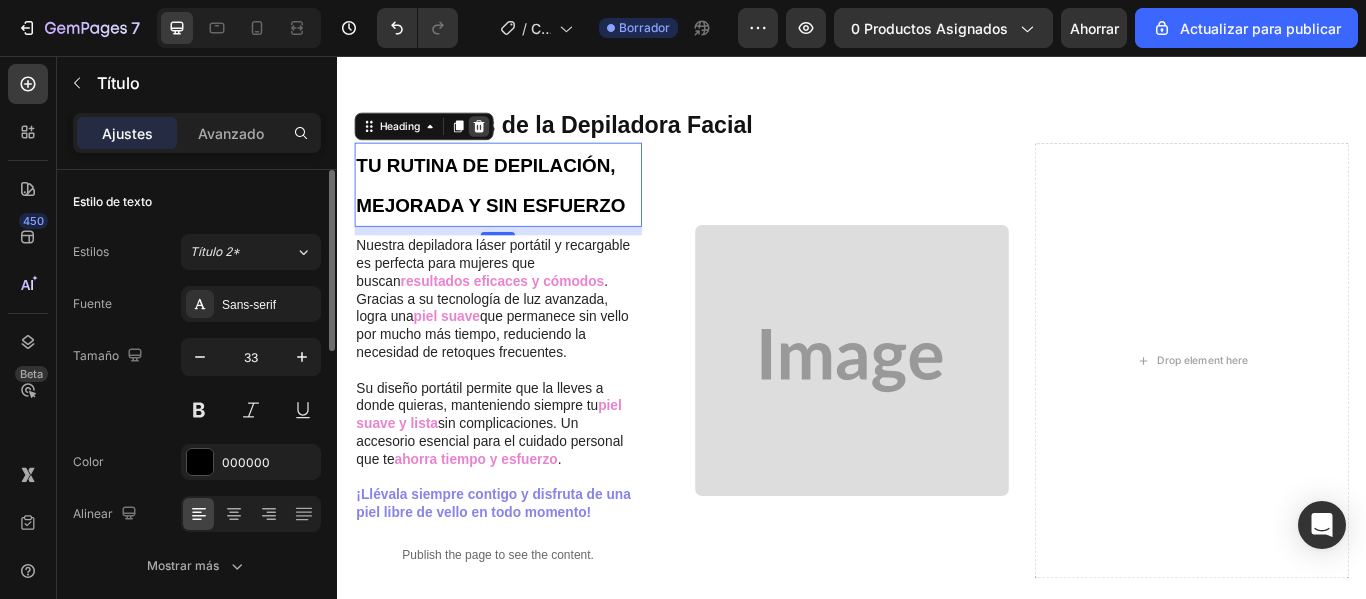 click 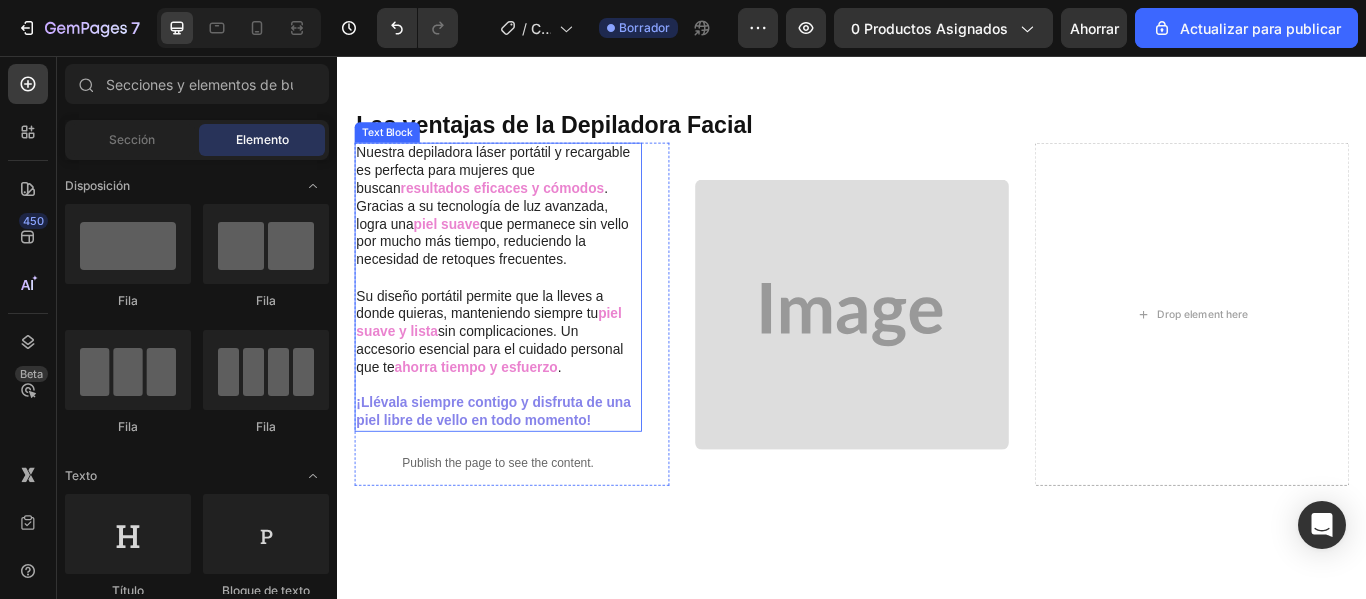 click on "Nuestra depiladora láser portátil y recargable es perfecta para mujeres que buscan" at bounding box center (518, 189) 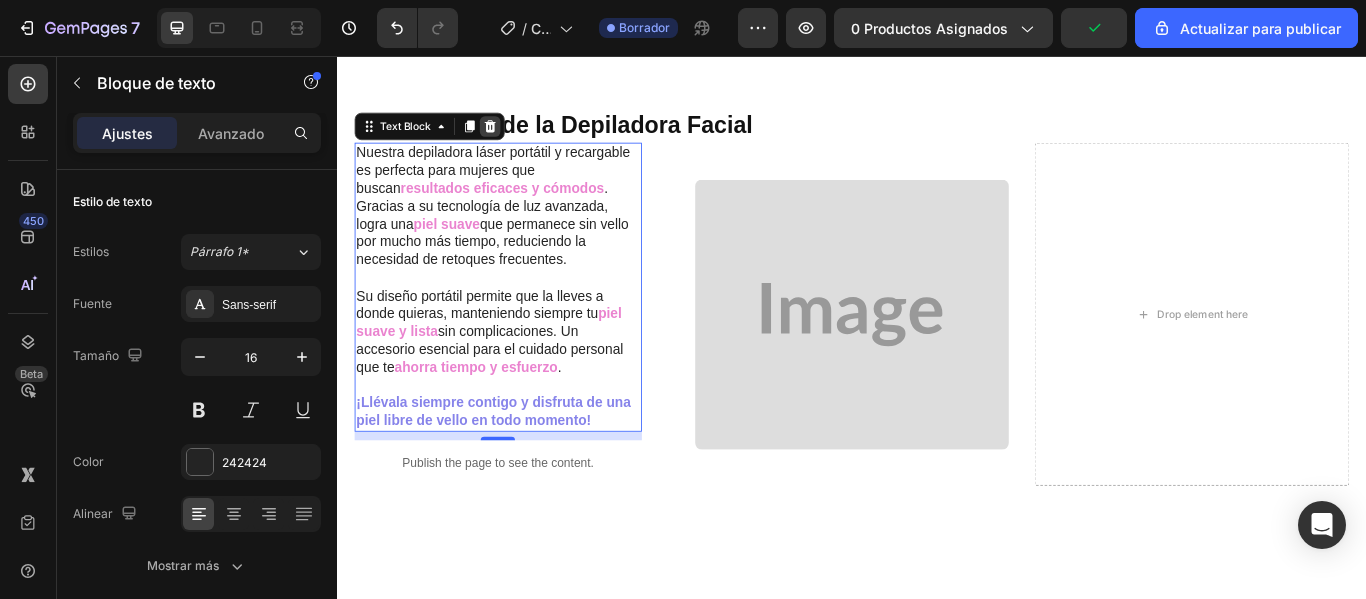 click 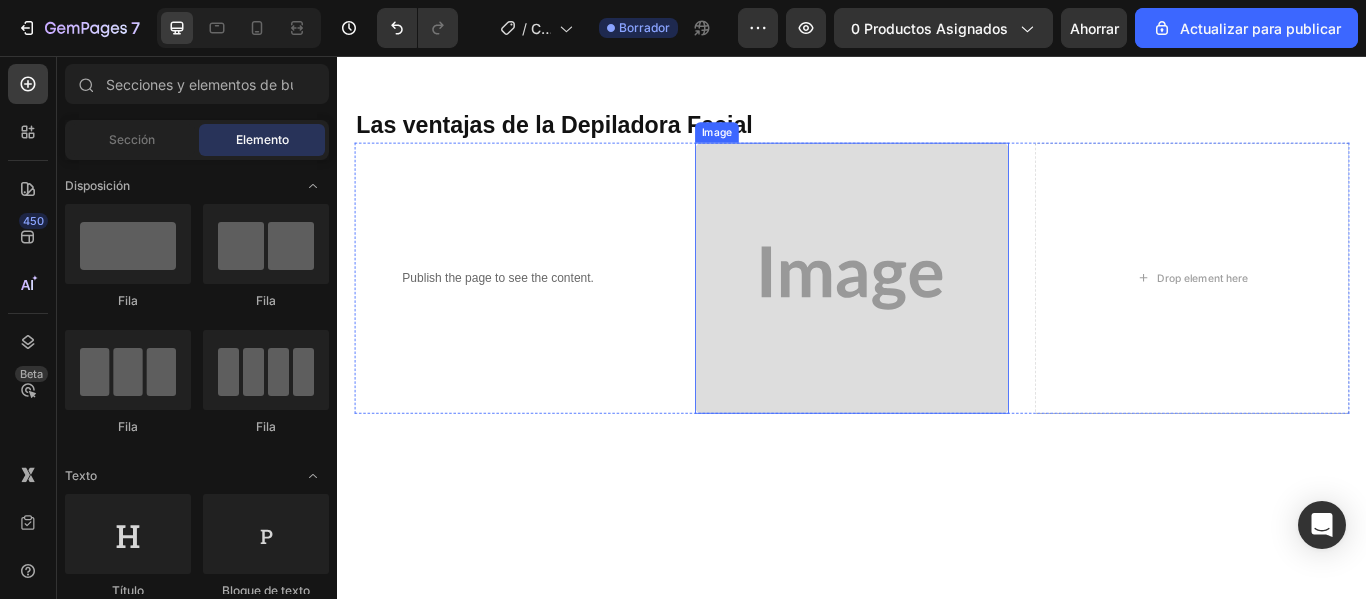 click at bounding box center [937, 314] 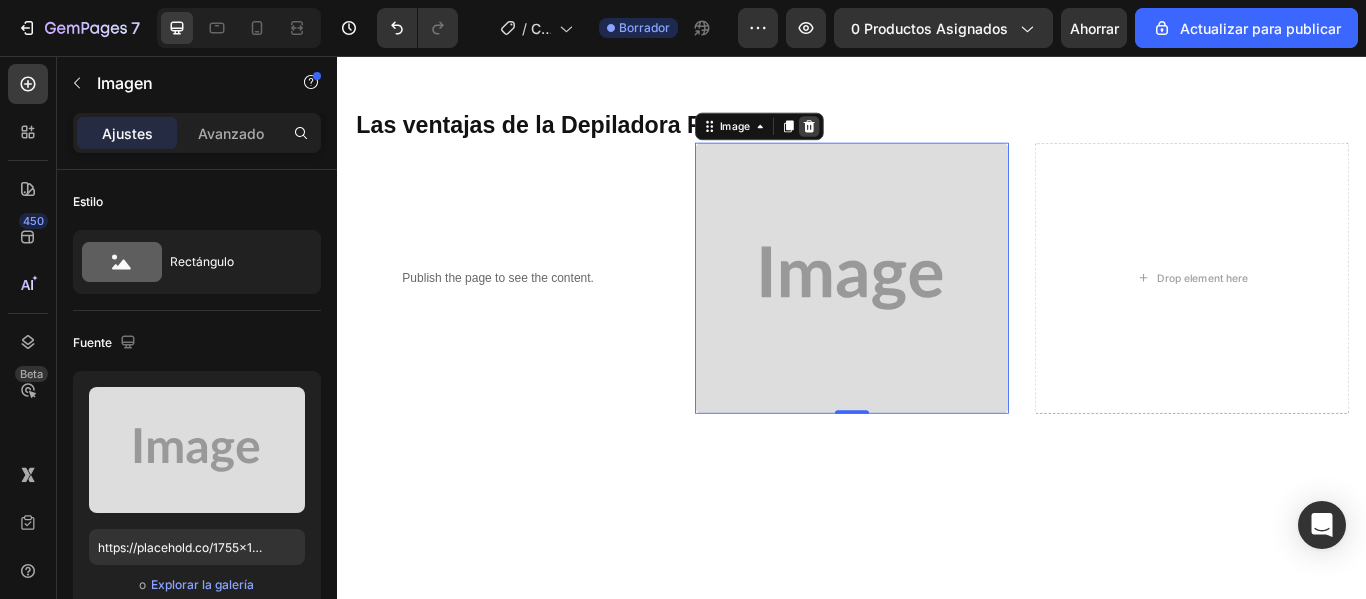 click 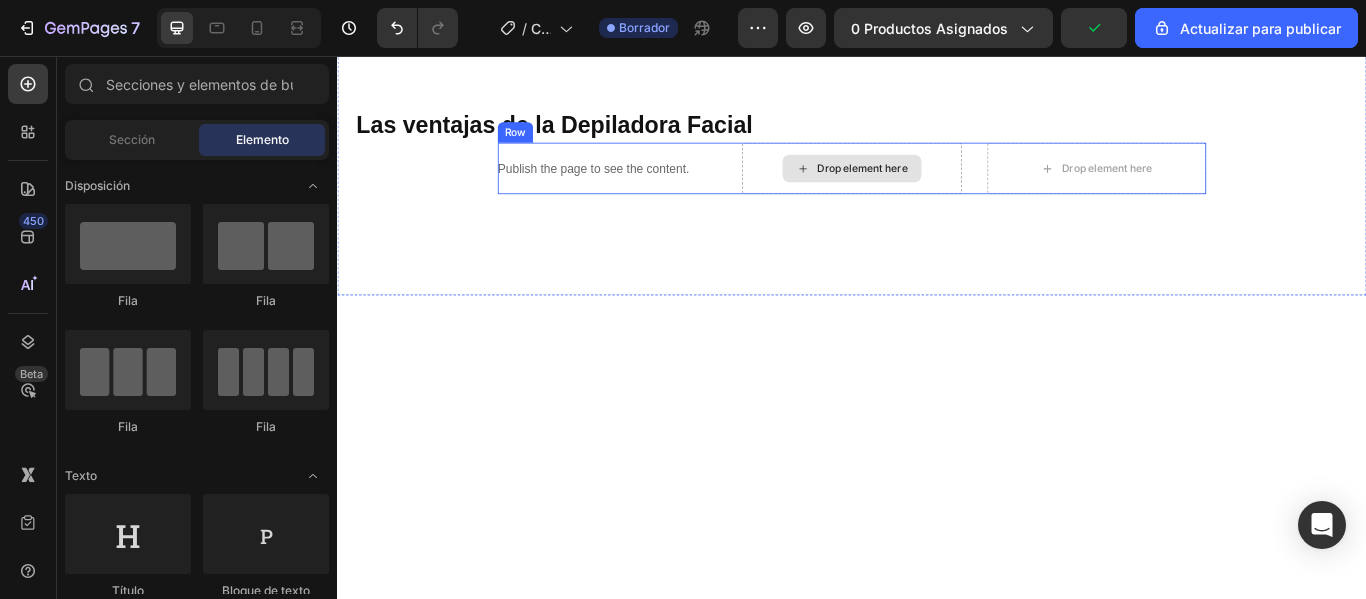 click on "Drop element here" at bounding box center [936, 187] 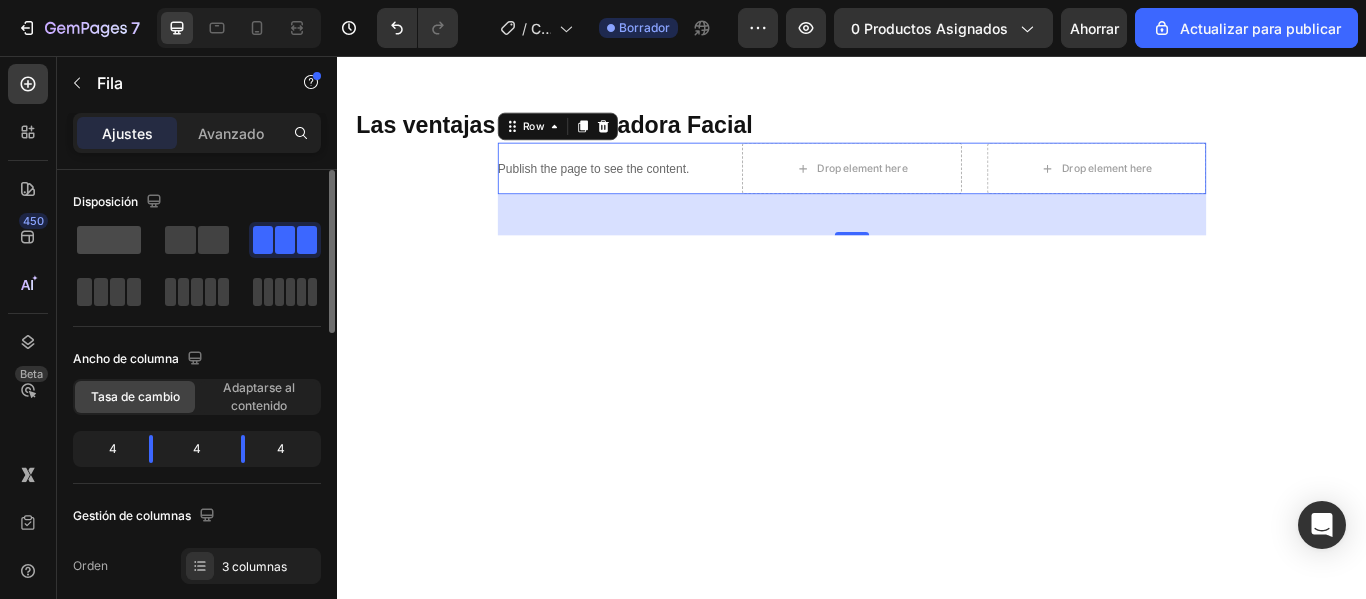 click 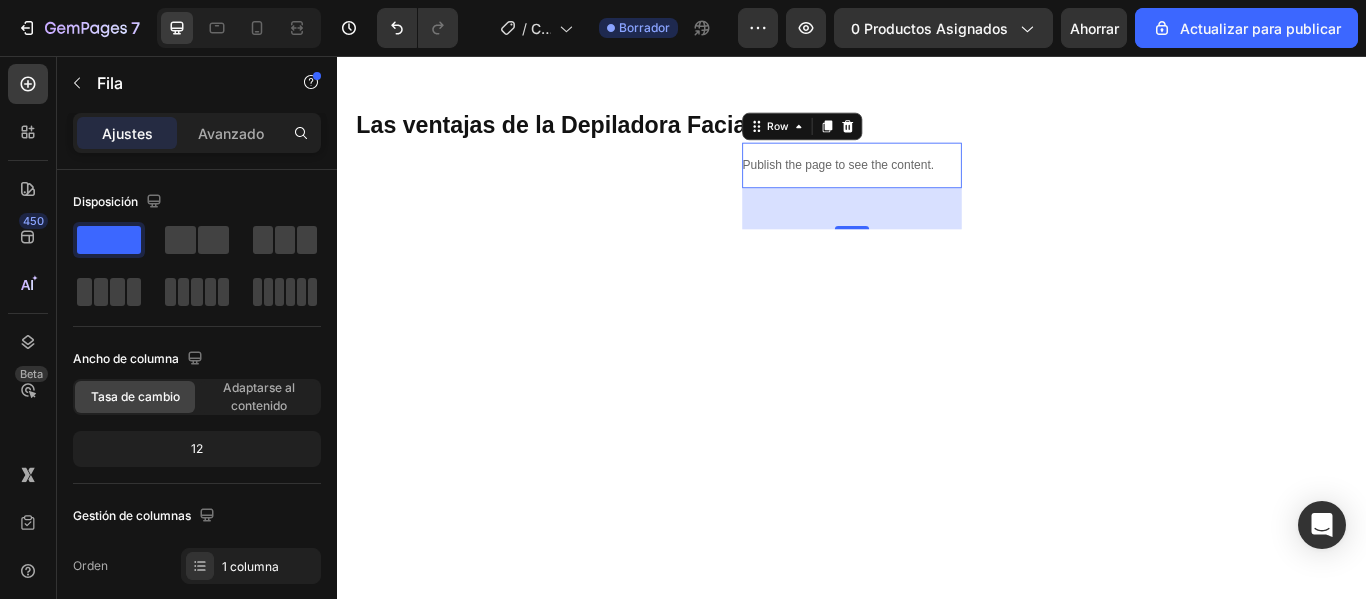 click on "48" at bounding box center [936, 234] 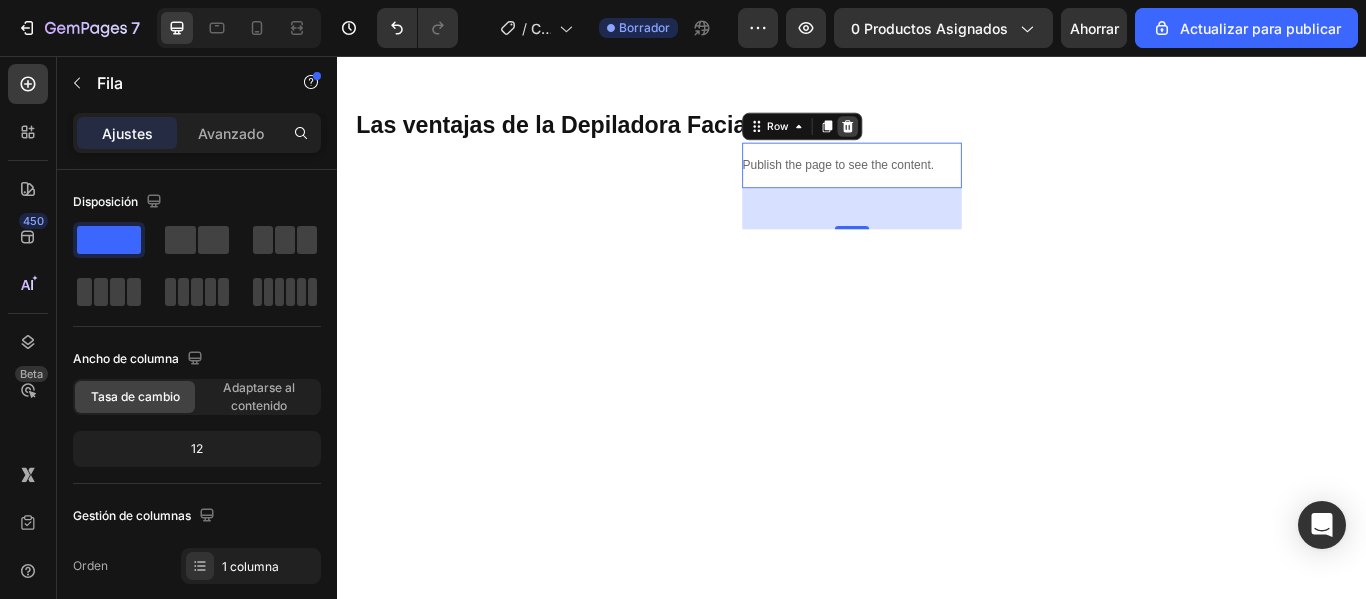 click 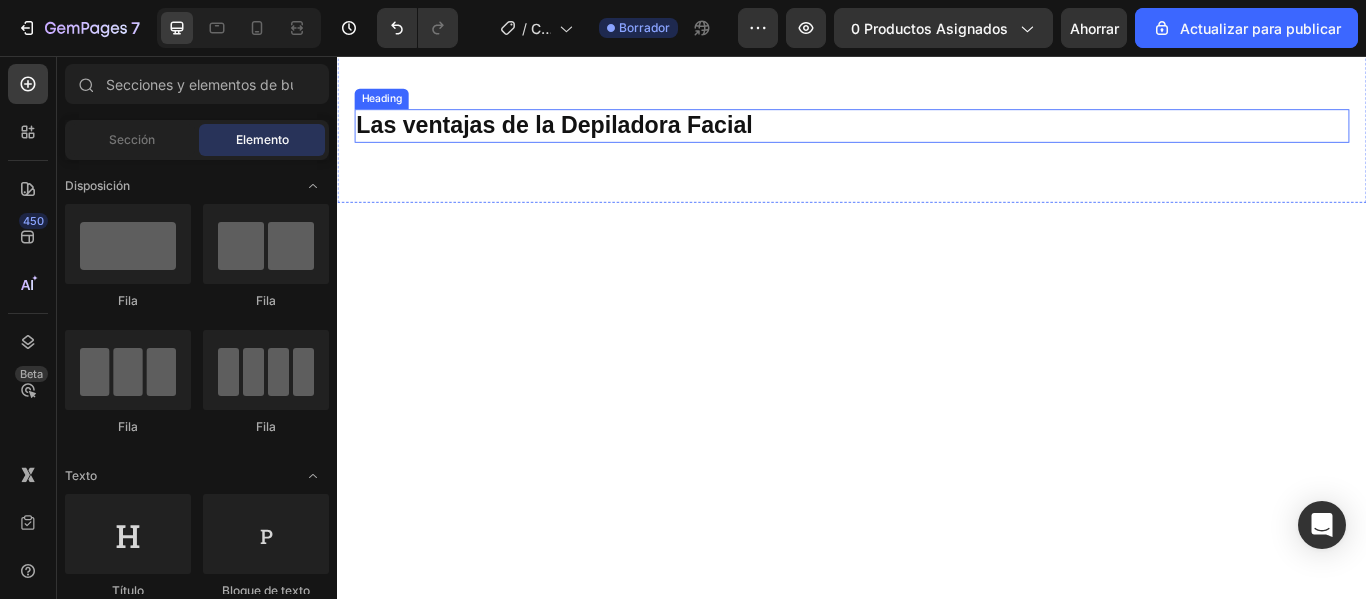 click on "Las ventajas de la Depiladora Facial" at bounding box center (590, 137) 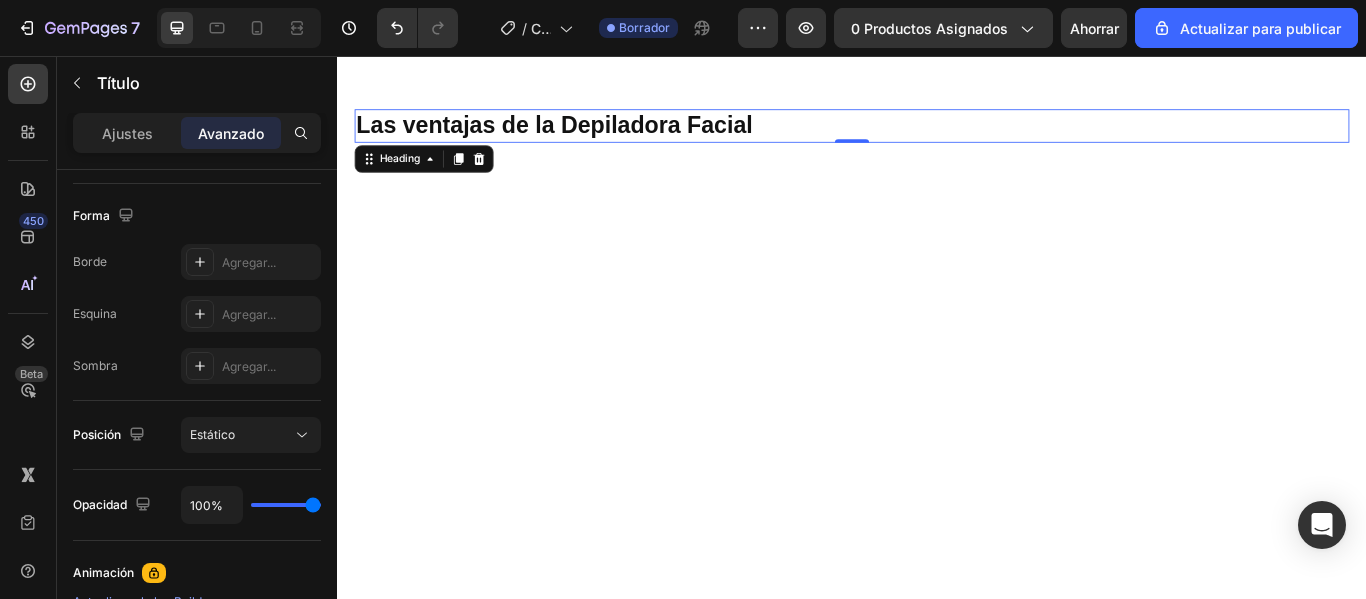 scroll, scrollTop: 0, scrollLeft: 0, axis: both 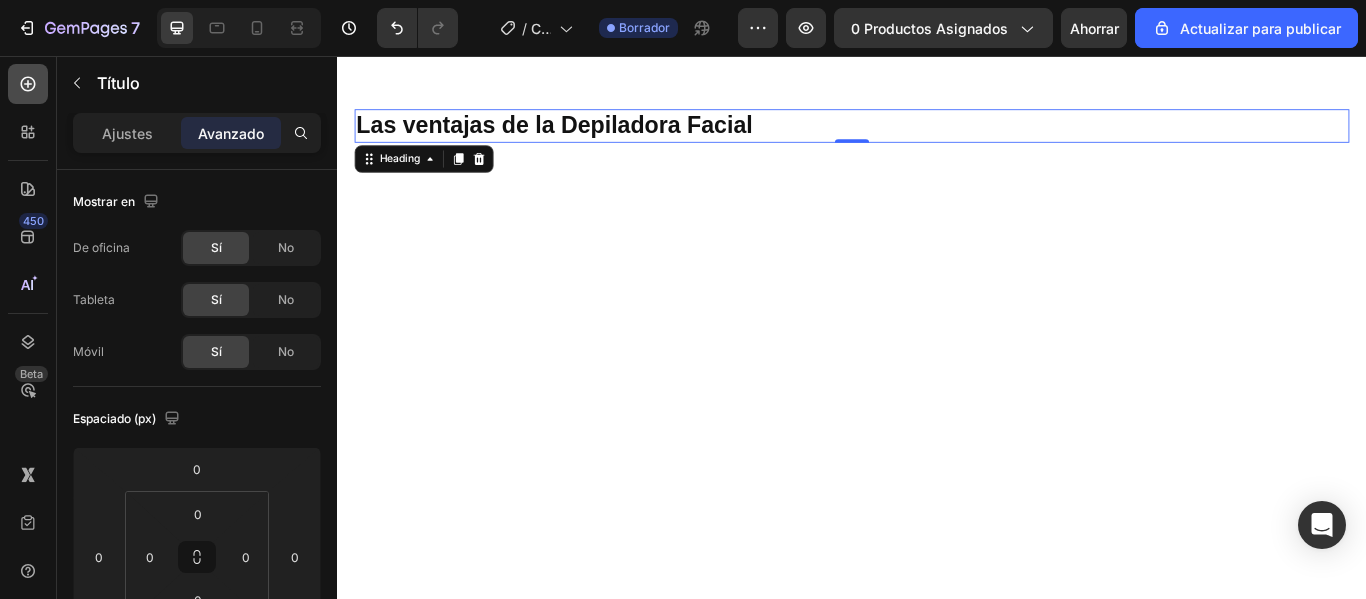 click 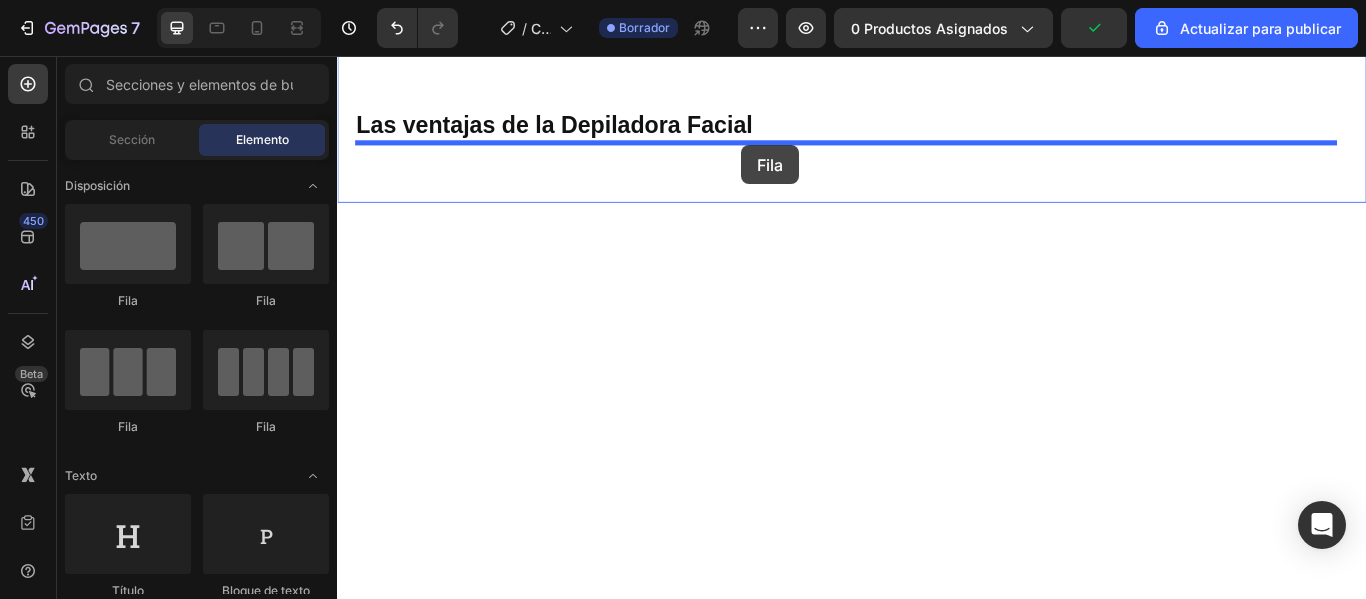drag, startPoint x: 480, startPoint y: 301, endPoint x: 808, endPoint y: 160, distance: 357.0224 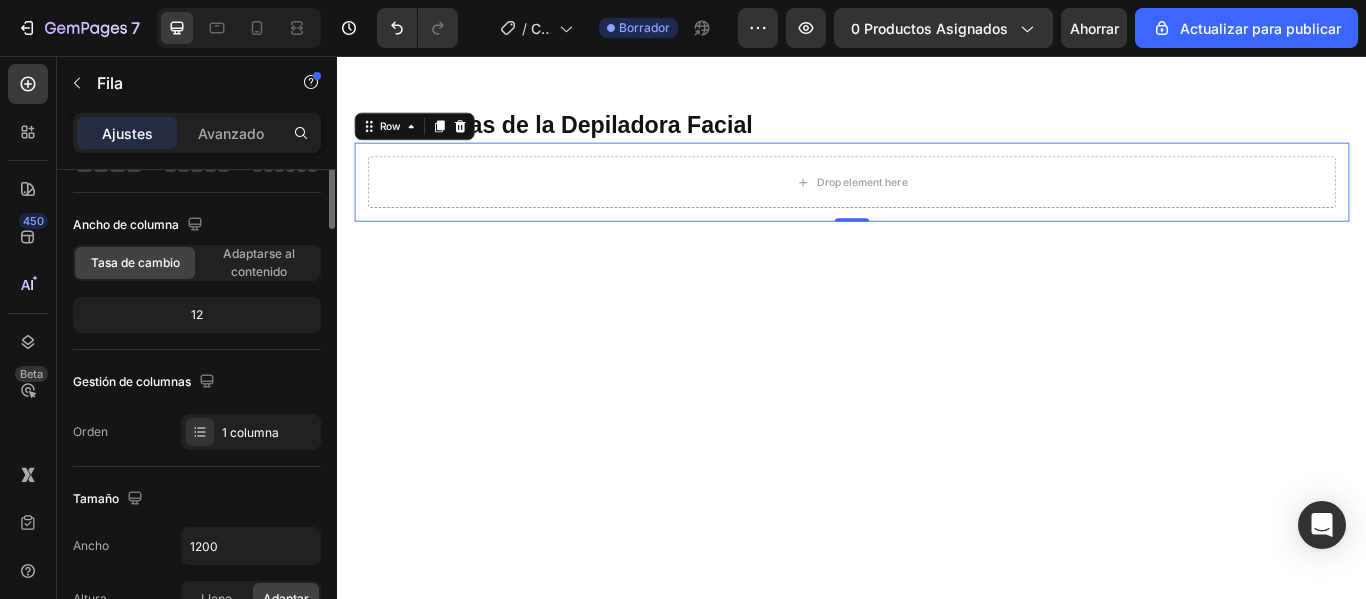 scroll, scrollTop: 0, scrollLeft: 0, axis: both 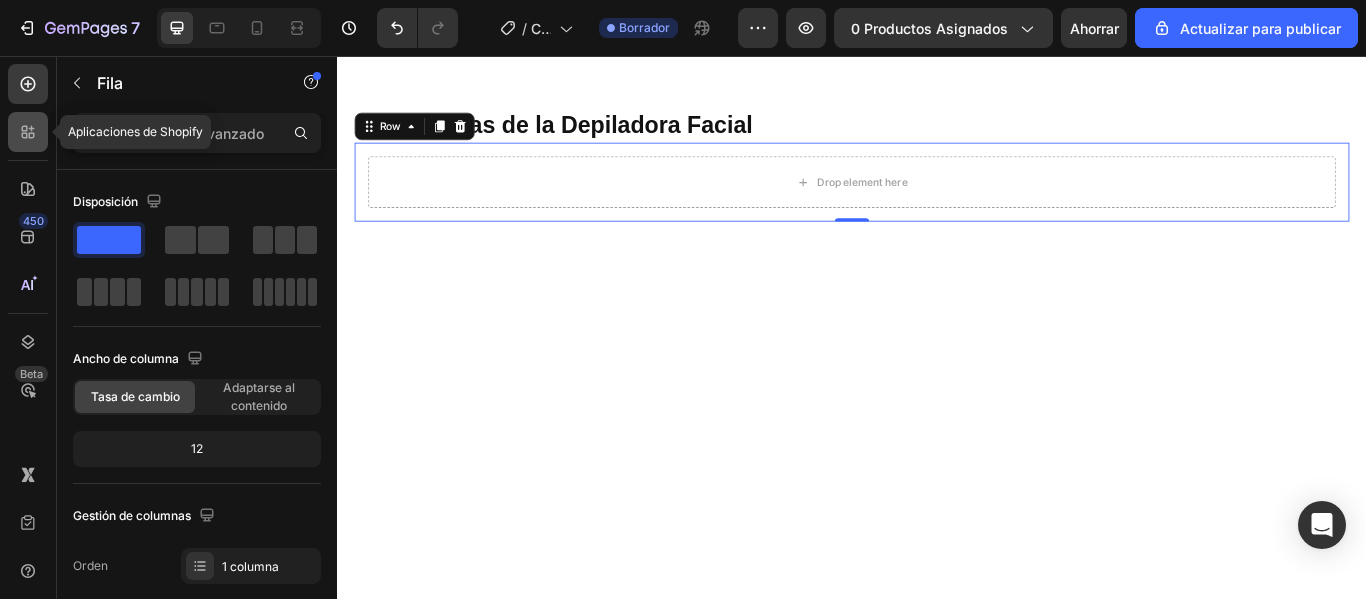 click 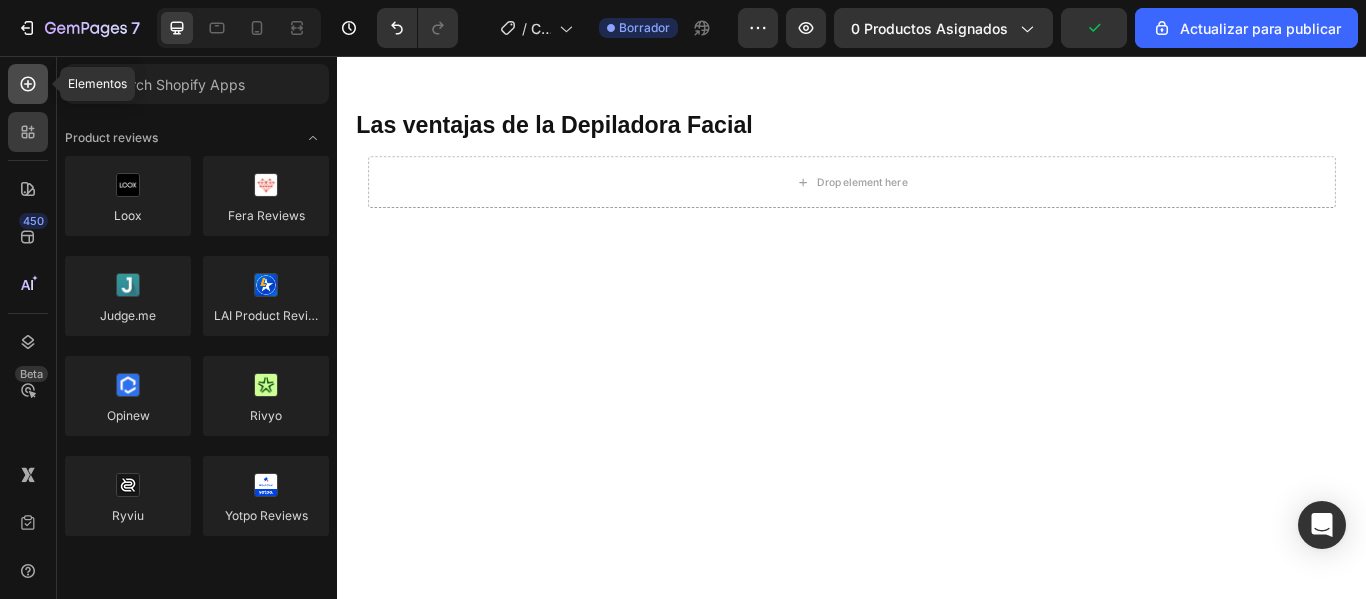 click 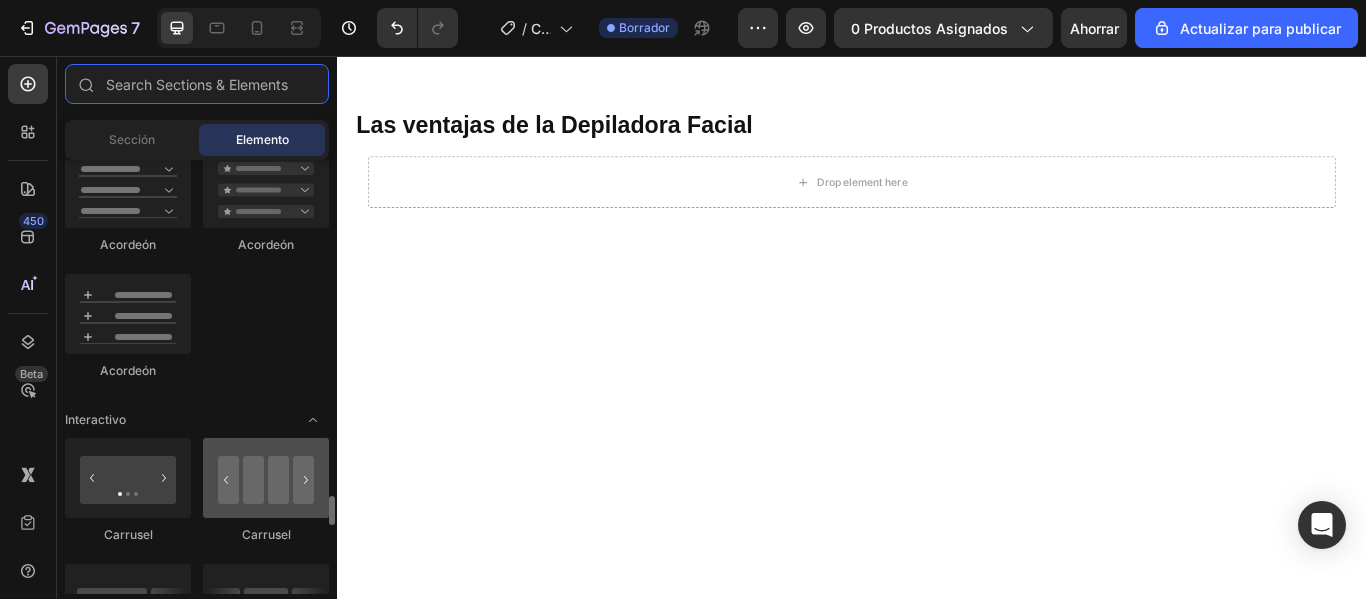 scroll, scrollTop: 2000, scrollLeft: 0, axis: vertical 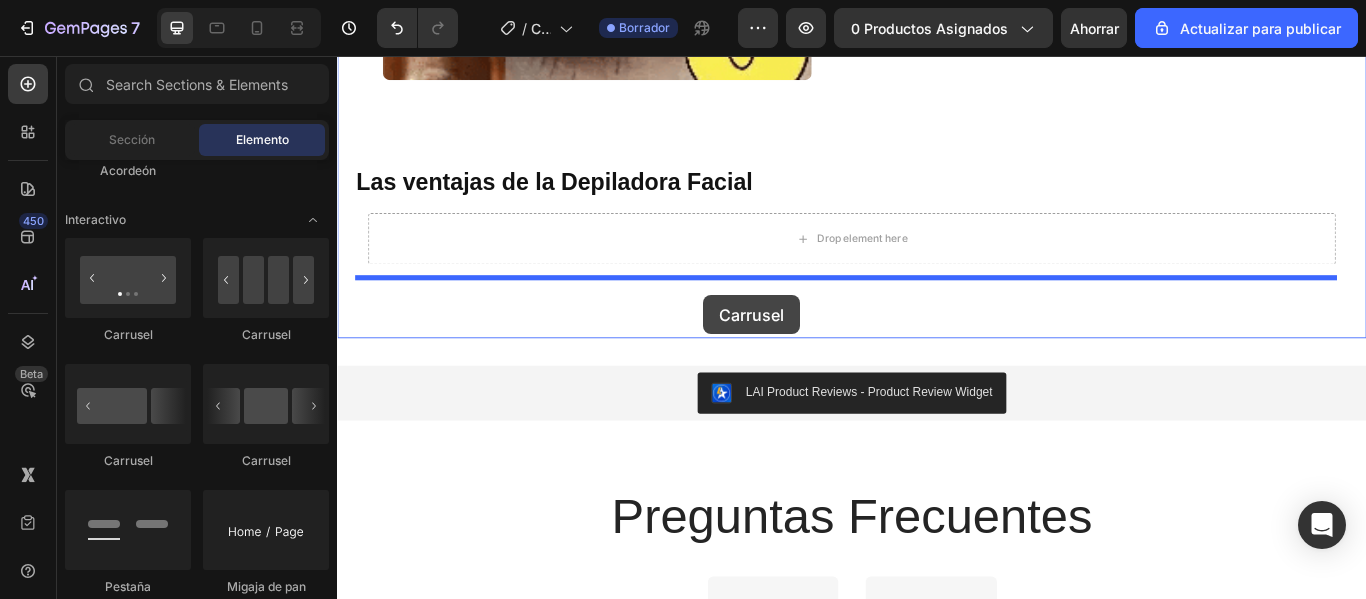 drag, startPoint x: 612, startPoint y: 472, endPoint x: 764, endPoint y: 335, distance: 204.62894 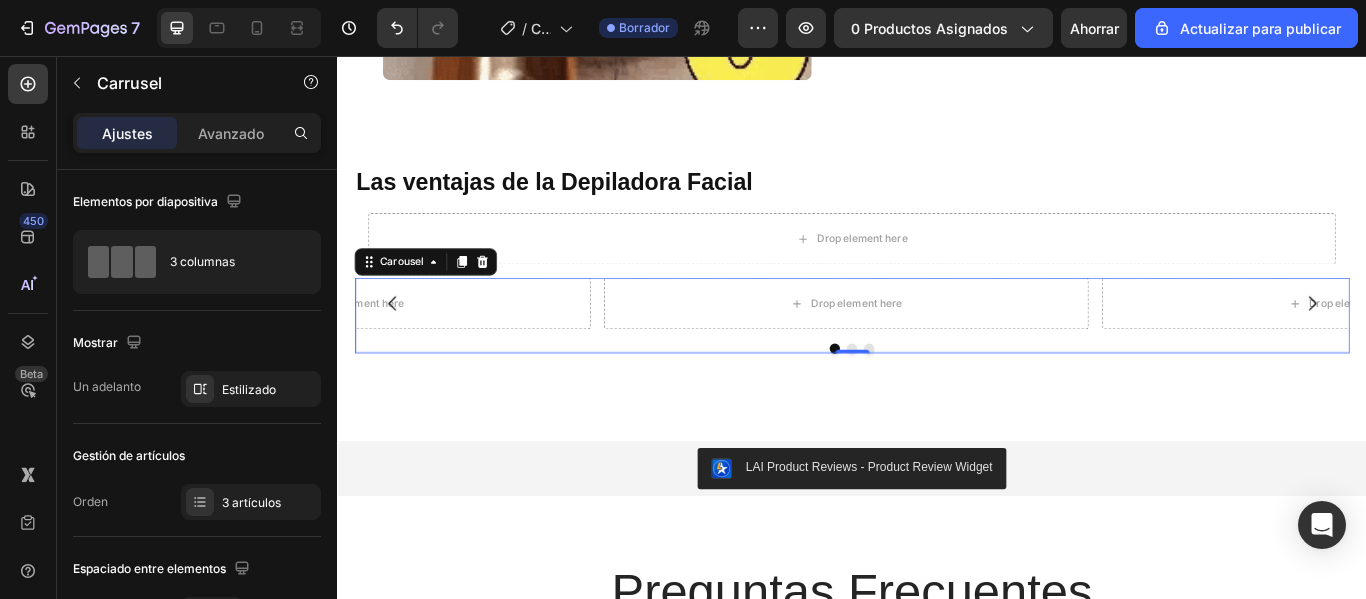 click 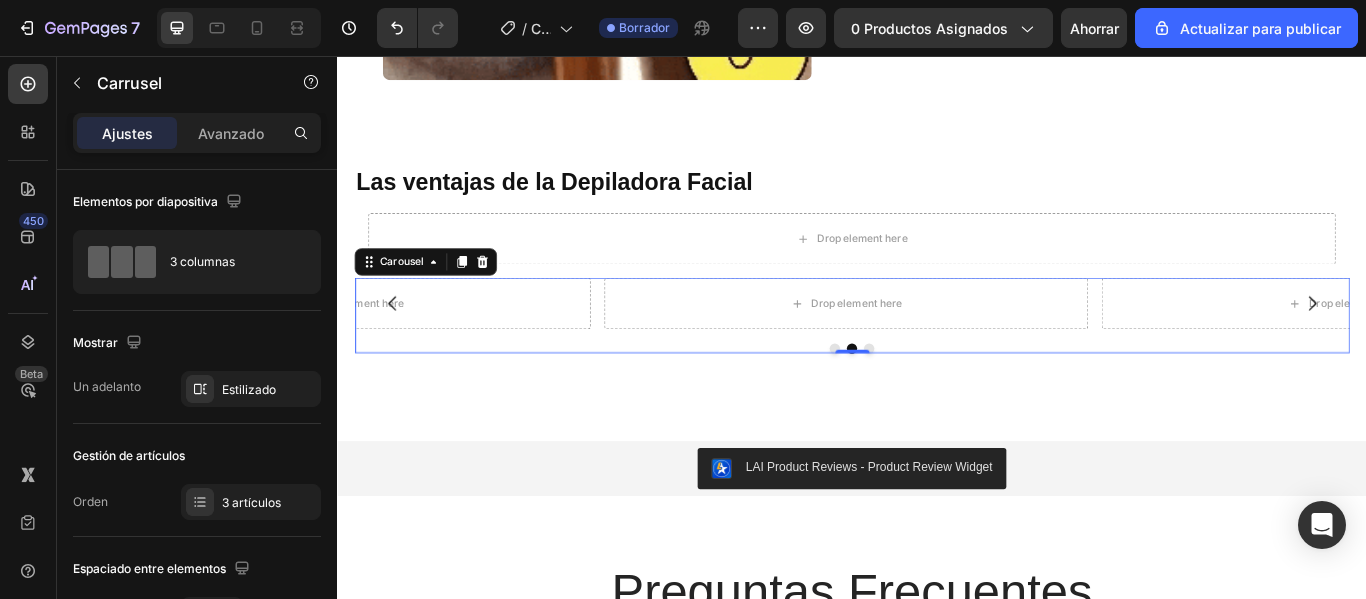 click 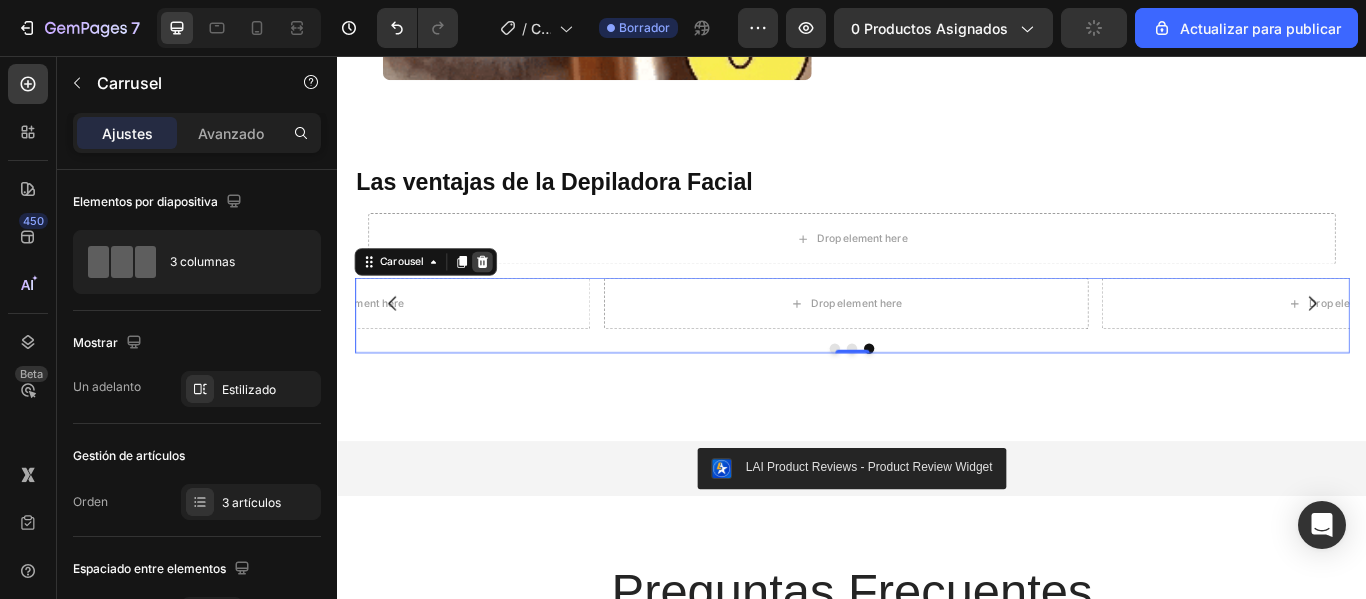 click 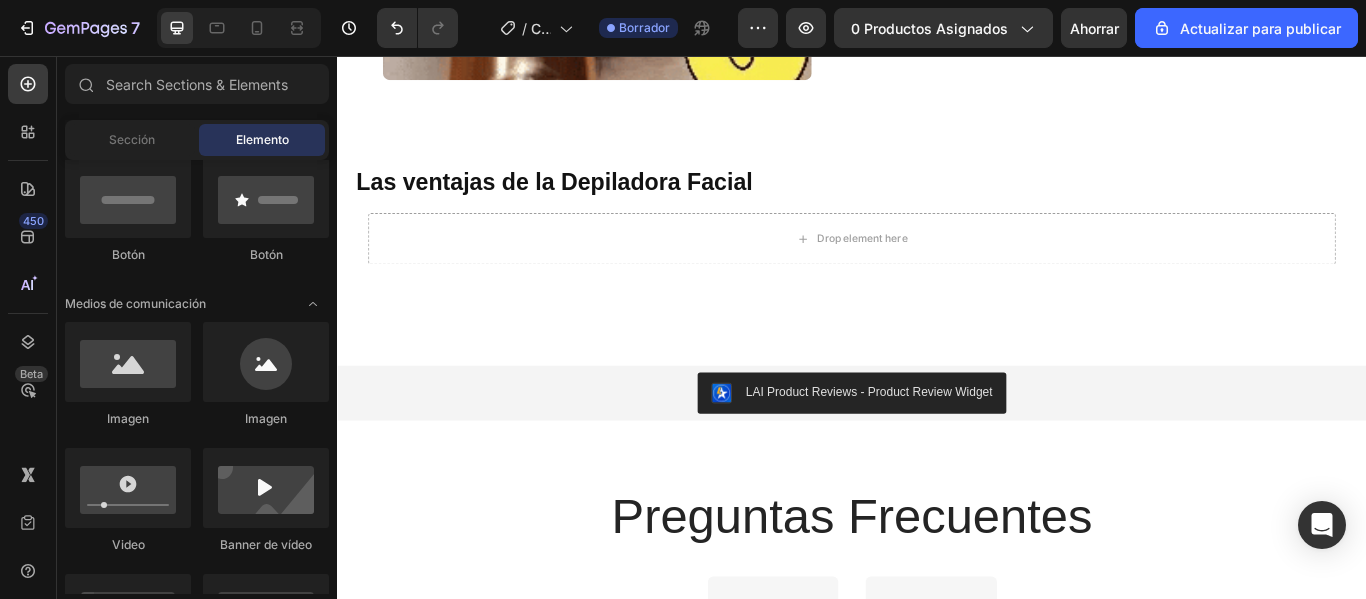 scroll, scrollTop: 0, scrollLeft: 0, axis: both 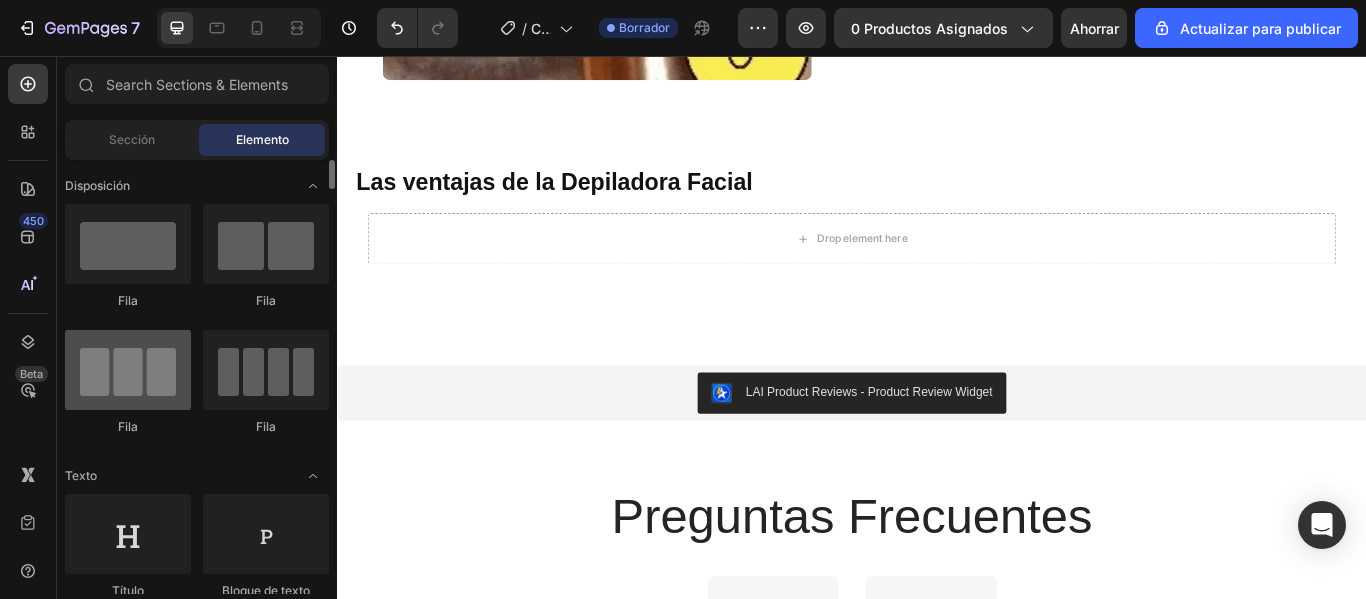 click at bounding box center [128, 370] 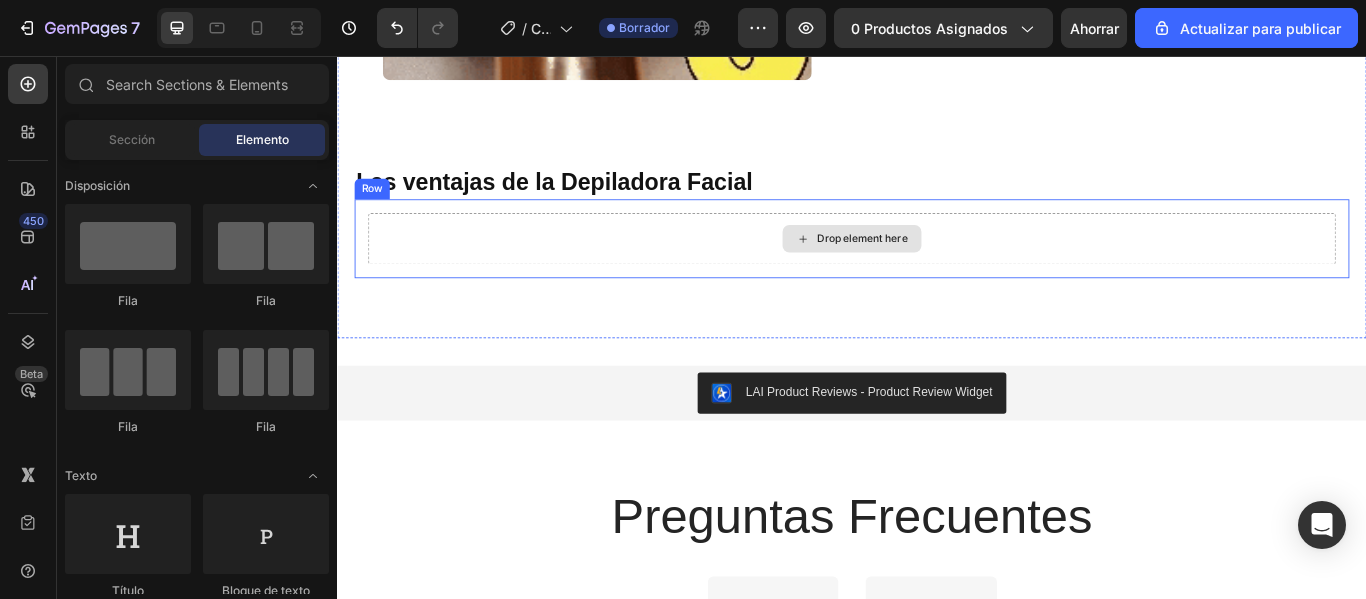 click on "Drop element here" at bounding box center [937, 269] 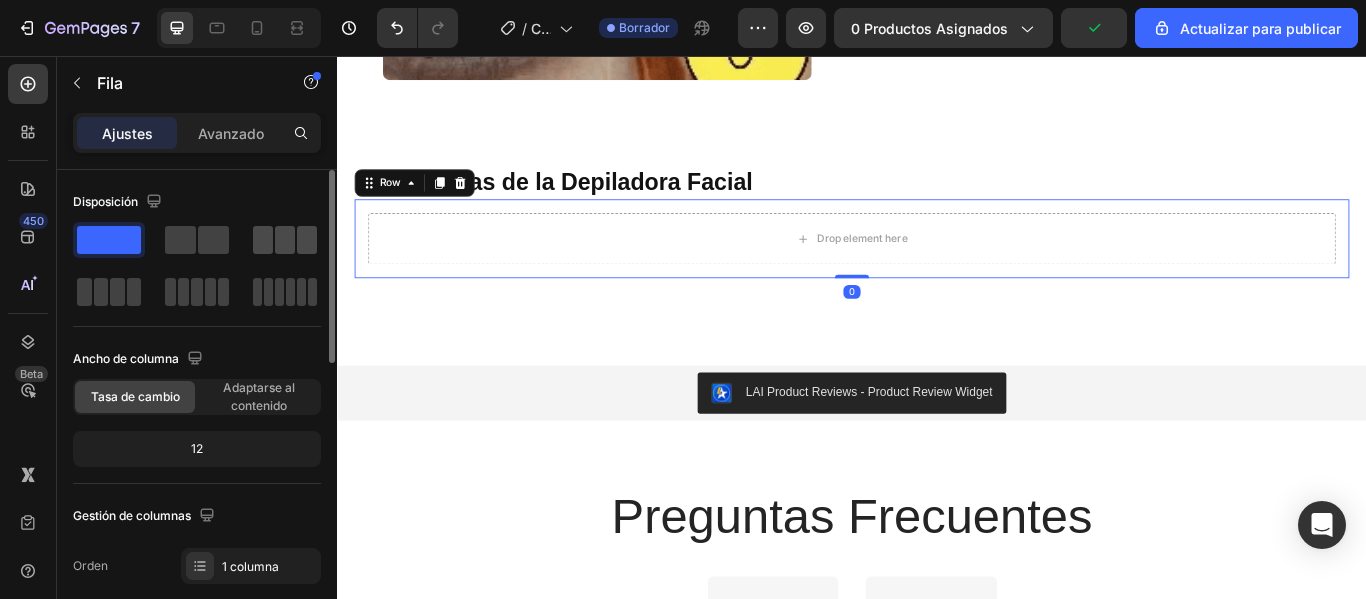 click 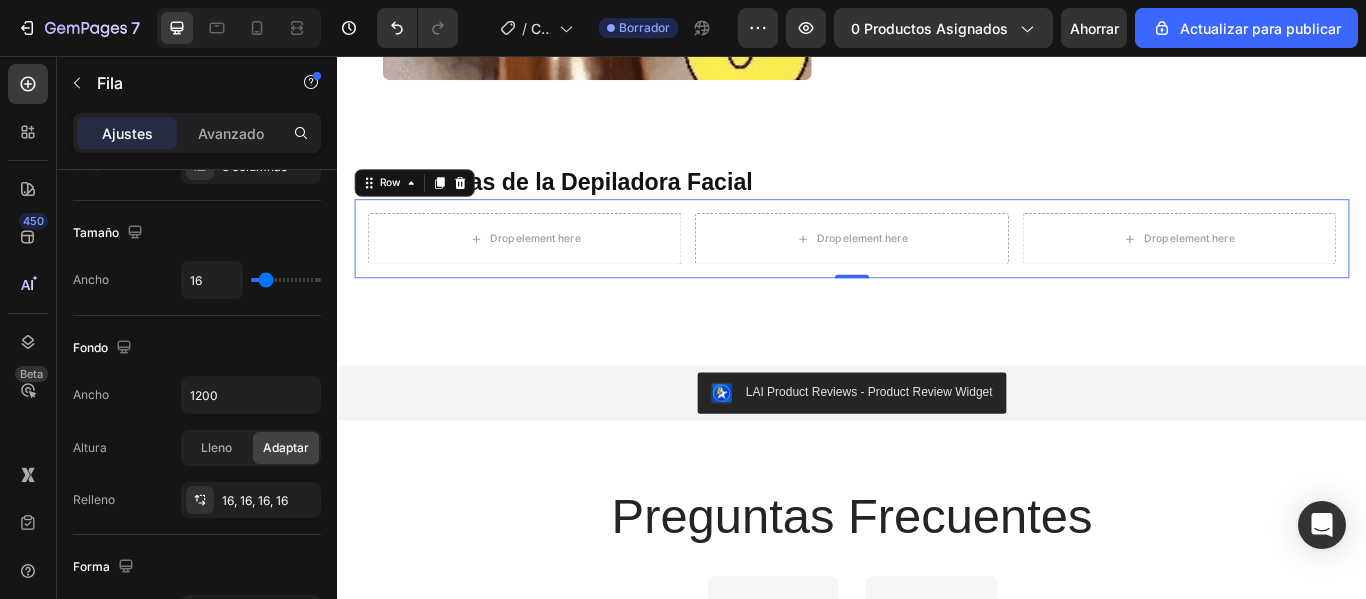 scroll, scrollTop: 800, scrollLeft: 0, axis: vertical 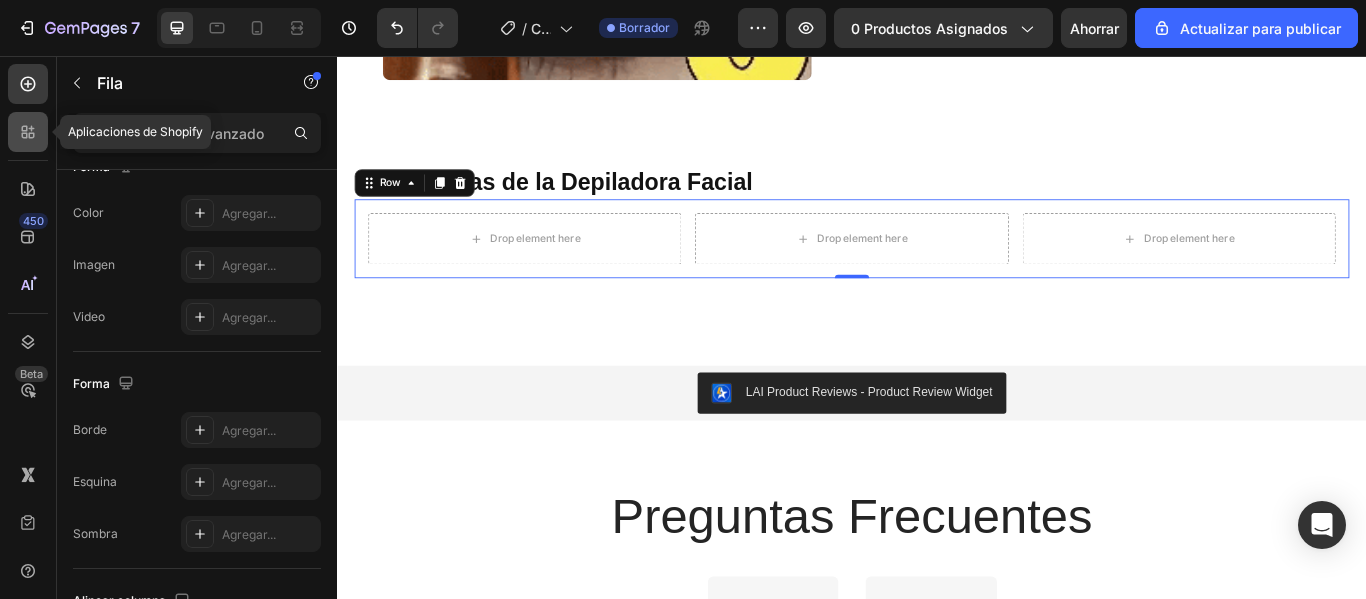 click 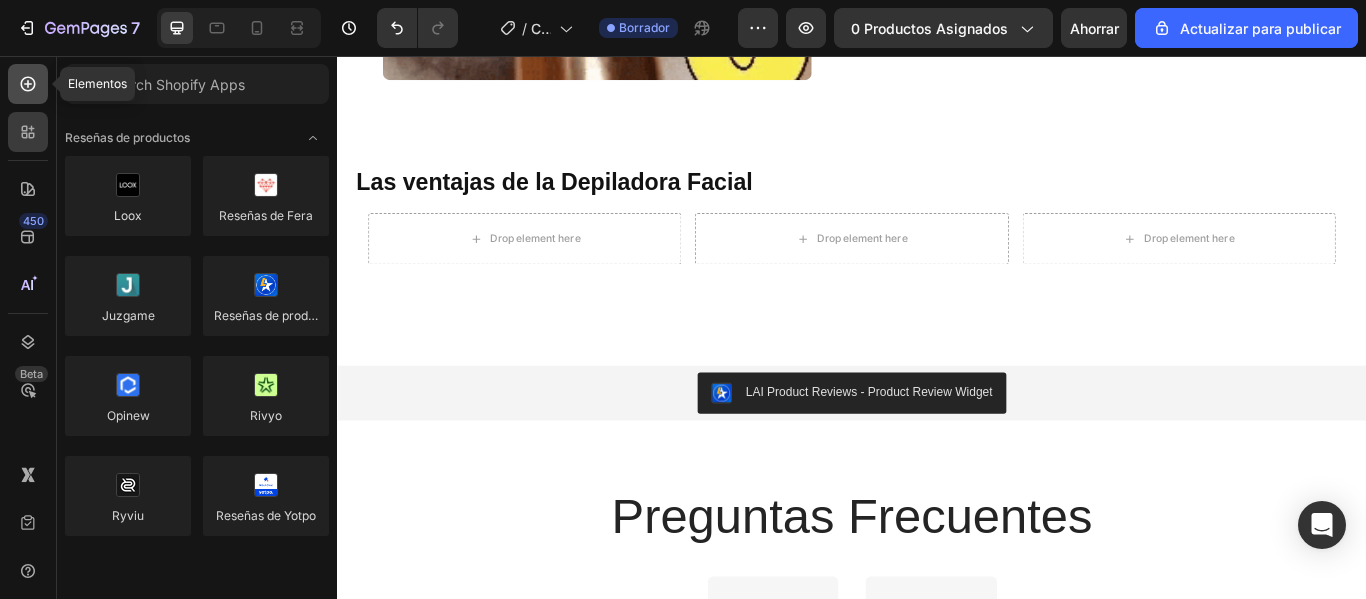 click 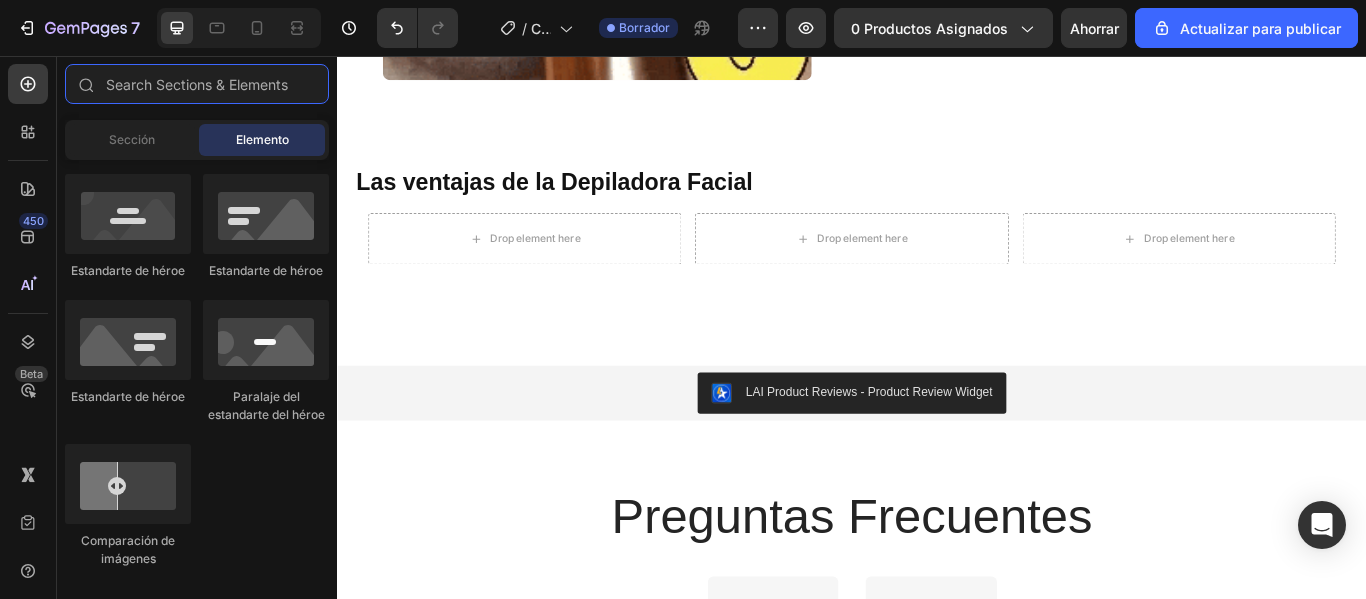 scroll, scrollTop: 600, scrollLeft: 0, axis: vertical 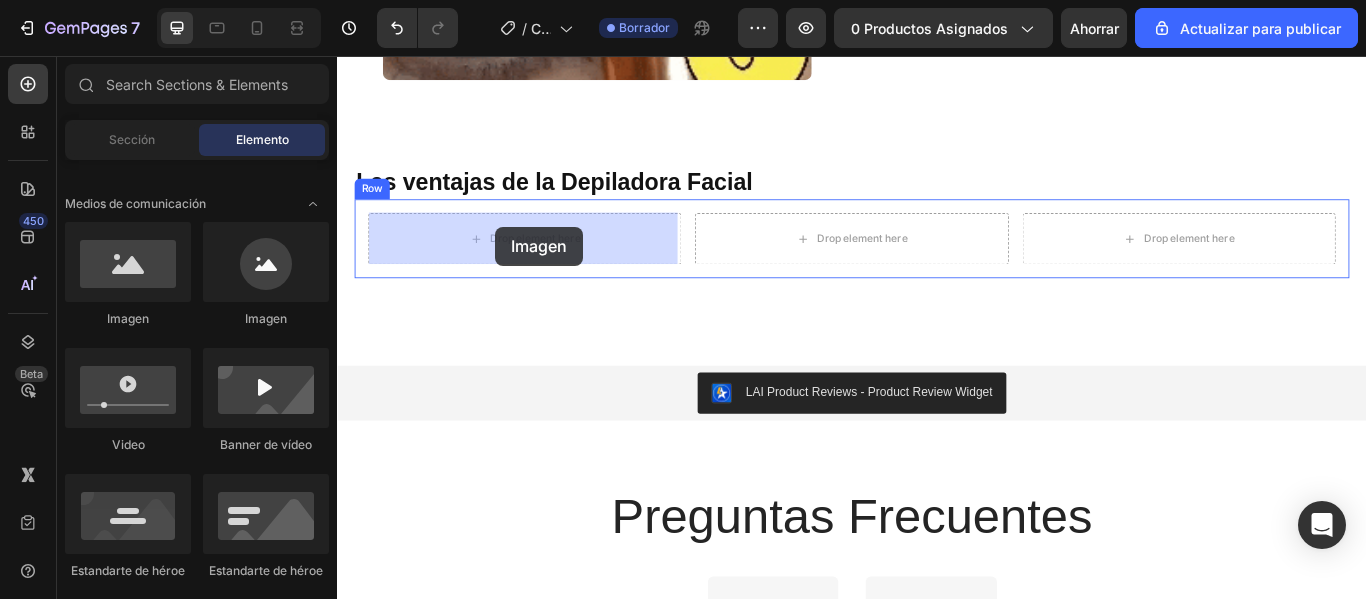 drag, startPoint x: 463, startPoint y: 337, endPoint x: 521, endPoint y: 255, distance: 100.43903 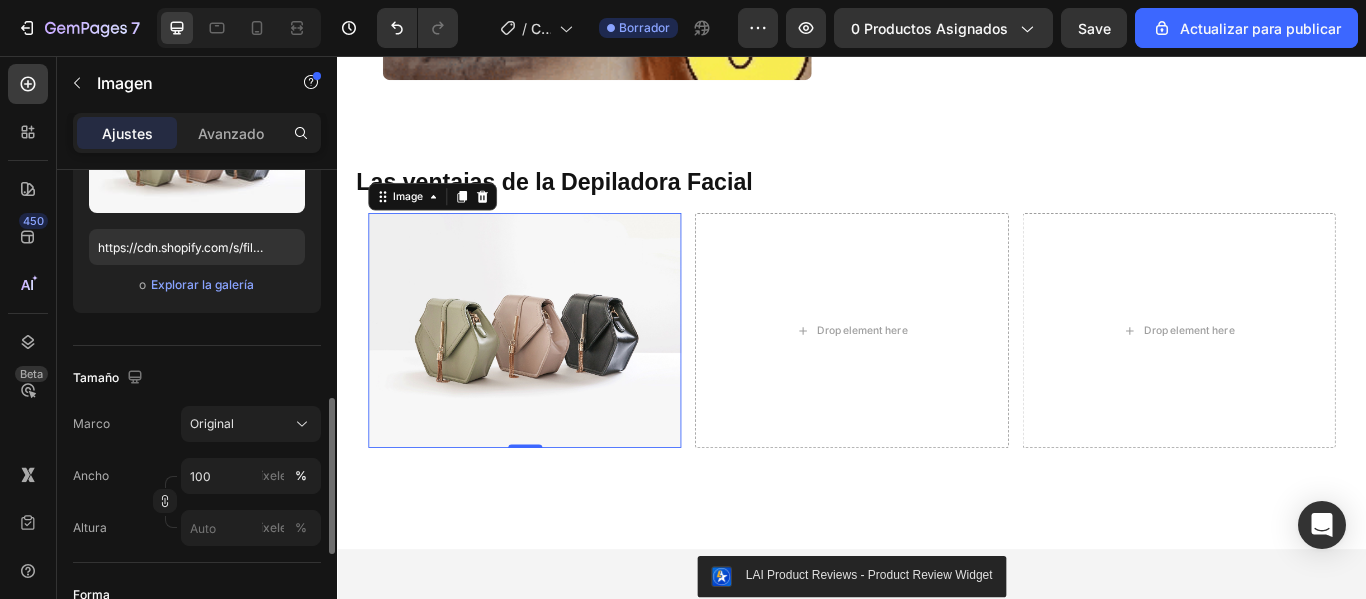 scroll, scrollTop: 400, scrollLeft: 0, axis: vertical 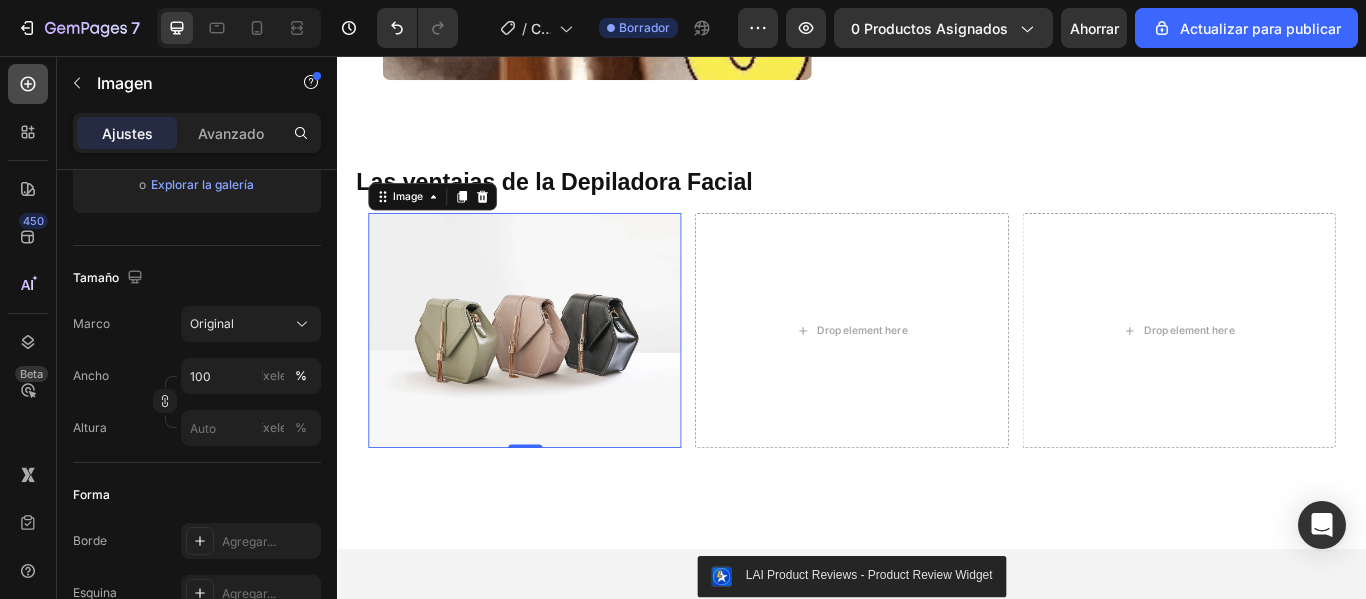 click 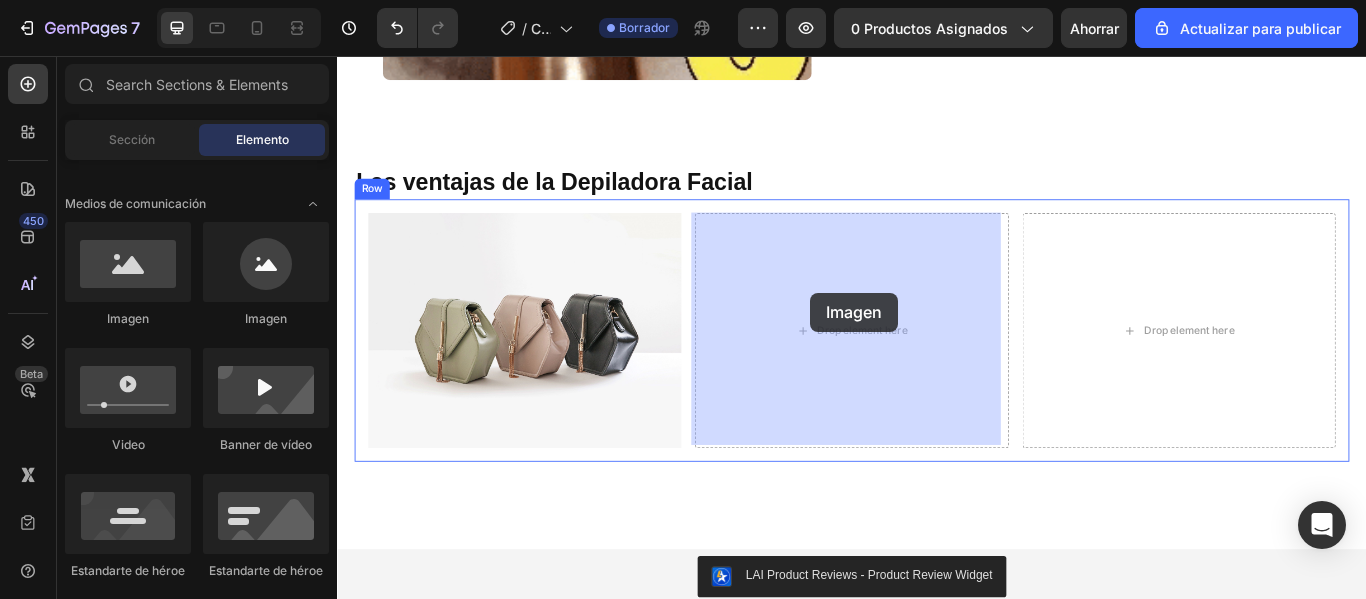 drag, startPoint x: 477, startPoint y: 319, endPoint x: 889, endPoint y: 332, distance: 412.20505 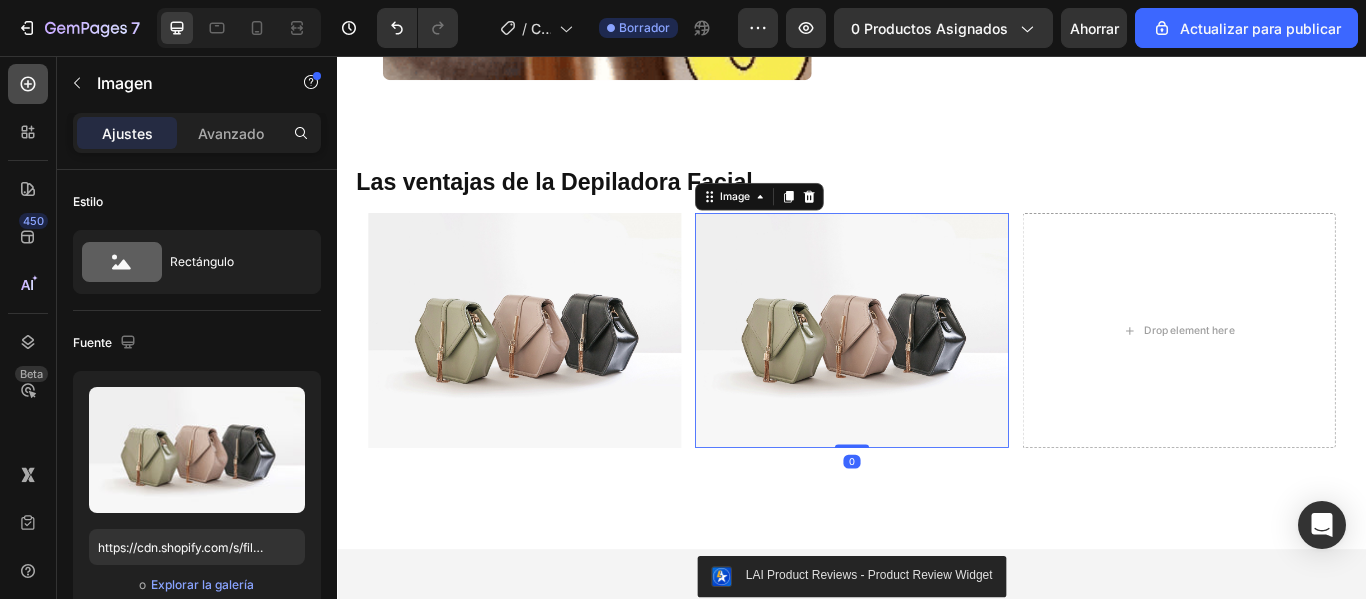 click 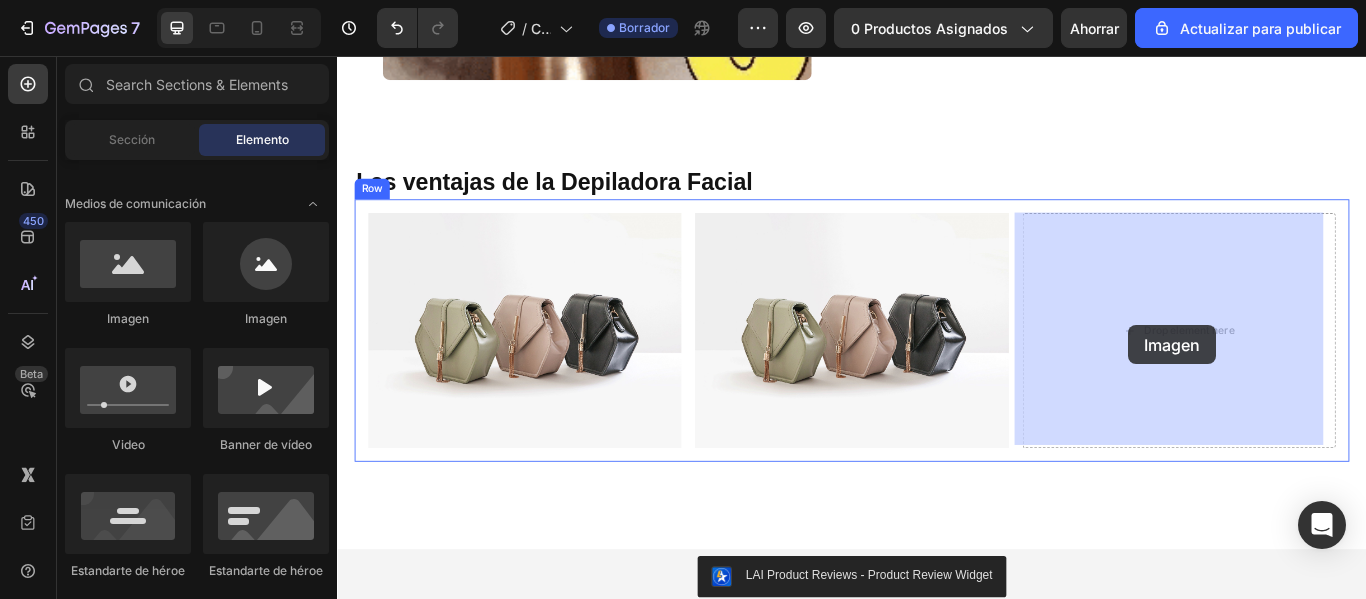 drag, startPoint x: 472, startPoint y: 325, endPoint x: 1259, endPoint y: 370, distance: 788.28546 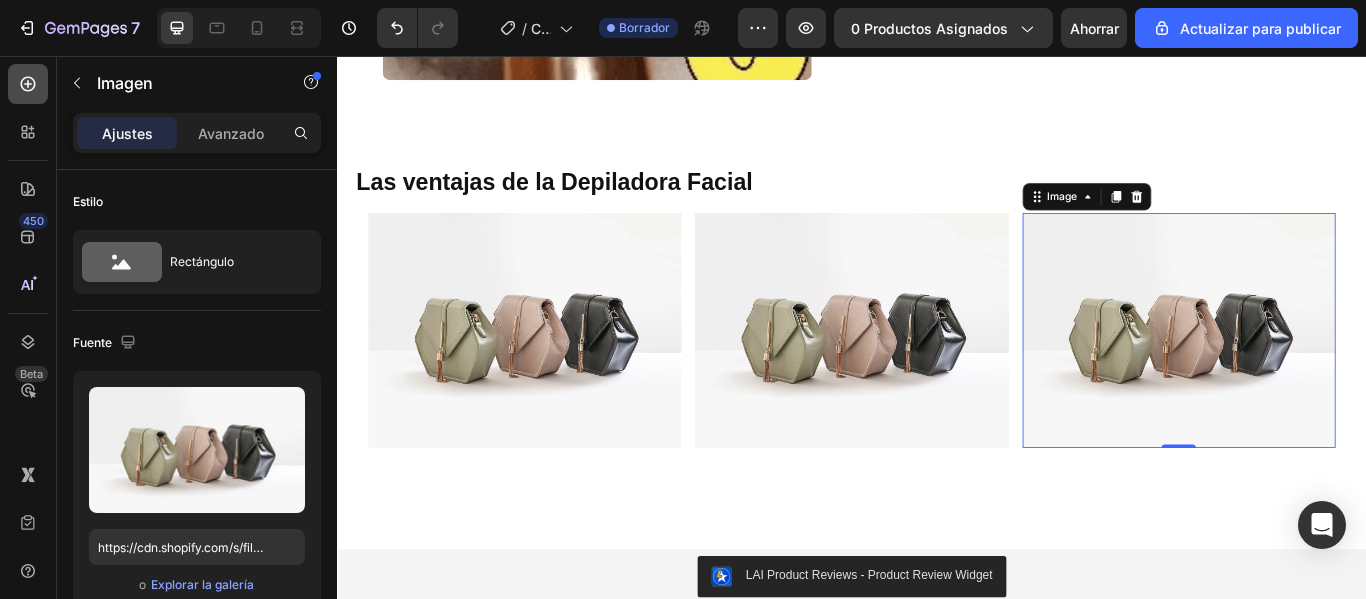 click 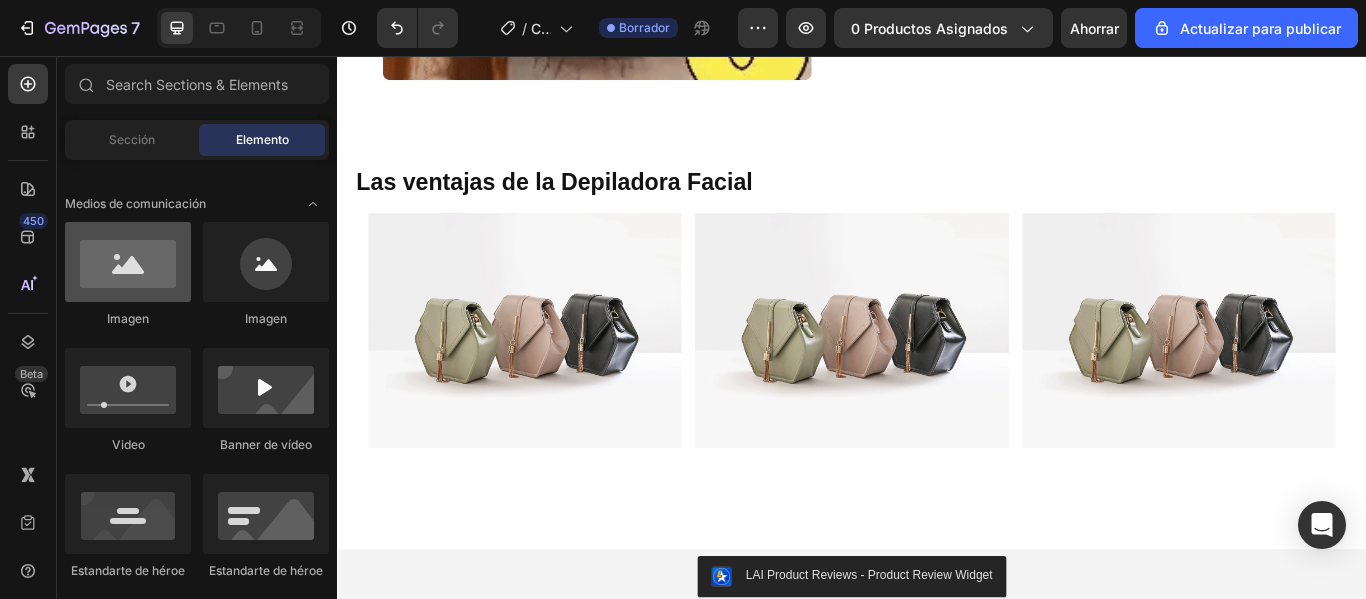 click at bounding box center (128, 262) 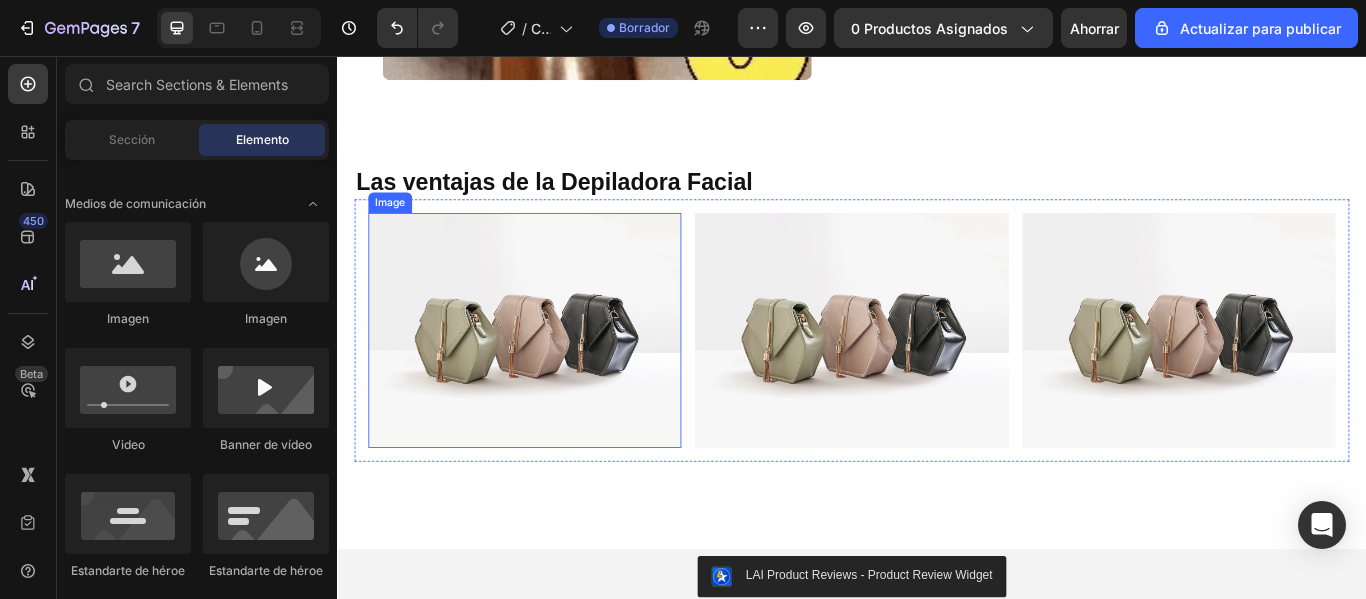 click at bounding box center [555, 376] 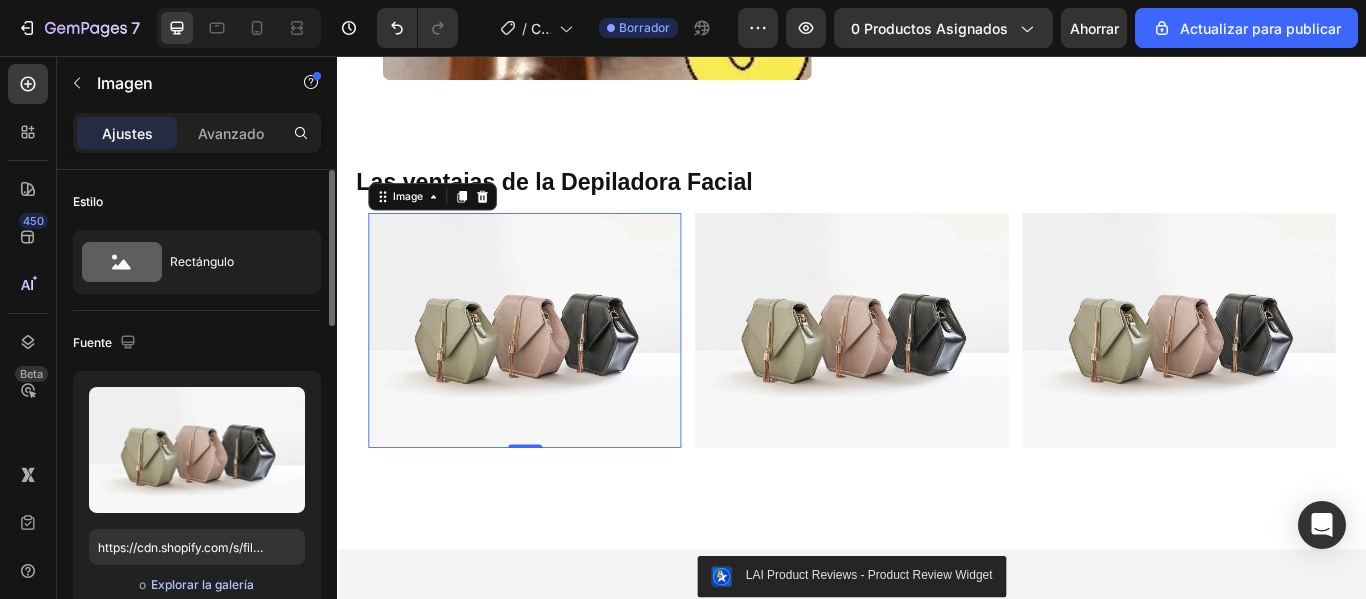 click on "Explorar la galería" at bounding box center (202, 584) 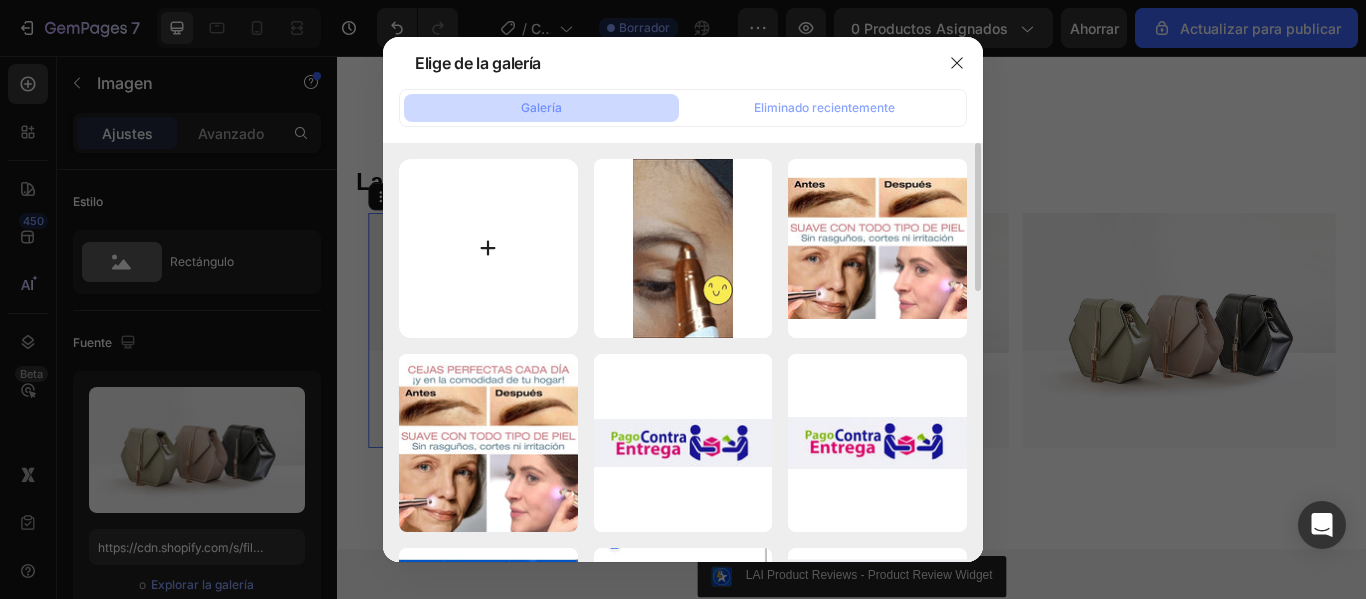 click at bounding box center (488, 248) 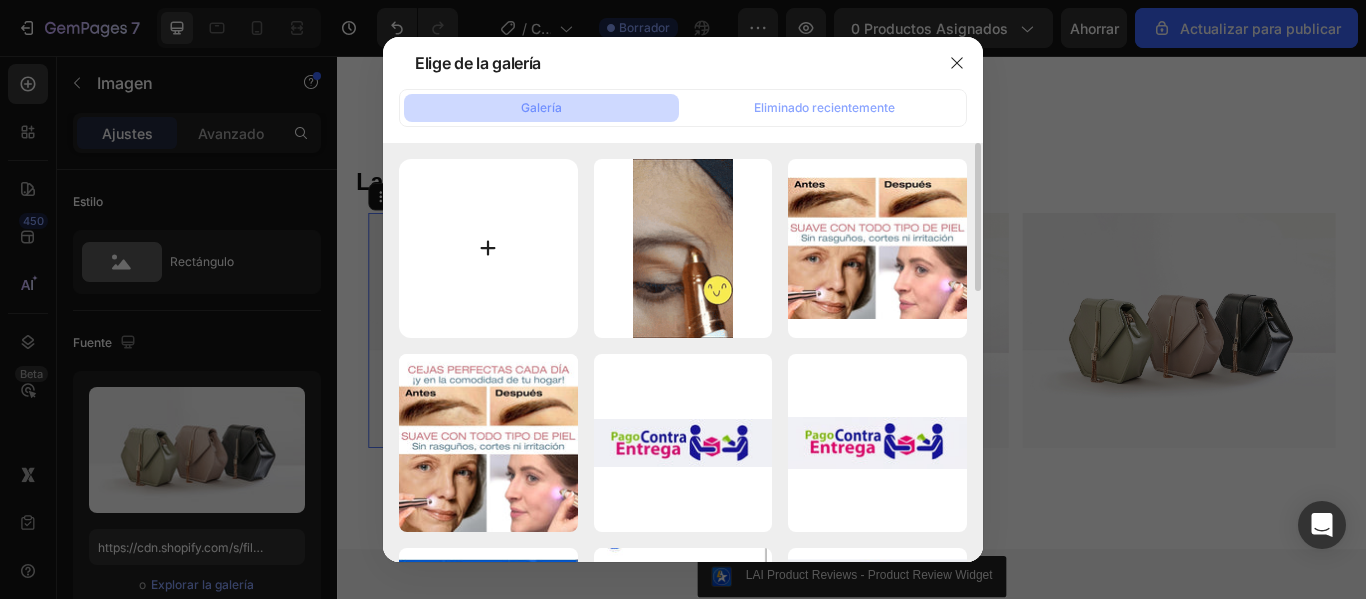 type on "C:\fakepath\dep.f.jpg" 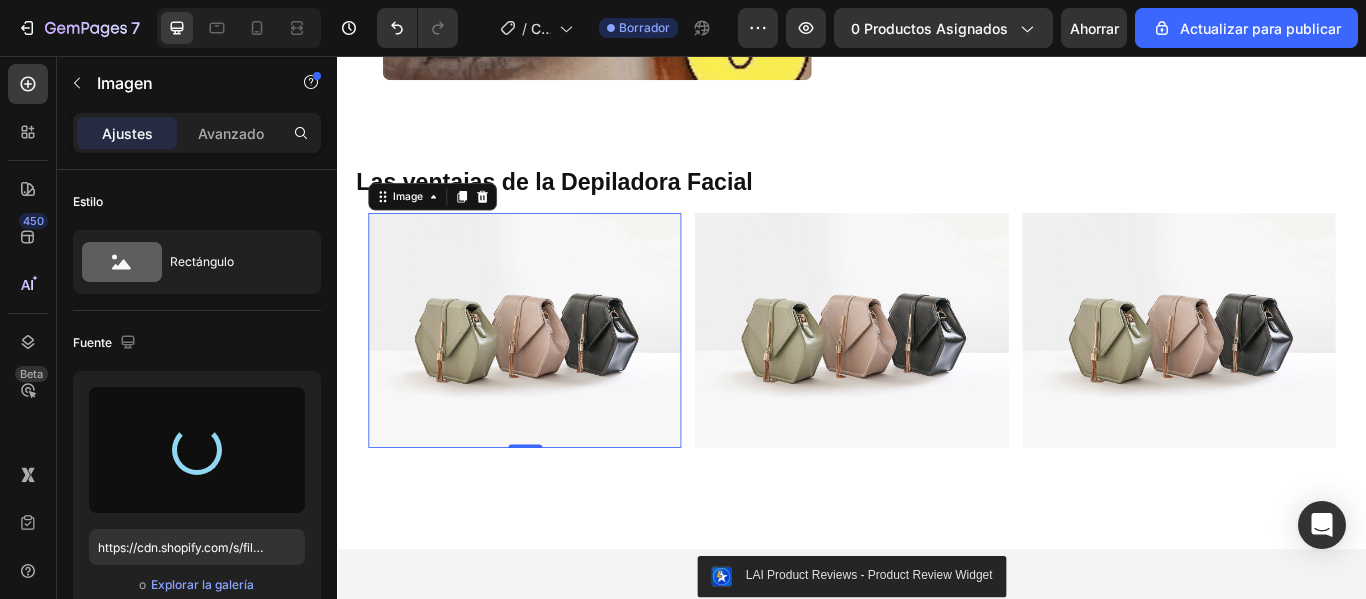 type on "https://cdn.shopify.com/s/files/1/0910/7377/3942/files/gempages_559574259316294776-1afba03c-c5da-4563-a5d7-dbe878be3868.jpg" 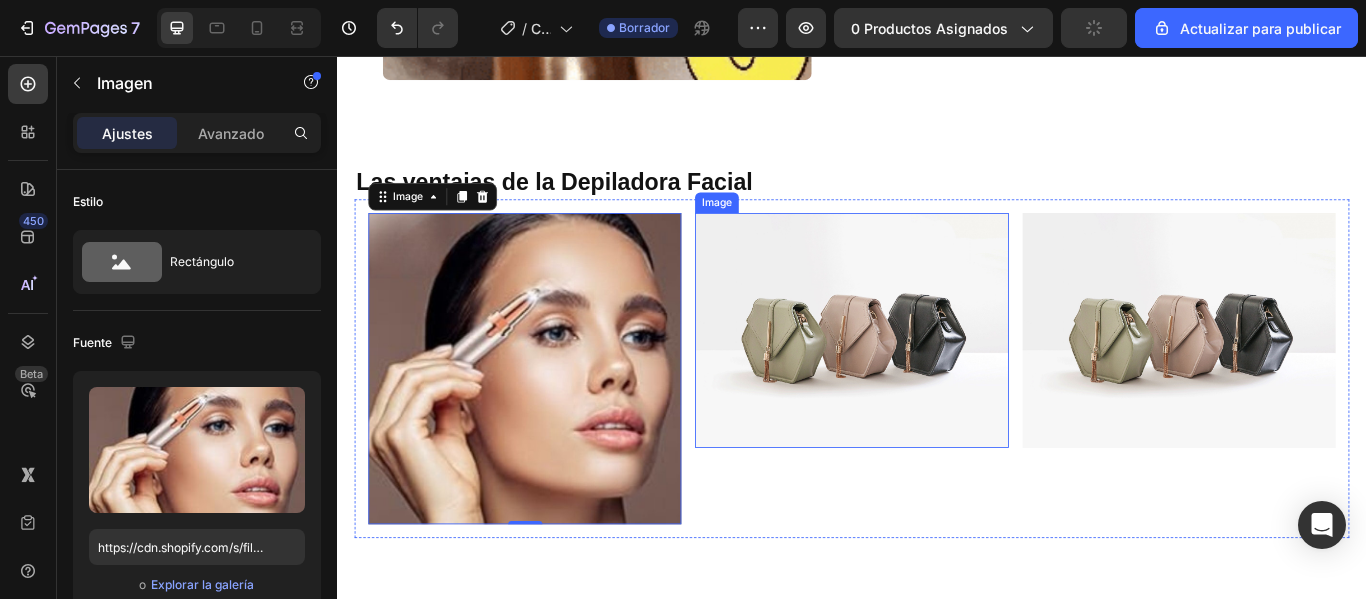 click at bounding box center [936, 376] 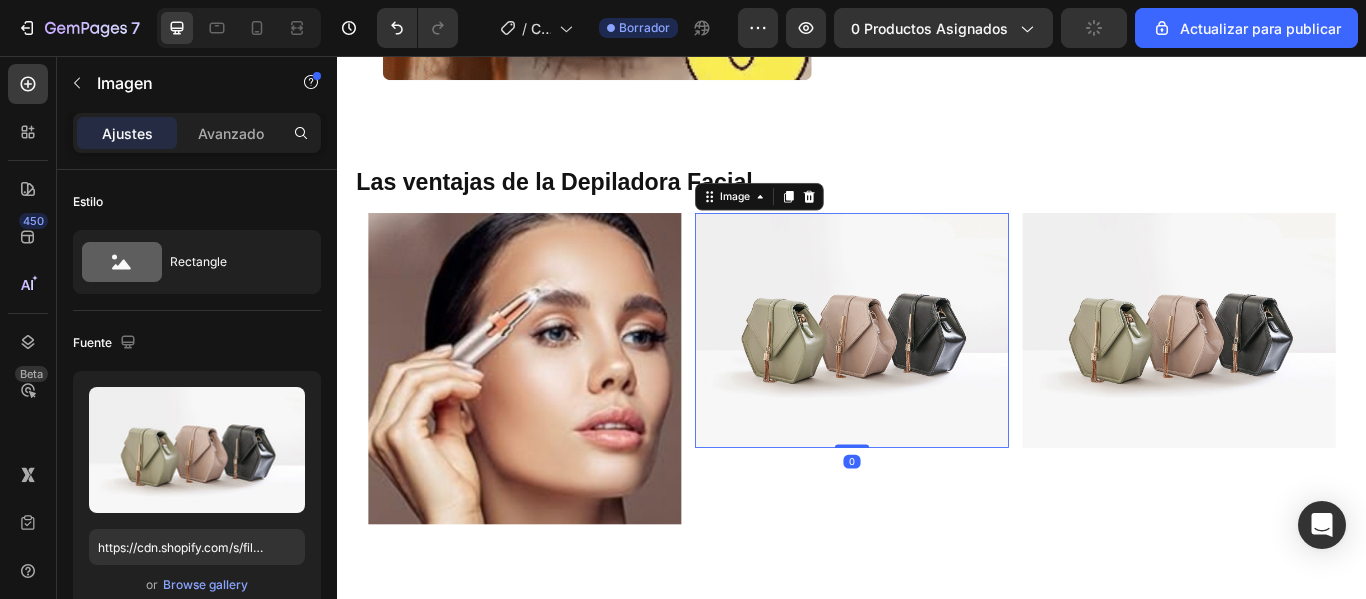 scroll, scrollTop: 400, scrollLeft: 0, axis: vertical 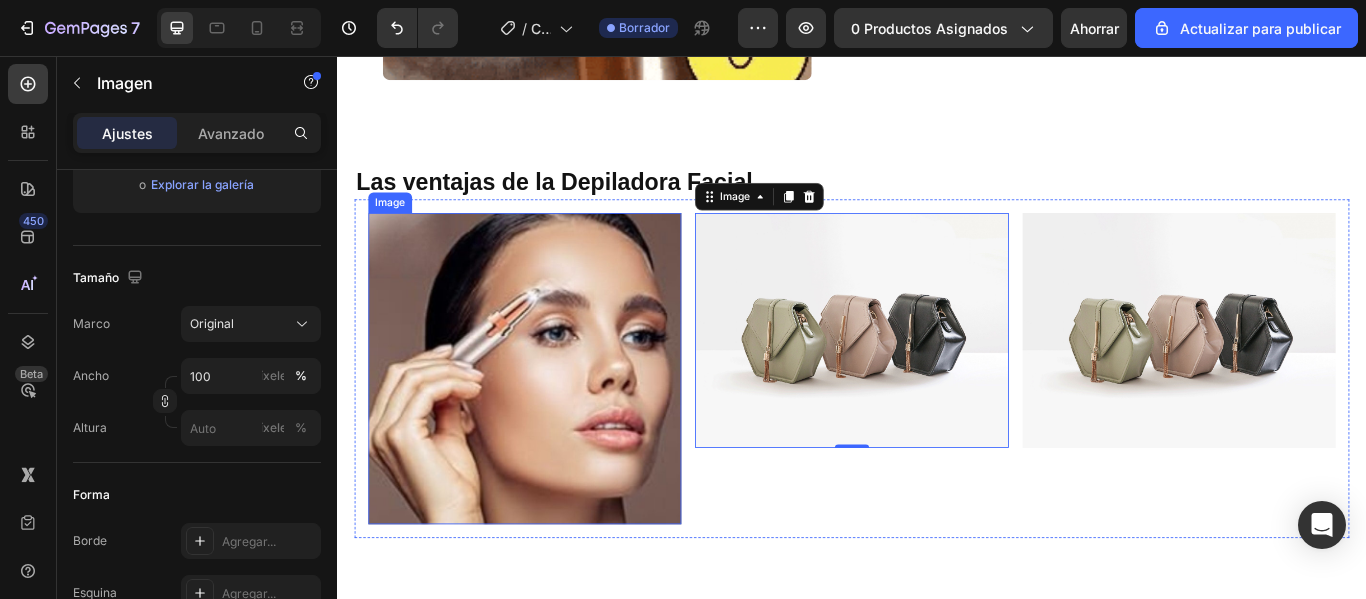 click at bounding box center (555, 420) 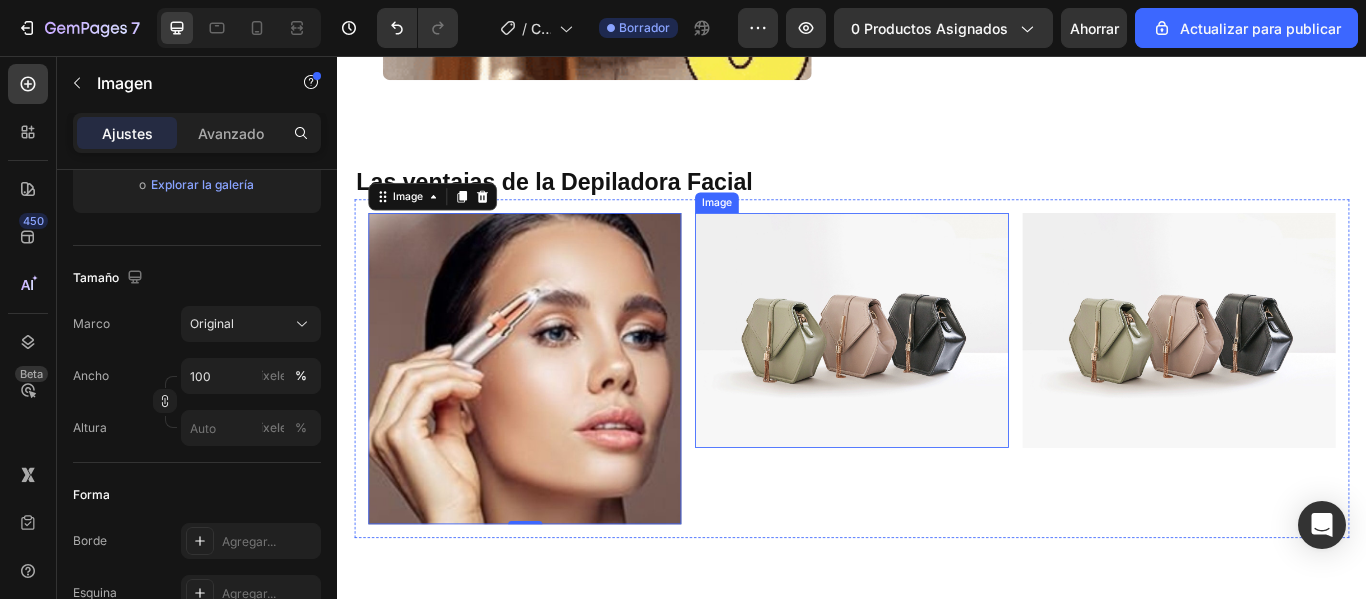 click at bounding box center (936, 376) 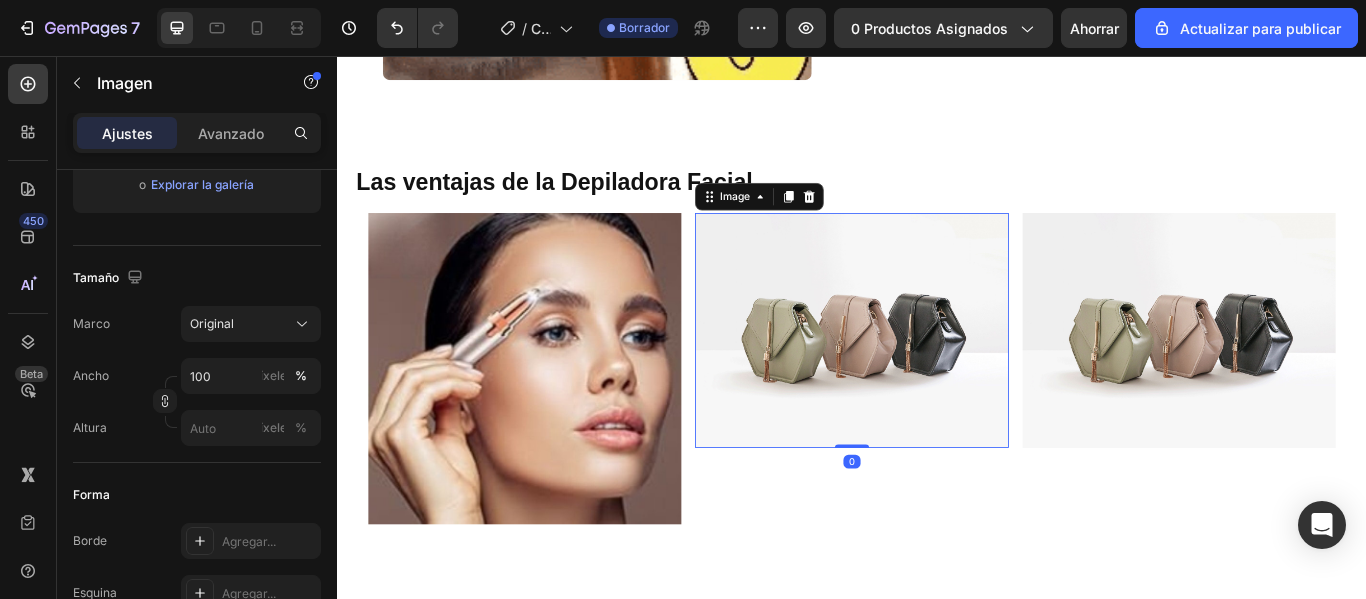 click at bounding box center [936, 376] 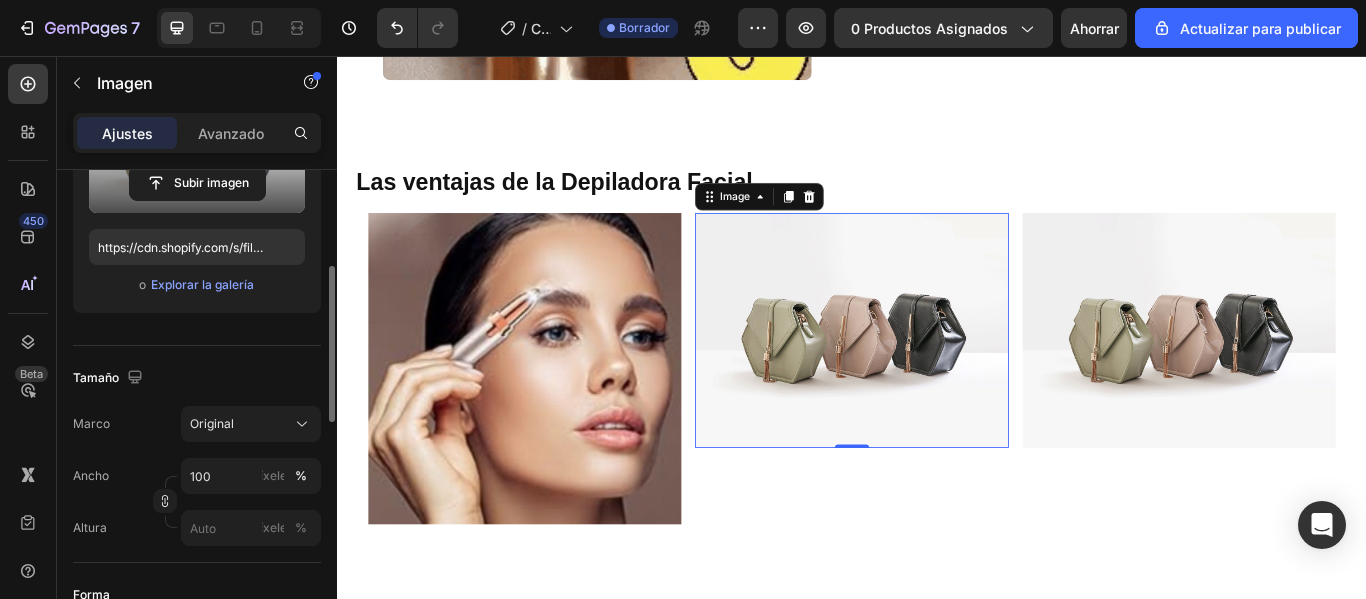 scroll, scrollTop: 100, scrollLeft: 0, axis: vertical 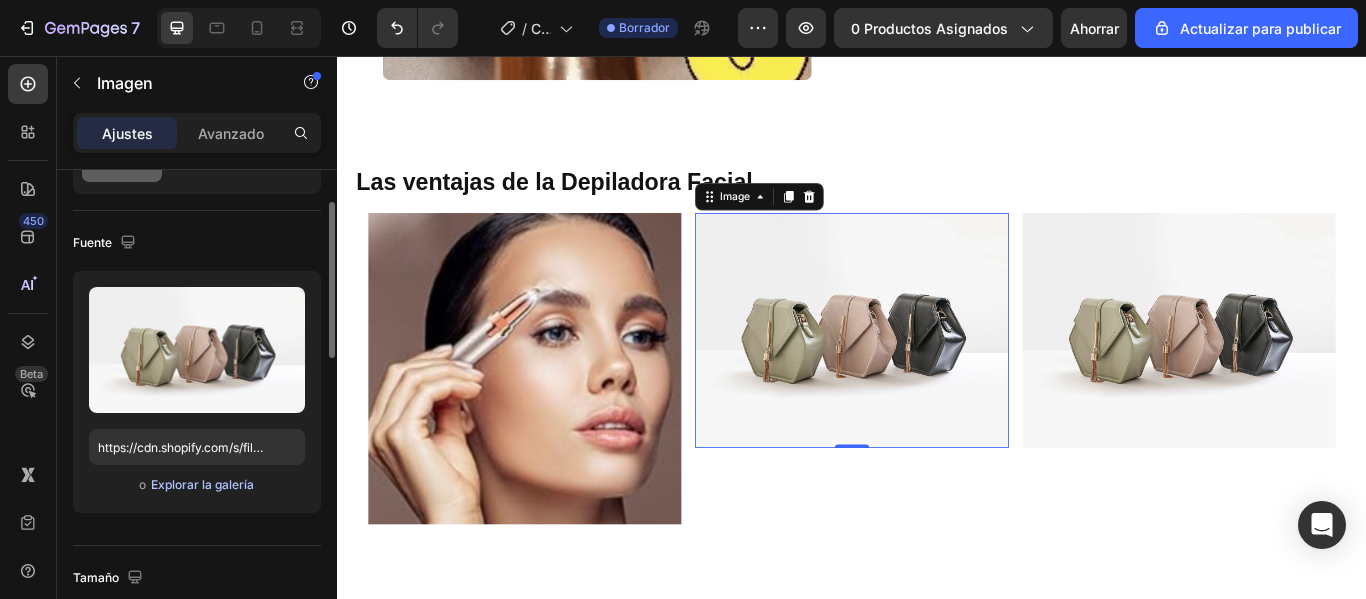 click on "Explorar la galería" at bounding box center [202, 484] 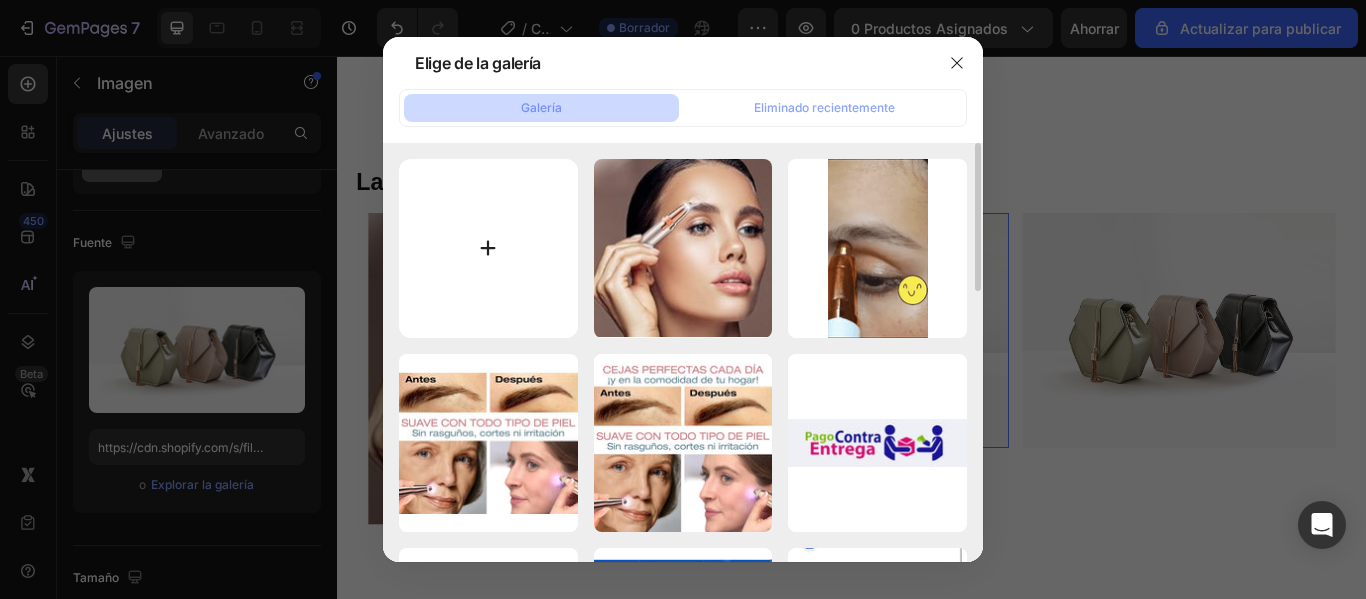 click at bounding box center [488, 248] 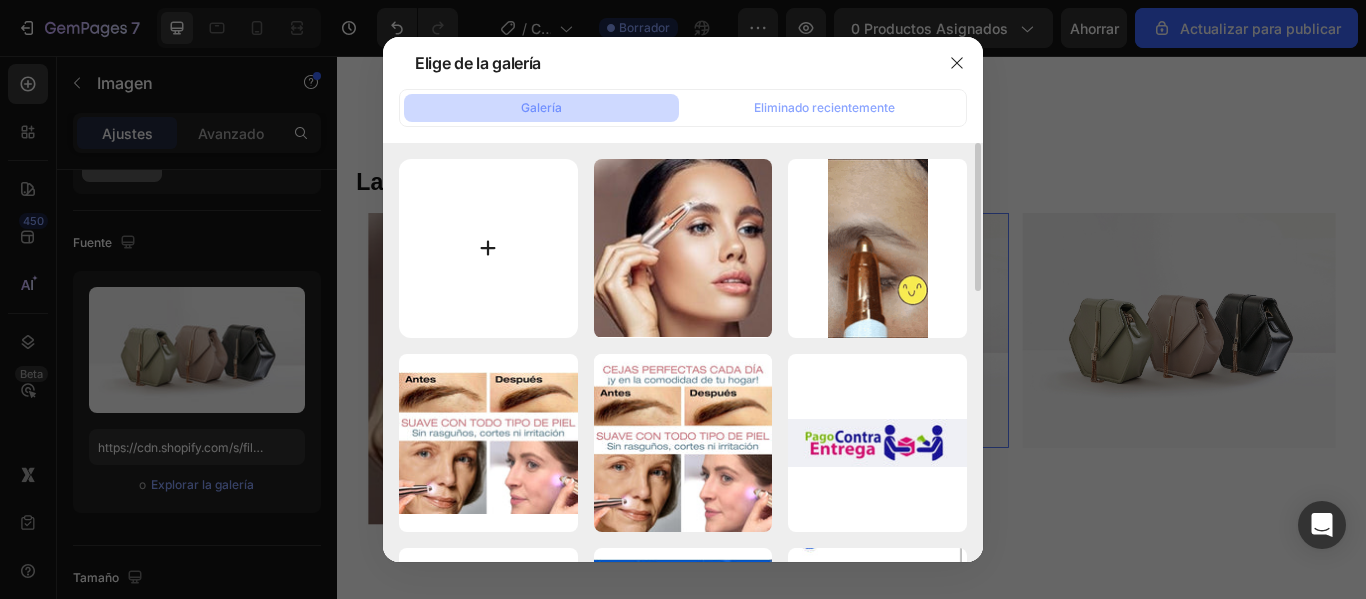 type on "C:\fakepath\dep.f.2.jpg" 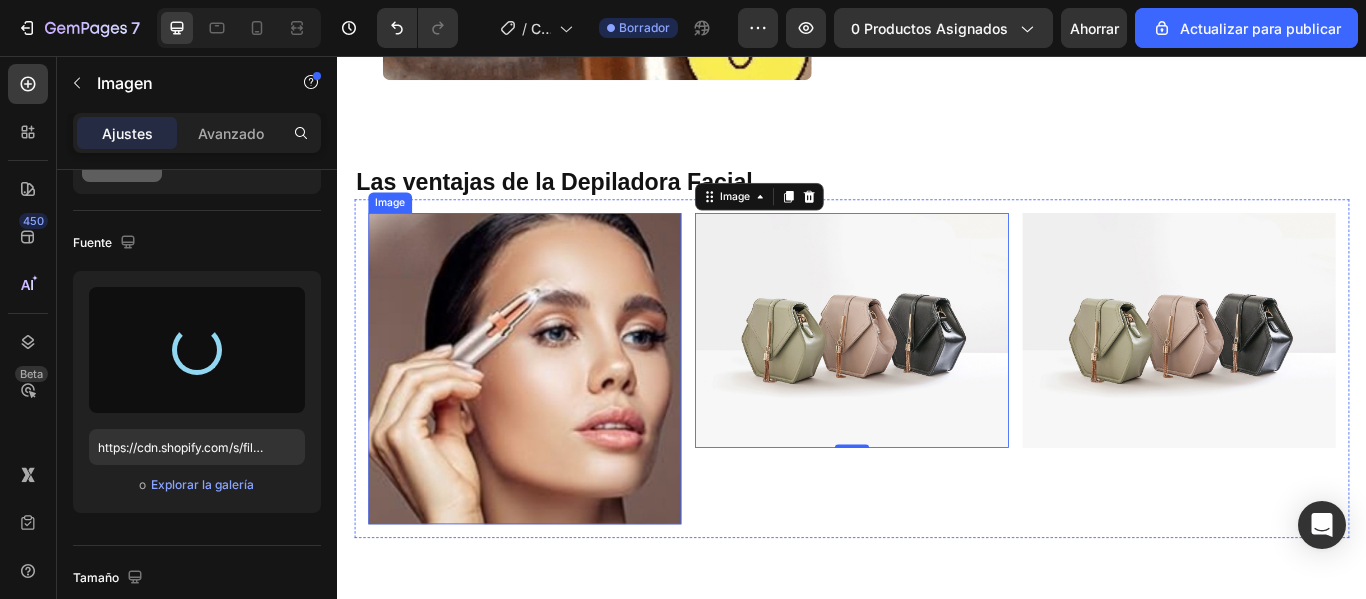 type on "https://cdn.shopify.com/s/files/1/0910/7377/3942/files/gempages_559574259316294776-e0c9f0d2-83ba-4d07-91b7-586e6010c538.jpg" 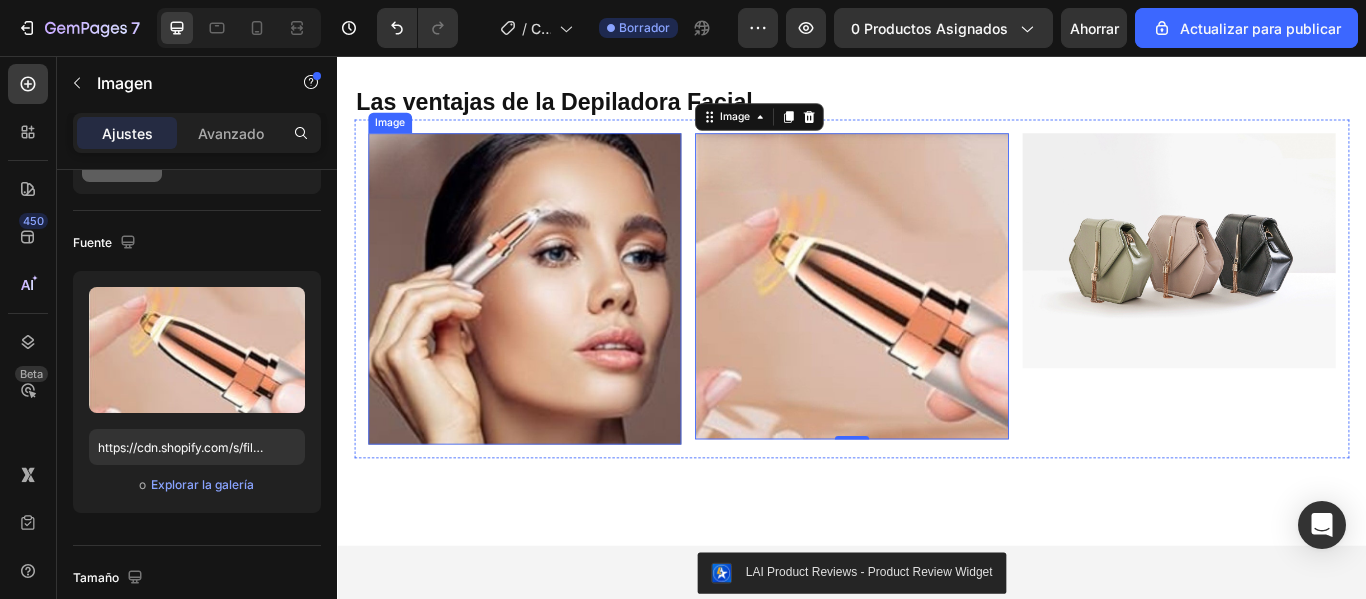 scroll, scrollTop: 1934, scrollLeft: 0, axis: vertical 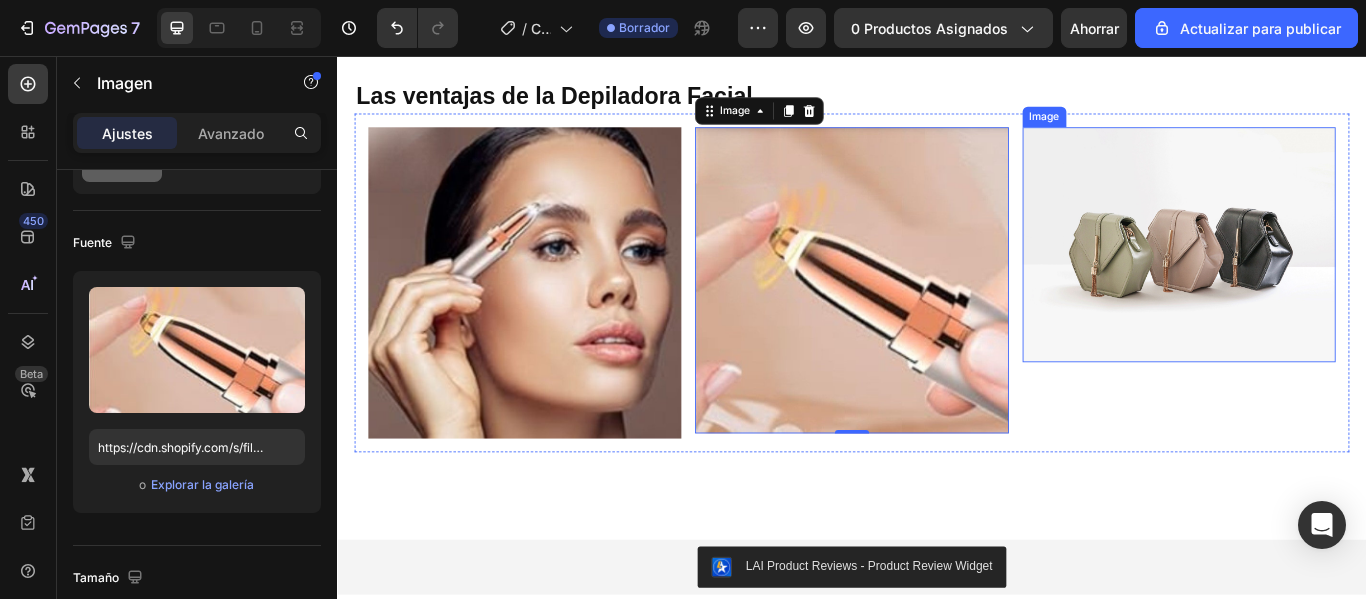 click at bounding box center [1318, 276] 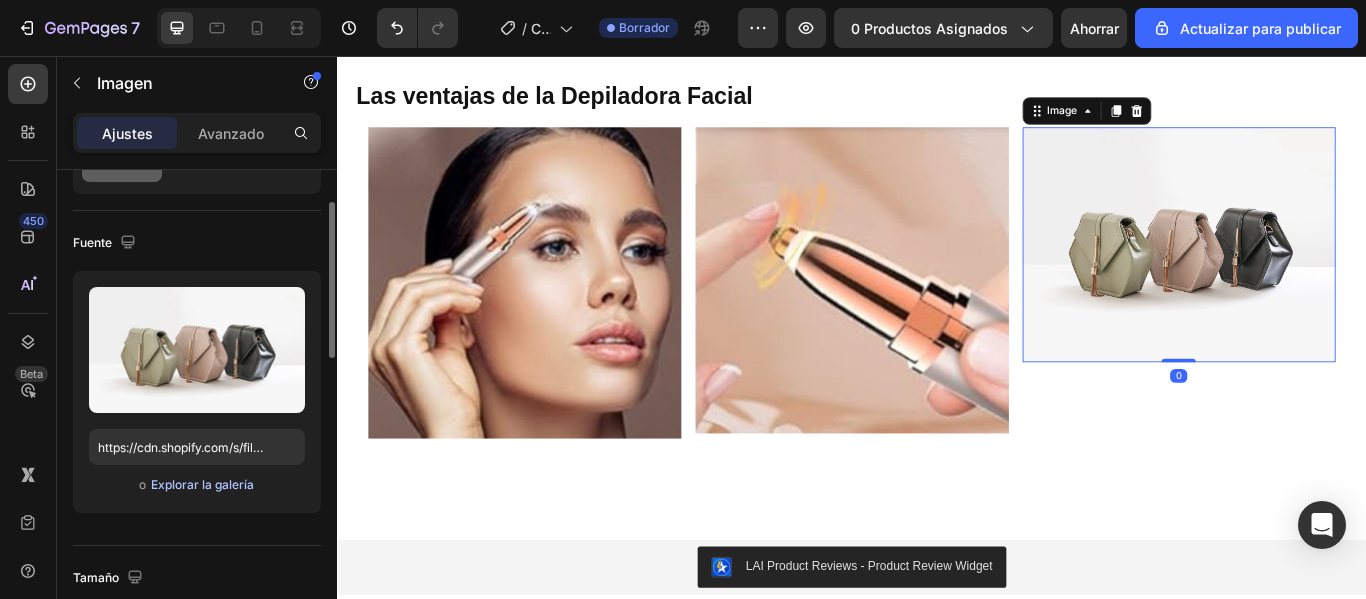 click on "Explorar la galería" at bounding box center [202, 484] 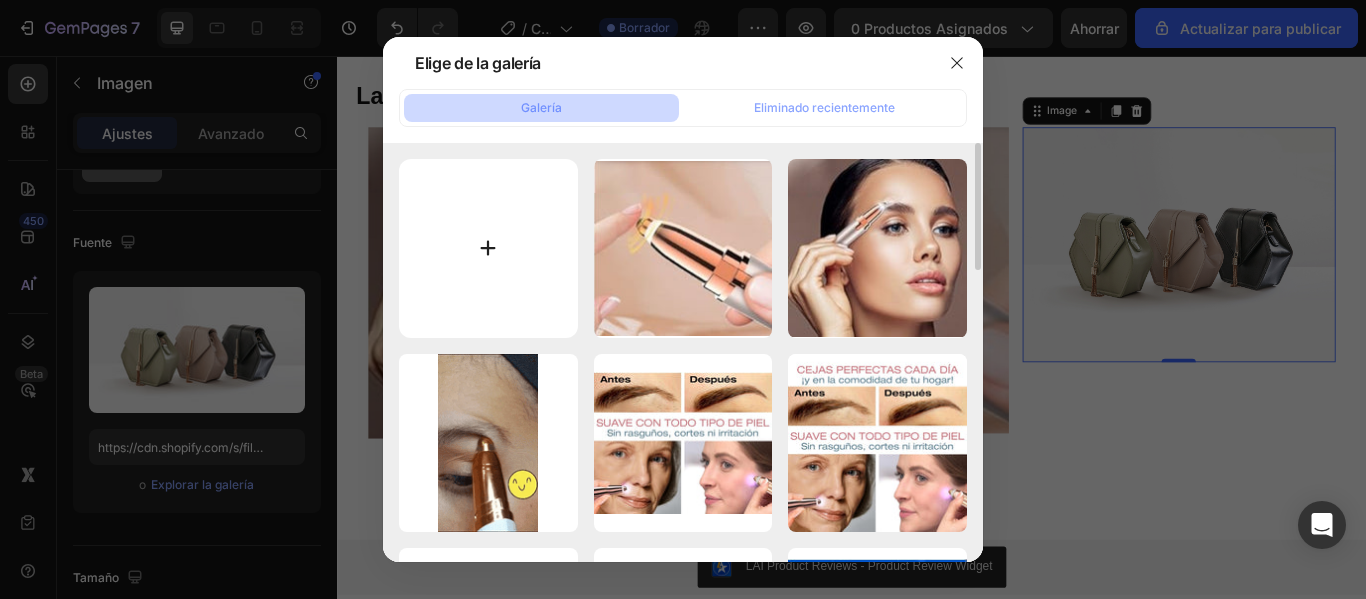 click at bounding box center (488, 248) 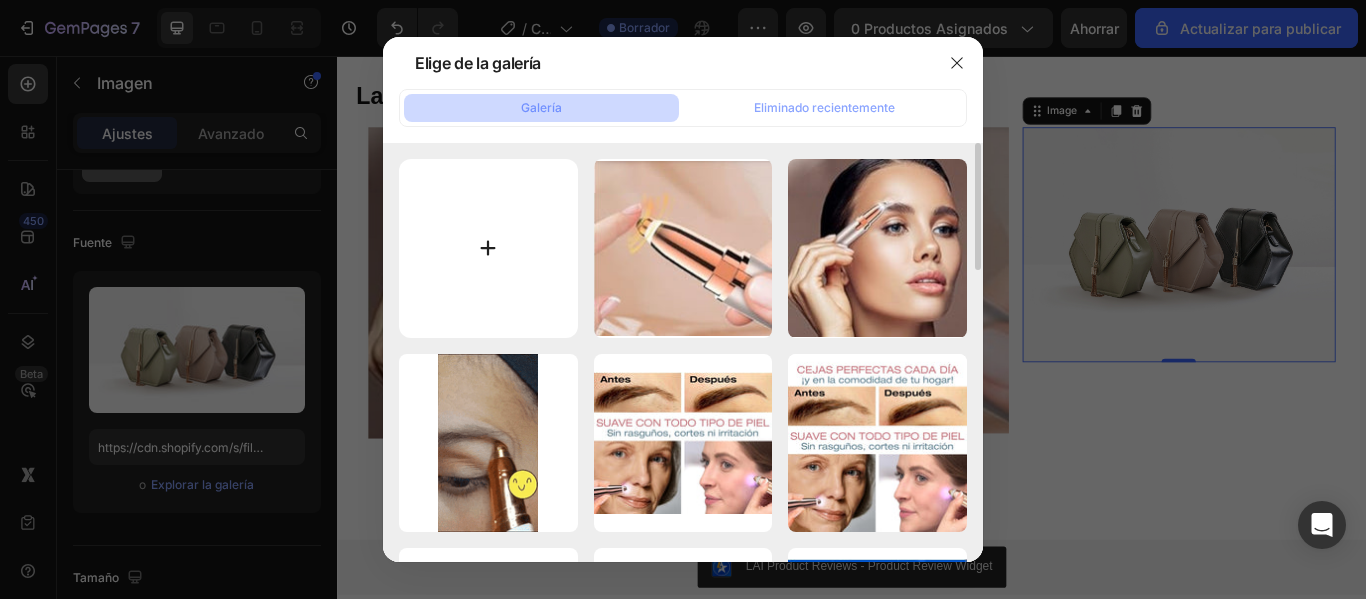 type on "C:\fakepath\depil.2.jpg" 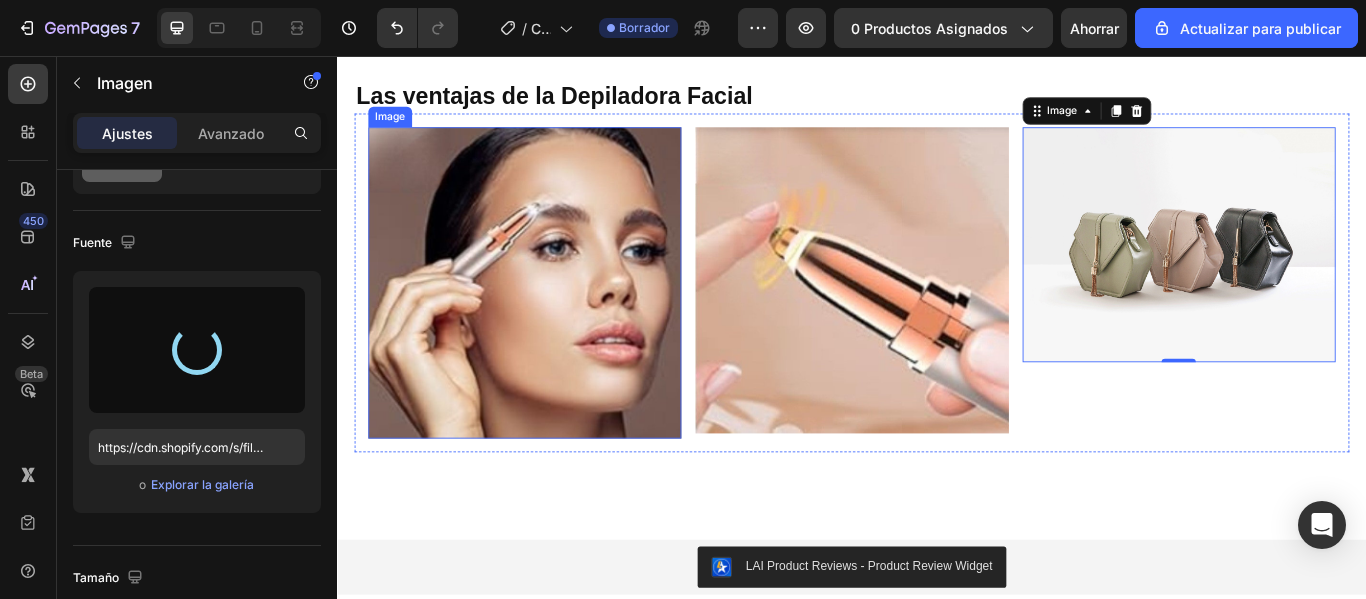 type on "https://cdn.shopify.com/s/files/1/0910/7377/3942/files/gempages_559574259316294776-92f3d688-c0fa-421d-8e5b-b56bb275db0e.jpg" 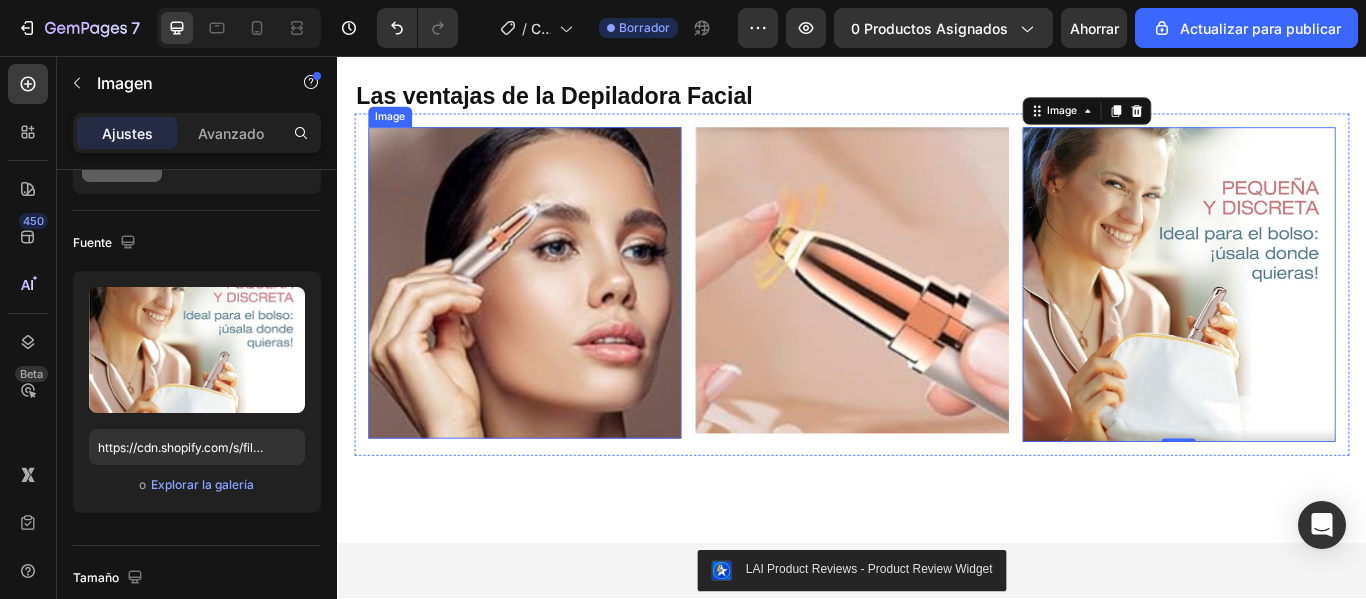 click at bounding box center (555, 320) 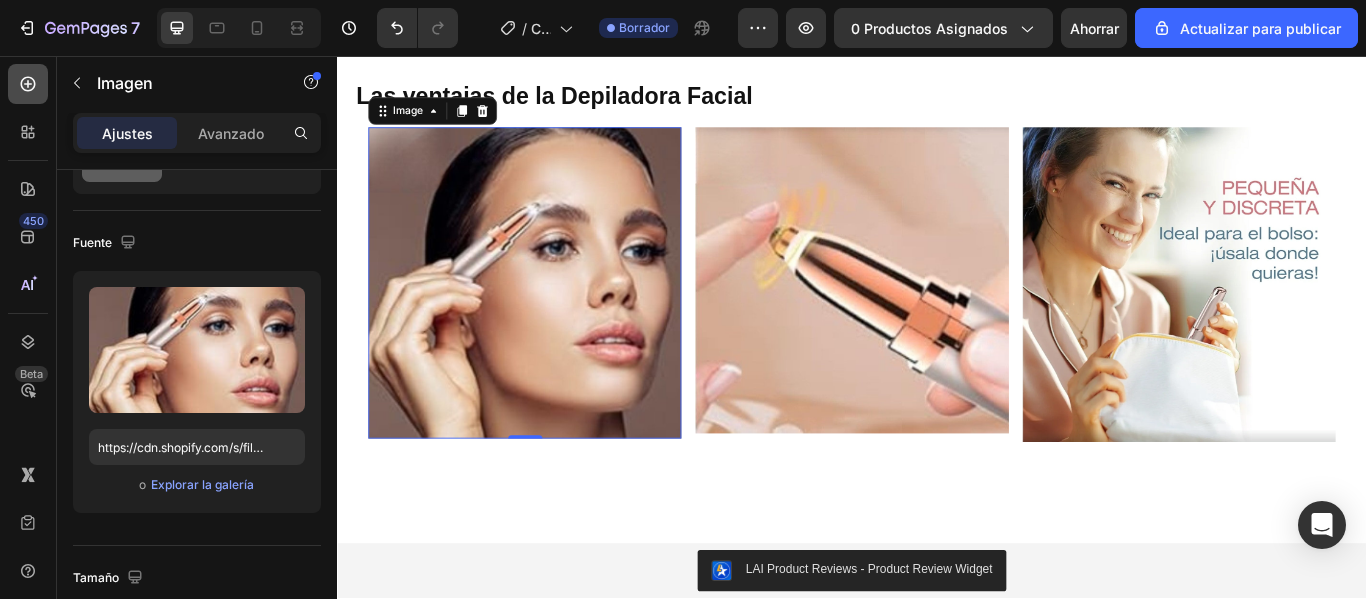 click 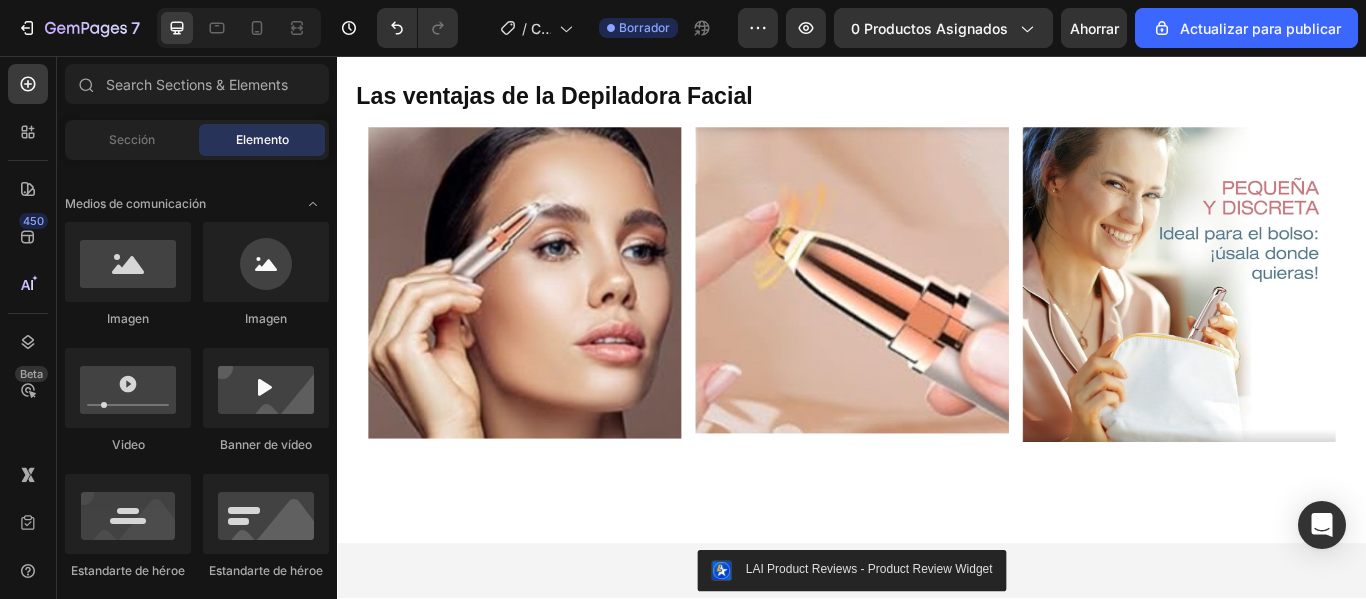 scroll, scrollTop: 200, scrollLeft: 0, axis: vertical 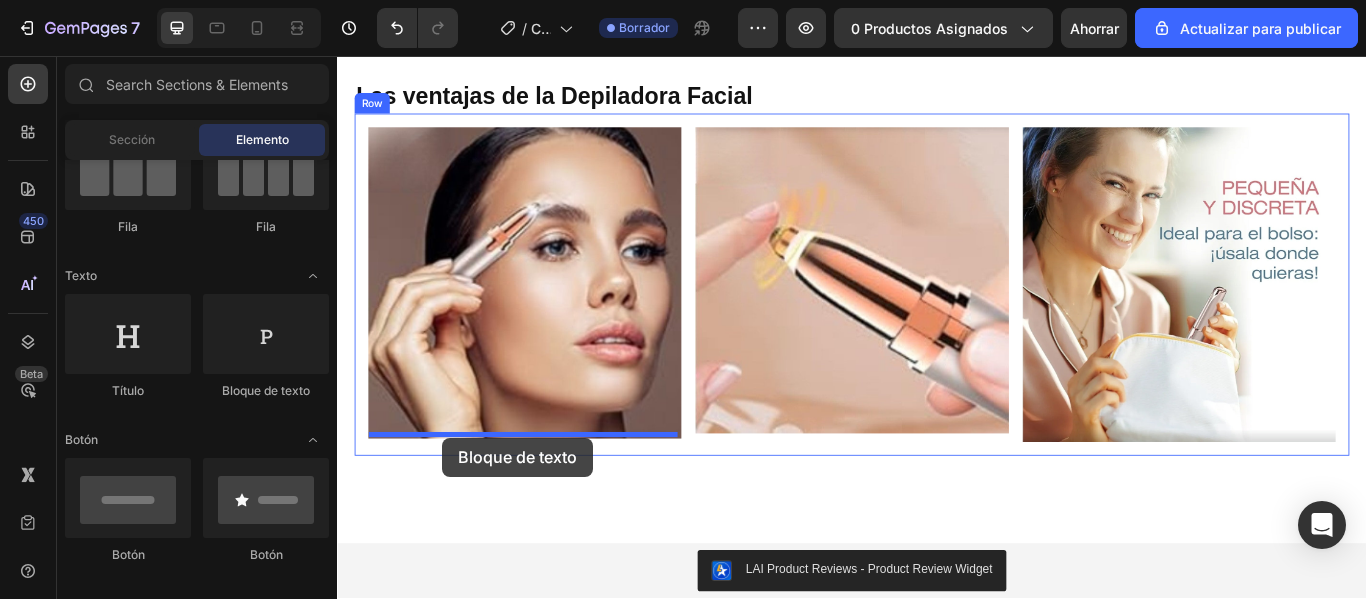 drag, startPoint x: 601, startPoint y: 395, endPoint x: 458, endPoint y: 501, distance: 178.0028 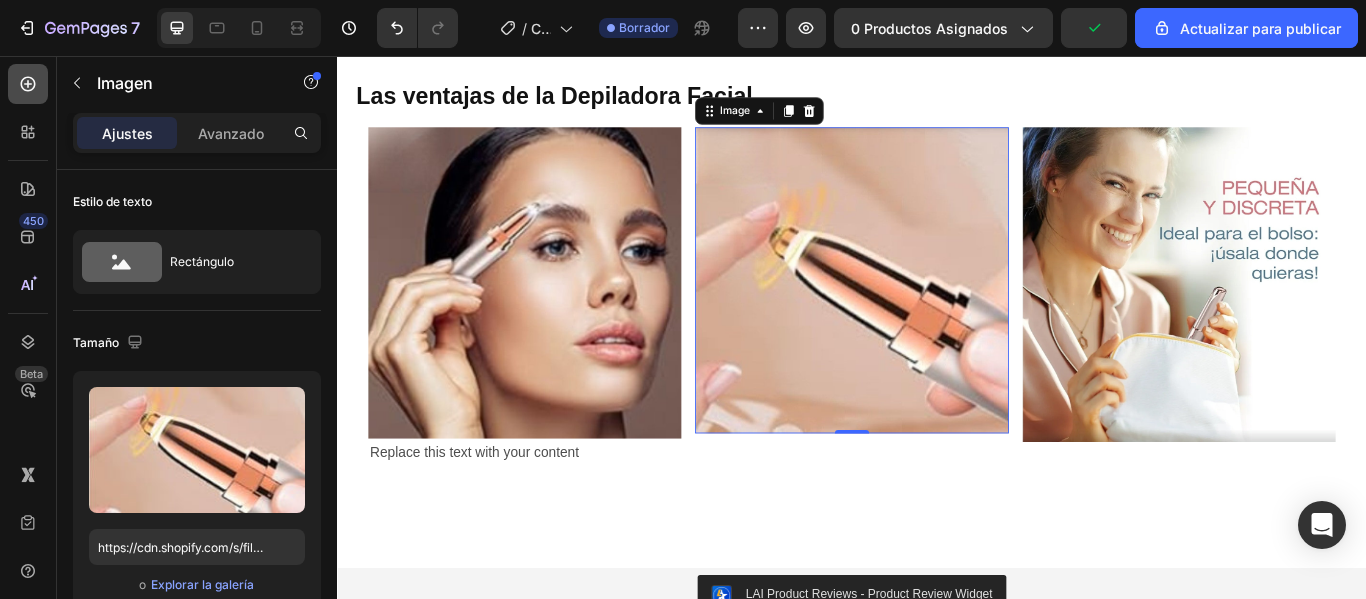click 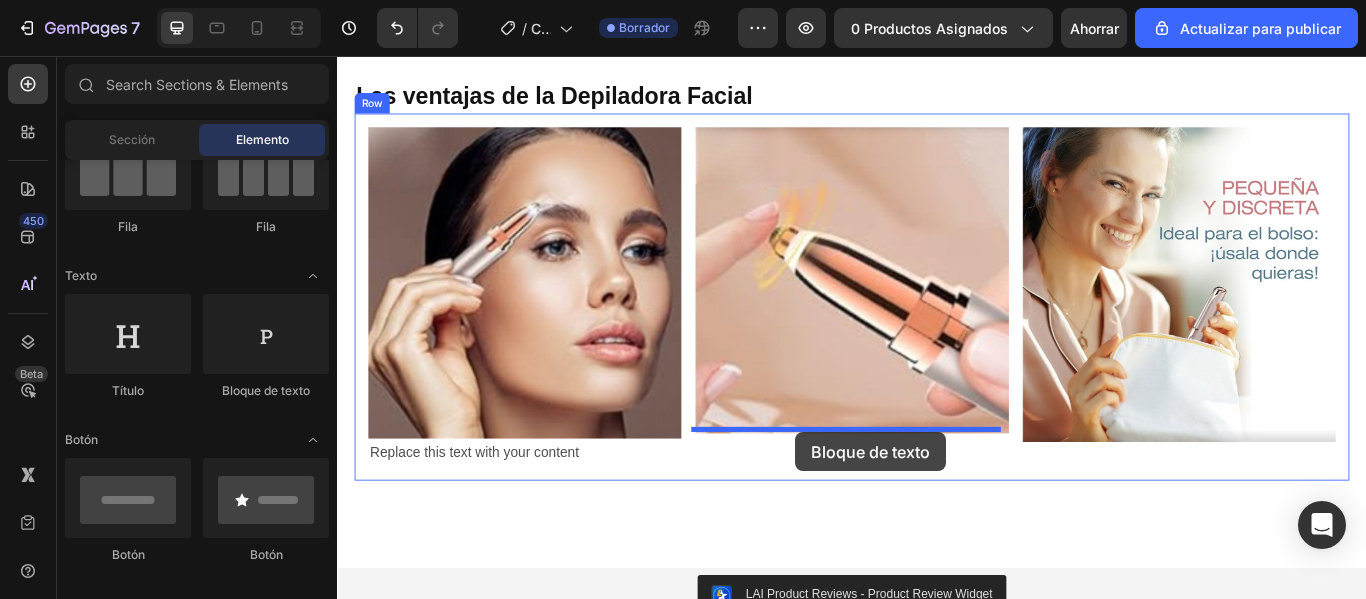 drag, startPoint x: 434, startPoint y: 408, endPoint x: 871, endPoint y: 495, distance: 445.57602 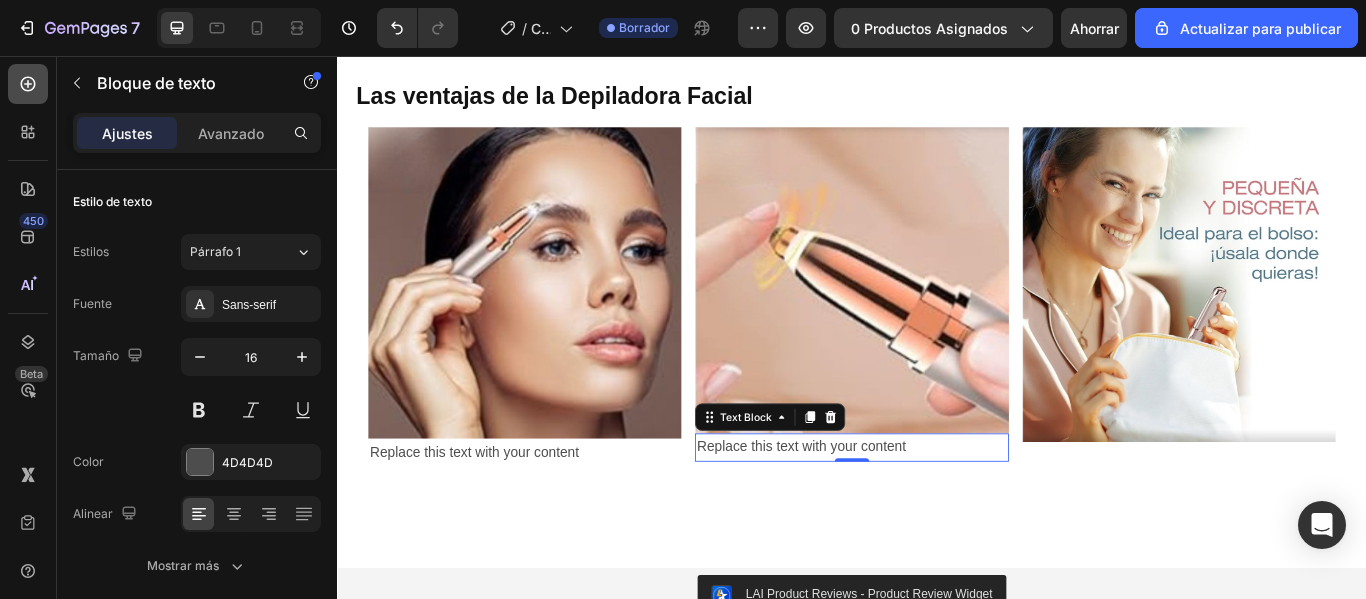 click 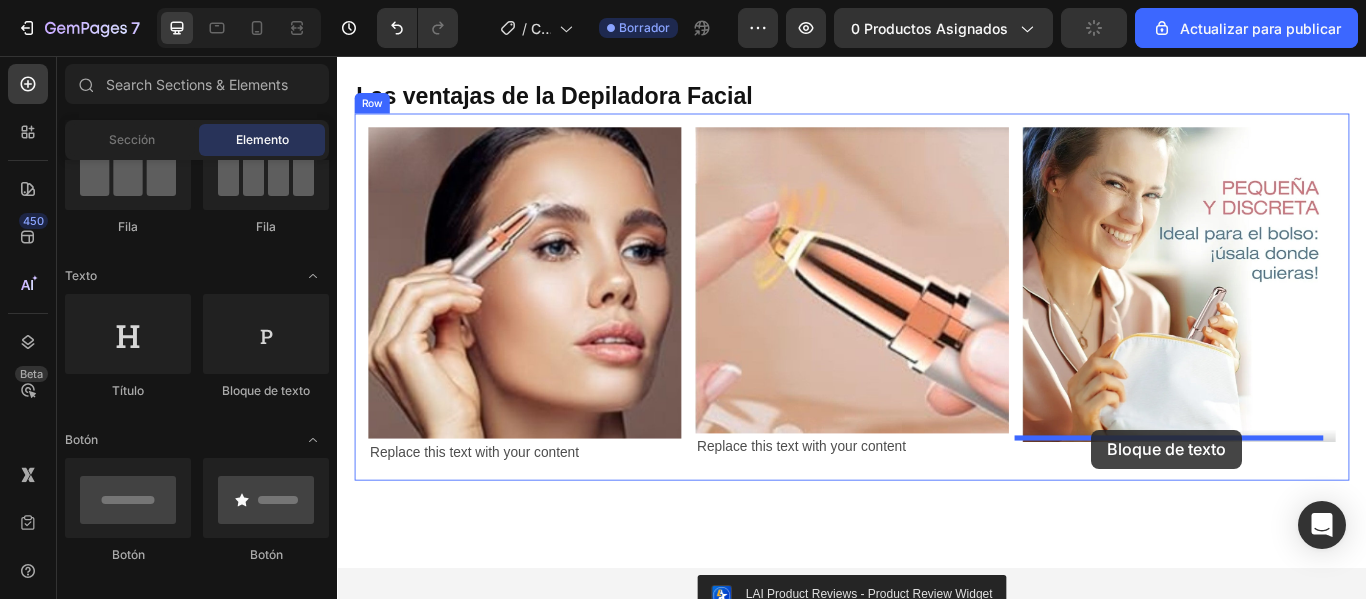 drag, startPoint x: 625, startPoint y: 404, endPoint x: 1216, endPoint y: 492, distance: 597.5157 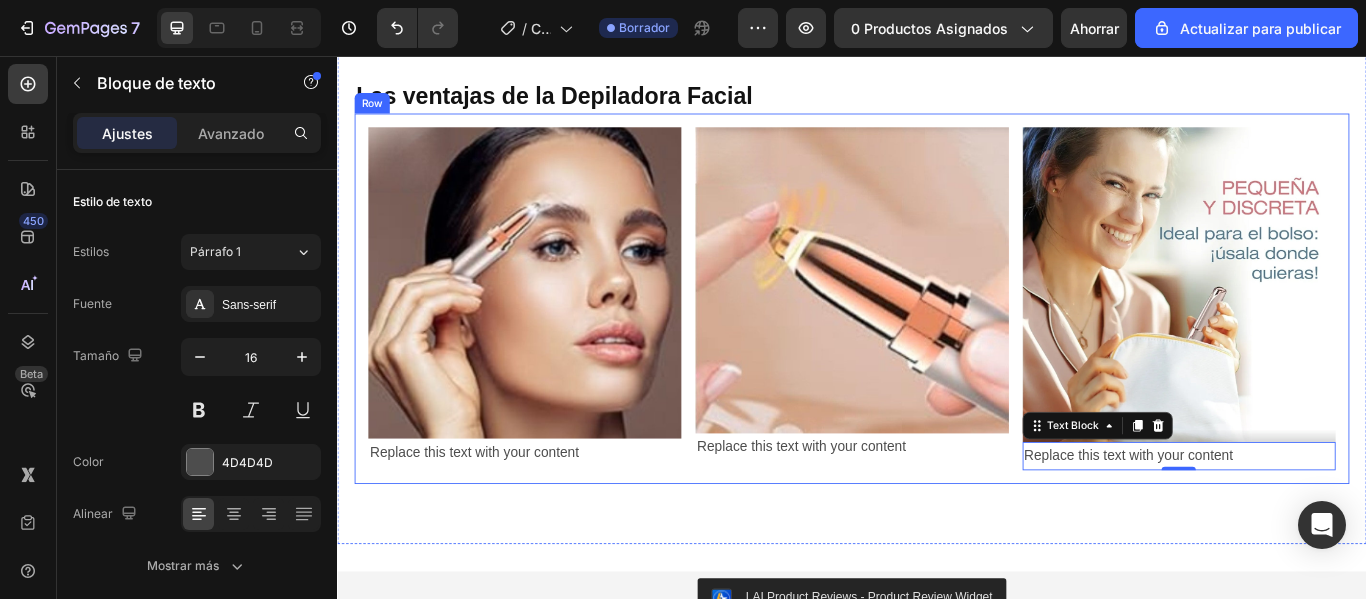 click on "Image Replace this text with your content Text Block Image Replace this text with your content Text Block Image Replace this text with your content Text Block   0 Row" at bounding box center (937, 339) 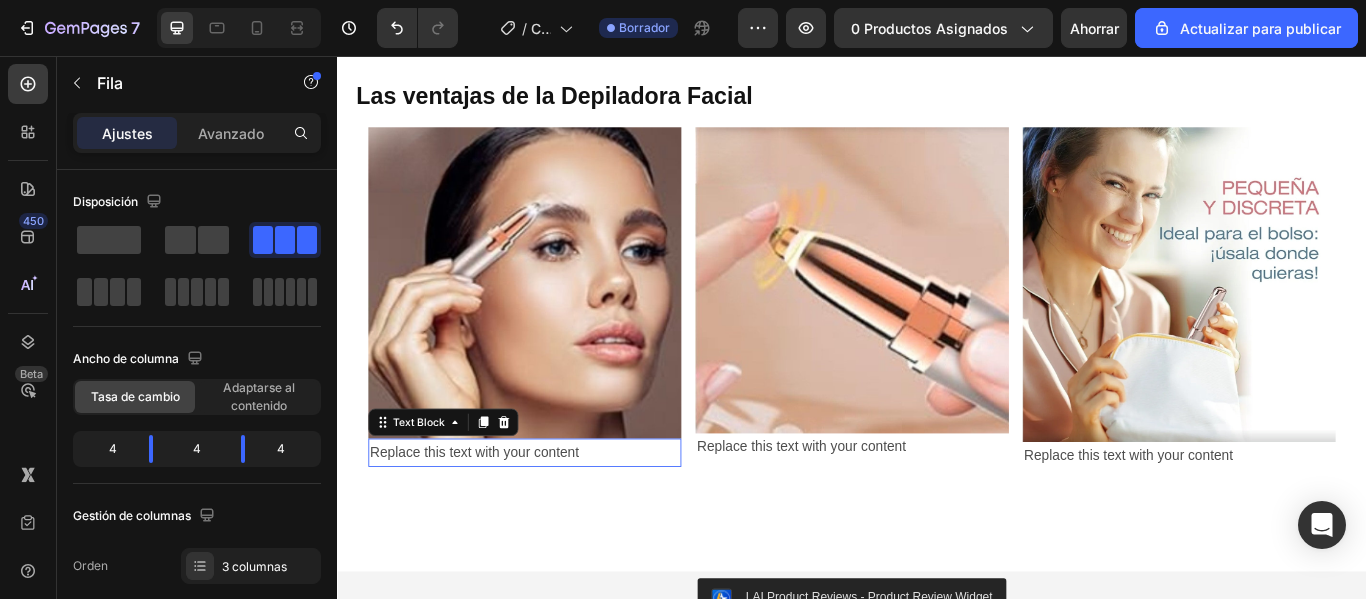 click on "Replace this text with your content" at bounding box center (555, 518) 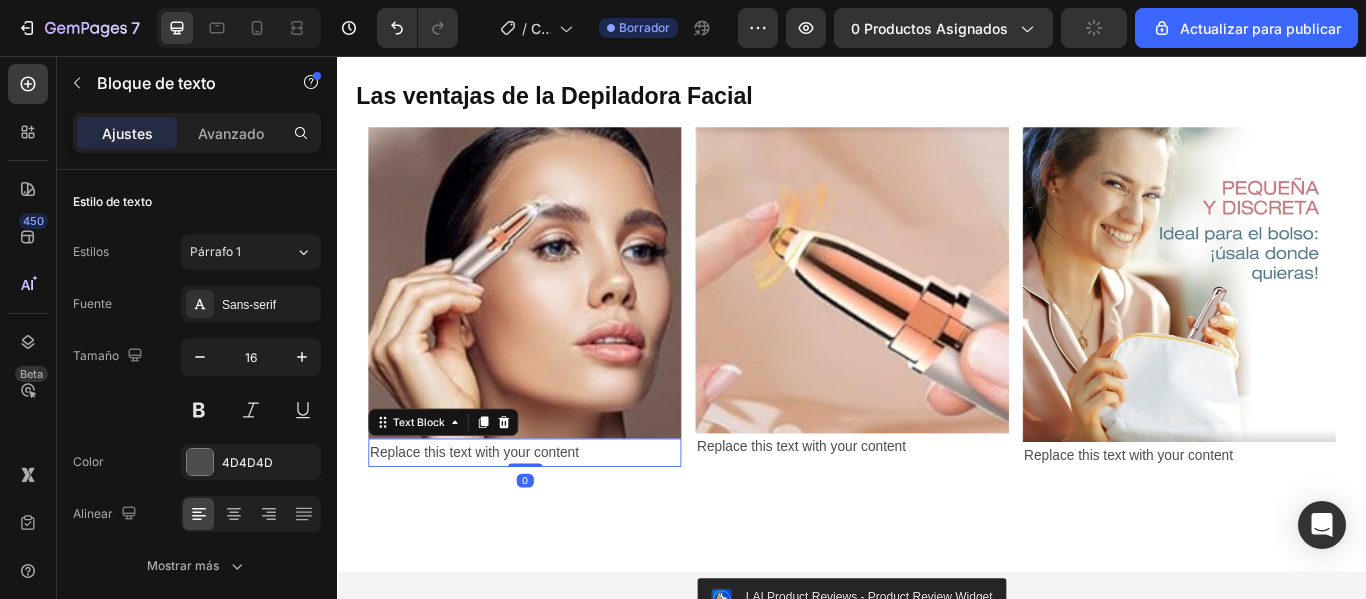 click on "Replace this text with your content" at bounding box center [555, 518] 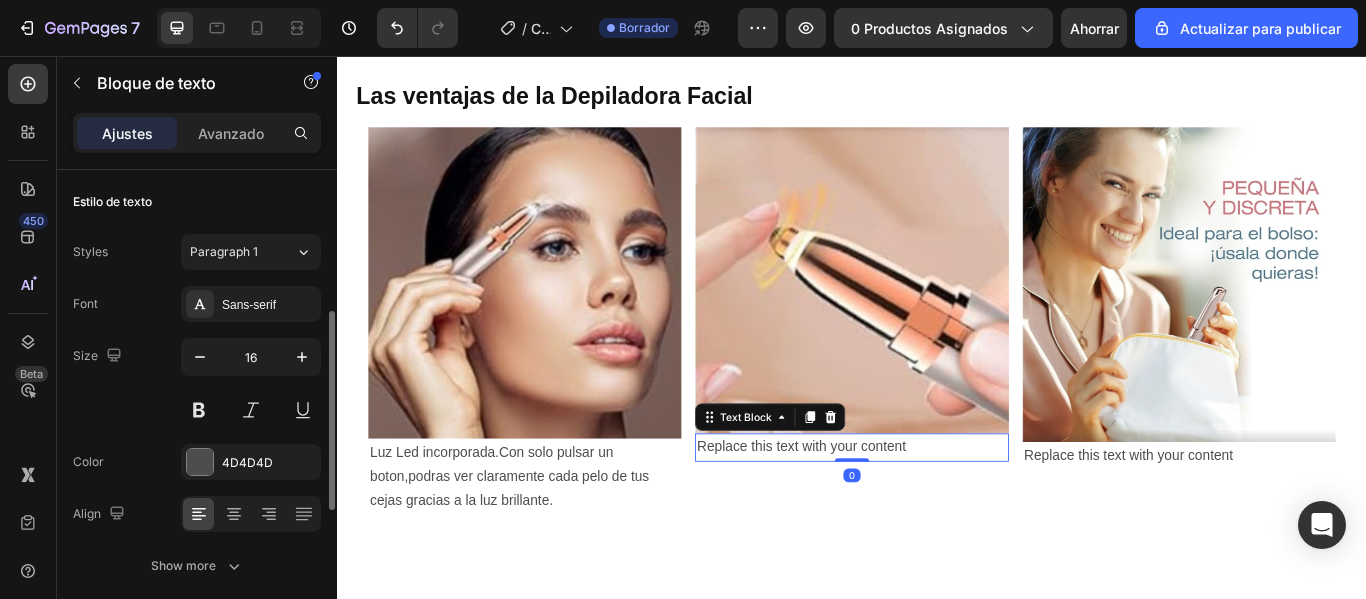 click on "Replace this text with your content" at bounding box center (936, 512) 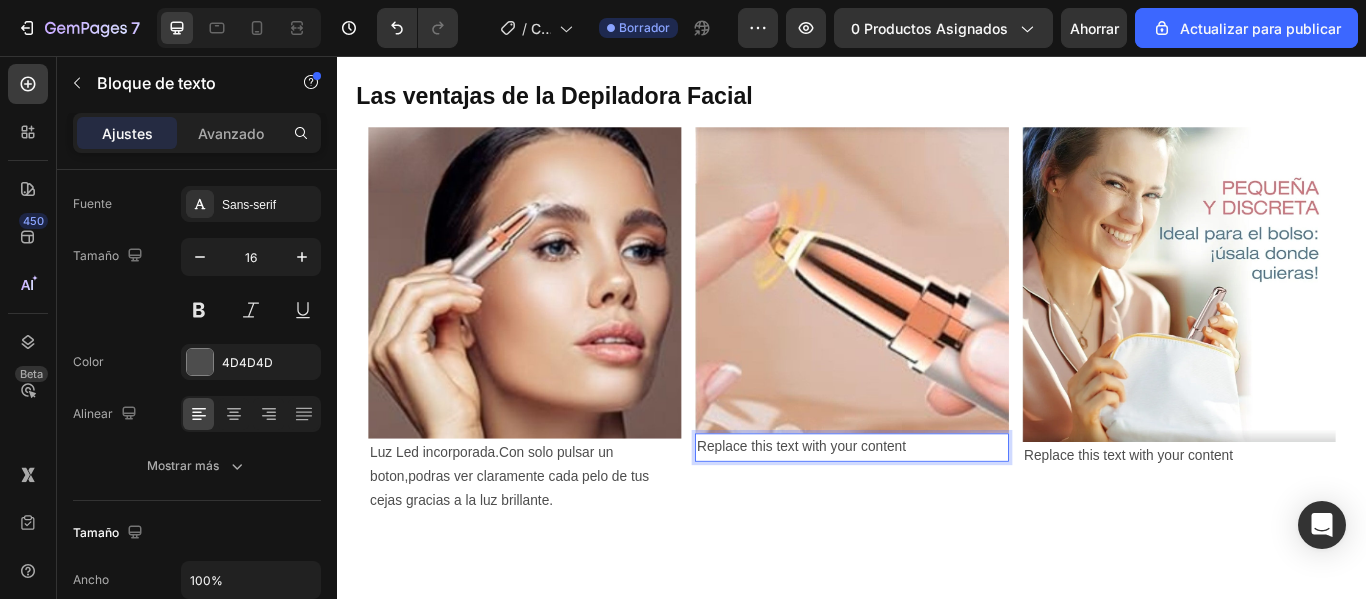 click on "Replace this text with your content" at bounding box center (936, 512) 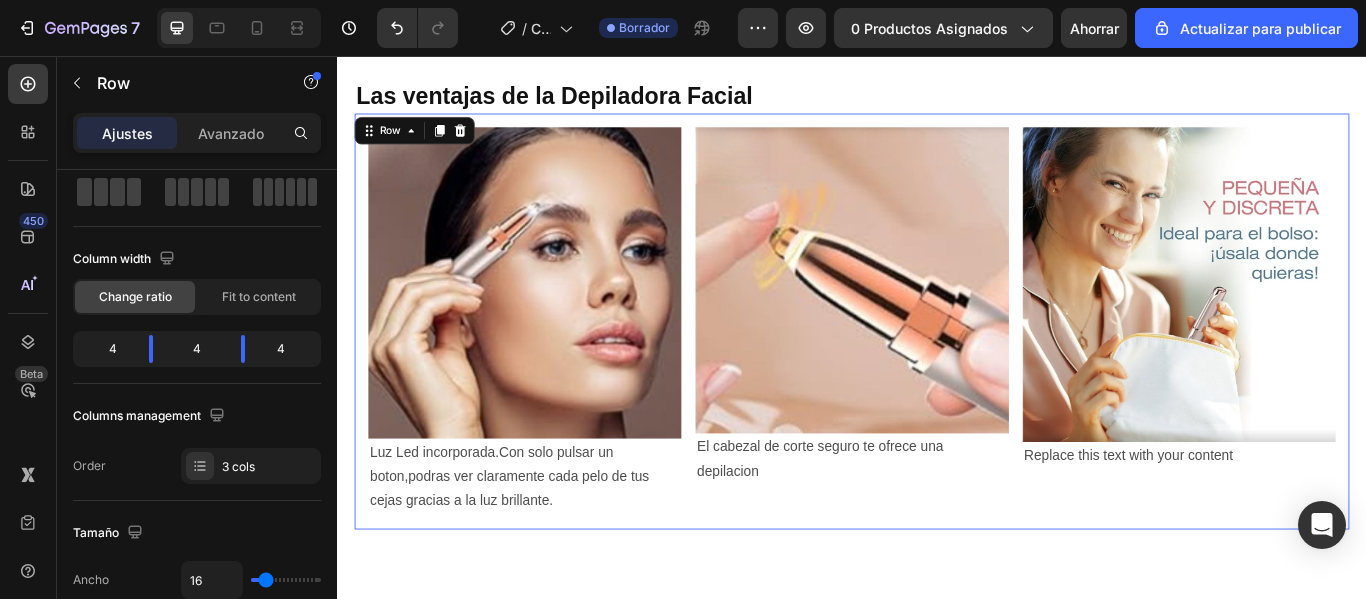 click on "Image El cabezal de corte seguro te ofrece una depilacion  Text Block" at bounding box center [936, 365] 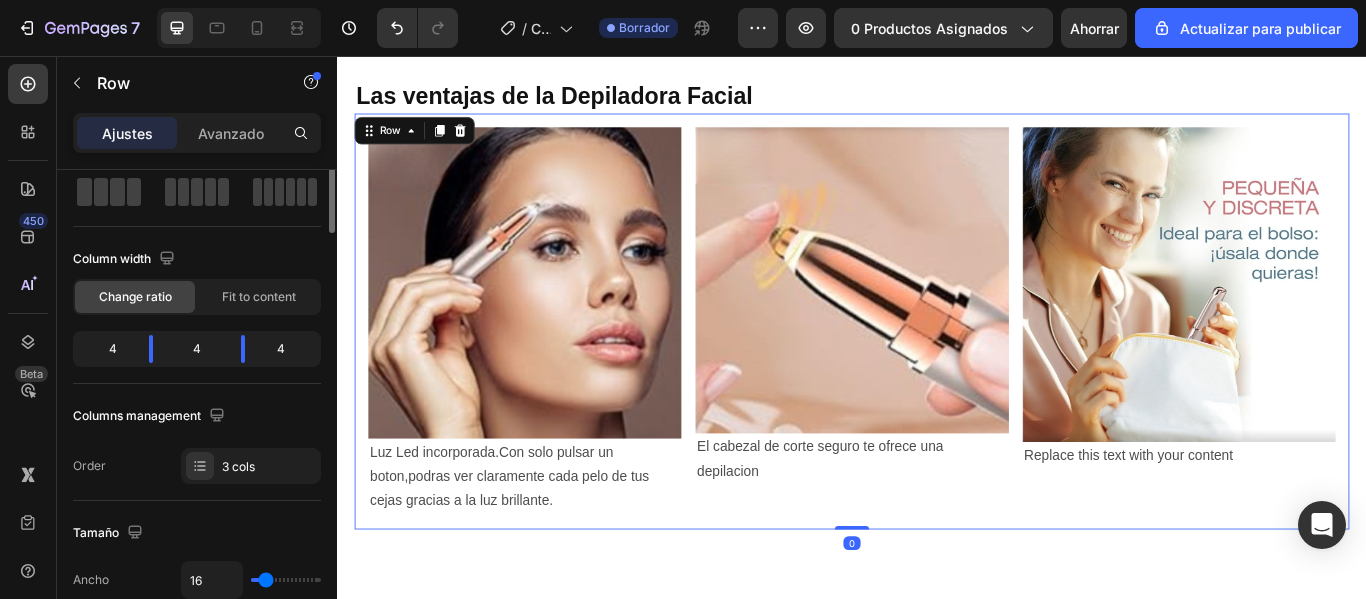 scroll, scrollTop: 0, scrollLeft: 0, axis: both 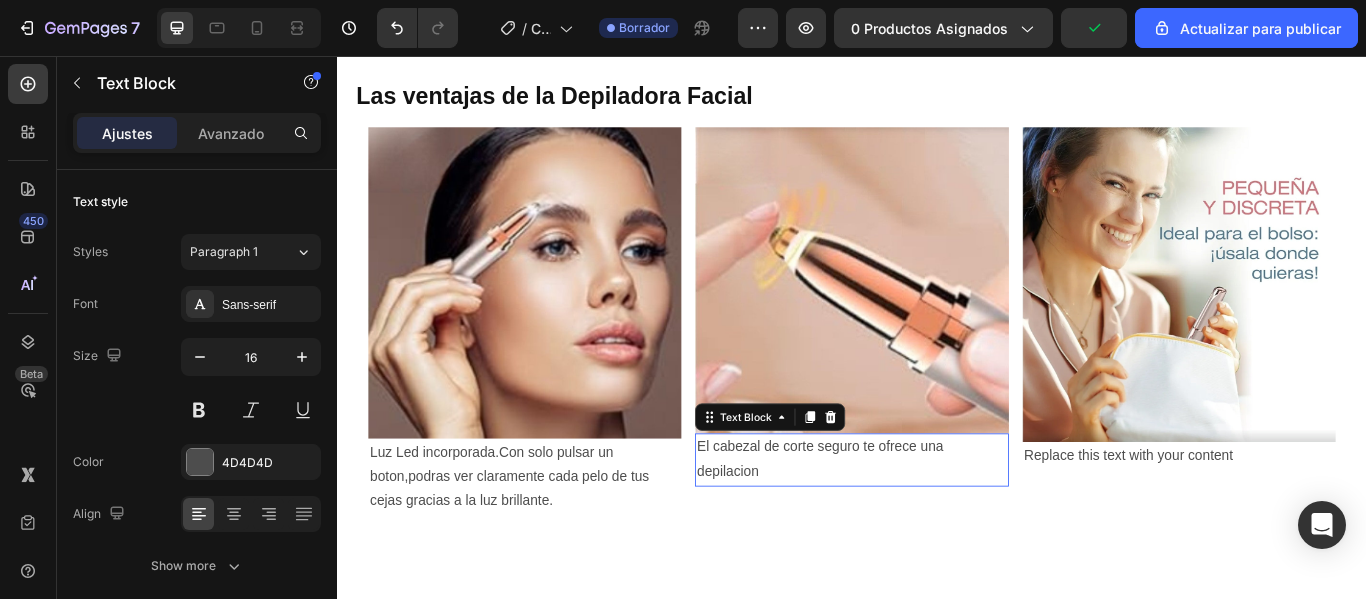 click on "El cabezal de corte seguro te ofrece una depilacion" at bounding box center [936, 527] 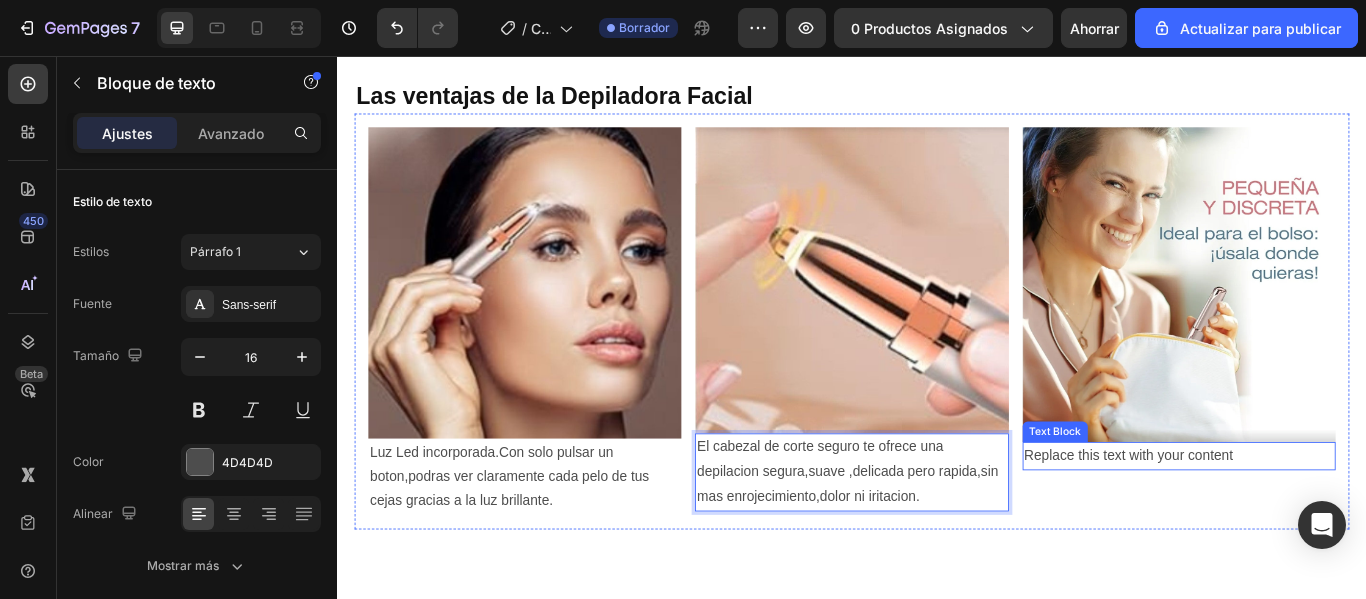 click on "Replace this text with your content" at bounding box center (1318, 522) 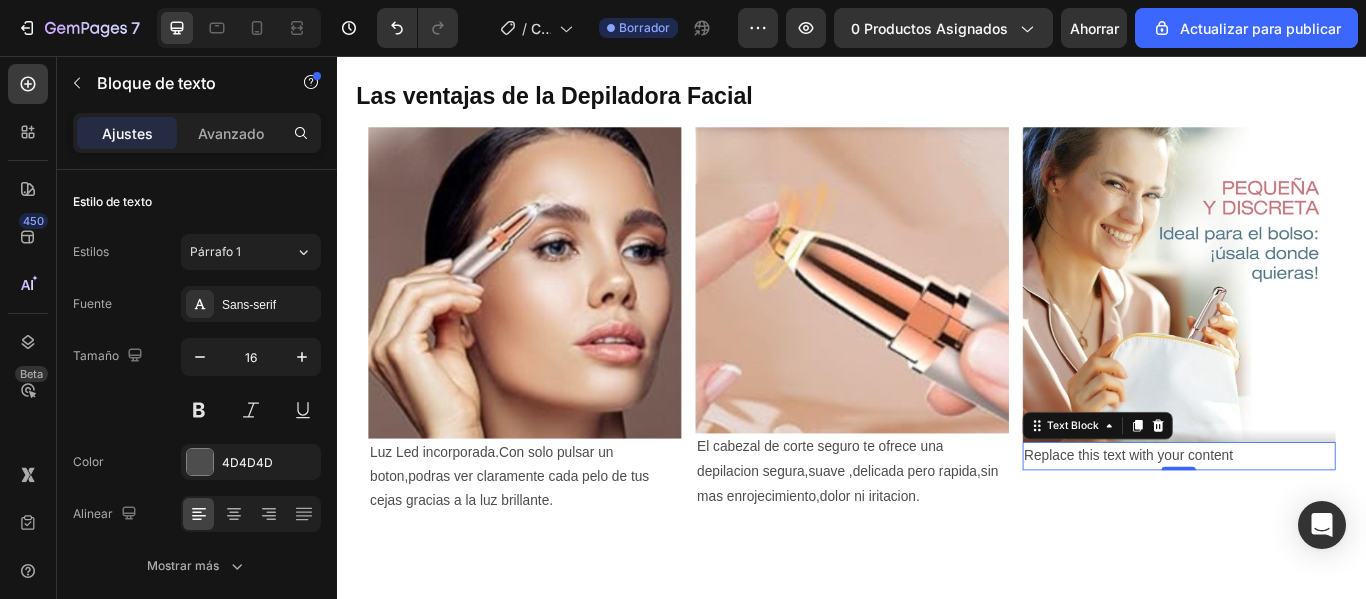 click on "Replace this text with your content" at bounding box center [1318, 522] 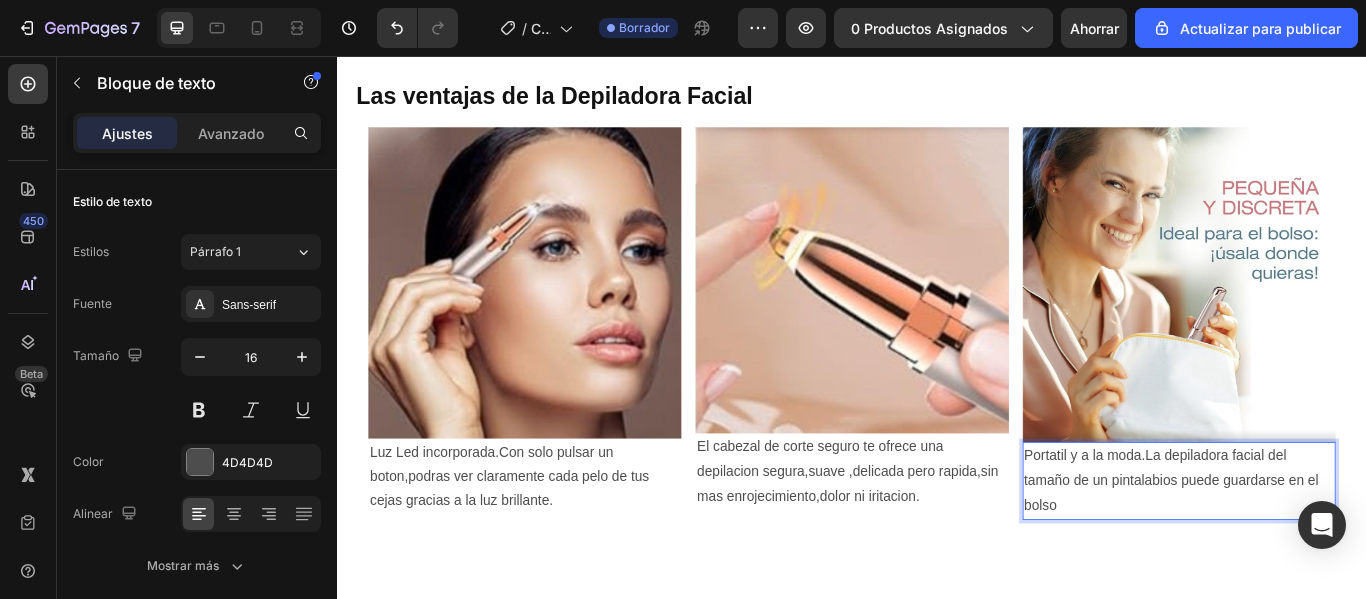click on "Portatil y a la moda.La depiladora facial del tamaño de un pintalabios puede guardarse en el bolso" at bounding box center (1318, 551) 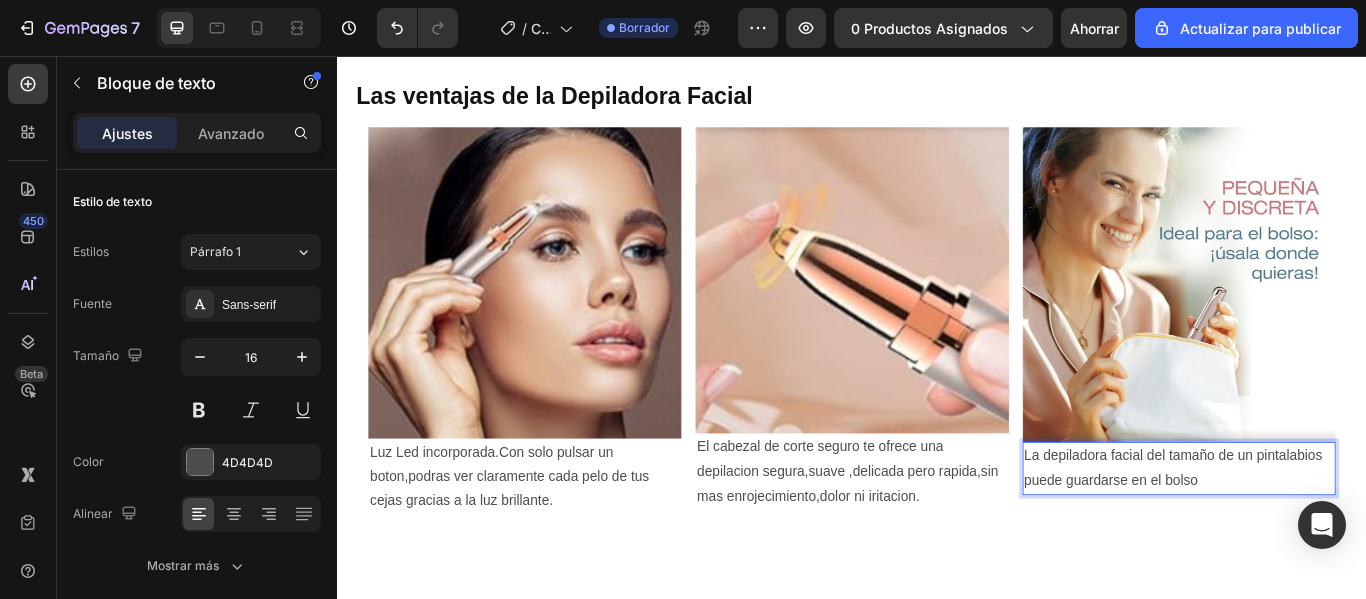 click on "La depiladora facial del tamaño de un pintalabios puede guardarse en el bolso" at bounding box center [1318, 537] 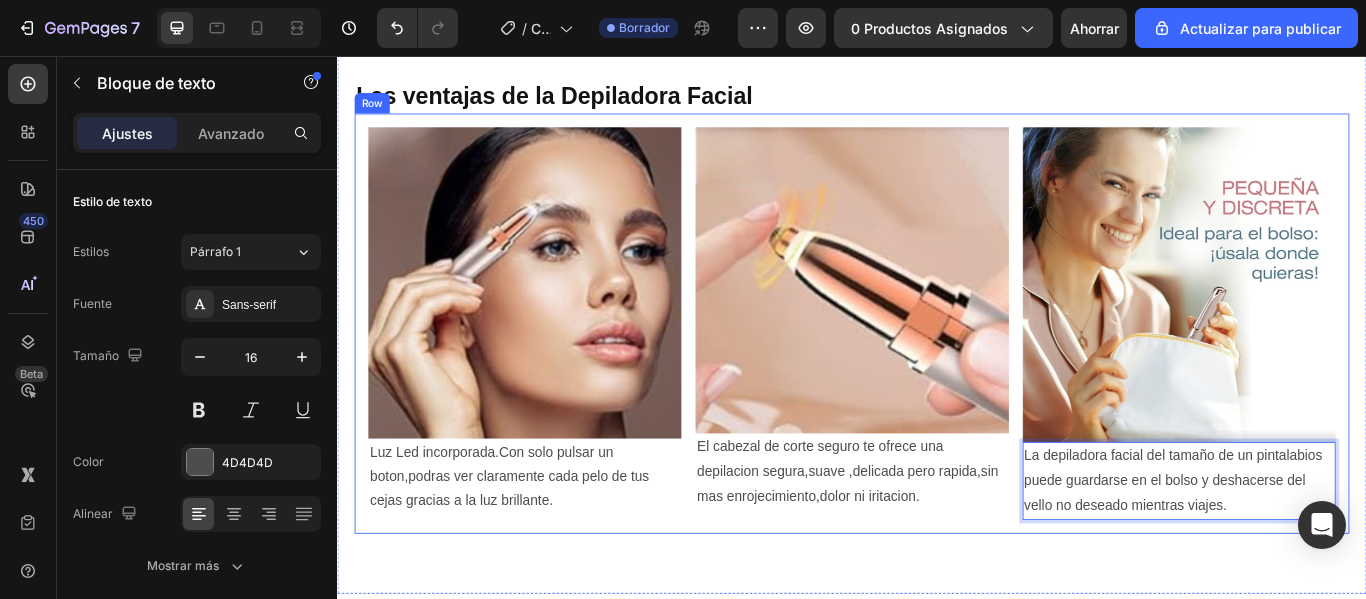 click on "Image Luz Led incorporada.Con solo pulsar un boton,podras ver claramente cada pelo de tus cejas gracias a la luz brillante. Text Block Image El cabezal de corte seguro te ofrece una depilacion segura,suave ,delicada pero rapida,sin mas enrojecimiento,dolor ni iritacion. Text Block Image La depiladora facial del tamaño de un pintalabios puede guardarse en el bolso y deshacerse del vello no deseado mientras viajes. Text Block   0 Row" at bounding box center [937, 368] 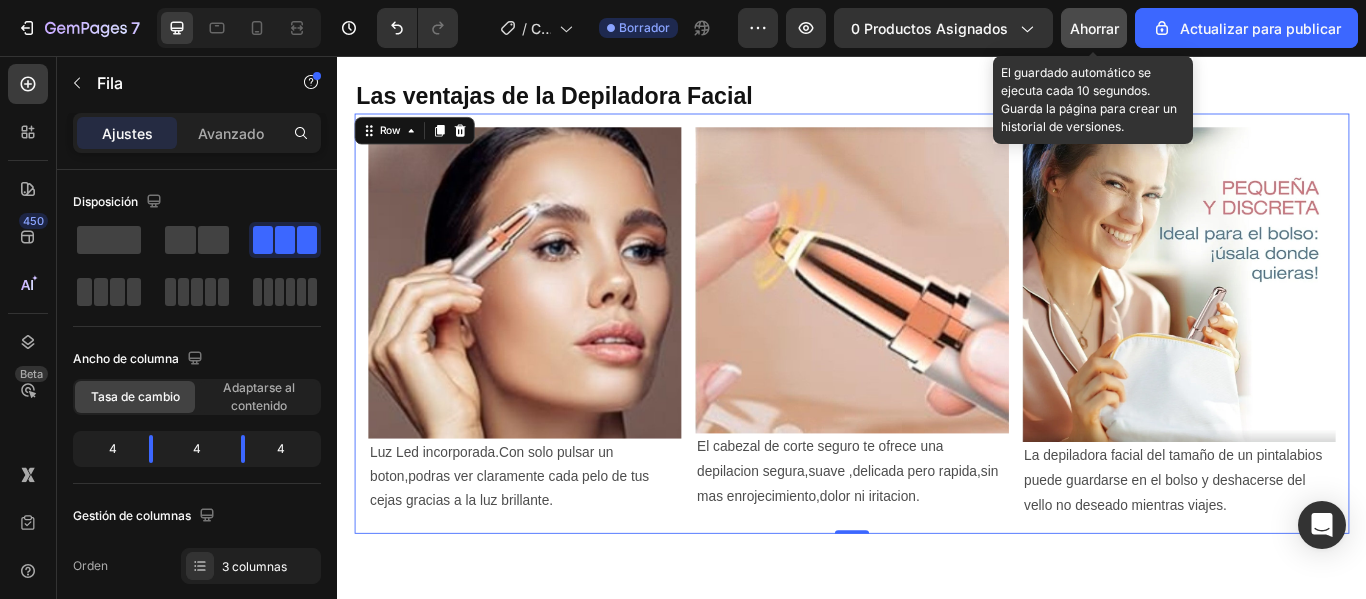 click on "Ahorrar" at bounding box center (1094, 28) 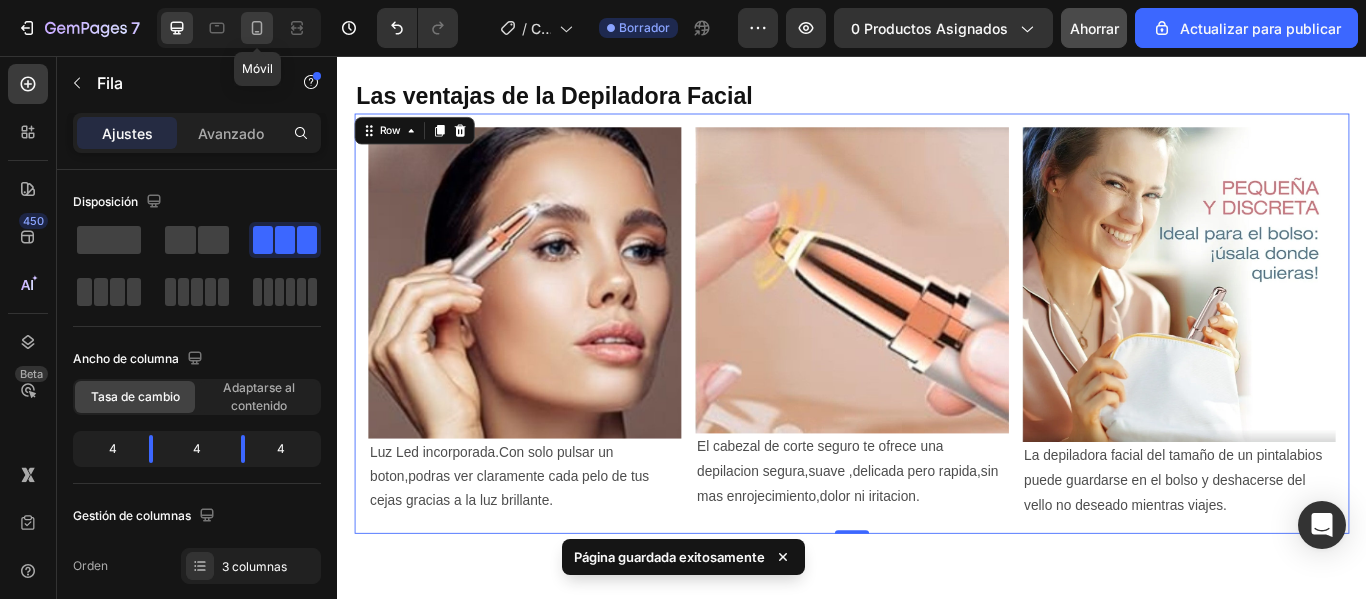 click 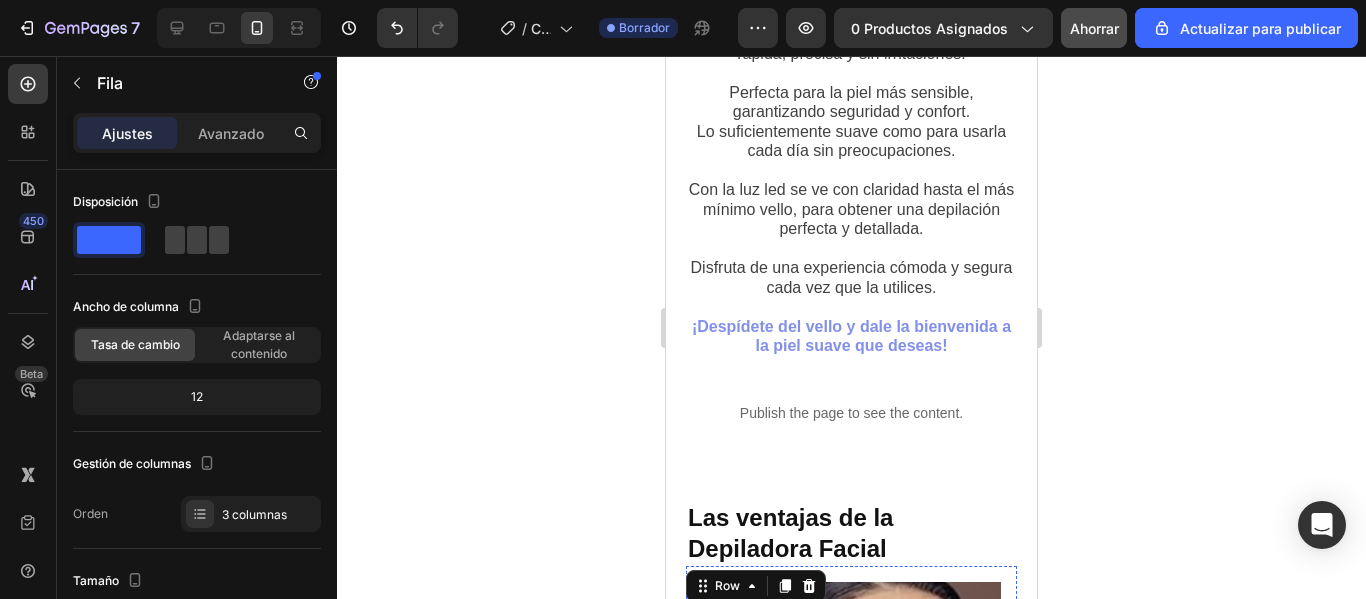 scroll, scrollTop: 2325, scrollLeft: 0, axis: vertical 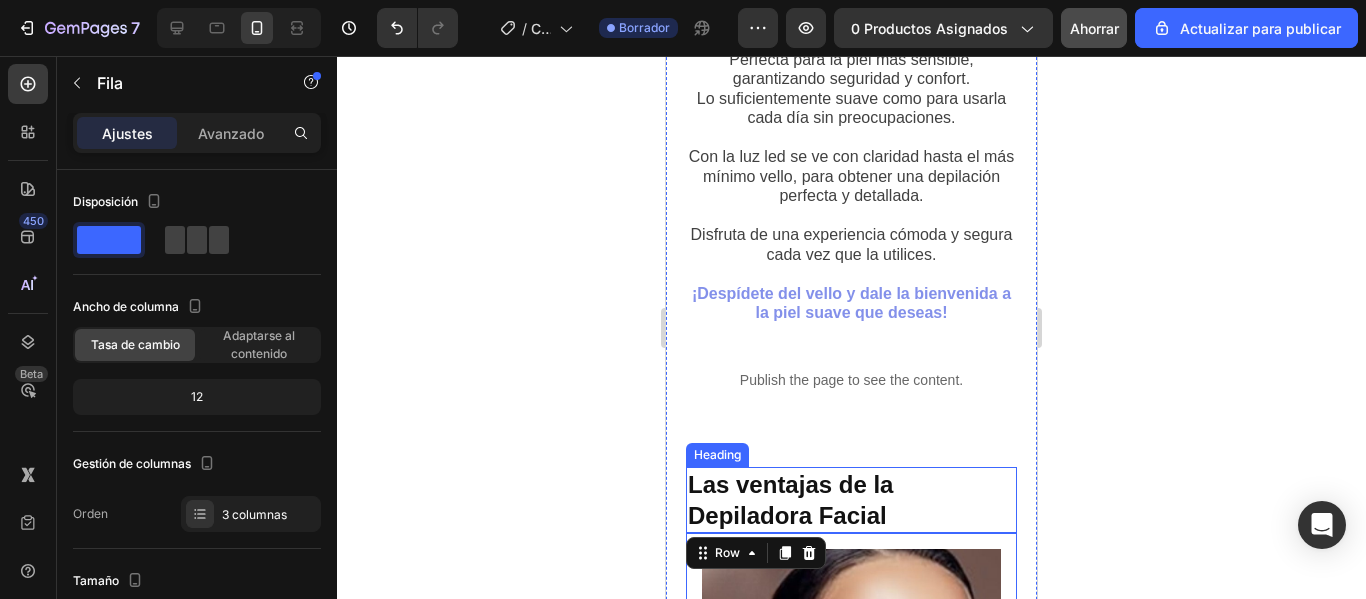 click on "Las ventajas de la Depiladora Facial" at bounding box center [790, 500] 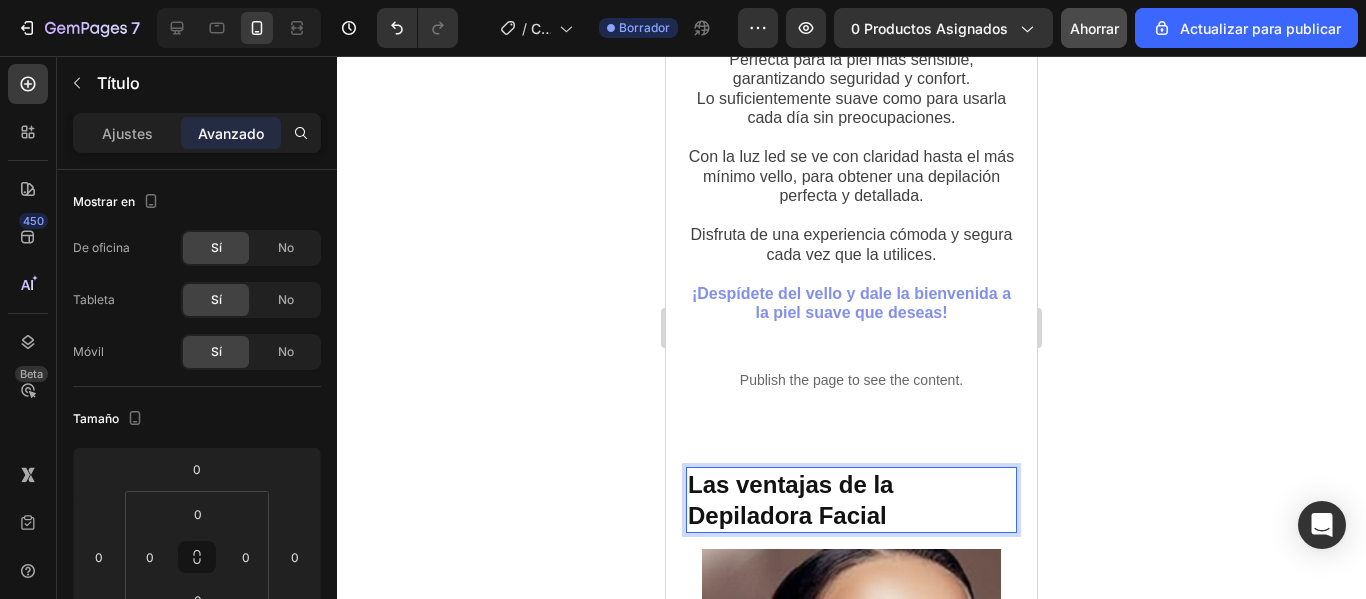 click on "Las ventajas de la Depiladora Facial" at bounding box center (851, 500) 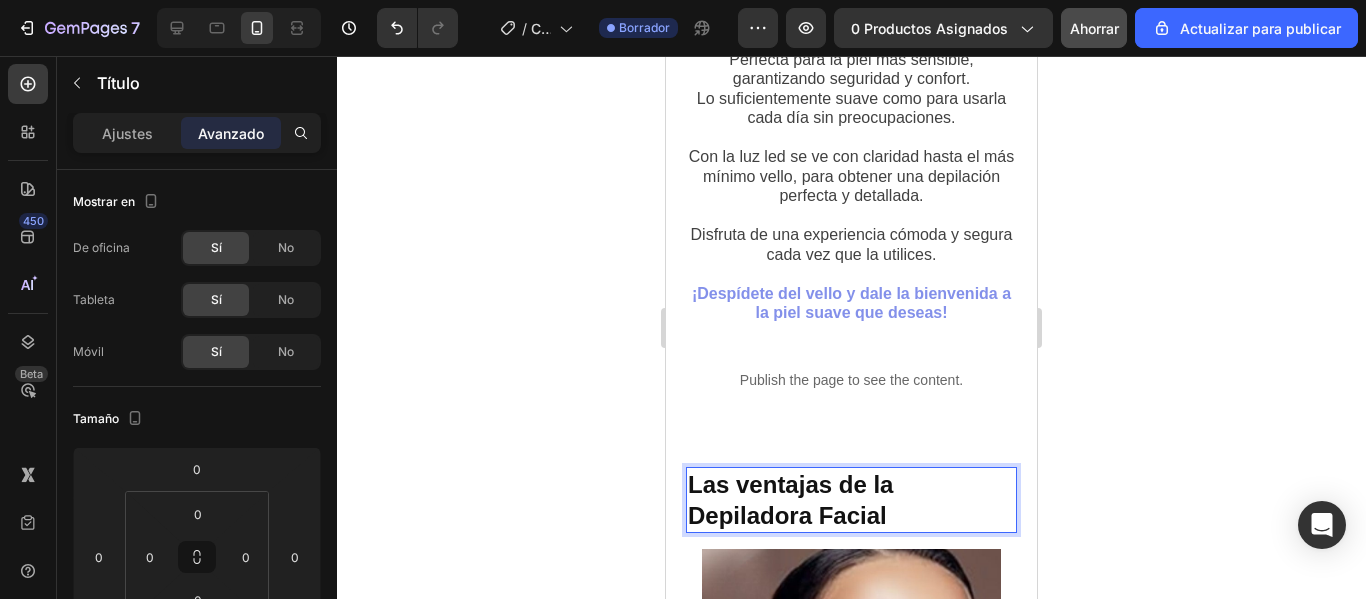 click on "Las ventajas de la Depiladora Facial" at bounding box center [790, 500] 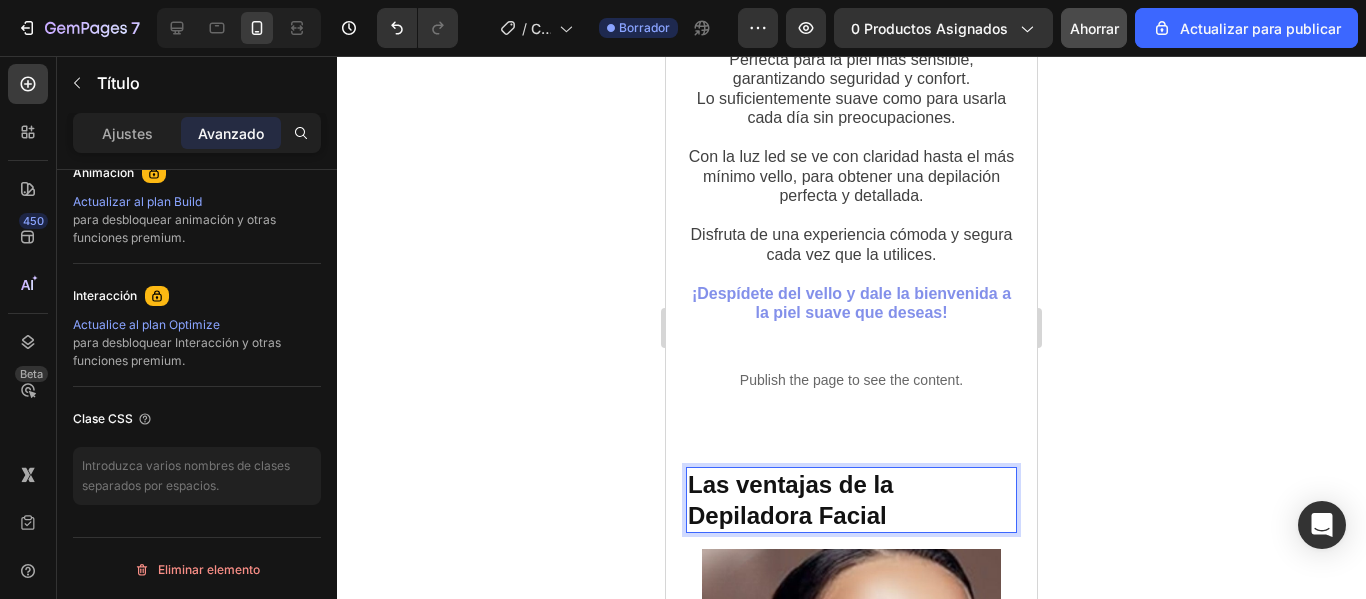 scroll, scrollTop: 300, scrollLeft: 0, axis: vertical 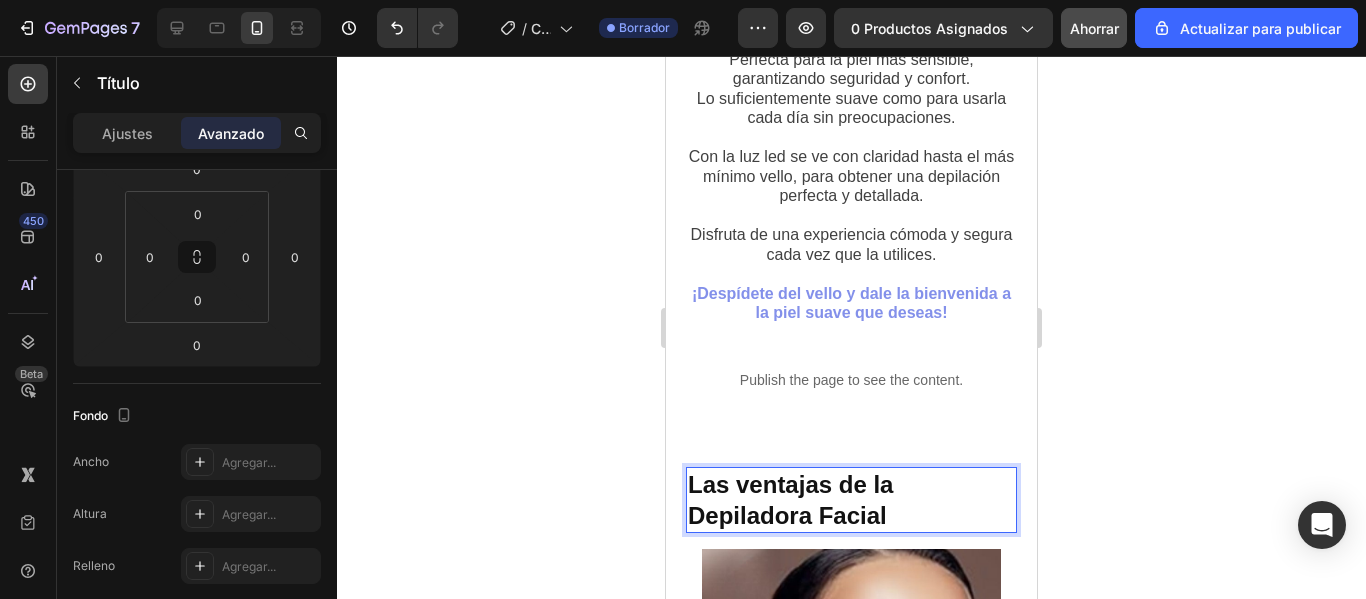 click on "Las ventajas de la Depiladora Facial" at bounding box center (851, 500) 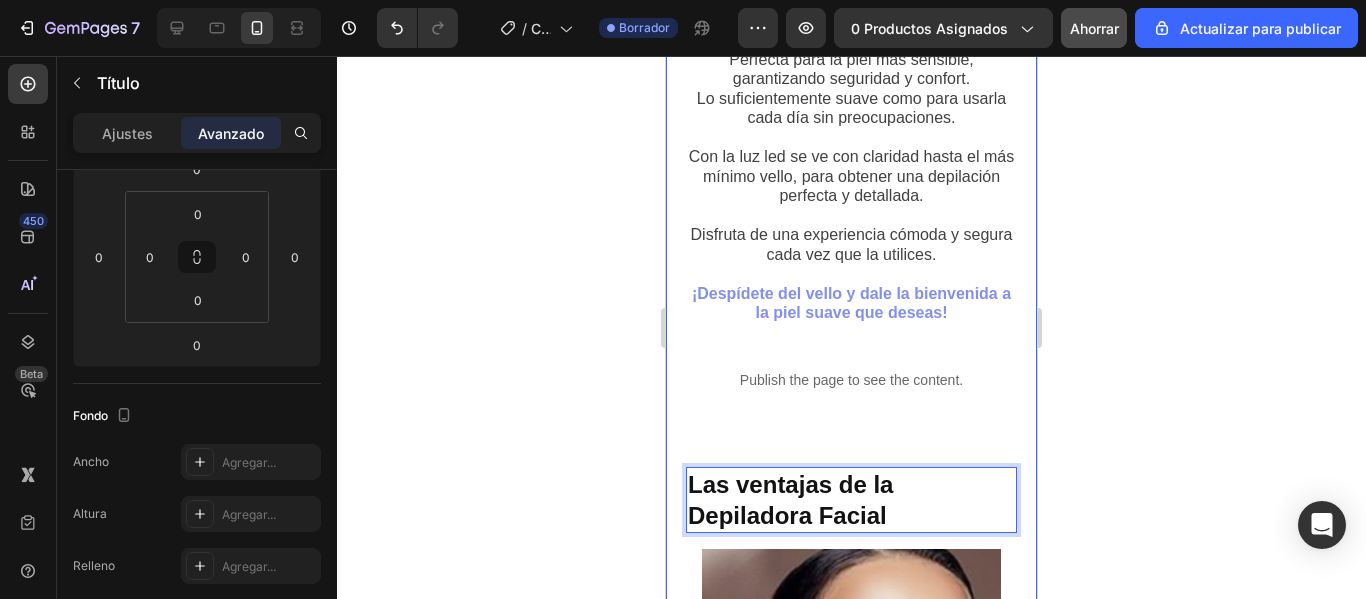 click on "DEPILACION EN UN PASO Heading El vello no deseado en las cejas puede arruinar tu look, y los métodos convencionales son dolorosos y complicados.   Ya no tendrás que lidiar con pinzas, cera o hilos que te lastiman. ¿Por qué seguir aguantando cuando puedes tener un resultado impecable y sin dolor?   La  Depiladora para Cejas   elimina el vello no deseado al instante, de manera suave y precisa, gracias a su diseño compacto y eficaz. Ideal para llevarla contigo a todas partes, ¡porque la belleza no tiene que esperar!   ¡Haz de la depilación en casa un momento de cuidado y comodidad!     Text Block
Publish the page to see the content.
Custom Code Row Image Row LOGRA CEJAS IMPECABLES DE MANERA FACIL Y COMODA Heading Di adiós al dolor, y disfruta de una depilación rápida, precisa y sin irritaciones.   Perfecta para la piel más sensible, garantizando seguridad y confort.         Text Block
Row Row" at bounding box center (851, 156) 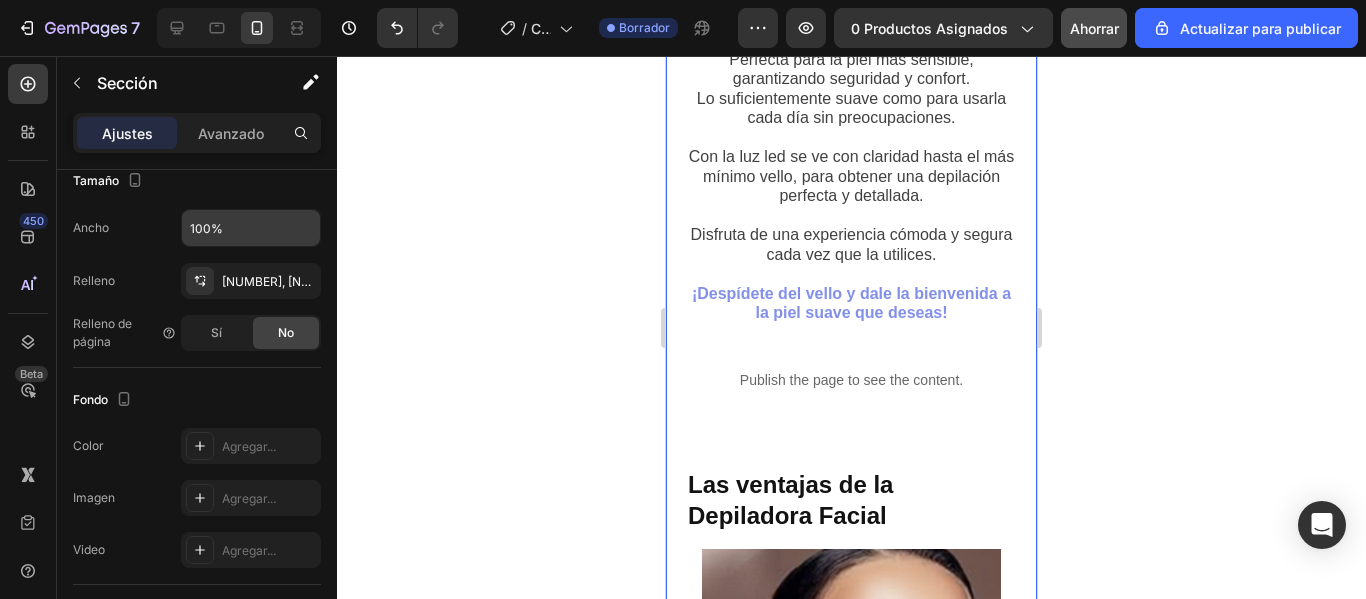 scroll, scrollTop: 682, scrollLeft: 0, axis: vertical 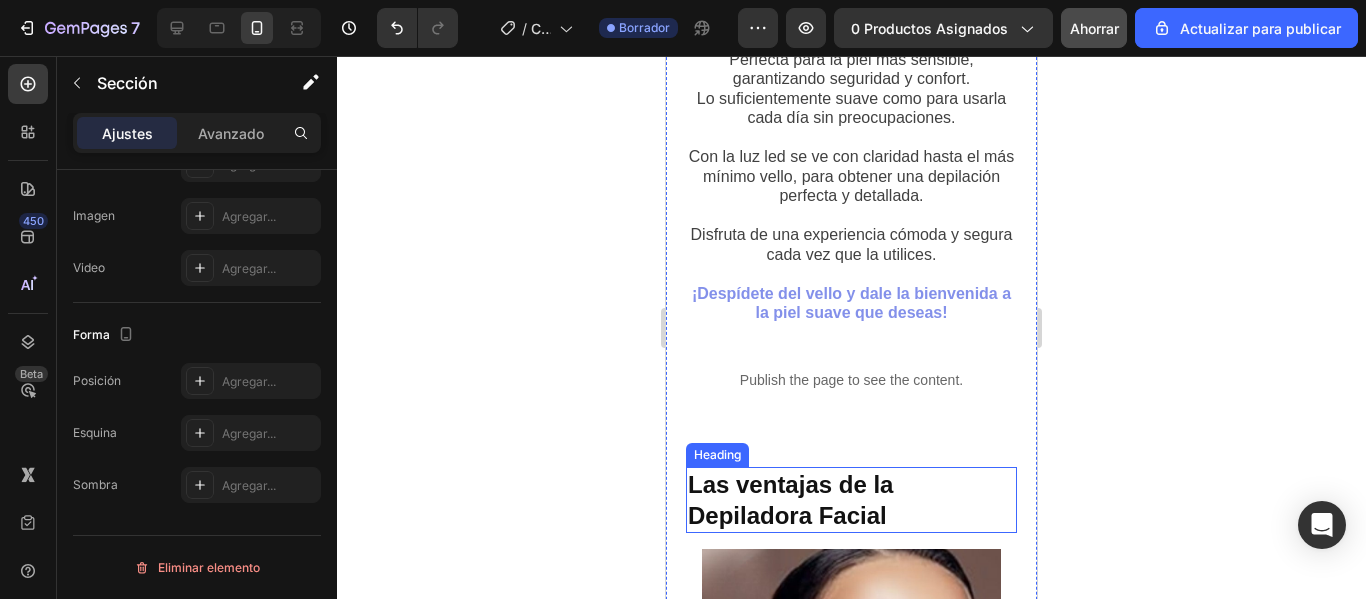 click on "Las ventajas de la Depiladora Facial" at bounding box center [790, 500] 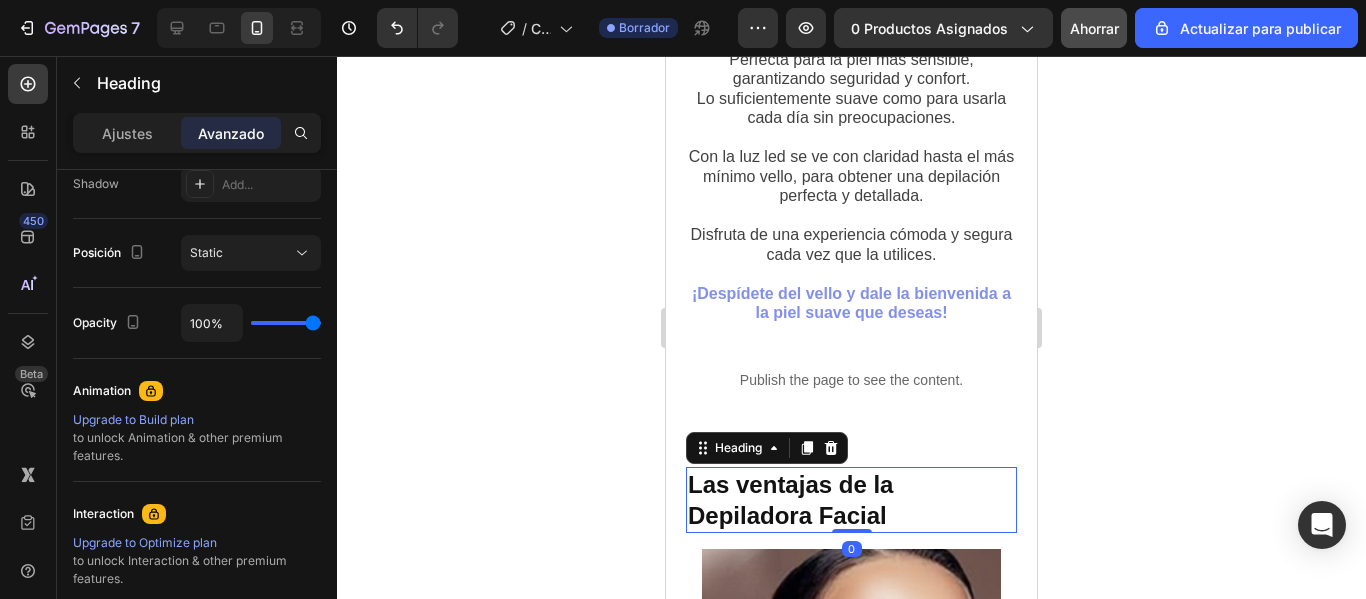scroll, scrollTop: 0, scrollLeft: 0, axis: both 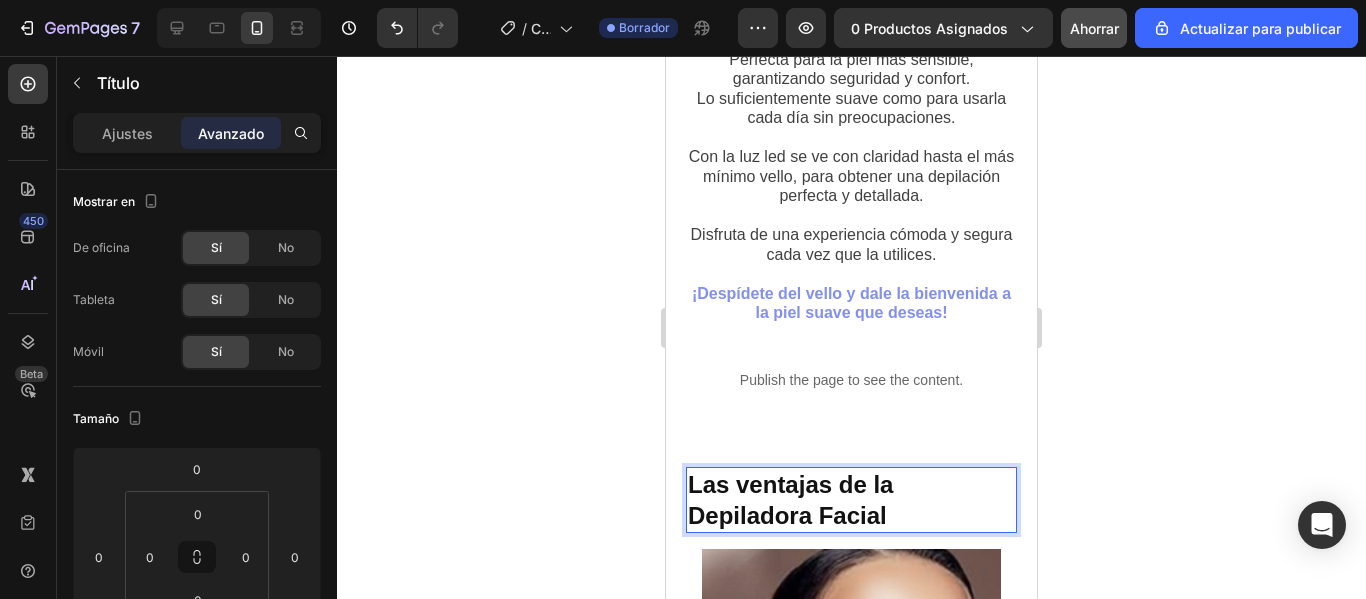 click on "Las ventajas de la Depiladora Facial" at bounding box center (851, 500) 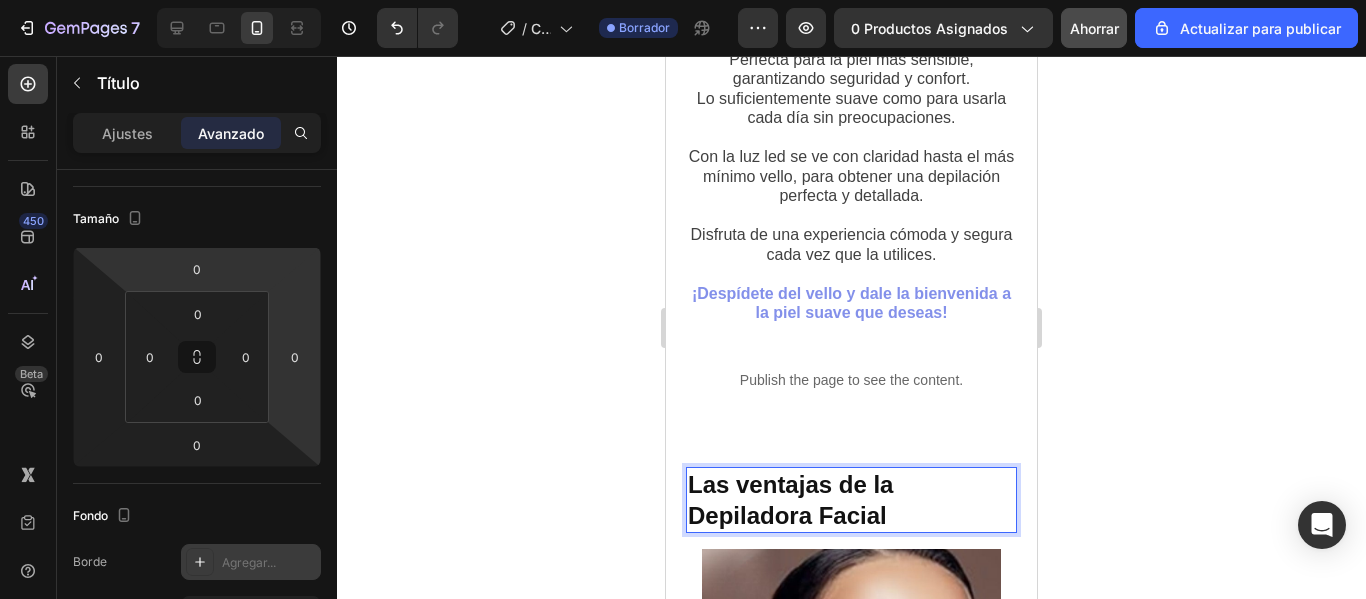 scroll, scrollTop: 0, scrollLeft: 0, axis: both 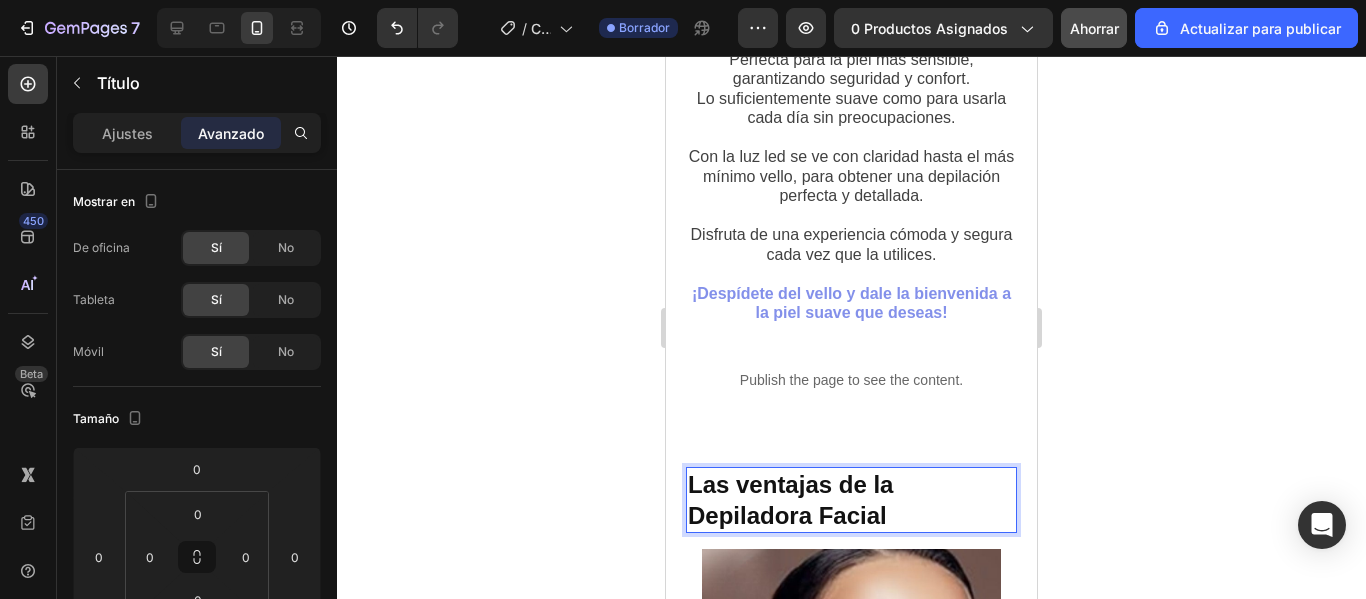 click on "Las ventajas de la Depiladora Facial" at bounding box center (851, 500) 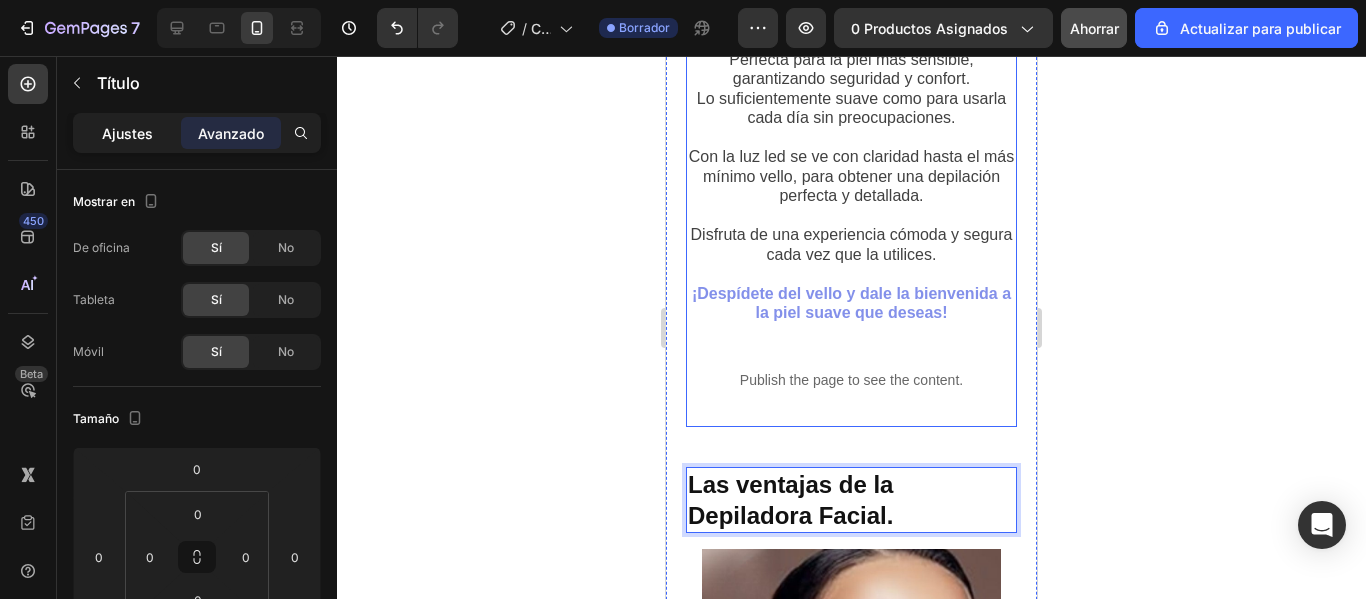 click on "Ajustes" at bounding box center (127, 133) 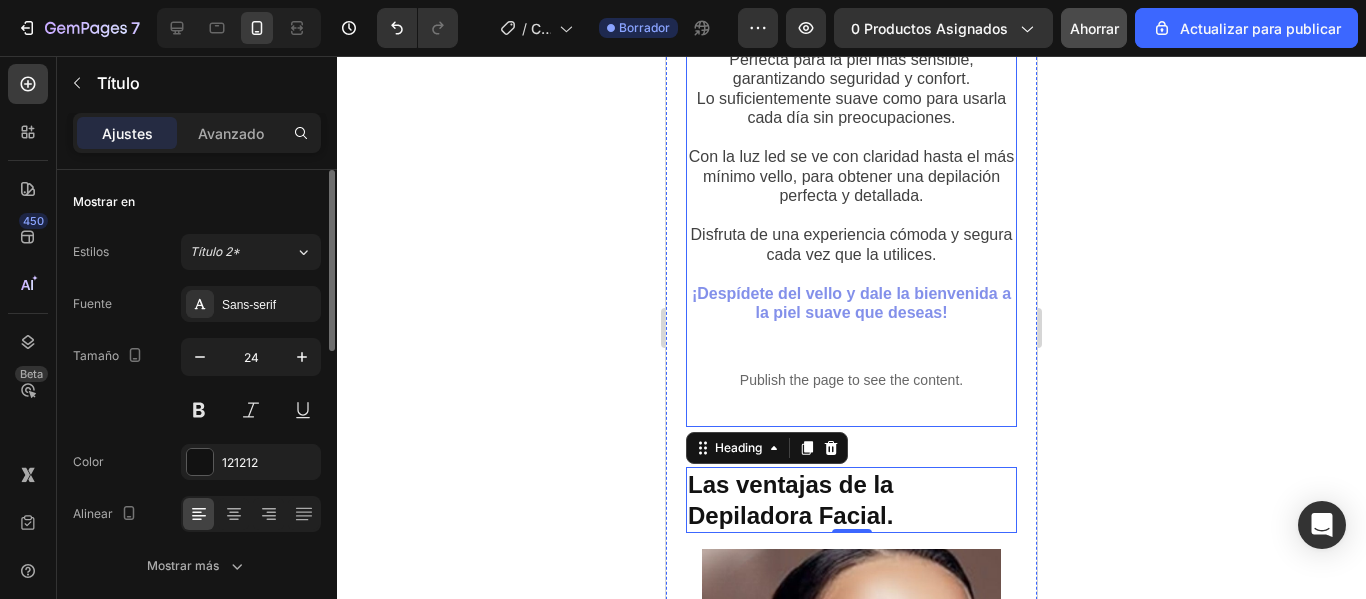 scroll, scrollTop: 100, scrollLeft: 0, axis: vertical 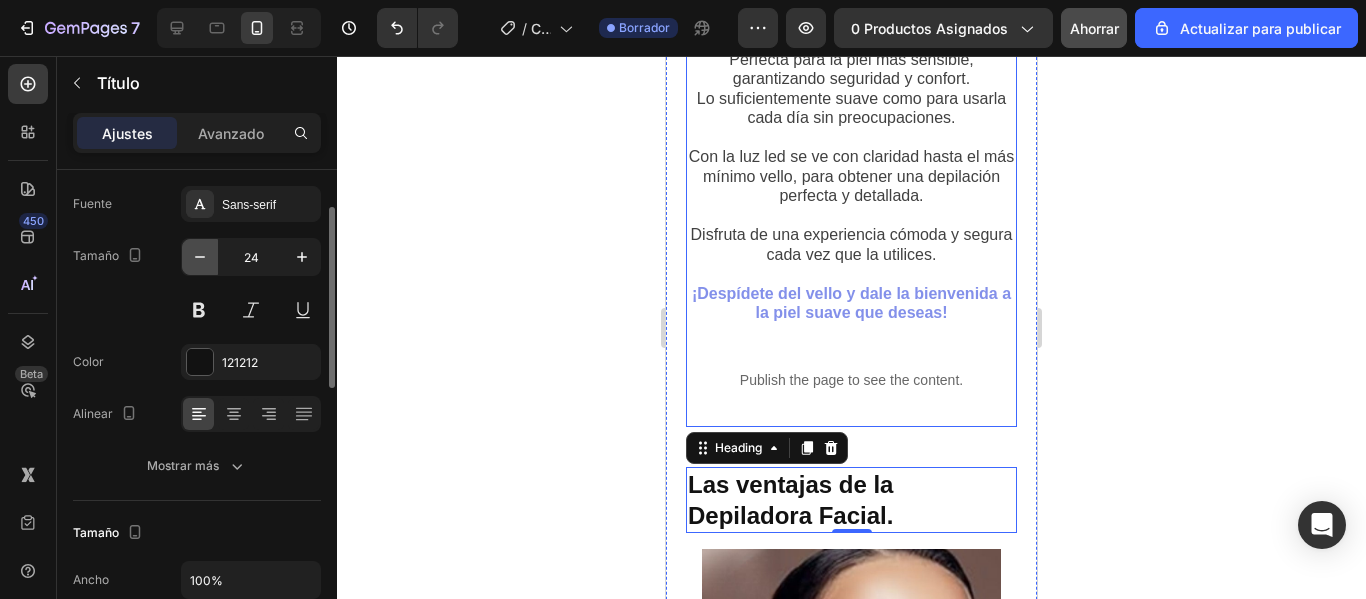 click 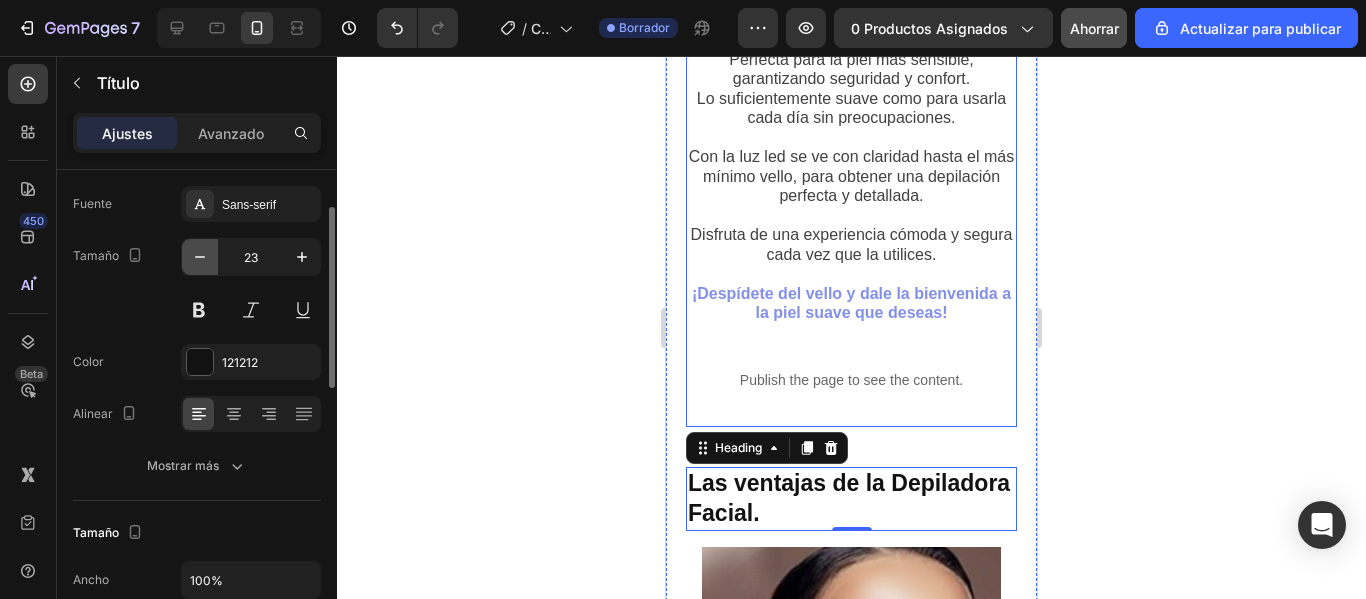 click 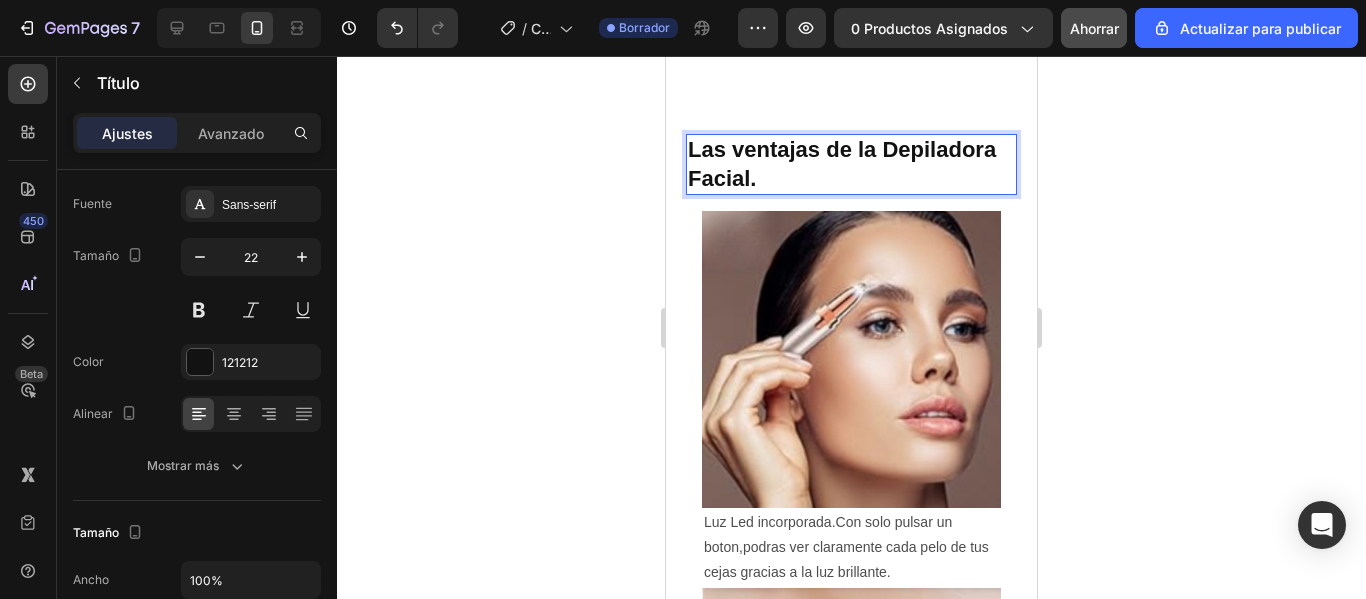 scroll, scrollTop: 2625, scrollLeft: 0, axis: vertical 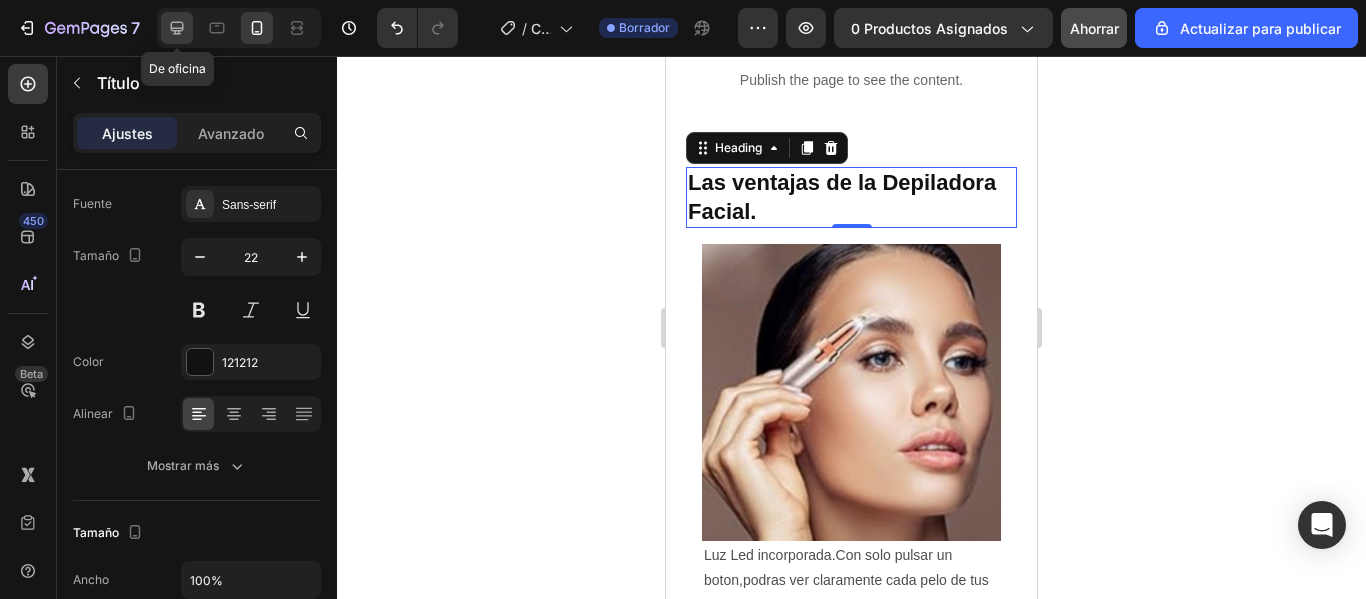 click 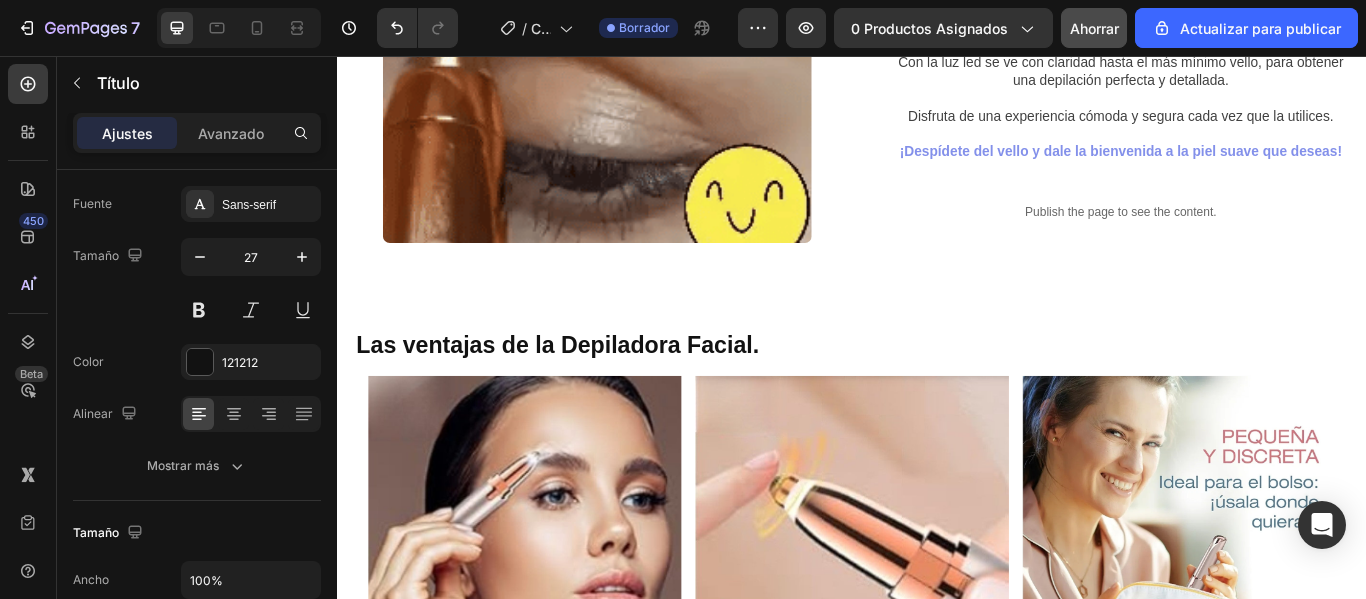 scroll, scrollTop: 1642, scrollLeft: 0, axis: vertical 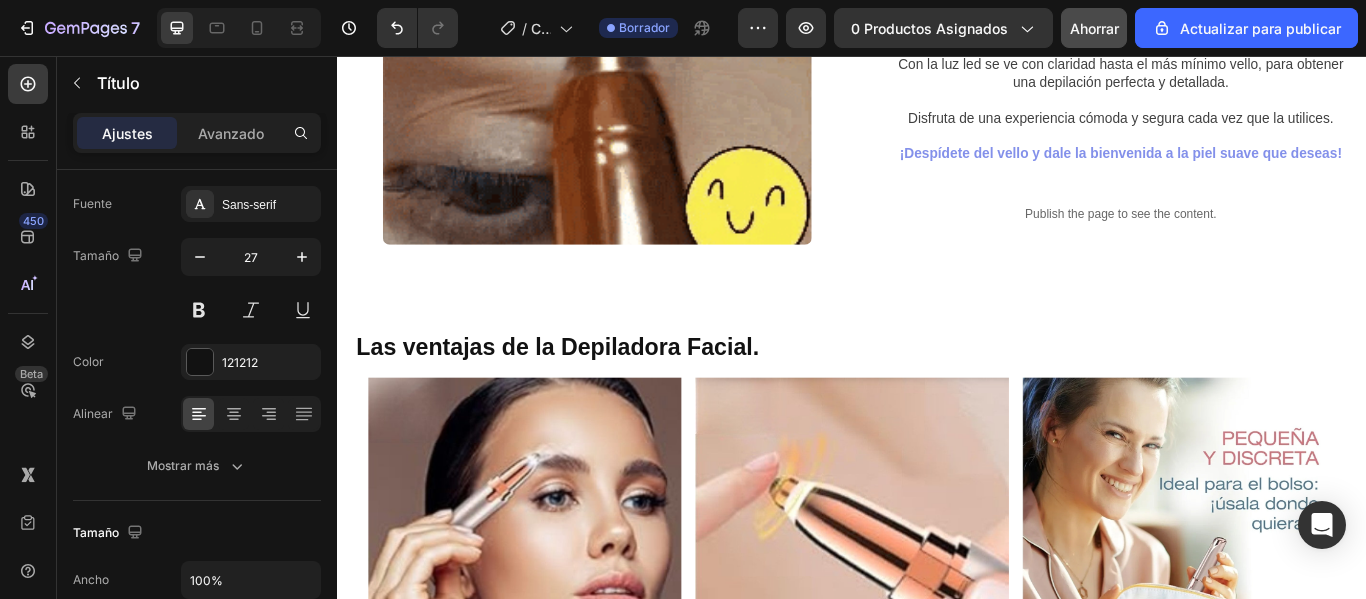 click on "Las ventajas de la Depiladora Facial." at bounding box center (937, 395) 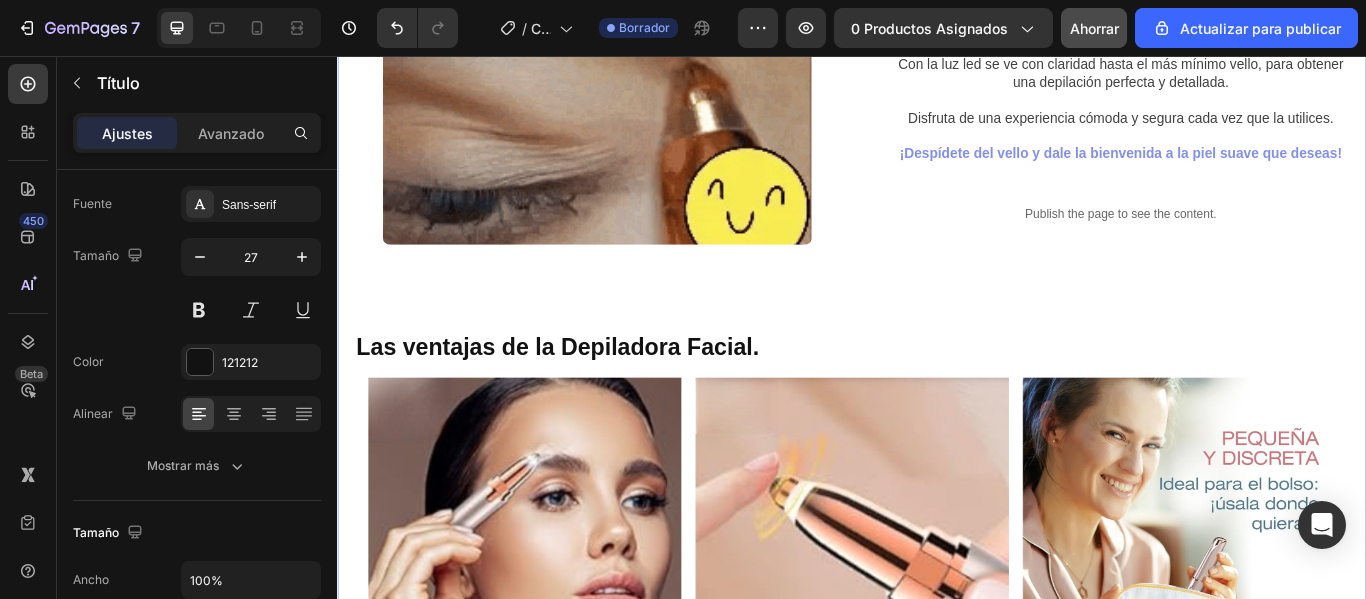 click on "DEPILACION EN UN PASO Heading El vello no deseado en las cejas puede arruinar tu look, y los métodos convencionales son dolorosos y complicados.   Ya no tendrás que lidiar con pinzas, cera o hilos que te lastiman. ¿Por qué seguir aguantando cuando puedes tener un resultado impecable y sin dolor?   La  Depiladora para Cejas   elimina el vello no deseado al instante, de manera suave y precisa, gracias a su diseño compacto y eficaz. Ideal para llevarla contigo a todas partes, ¡porque la belleza no tiene que esperar!   ¡Haz de la depilación en casa un momento de cuidado y comodidad!     Text Block
Publish the page to see the content.
Custom Code Row Image Row LOGRA CEJAS IMPECABLES DE MANERA FACIL Y COMODA Heading Di adiós al dolor, y disfruta de una depilación rápida, precisa y sin irritaciones.   Perfecta para la piel más sensible, garantizando seguridad y confort.         Text Block
Row Row" at bounding box center [937, 93] 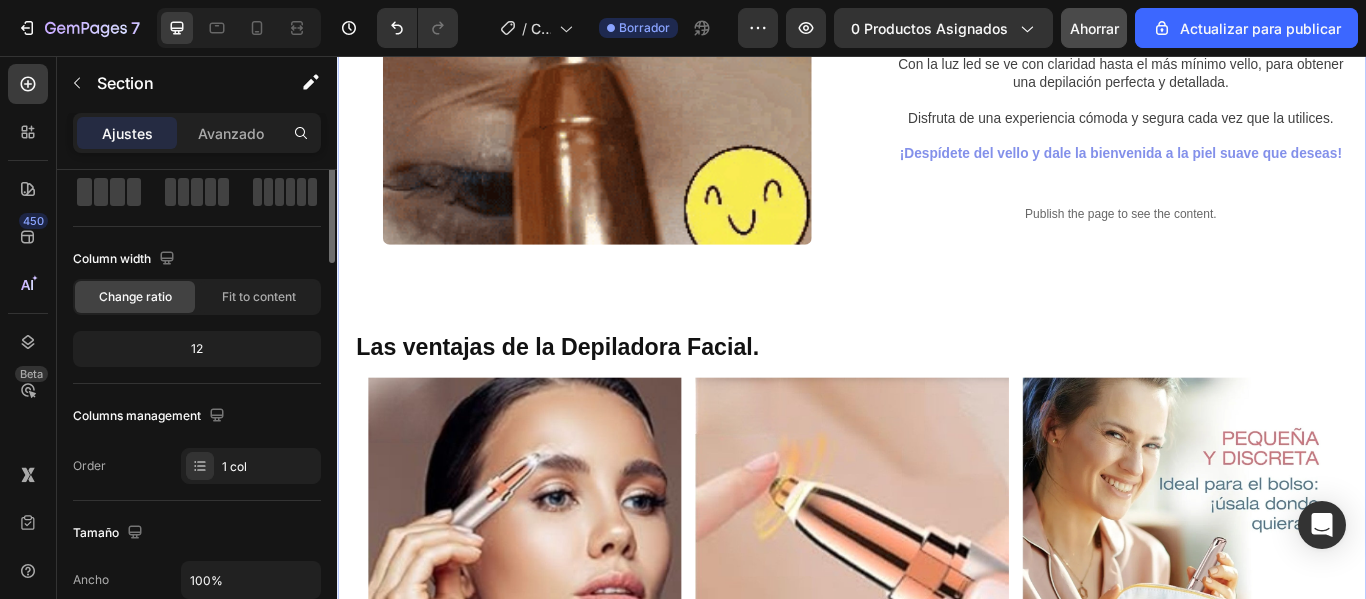 scroll, scrollTop: 0, scrollLeft: 0, axis: both 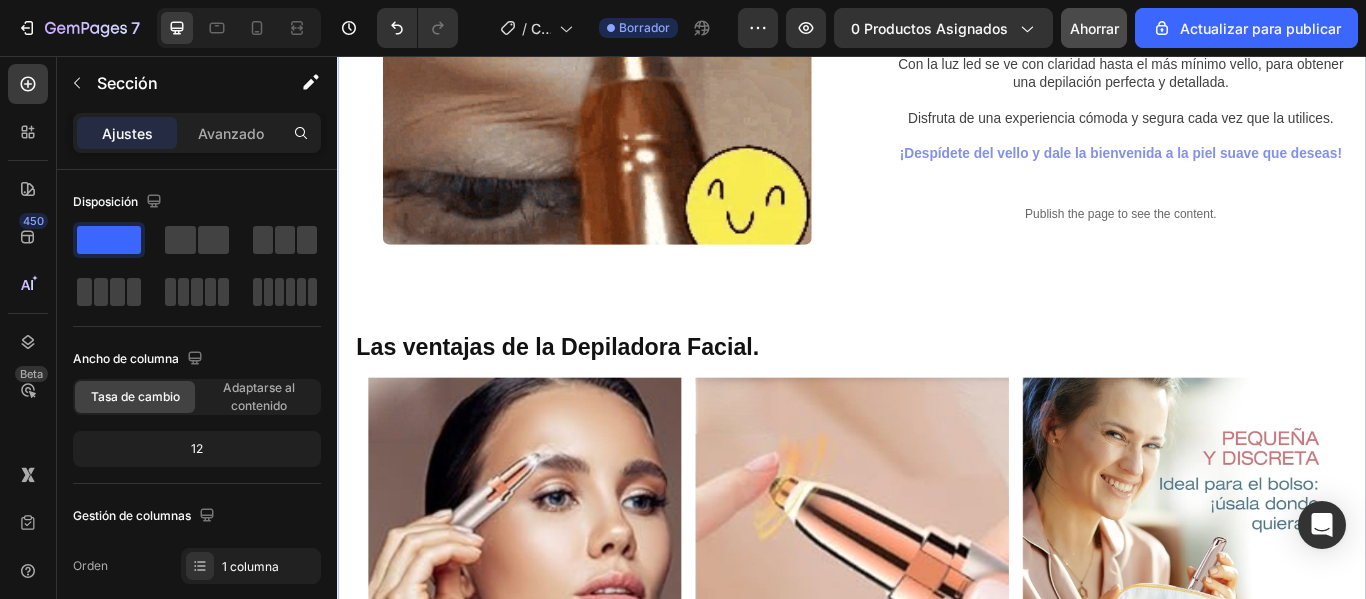 drag, startPoint x: 383, startPoint y: 368, endPoint x: 430, endPoint y: 358, distance: 48.052055 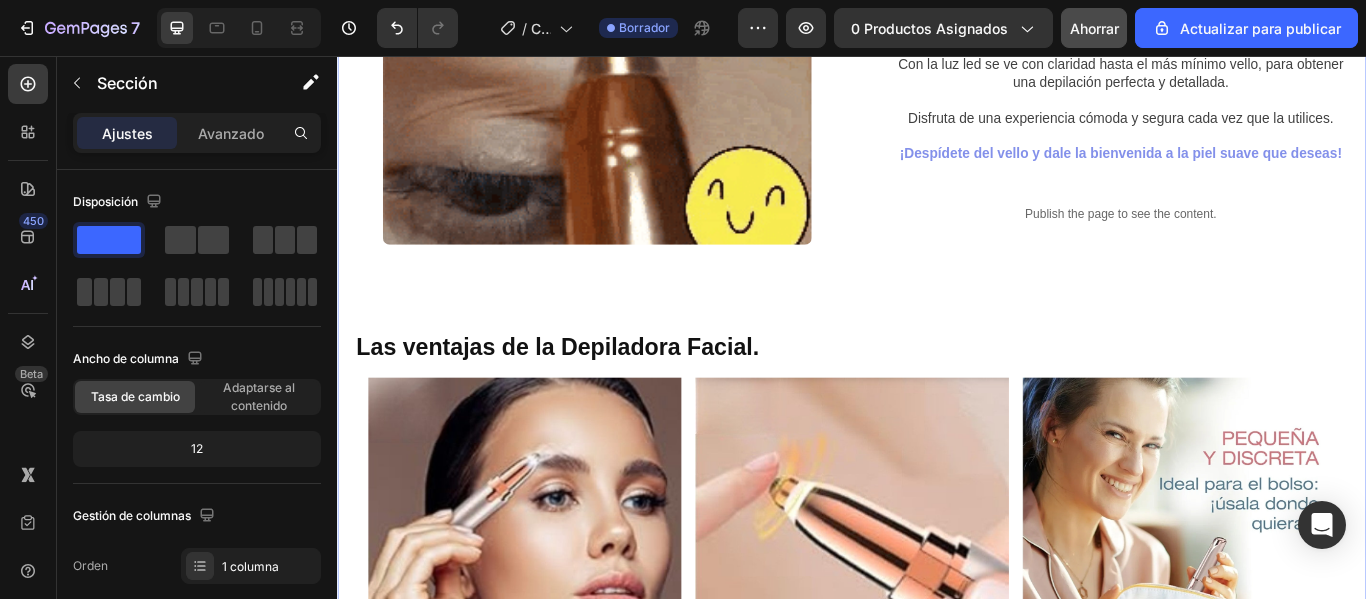 click on "DEPILACION EN UN PASO Heading El vello no deseado en las cejas puede arruinar tu look, y los métodos convencionales son dolorosos y complicados.   Ya no tendrás que lidiar con pinzas, cera o hilos que te lastiman. ¿Por qué seguir aguantando cuando puedes tener un resultado impecable y sin dolor?   La  Depiladora para Cejas   elimina el vello no deseado al instante, de manera suave y precisa, gracias a su diseño compacto y eficaz. Ideal para llevarla contigo a todas partes, ¡porque la belleza no tiene que esperar!   ¡Haz de la depilación en casa un momento de cuidado y comodidad!     Text Block
Publish the page to see the content.
Custom Code Row Image Row LOGRA CEJAS IMPECABLES DE MANERA FACIL Y COMODA Heading Di adiós al dolor, y disfruta de una depilación rápida, precisa y sin irritaciones.   Perfecta para la piel más sensible, garantizando seguridad y confort.         Text Block
Row Row" at bounding box center (937, 93) 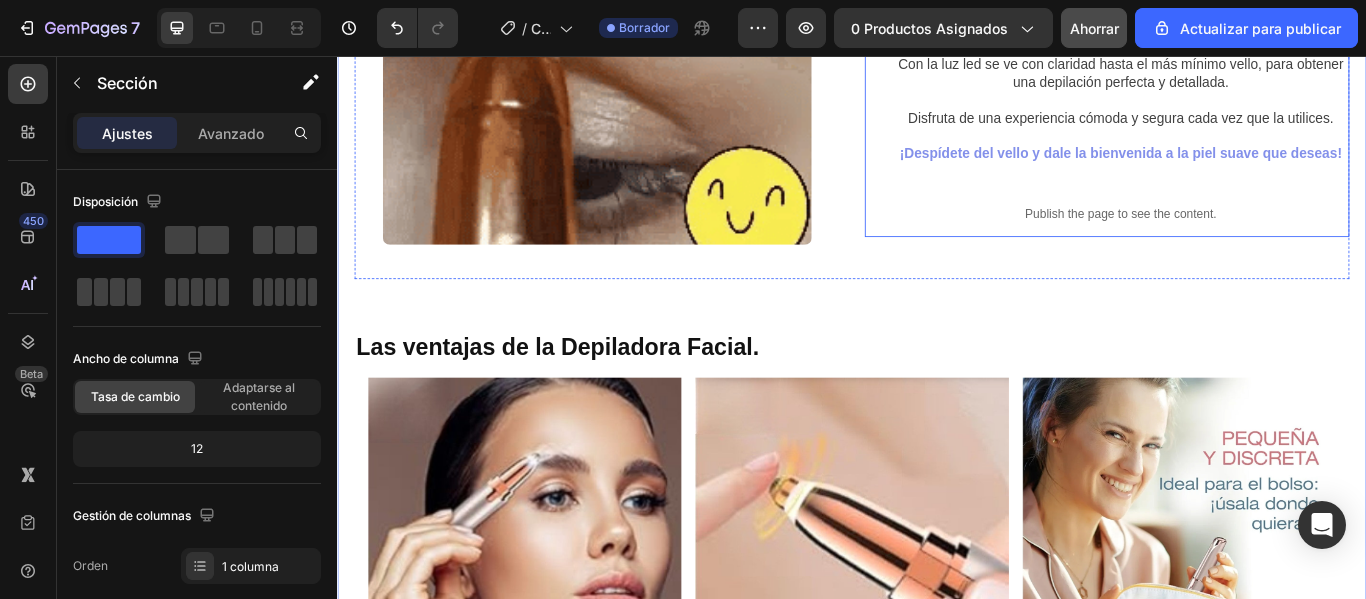 click on "LOGRA CEJAS IMPECABLES DE MANERA FACIL Y COMODA Heading Di adiós al dolor, y disfruta de una depilación rápida, precisa y sin irritaciones.   Perfecta para la piel más sensible, garantizando seguridad y confort. Lo suficientemente suave como para usarla cada día sin preocupaciones.   Con la luz led se ve con claridad hasta el más mínimo vello, para obtener una depilación perfecta y detallada.   Disfruta de una experiencia cómoda y segura cada vez que la utilices.   ¡Despídete del vello y dale la bienvenida a la piel suave que deseas!   Text Block
Publish the page to see the content.
Custom Code Row" at bounding box center [1234, 46] 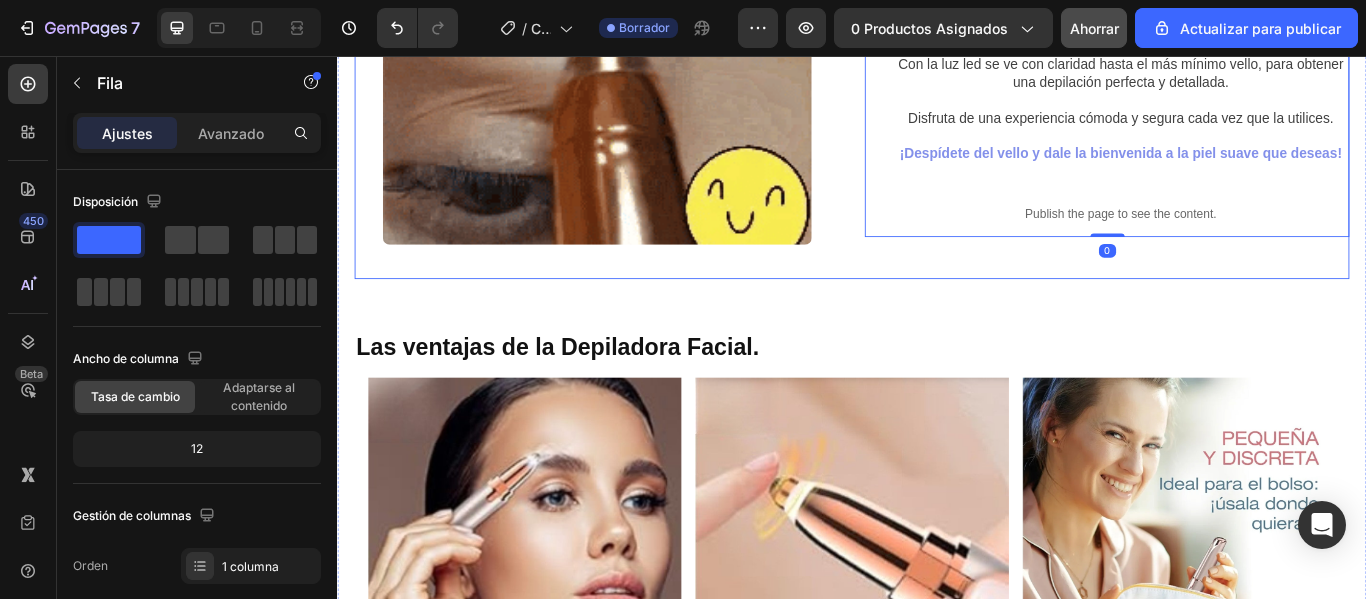 click on "Image" at bounding box center [639, 46] 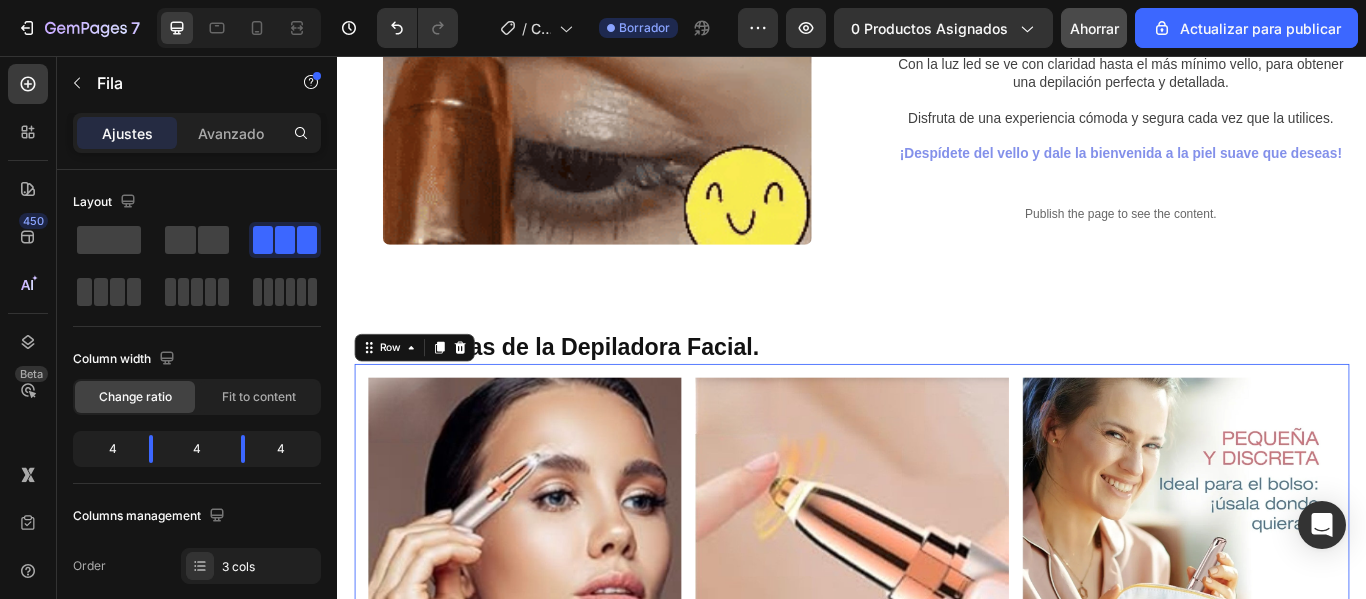 click on "Image Luz Led incorporada.Con solo pulsar un boton,podras ver claramente cada pelo de tus cejas gracias a la luz brillante. Text Block Image El cabezal de corte seguro te ofrece una depilacion segura,suave ,delicada pero rapida,sin mas enrojecimiento,dolor ni iritacion. Text Block Image La depiladora facial del tamaño de un pintalabios puede guardarse en el bolso y deshacerse del vello no deseado mientras viajes. Text Block Row   0" at bounding box center [937, 660] 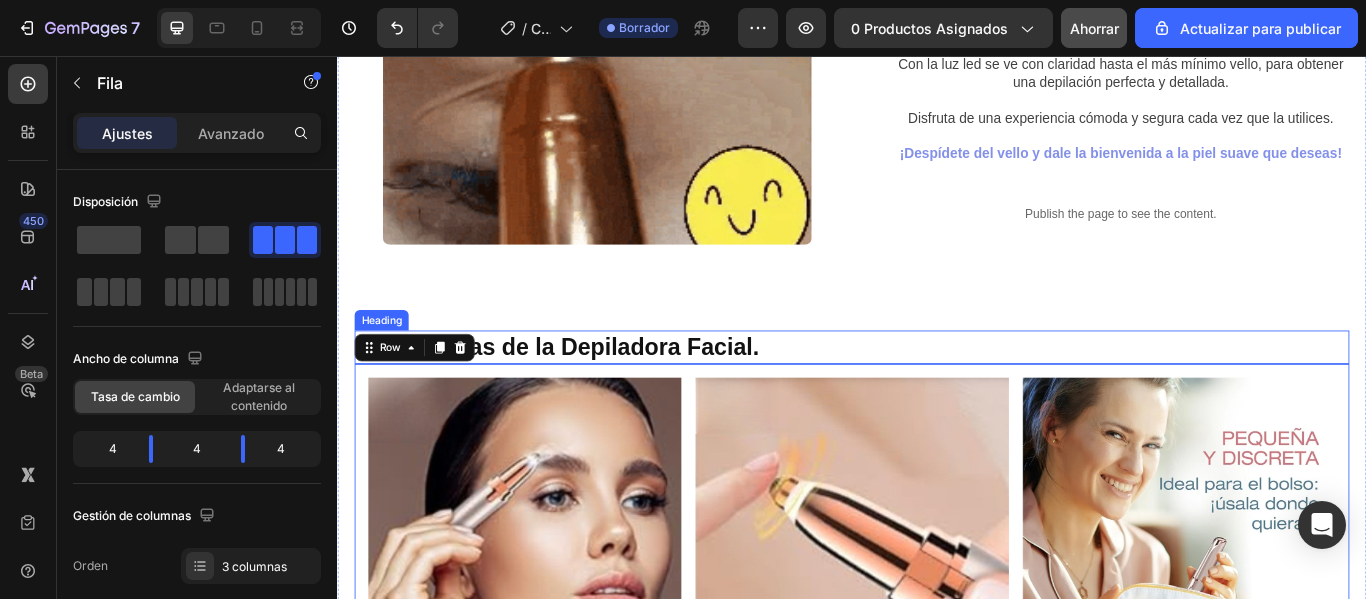 click on "DEPILACION EN UN PASO Heading El vello no deseado en las cejas puede arruinar tu look, y los métodos convencionales son dolorosos y complicados.   Ya no tendrás que lidiar con pinzas, cera o hilos que te lastiman. ¿Por qué seguir aguantando cuando puedes tener un resultado impecable y sin dolor?   La  Depiladora para Cejas   elimina el vello no deseado al instante, de manera suave y precisa, gracias a su diseño compacto y eficaz. Ideal para llevarla contigo a todas partes, ¡porque la belleza no tiene que esperar!   ¡Haz de la depilación en casa un momento de cuidado y comodidad!     Text Block
Publish the page to see the content.
Custom Code Row Image Row LOGRA CEJAS IMPECABLES DE MANERA FACIL Y COMODA Heading Di adiós al dolor, y disfruta de una depilación rápida, precisa y sin irritaciones.   Perfecta para la piel más sensible, garantizando seguridad y confort.         Text Block
Row Row" at bounding box center [937, 93] 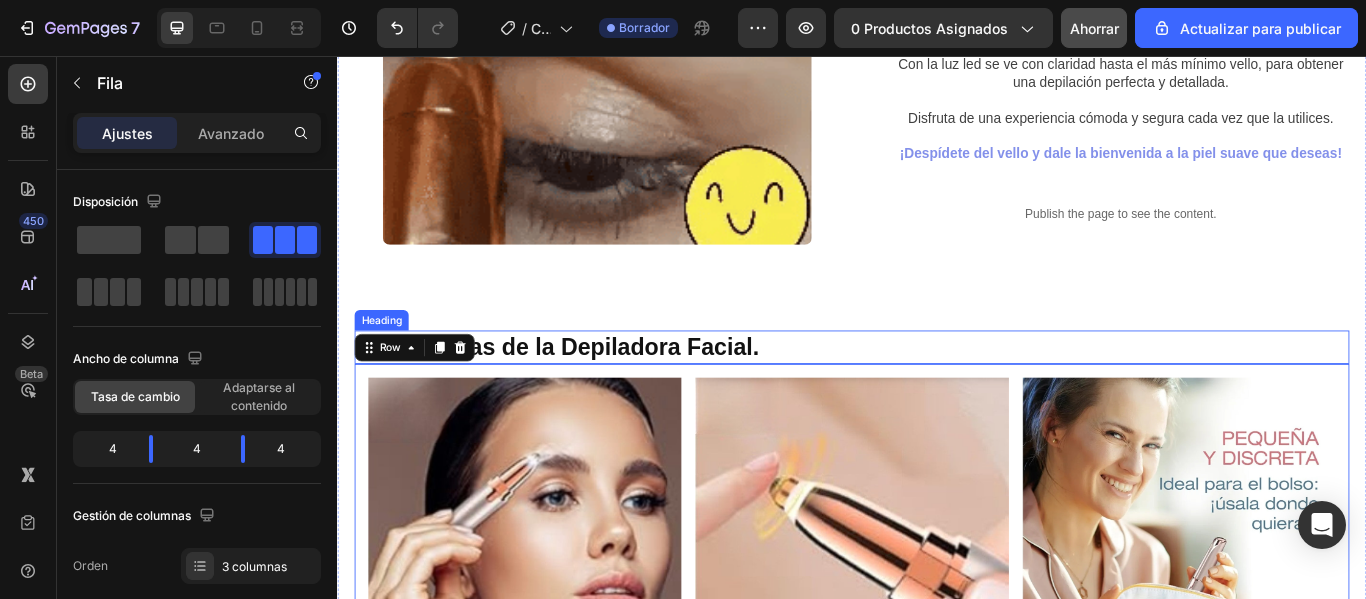 click on "⁠⁠⁠⁠⁠⁠⁠ Las ventajas de la Depiladora Facial." at bounding box center (937, 395) 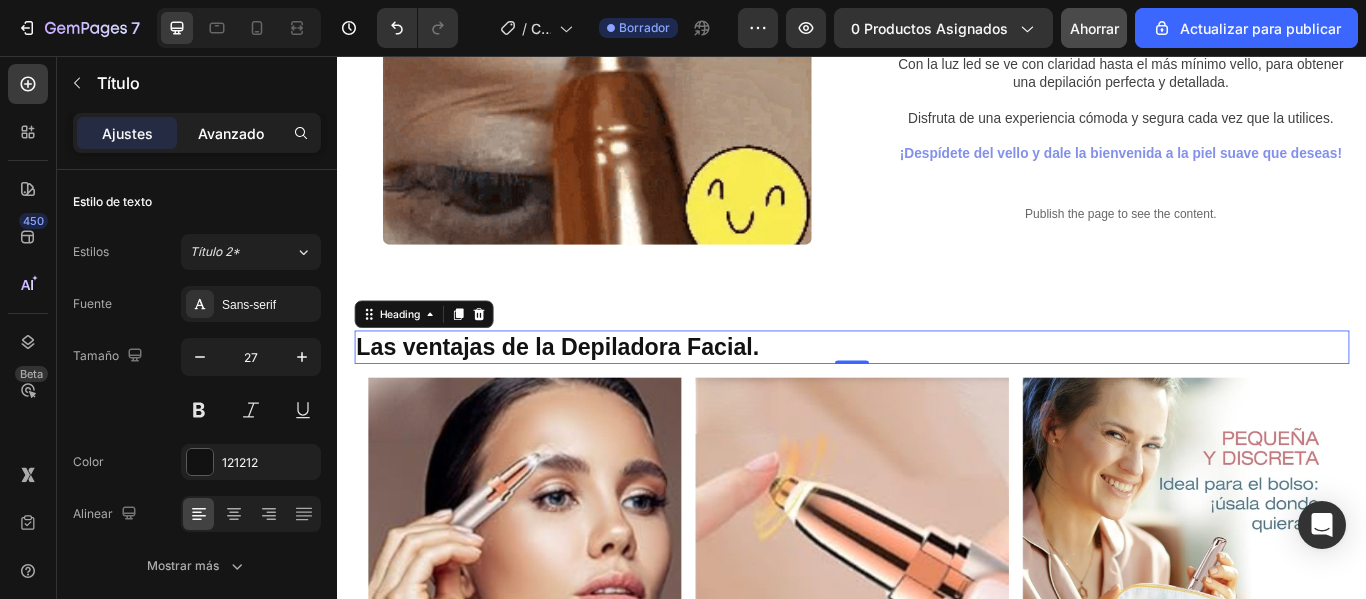 click on "Avanzado" at bounding box center [231, 133] 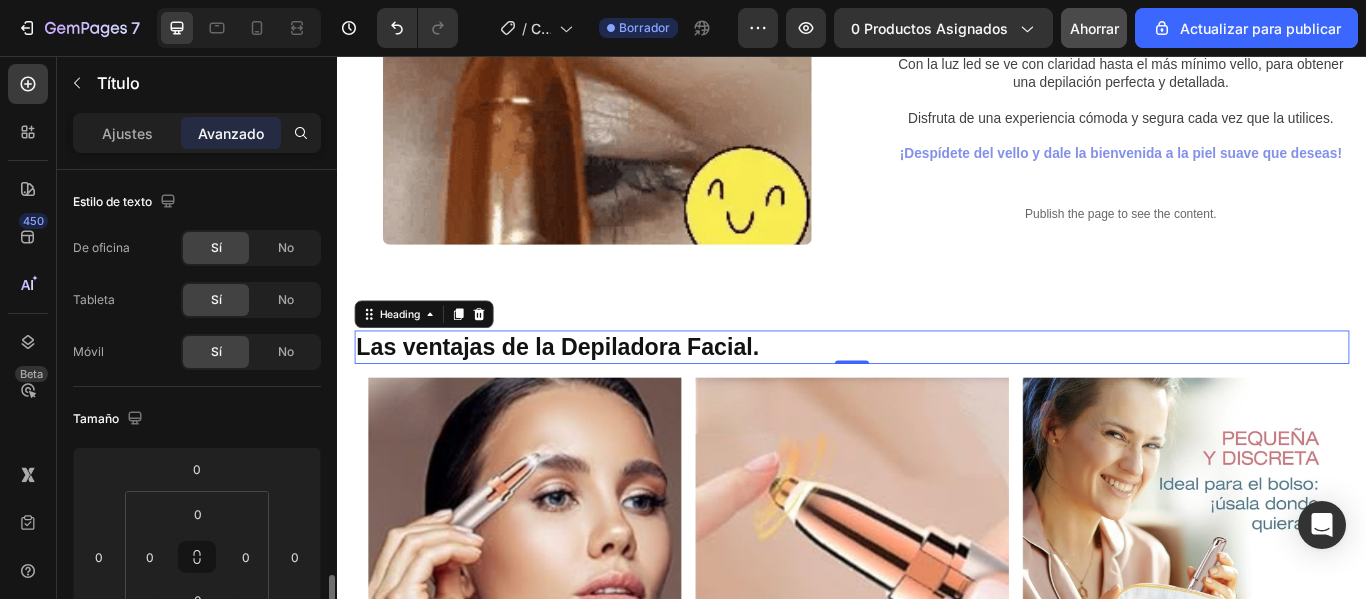 scroll, scrollTop: 300, scrollLeft: 0, axis: vertical 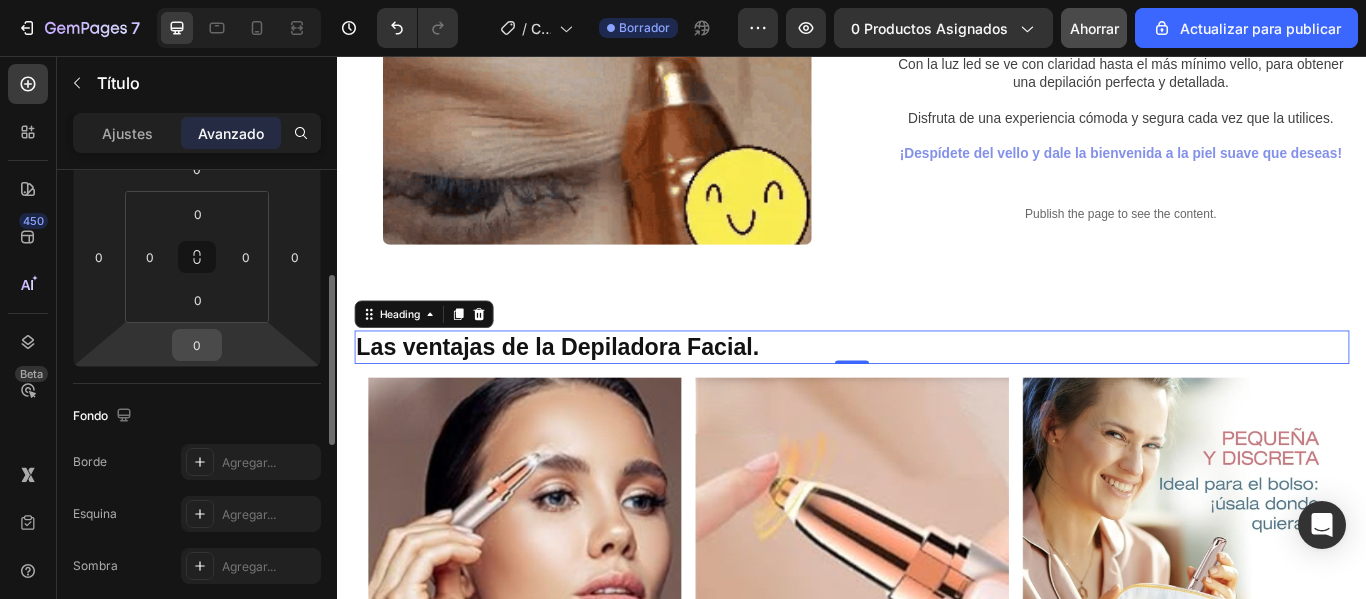 click on "0" at bounding box center (197, 345) 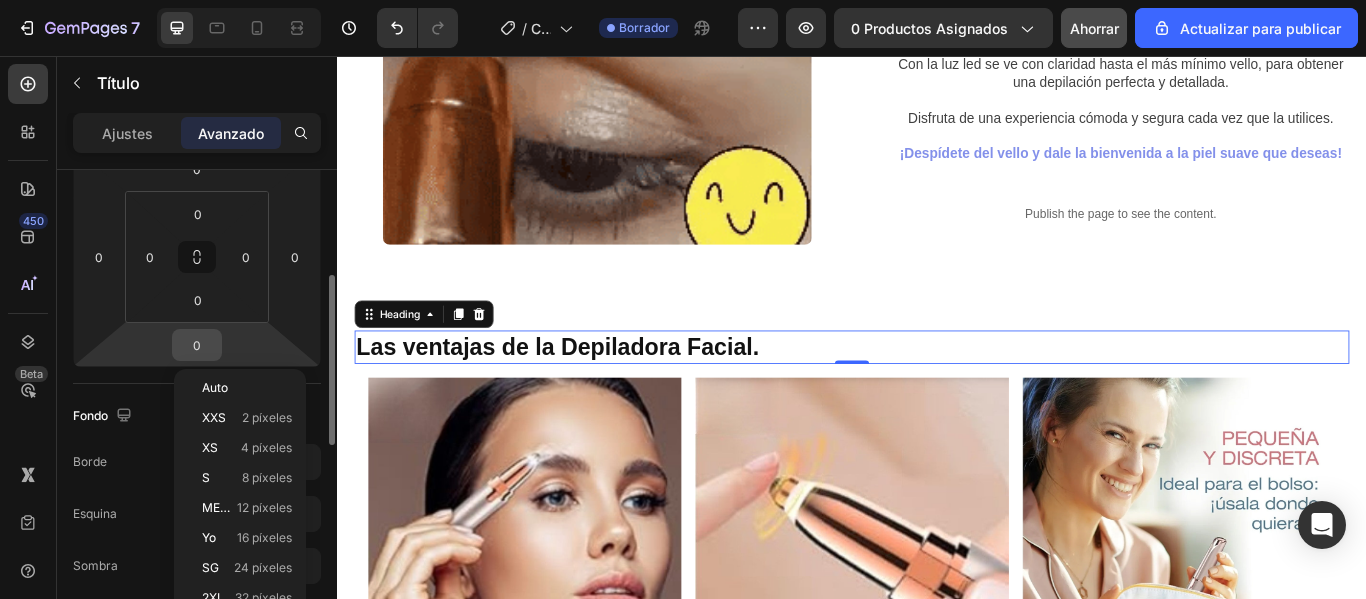 click on "0" at bounding box center [197, 345] 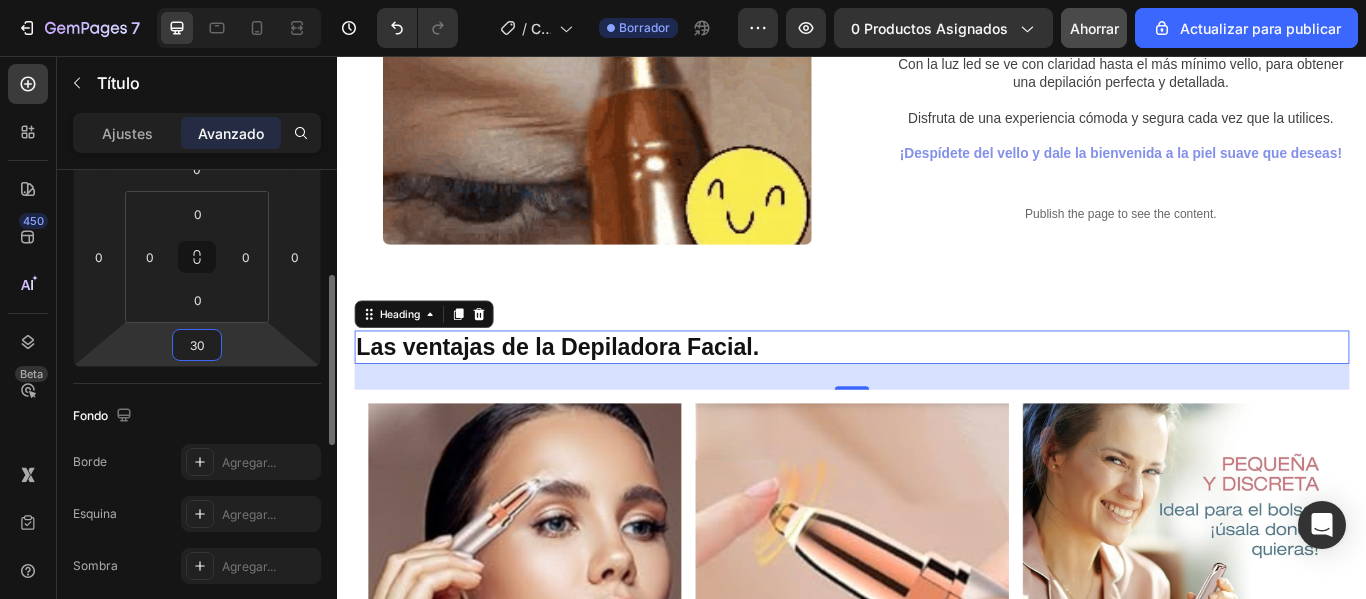 type on "3" 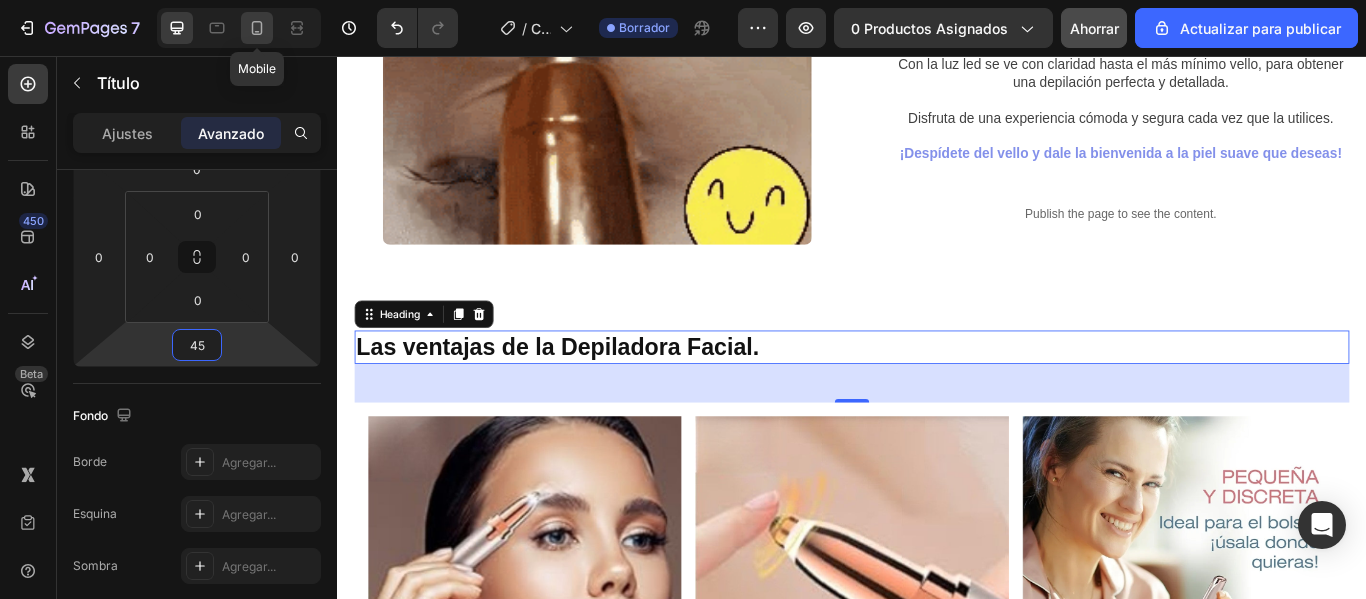 click 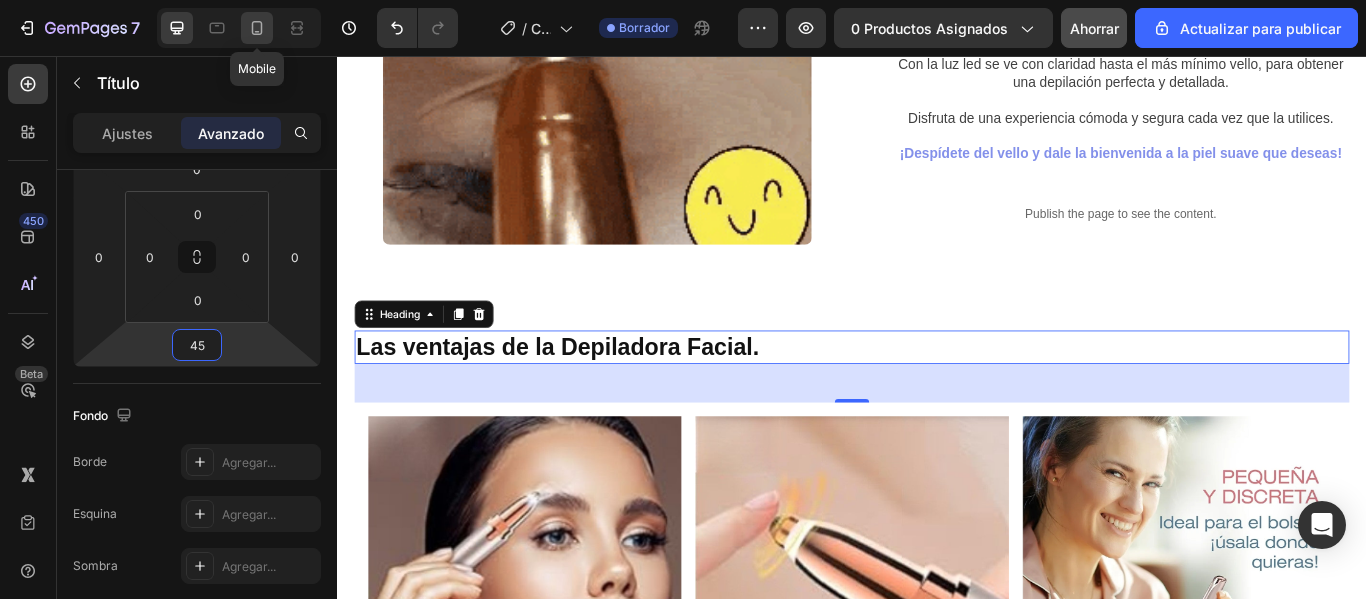 type on "40" 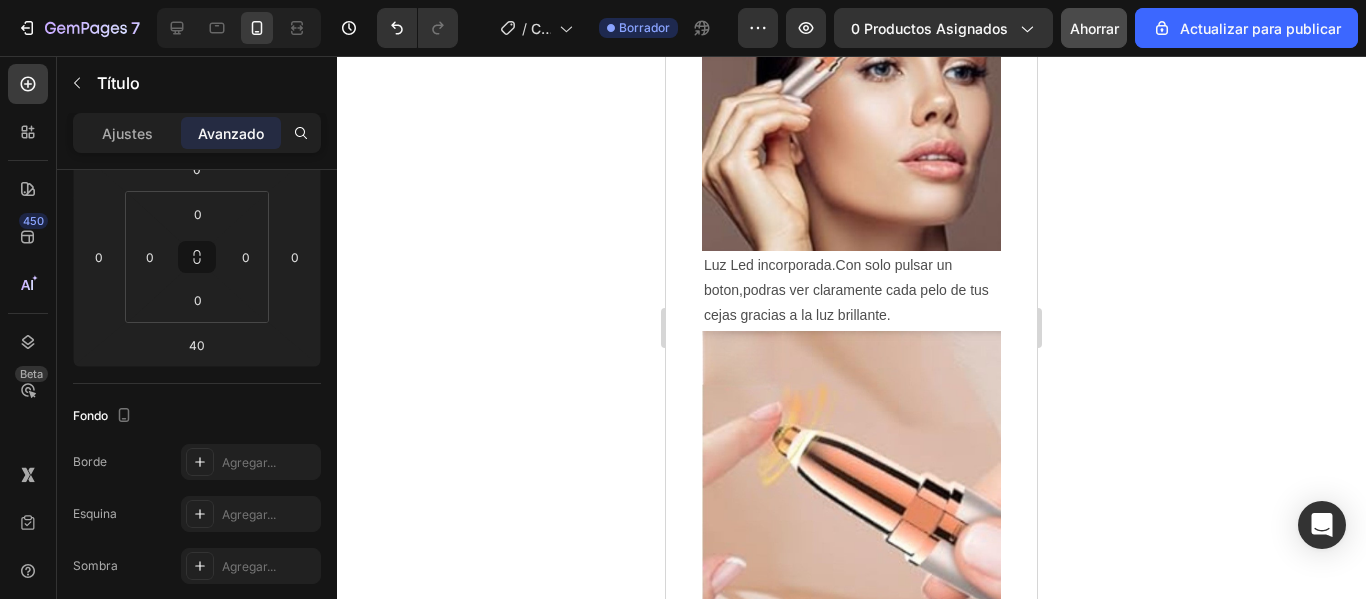 scroll, scrollTop: 2959, scrollLeft: 0, axis: vertical 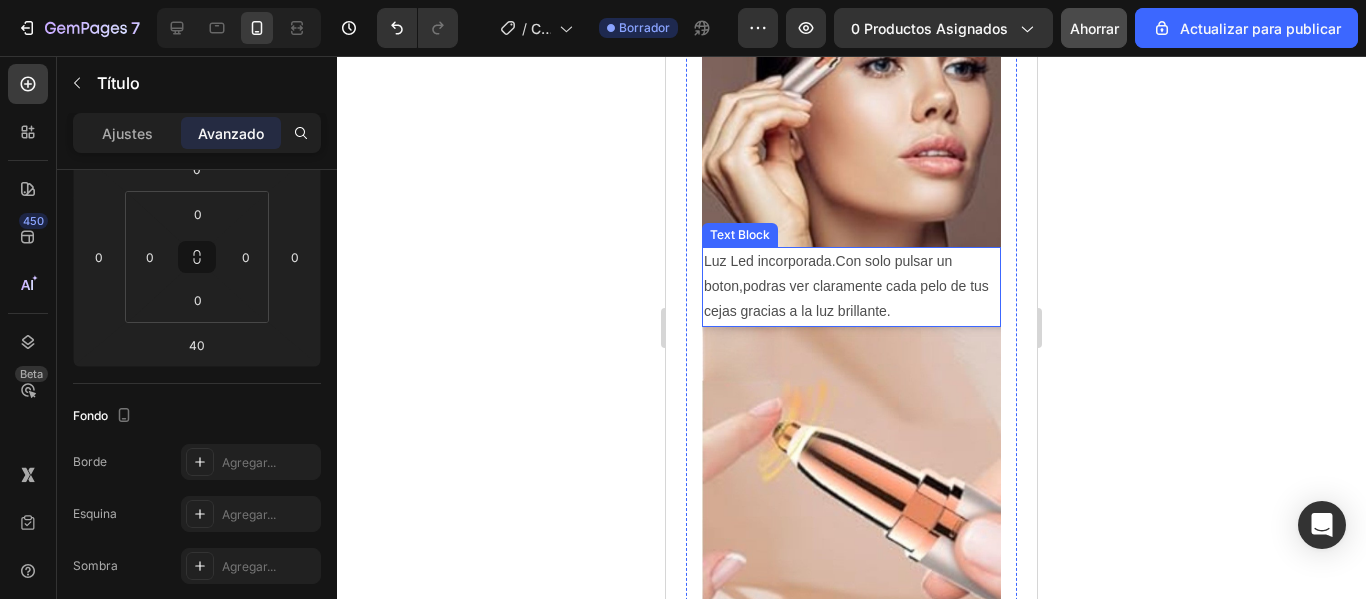 click on "Luz Led incorporada.Con solo pulsar un boton,podras ver claramente cada pelo de tus cejas gracias a la luz brillante." at bounding box center (851, 287) 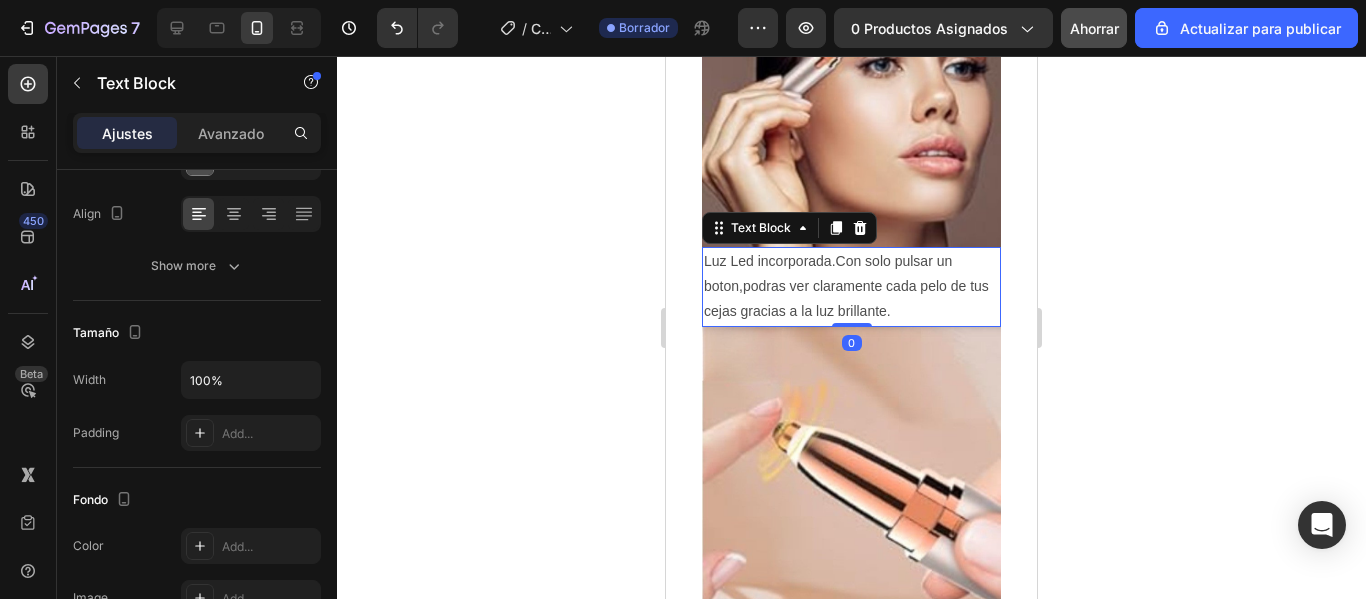 scroll, scrollTop: 0, scrollLeft: 0, axis: both 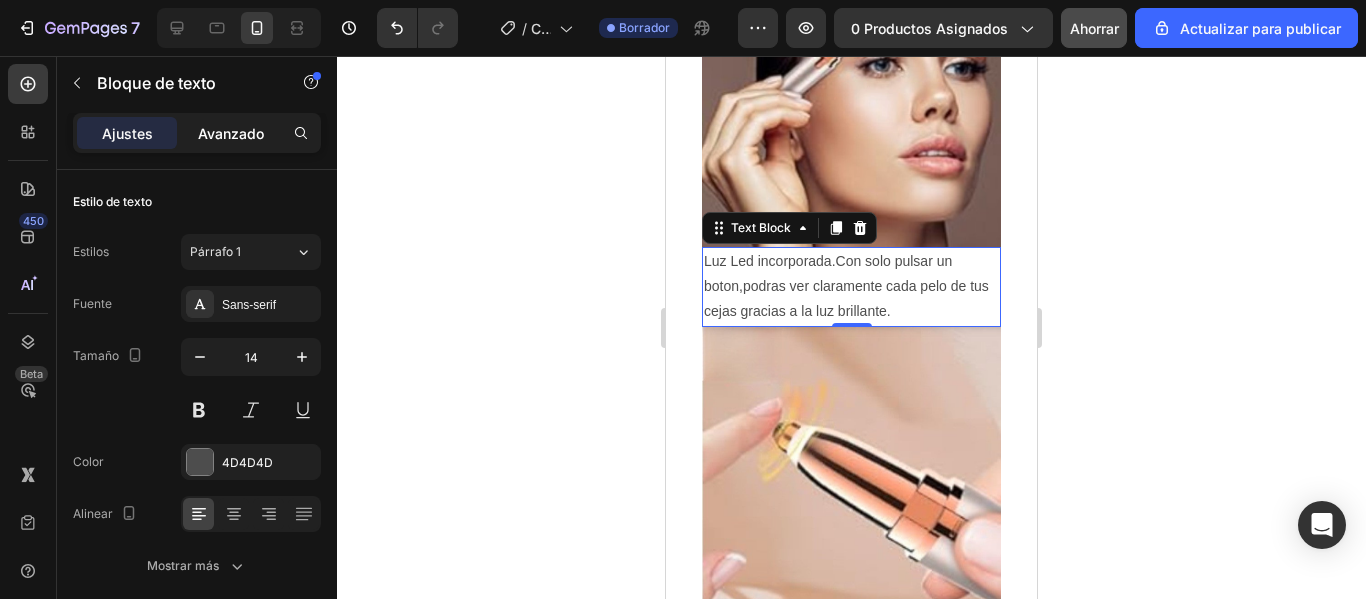 click on "Avanzado" at bounding box center (231, 133) 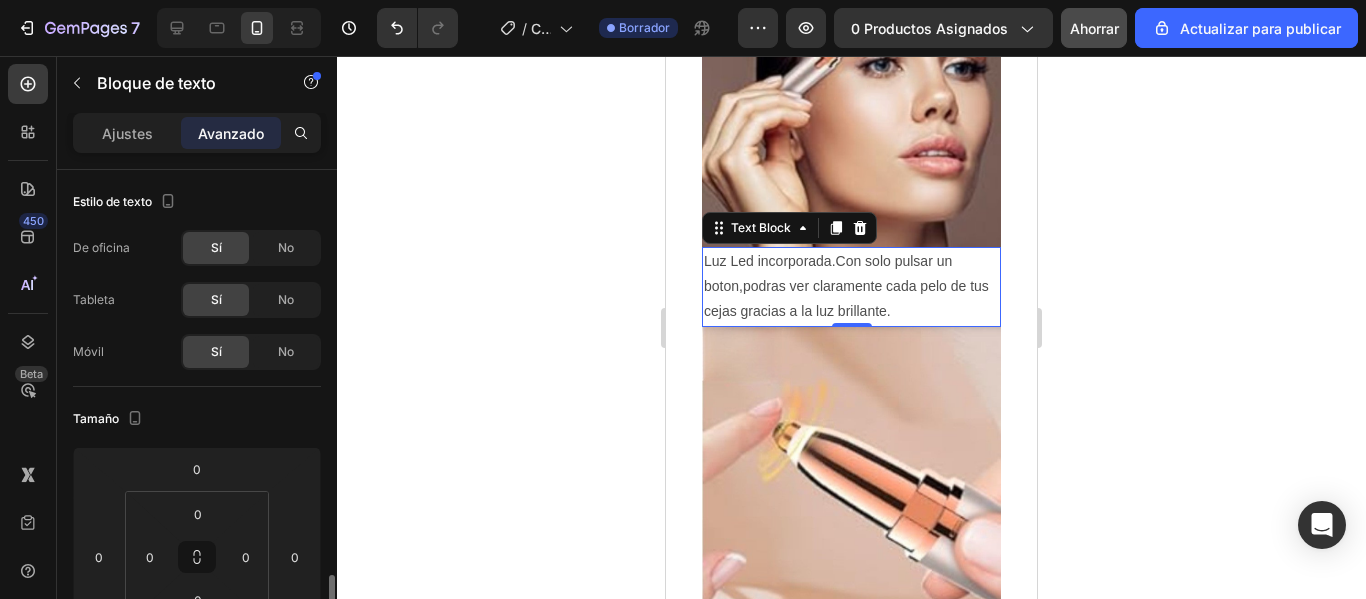 scroll, scrollTop: 300, scrollLeft: 0, axis: vertical 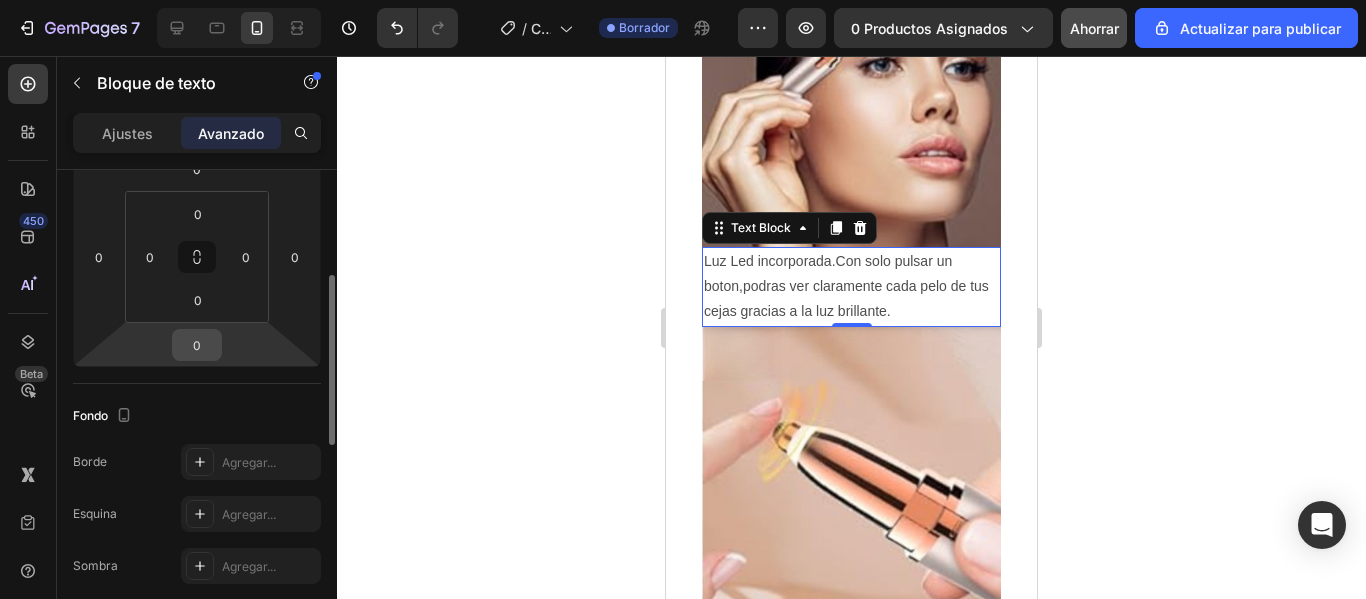 click on "0" at bounding box center [197, 345] 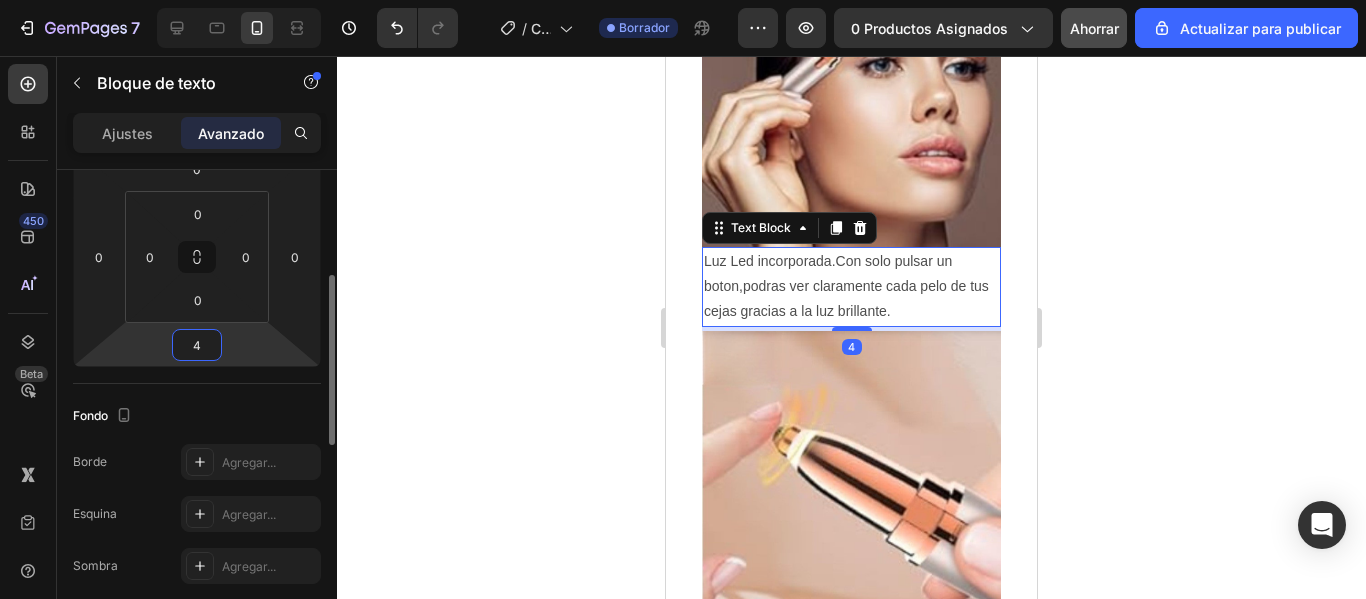 type on "45" 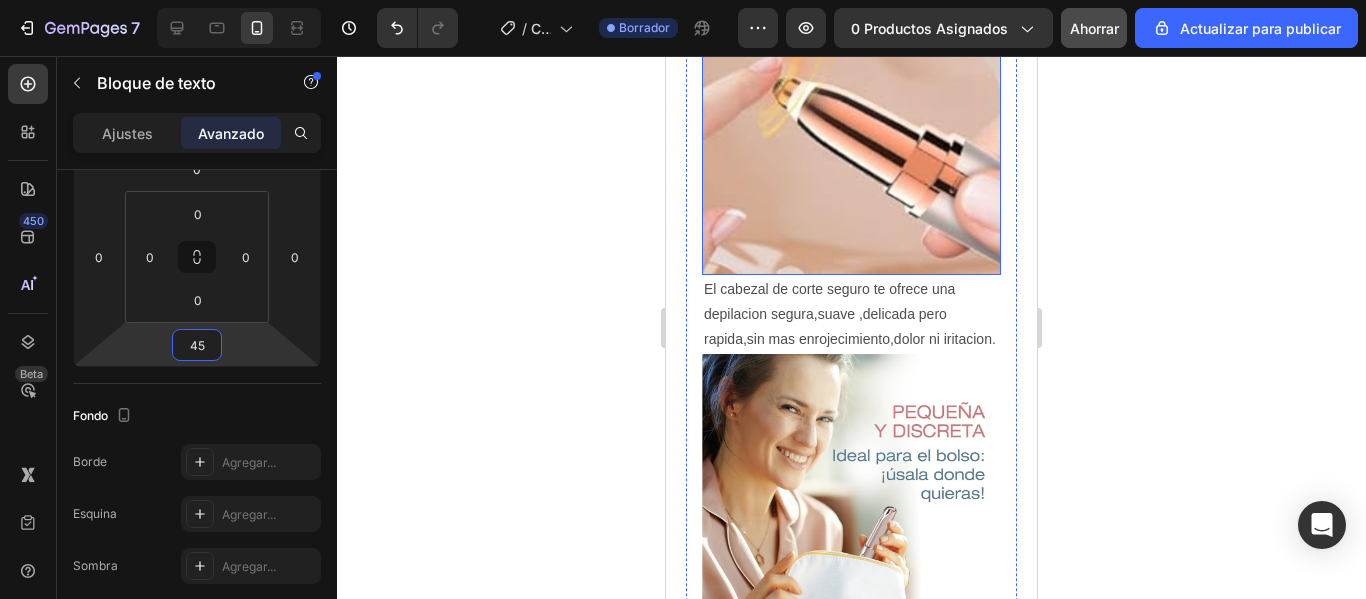 scroll, scrollTop: 3359, scrollLeft: 0, axis: vertical 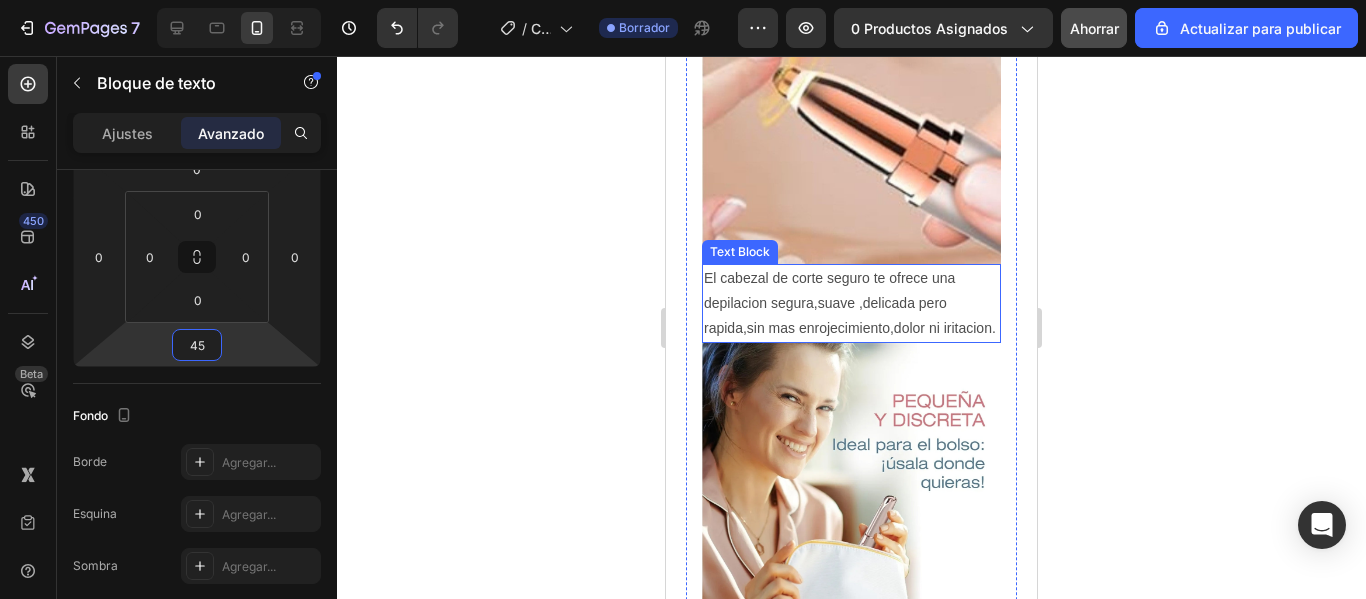 click on "El cabezal de corte seguro te ofrece una depilacion segura,suave ,delicada pero rapida,sin mas enrojecimiento,dolor ni iritacion." at bounding box center (851, 304) 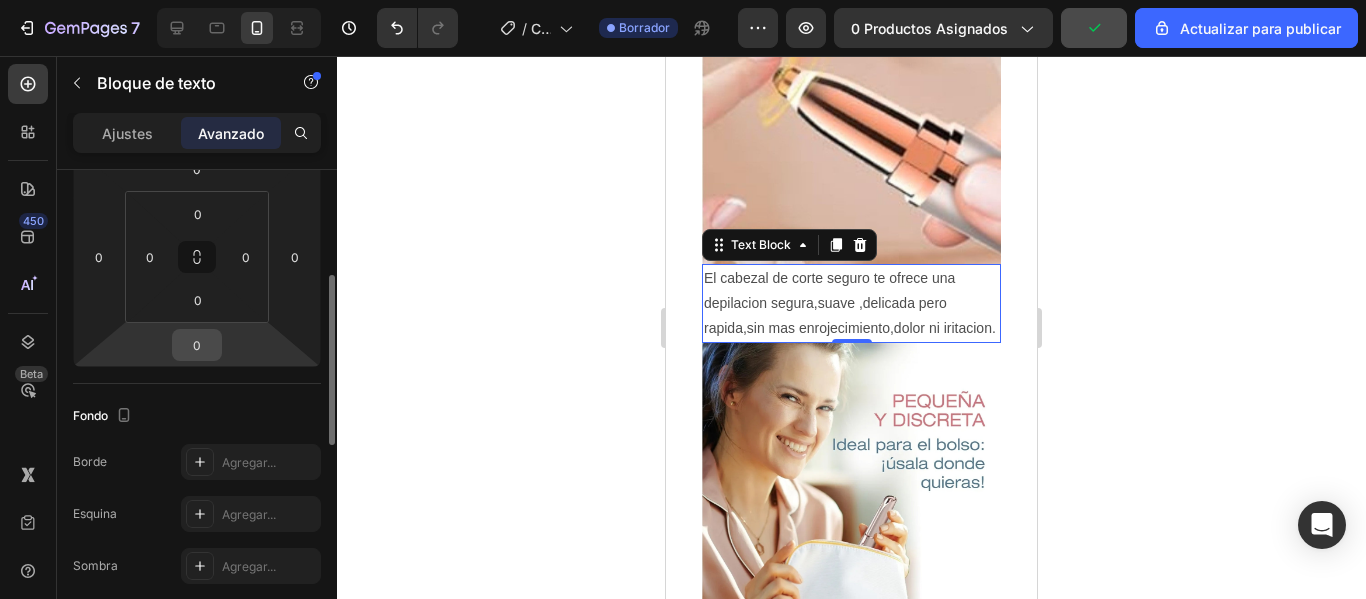 click on "0" at bounding box center (197, 345) 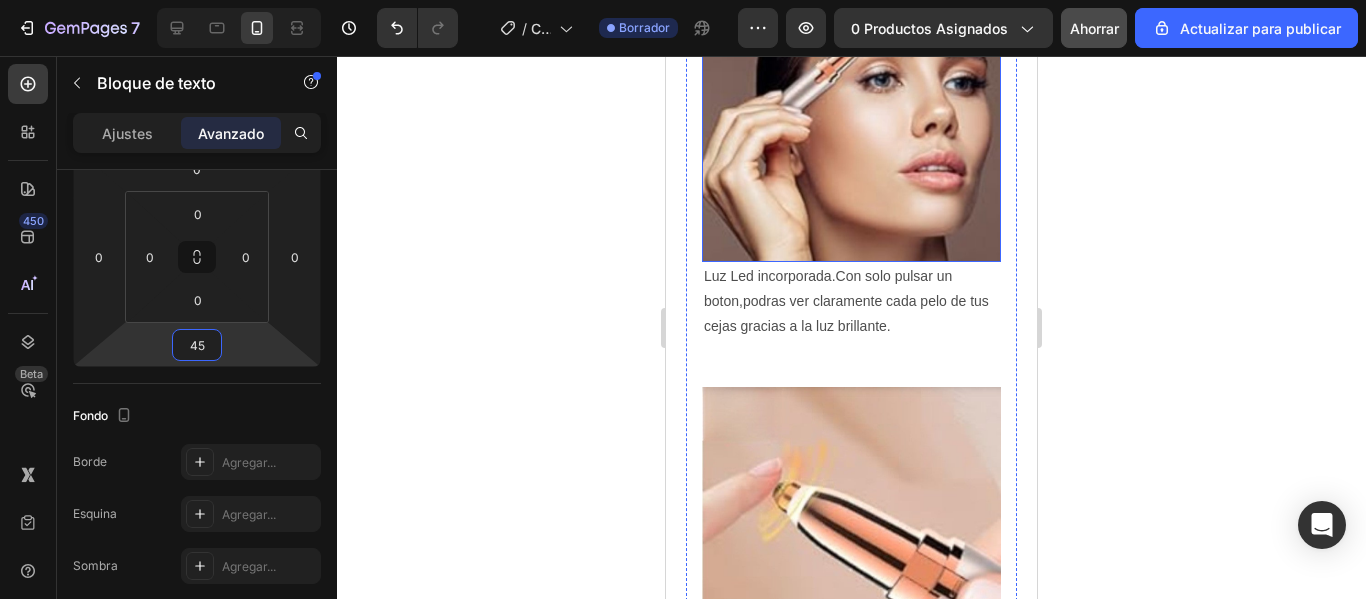 scroll, scrollTop: 2959, scrollLeft: 0, axis: vertical 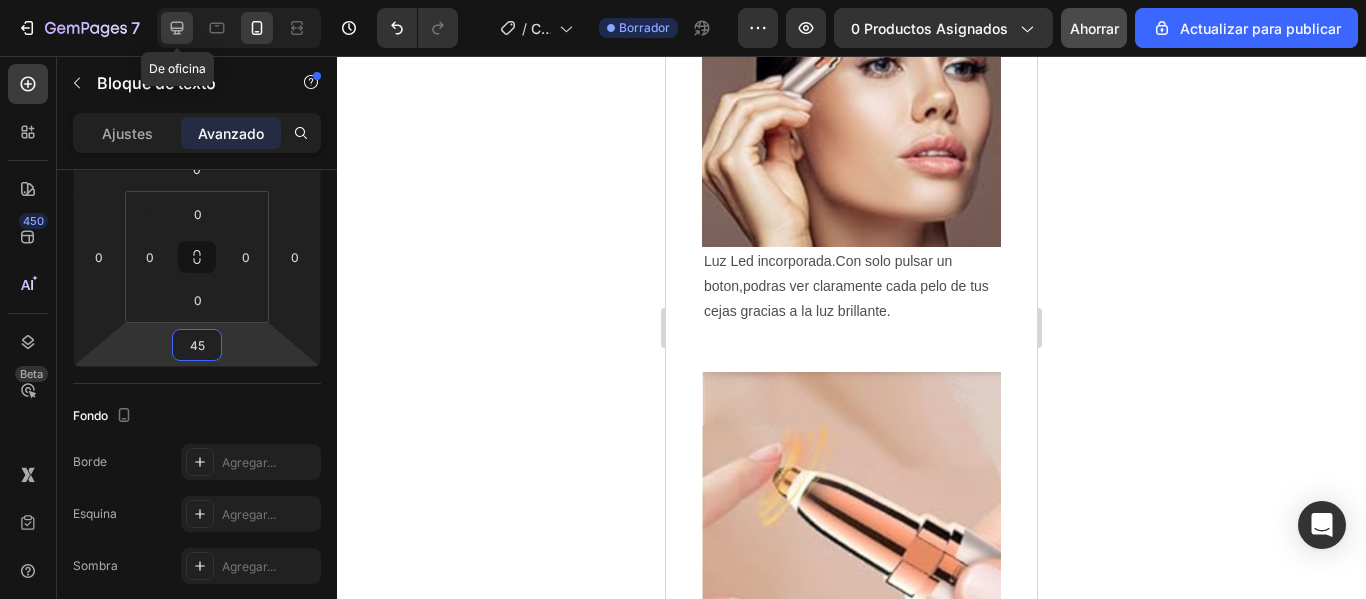 type on "45" 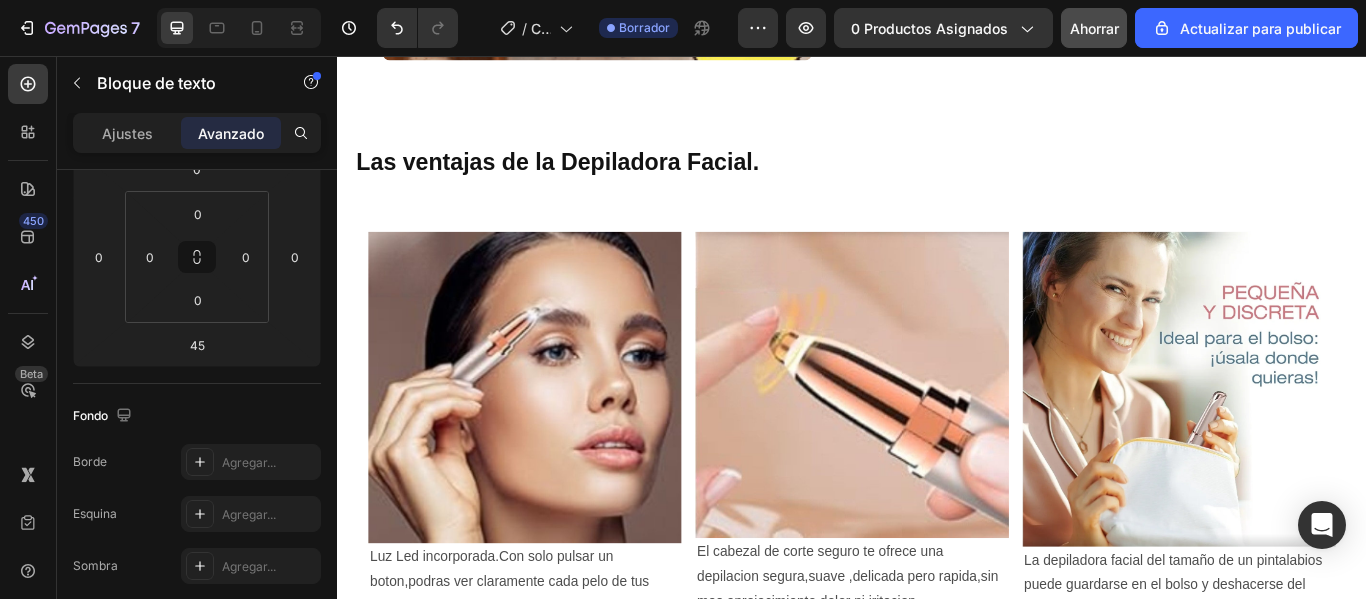 scroll, scrollTop: 1848, scrollLeft: 0, axis: vertical 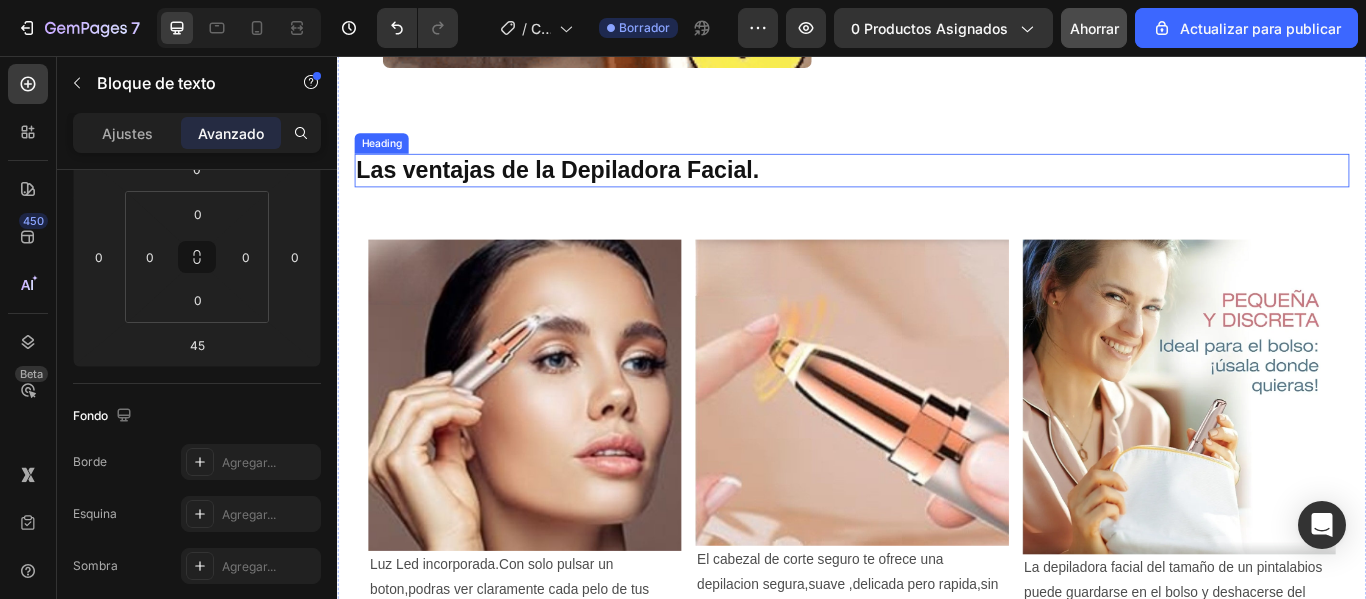click on "Las ventajas de la Depiladora Facial." at bounding box center [594, 189] 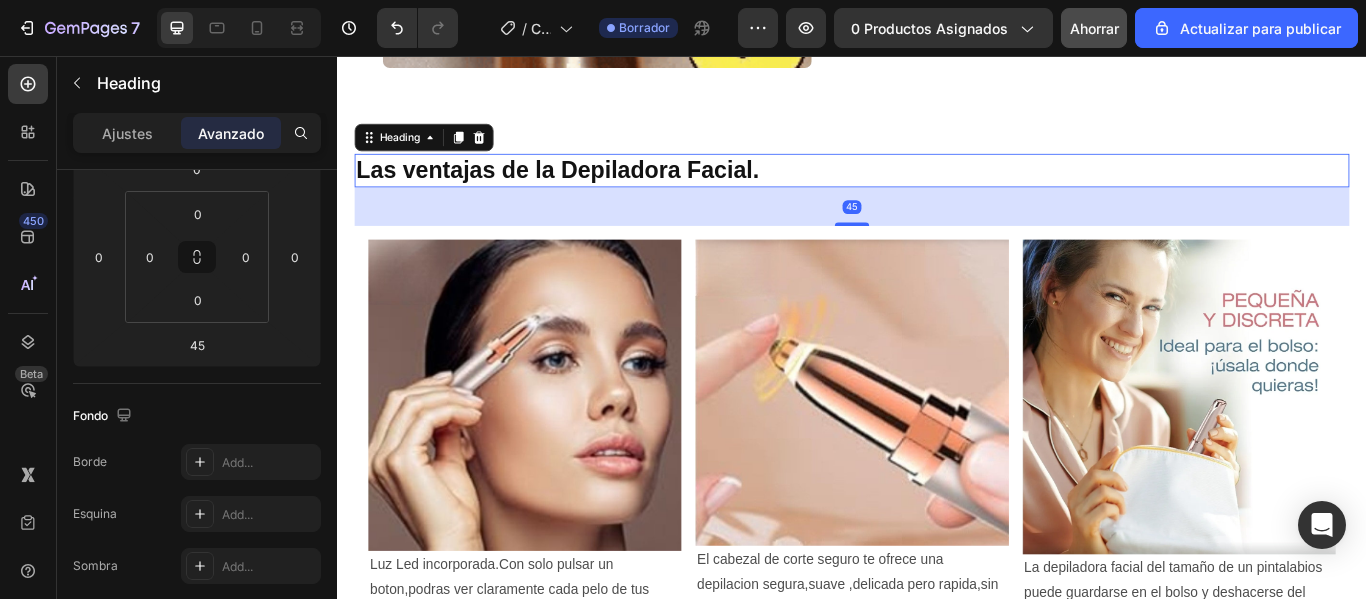scroll, scrollTop: 0, scrollLeft: 0, axis: both 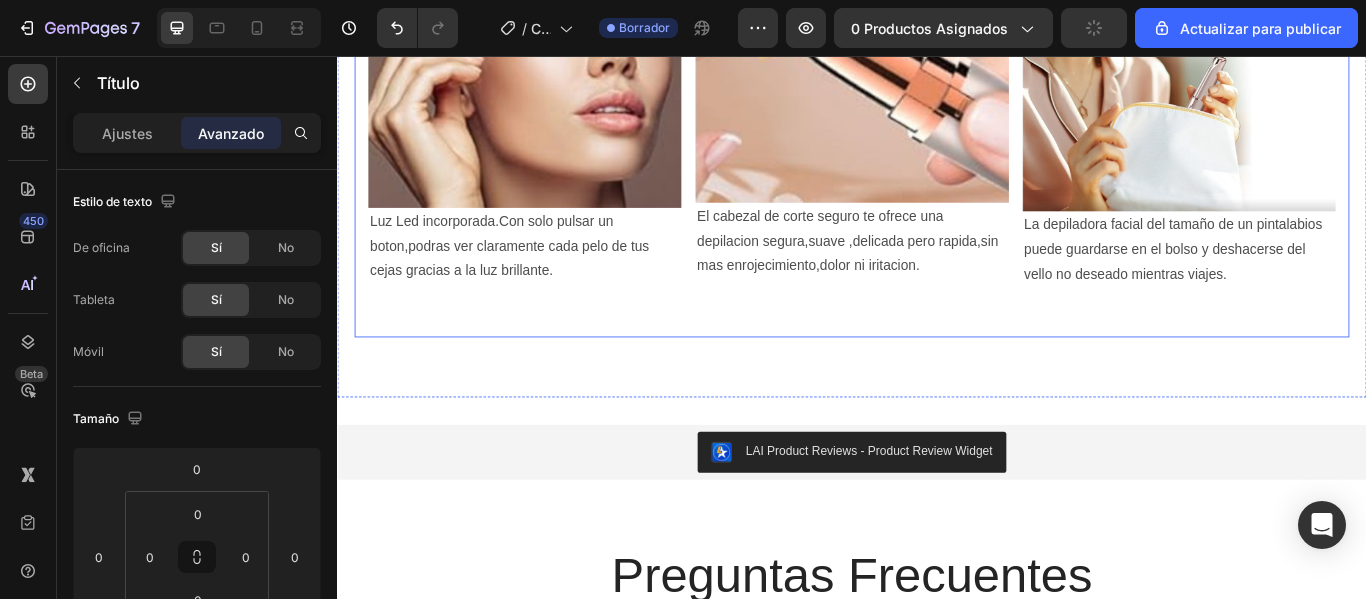 click on "Image Luz Led incorporada.Con solo pulsar un boton,podras ver claramente cada pelo de tus cejas gracias a la luz brillante. Text Block Image El cabezal de corte seguro te ofrece una depilacion segura,suave ,delicada pero rapida,sin mas enrojecimiento,dolor ni iritacion. Text Block Image La depiladora facial del tamaño de un pintalabios puede guardarse en el bolso y deshacerse del vello no deseado mientras viajes. Text Block Row" at bounding box center (937, 119) 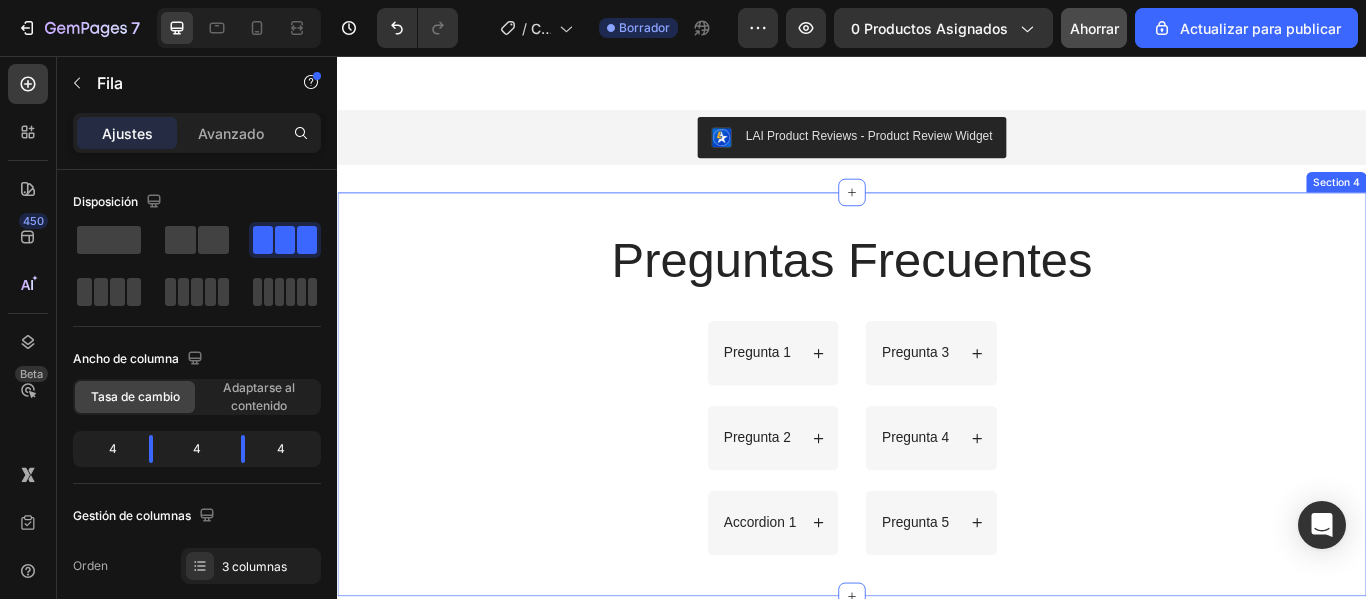 scroll, scrollTop: 2648, scrollLeft: 0, axis: vertical 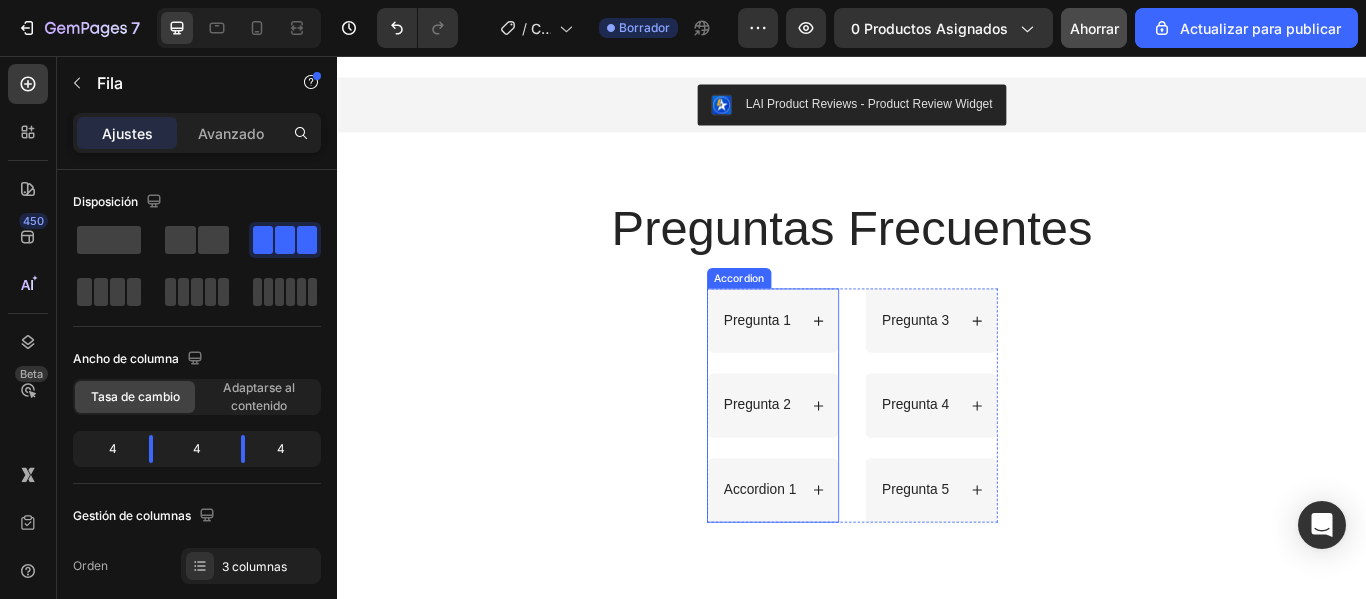 click 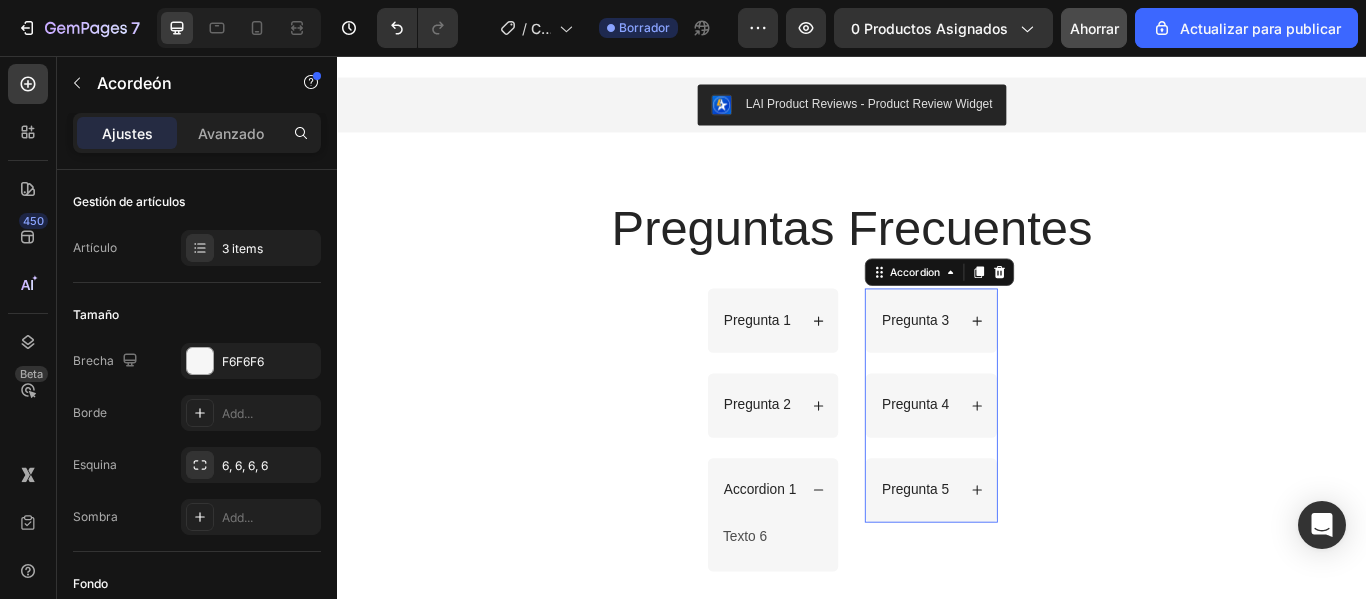 click 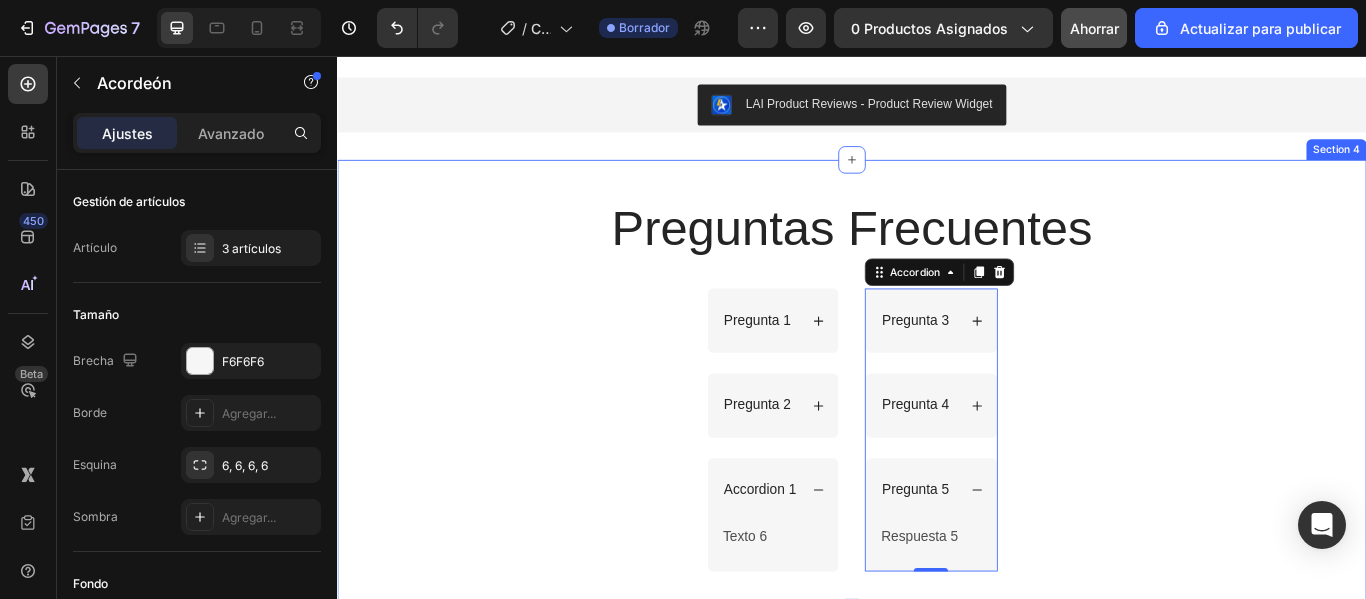 click on "Preguntas Frecuentes Heading Row
Pregunta 1
Pregunta 2
Accordion 1 Texto 6 Text Block Accordion
Pregunta 3
Pregunta 4
Pregunta 5 Respuesta 5 Text Block Accordion   0 Row" at bounding box center (937, 436) 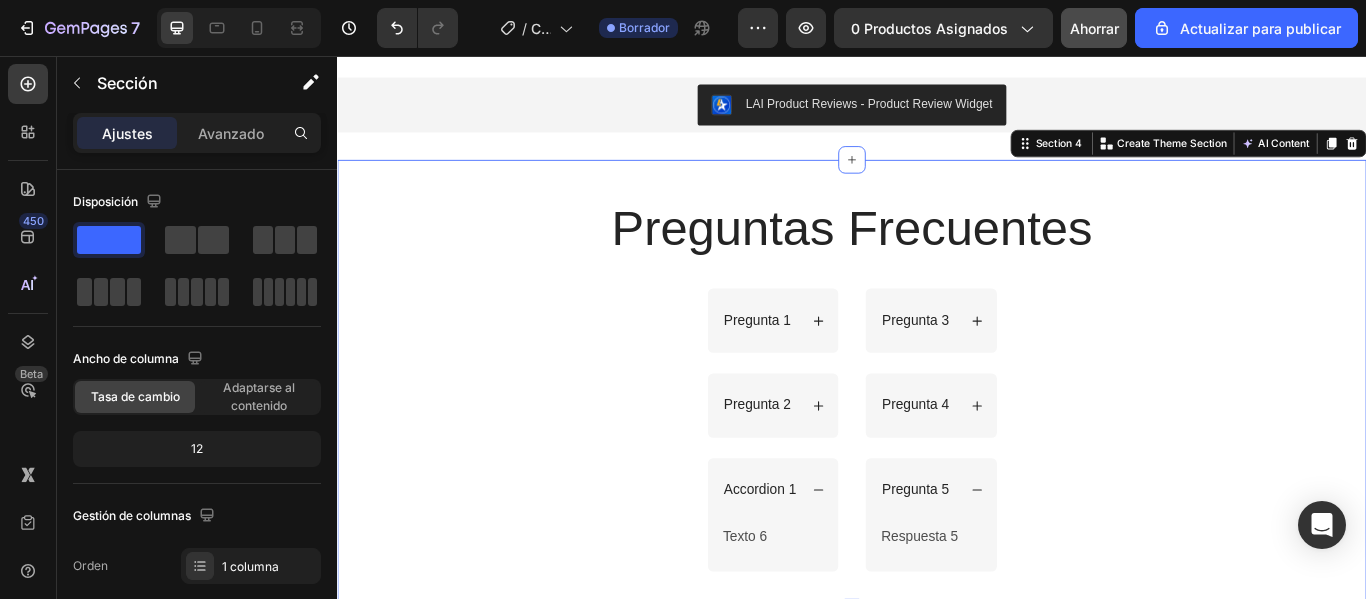 click on "Preguntas Frecuentes Heading Row
Pregunta 1
Pregunta 2
Accordion 1 Texto 6 Text Block Accordion
Pregunta 3
Pregunta 4
Pregunta 5 Respuesta 5 Text Block Accordion Row" at bounding box center (937, 436) 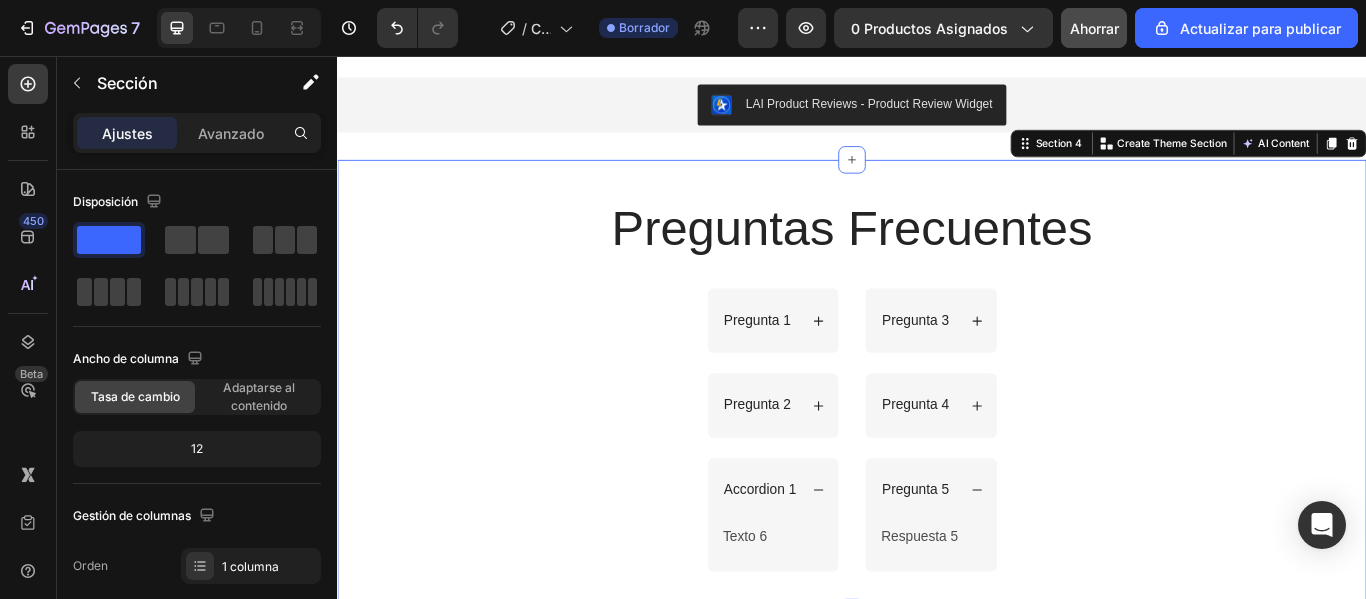 click on "Preguntas Frecuentes Heading Row
Pregunta 1
Pregunta 2
Accordion 1 Texto 6 Text Block Accordion
Pregunta 3
Pregunta 4
Pregunta 5 Respuesta 5 Text Block Accordion Row" at bounding box center [937, 436] 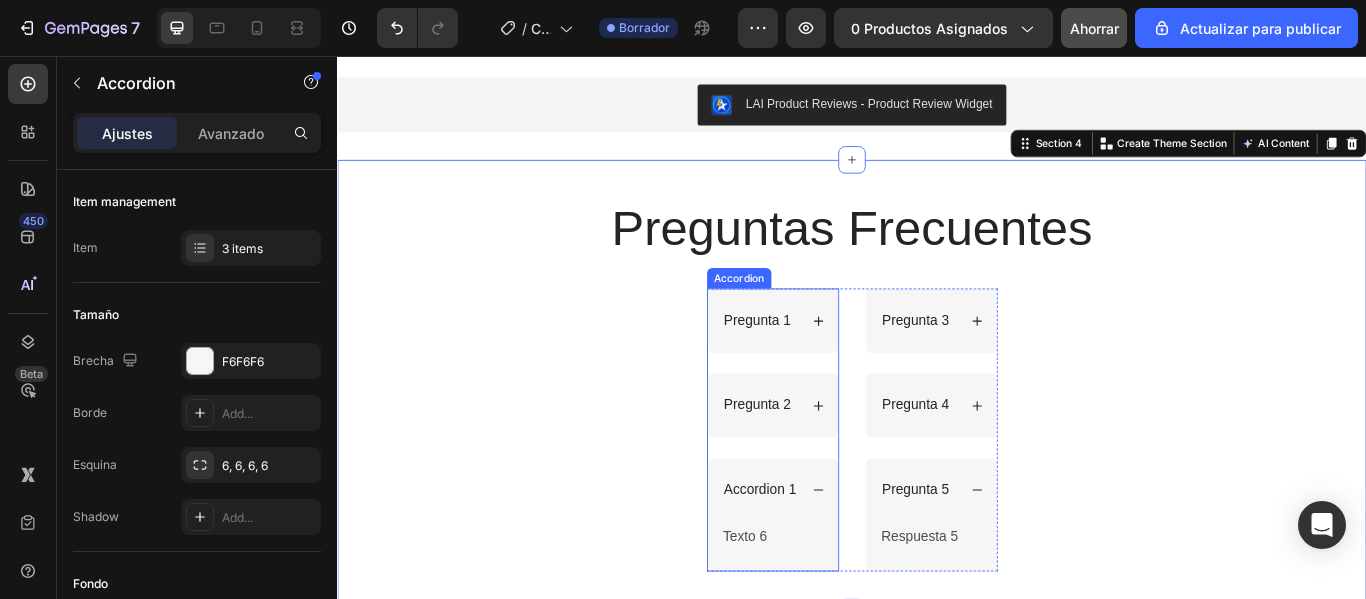 click on "Pregunta 1" at bounding box center (845, 364) 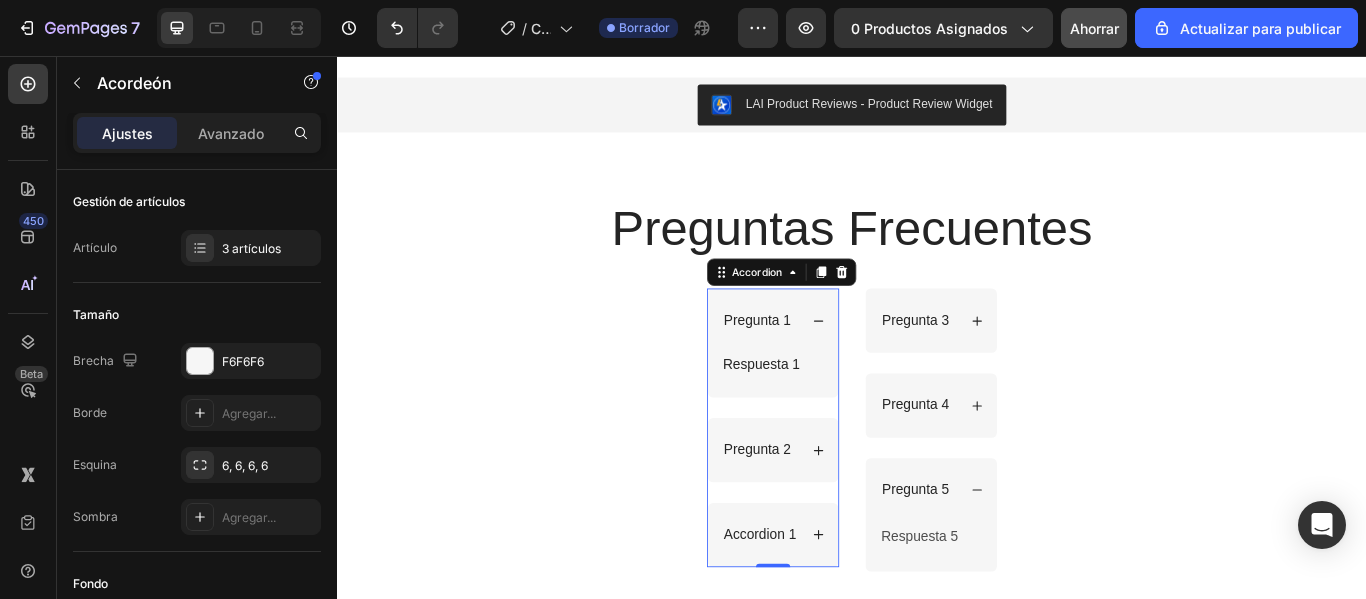 click 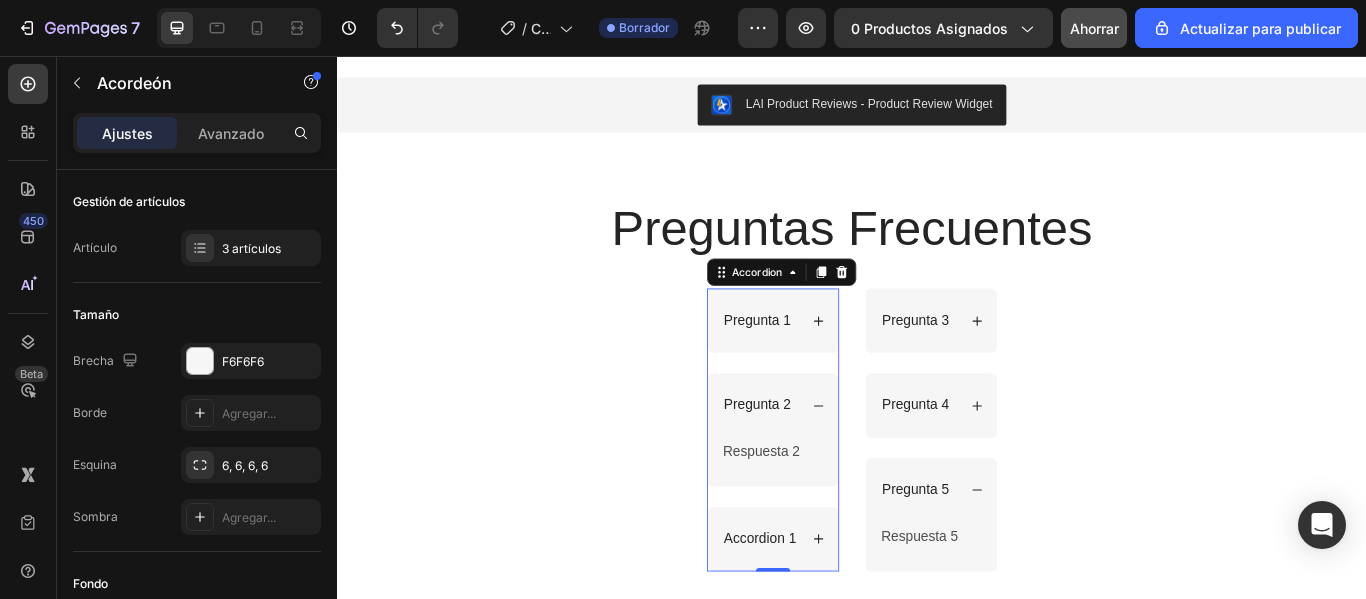 click 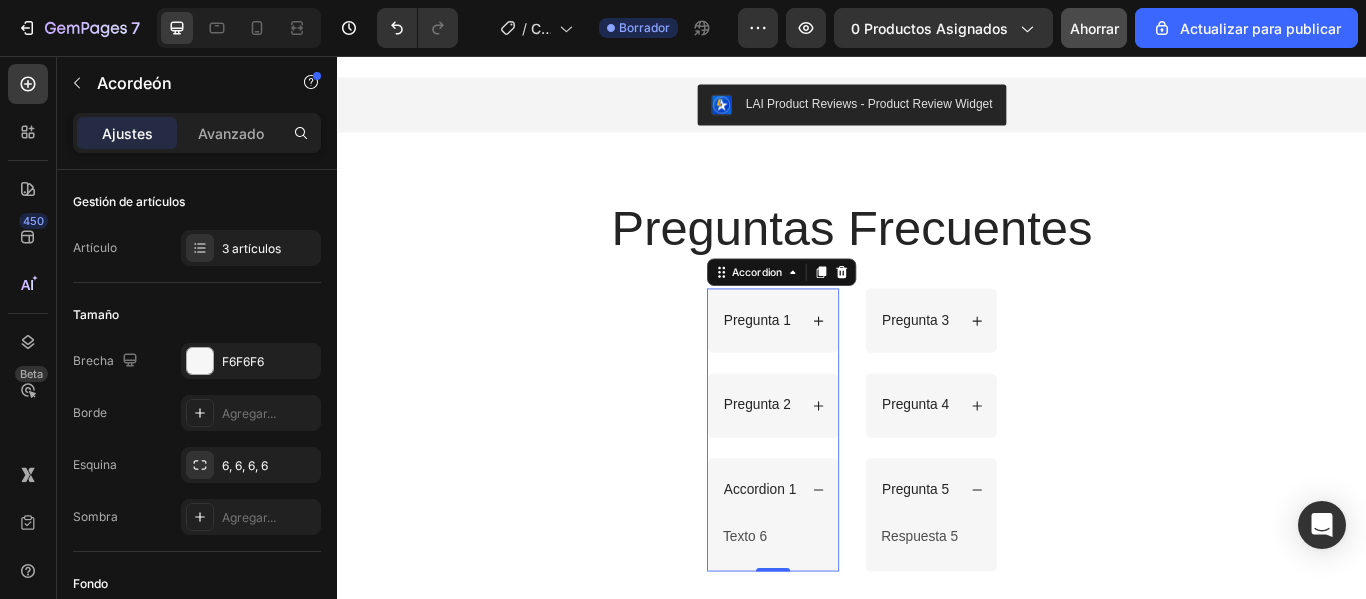 click on "Accordion 1" at bounding box center [845, 562] 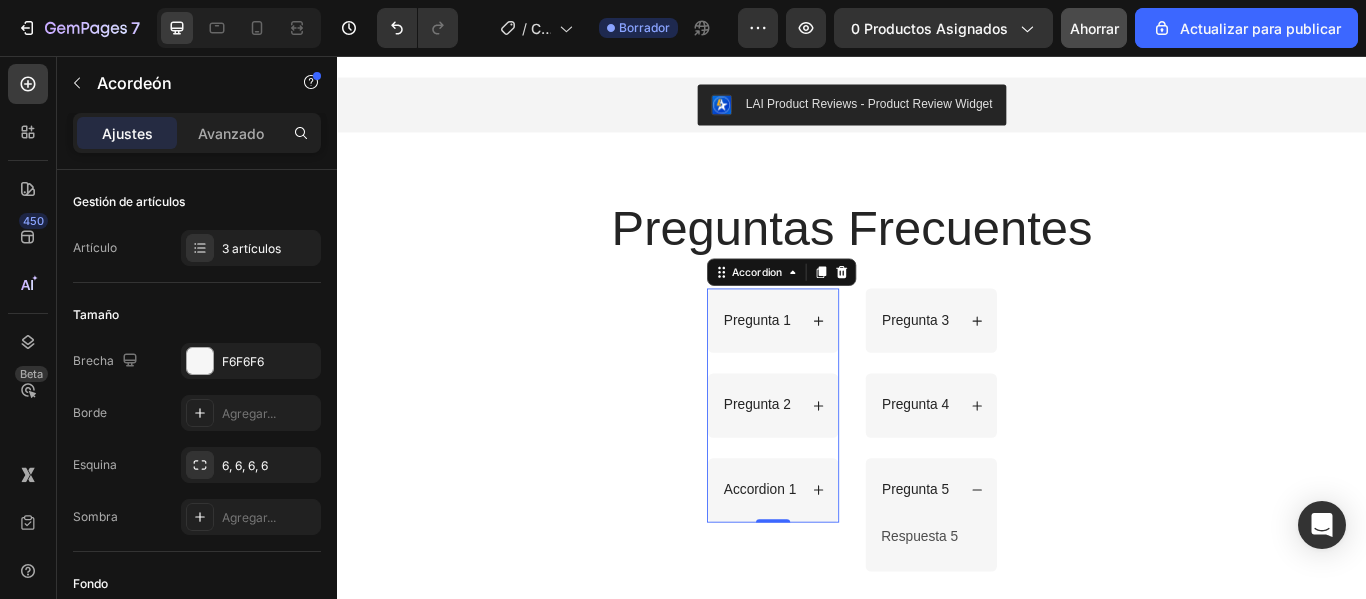 click on "Accordion 1" at bounding box center [845, 562] 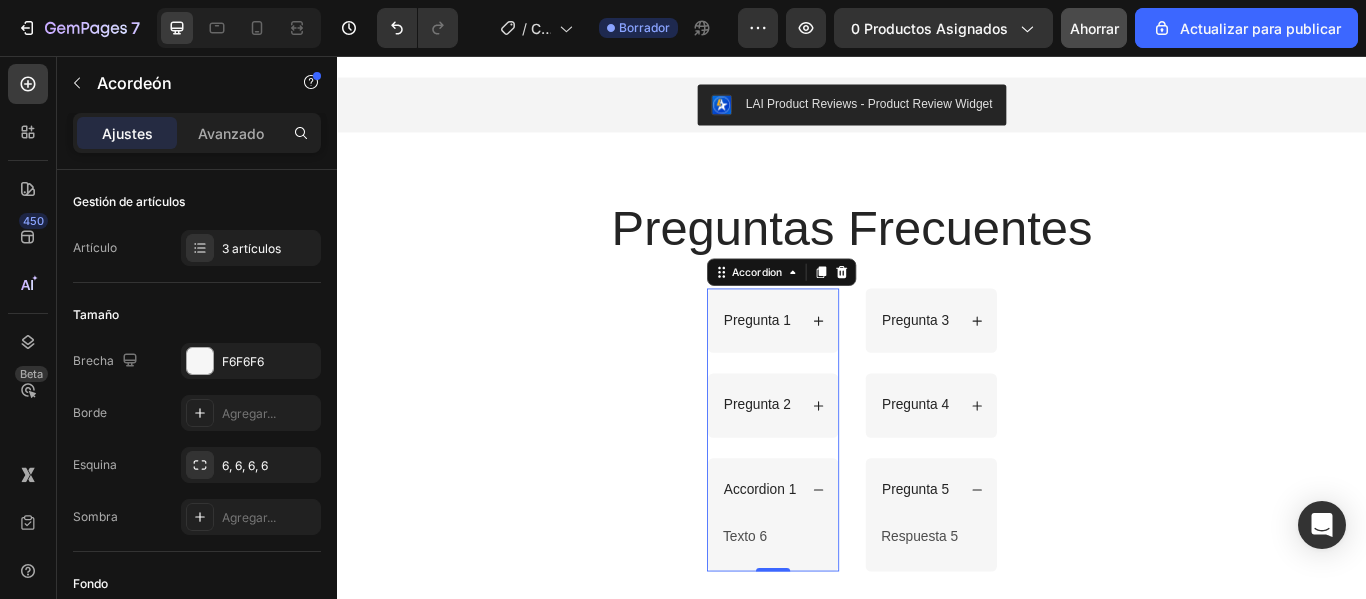 click on "Accordion 1" at bounding box center [830, 562] 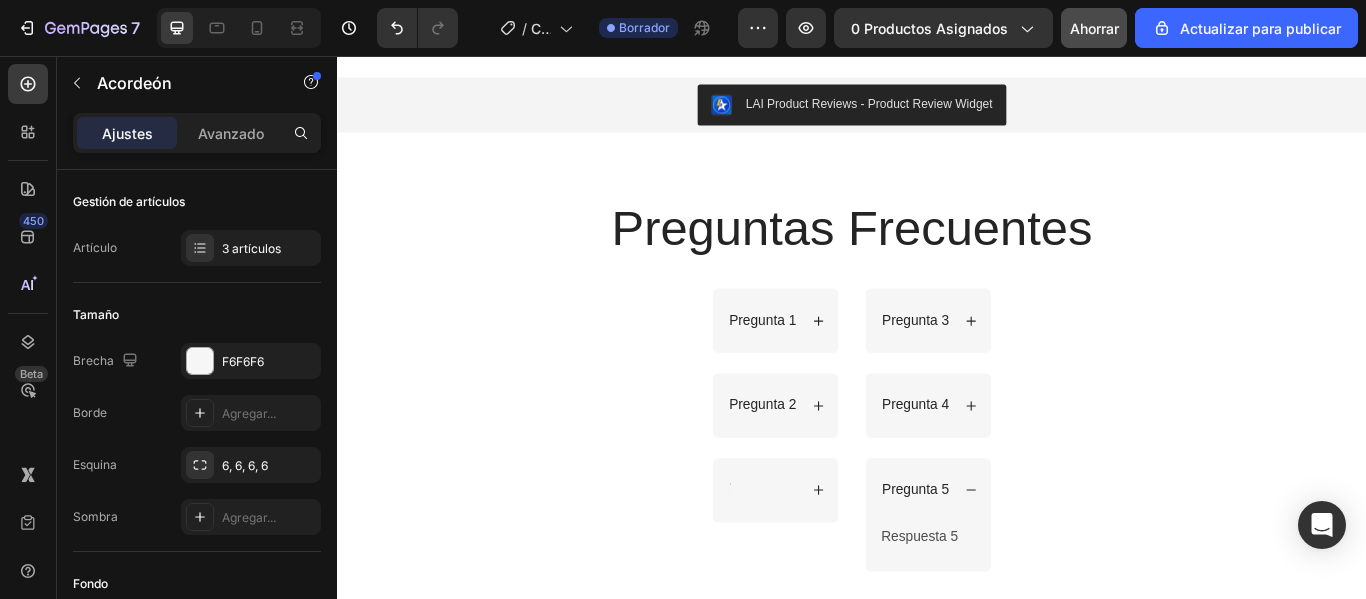 scroll, scrollTop: 2644, scrollLeft: 0, axis: vertical 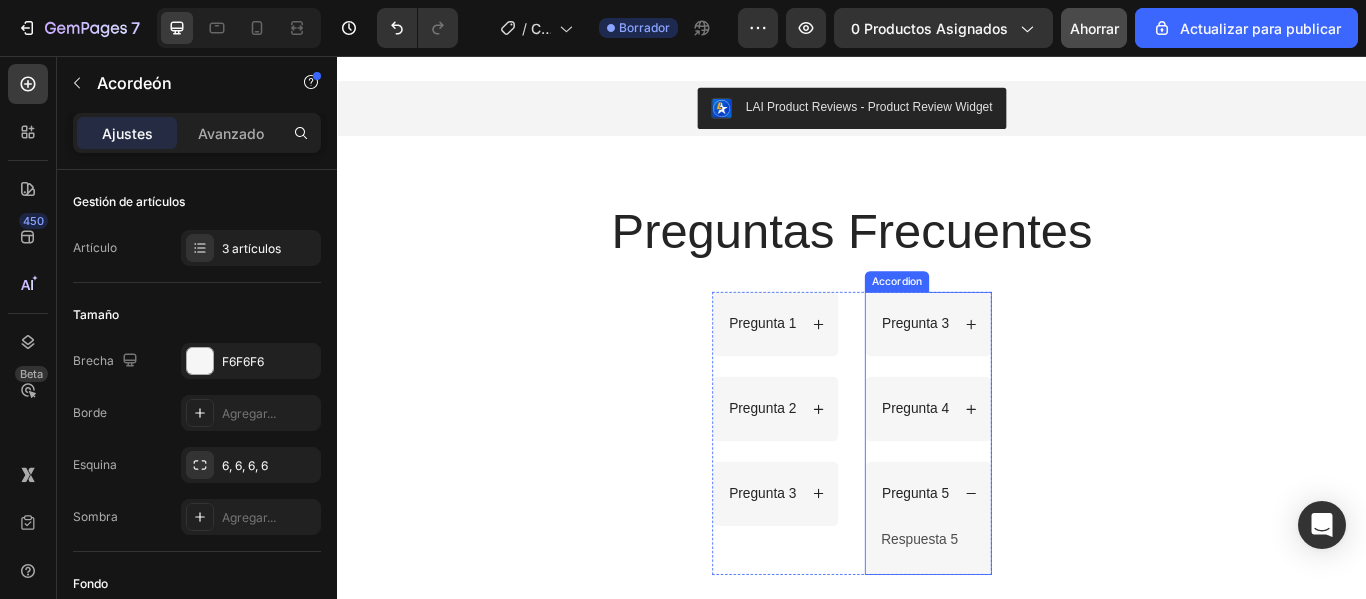 click on "Pregunta 3" at bounding box center (1011, 368) 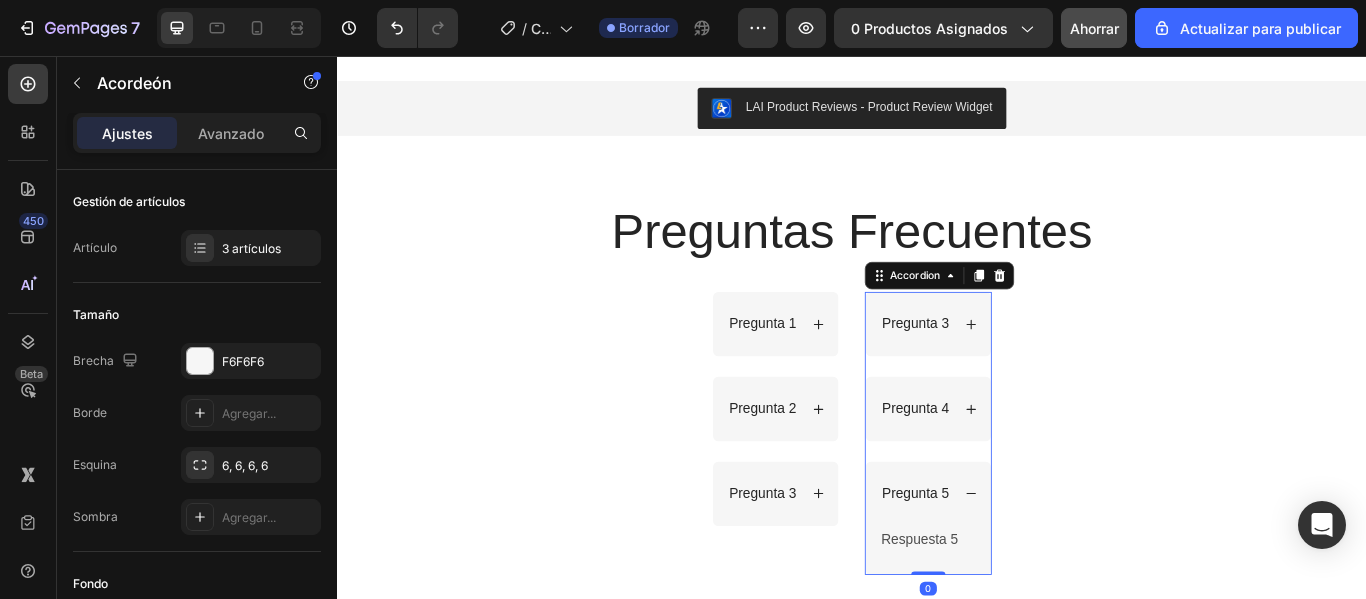 click on "Pregunta 3" at bounding box center [1011, 368] 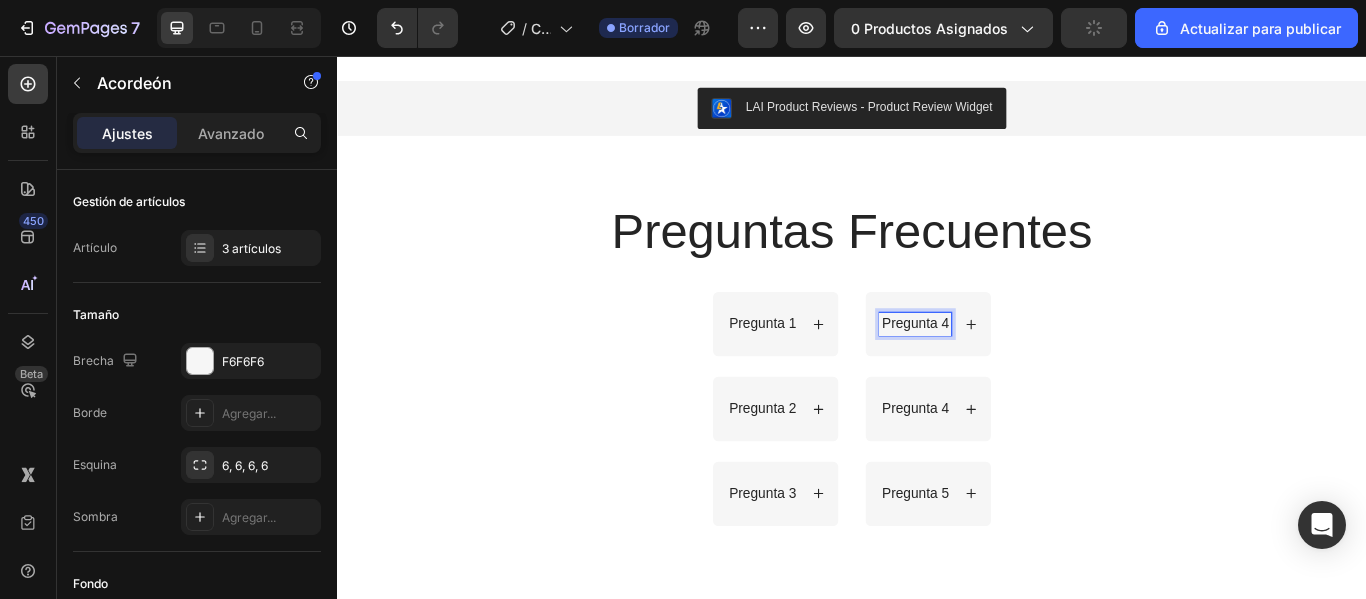 click on "Pregunta 4" at bounding box center [1011, 467] 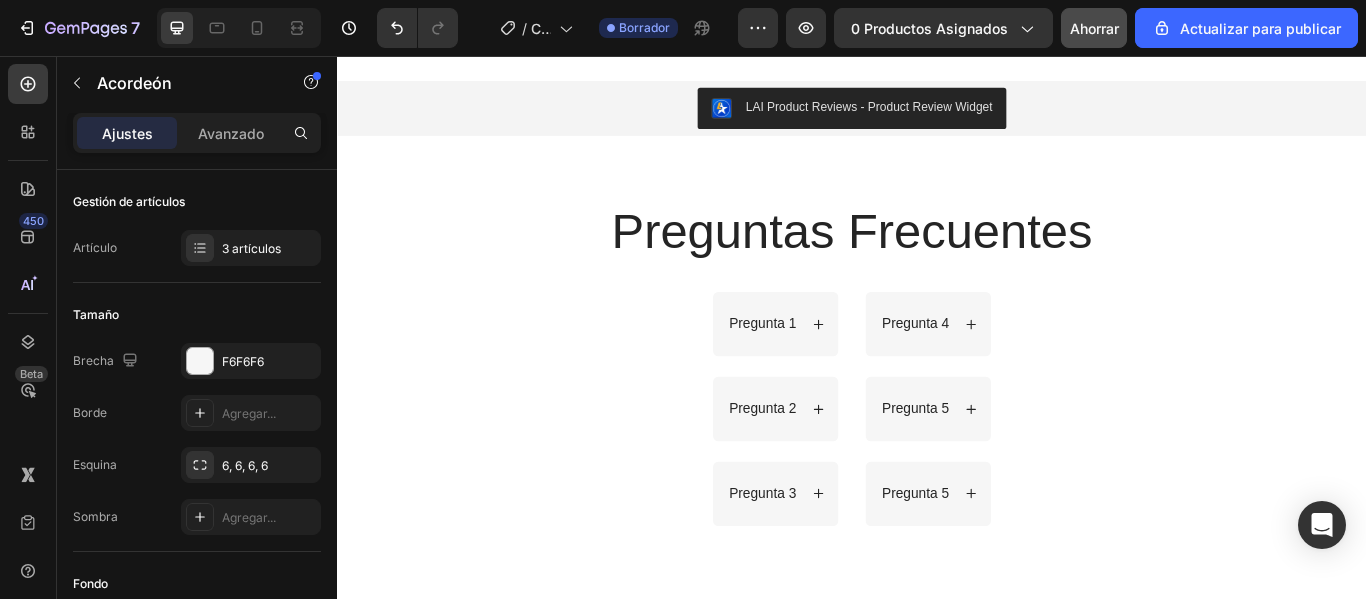 click on "Pregunta 5" at bounding box center (1026, 566) 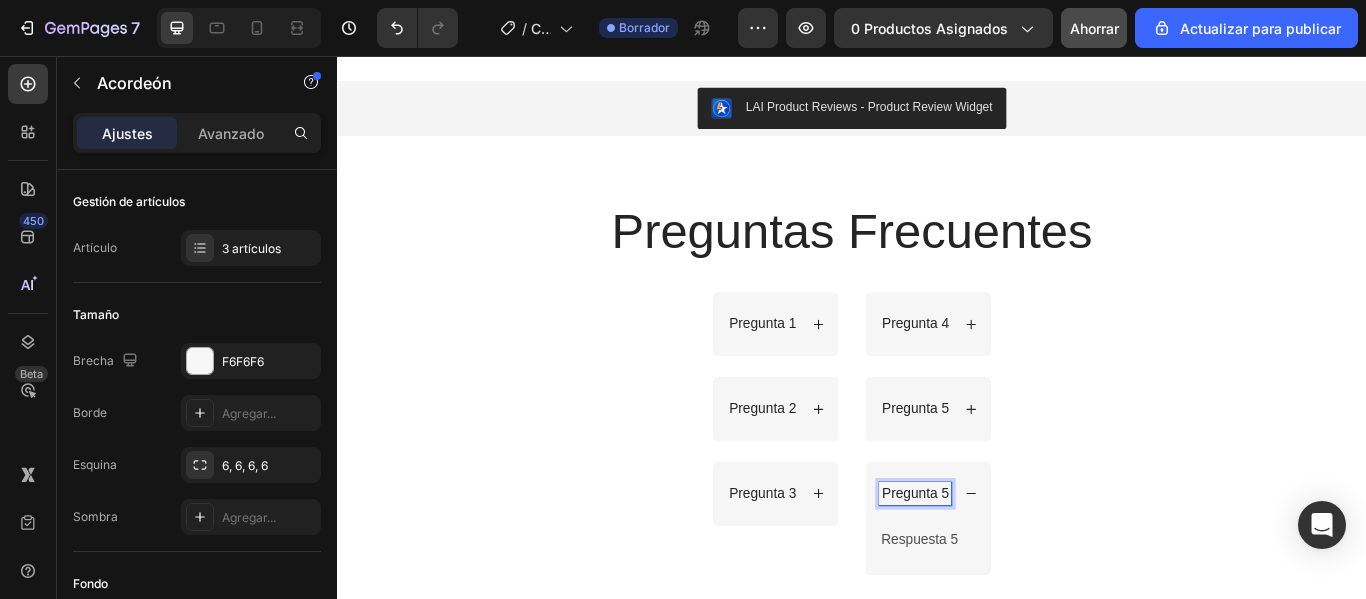 click on "Pregunta 5" at bounding box center (1011, 566) 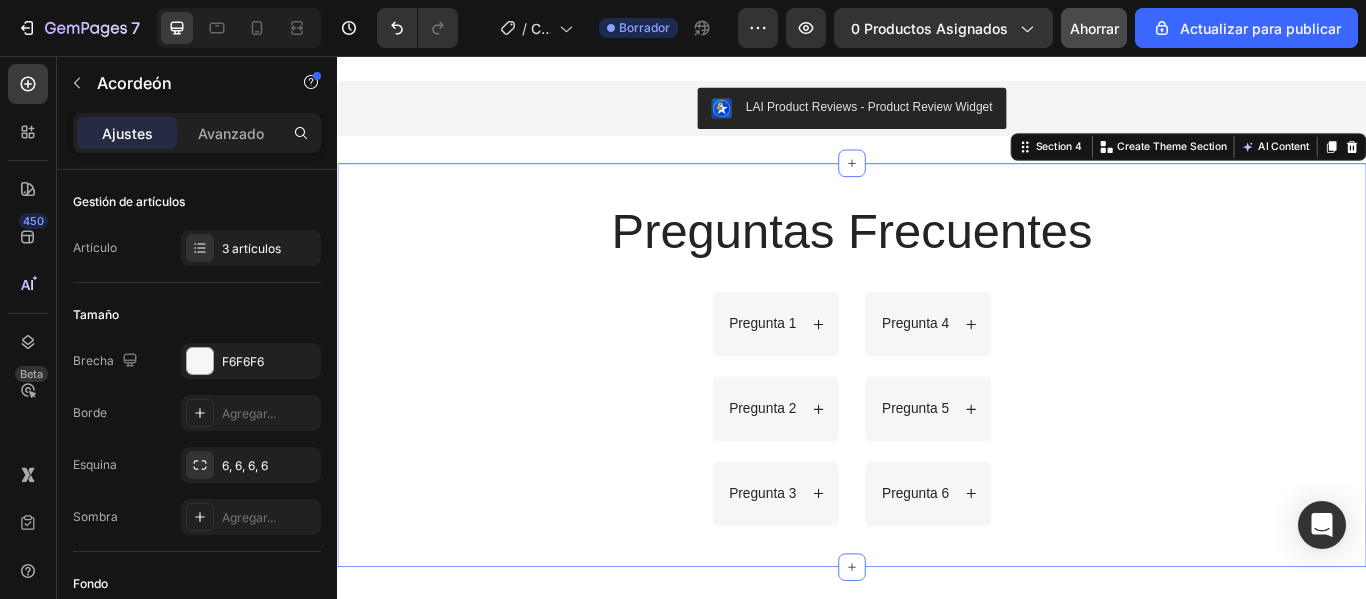 click on "Preguntas Frecuentes Heading Row
Pregunta 1
Pregunta 2
Pregunta 3 Accordion
Pregunta 4
Pregunta 5
Pregunta 6 Accordion Row" at bounding box center (937, 412) 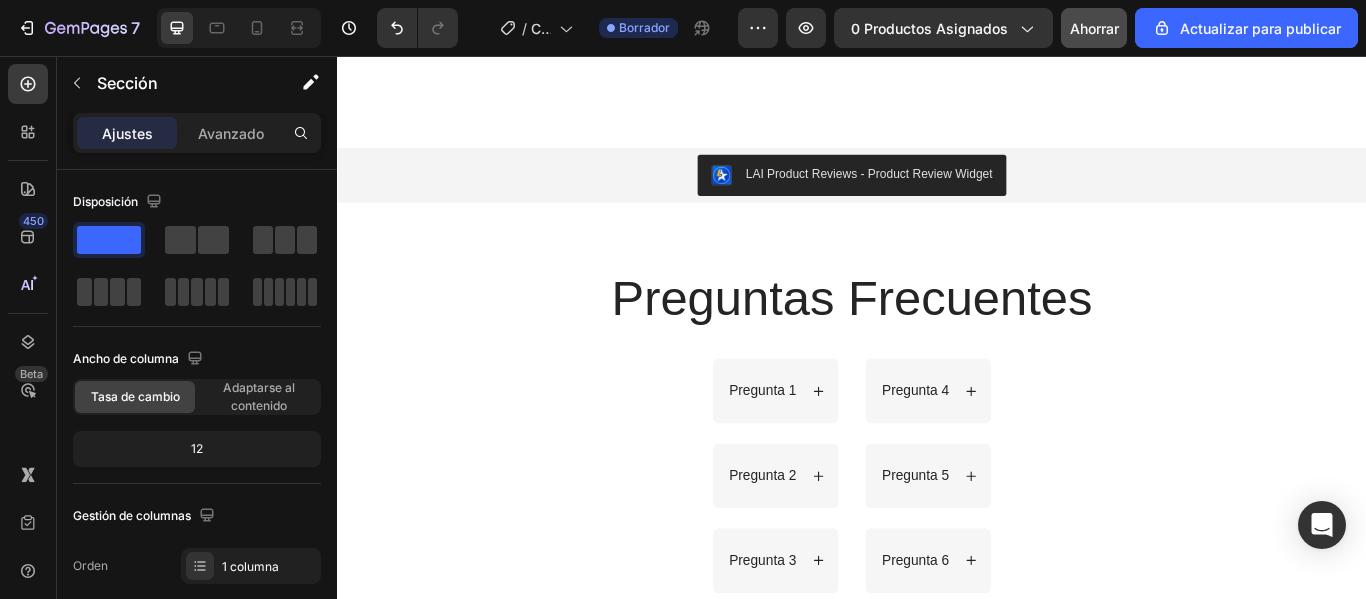 scroll, scrollTop: 2644, scrollLeft: 0, axis: vertical 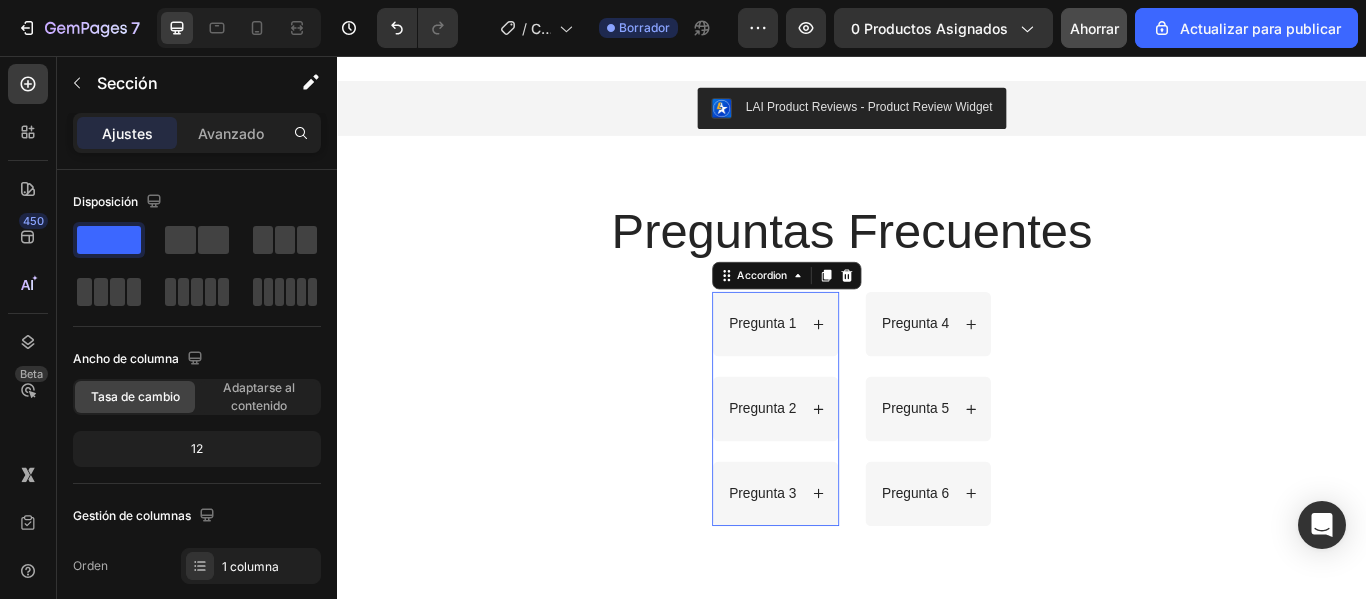 click on "Pregunta 1" at bounding box center [833, 368] 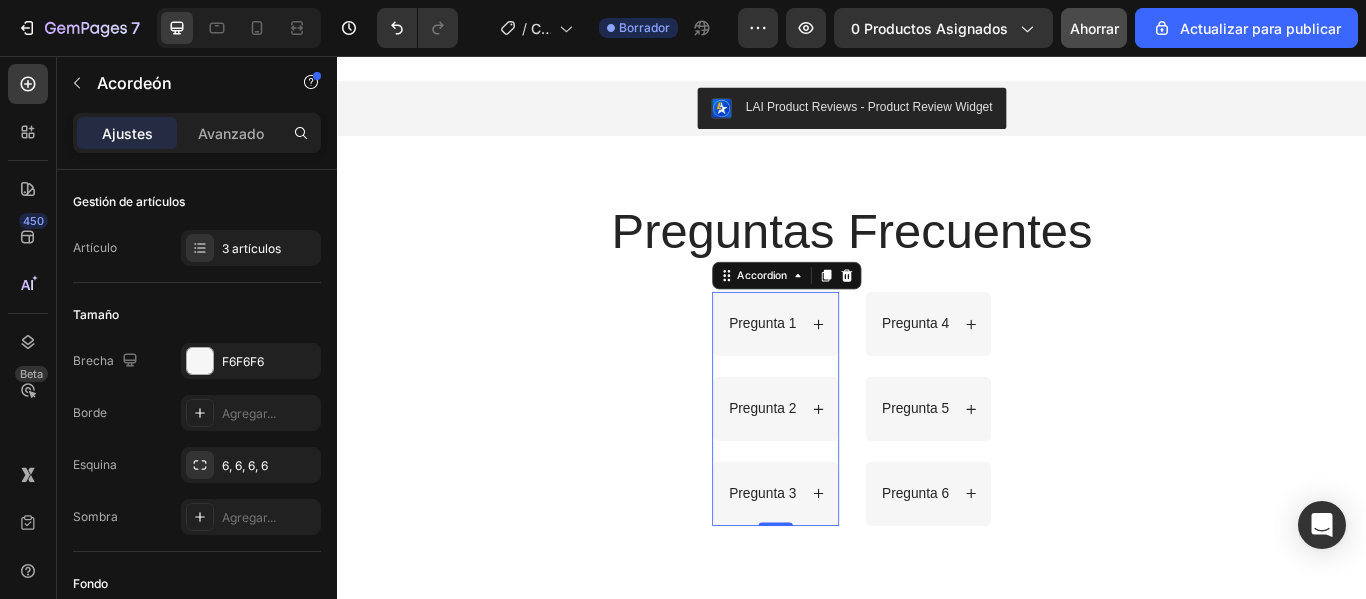 click on "Pregunta 1" at bounding box center [833, 368] 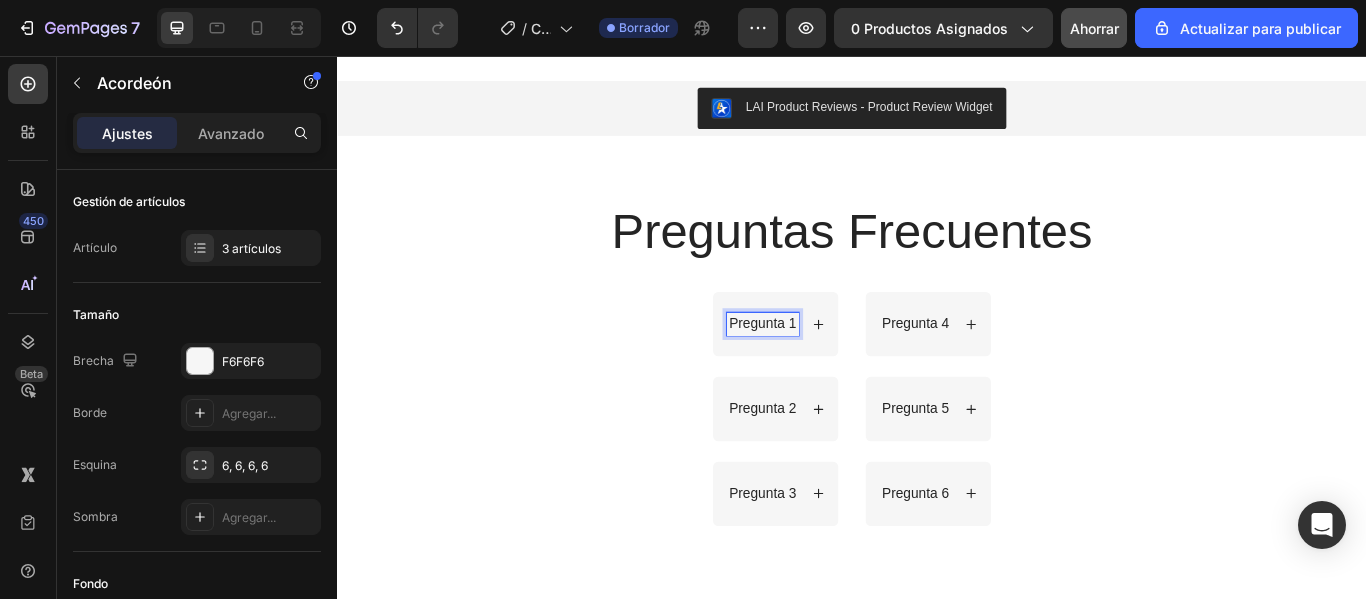 click on "Pregunta 1" at bounding box center (833, 368) 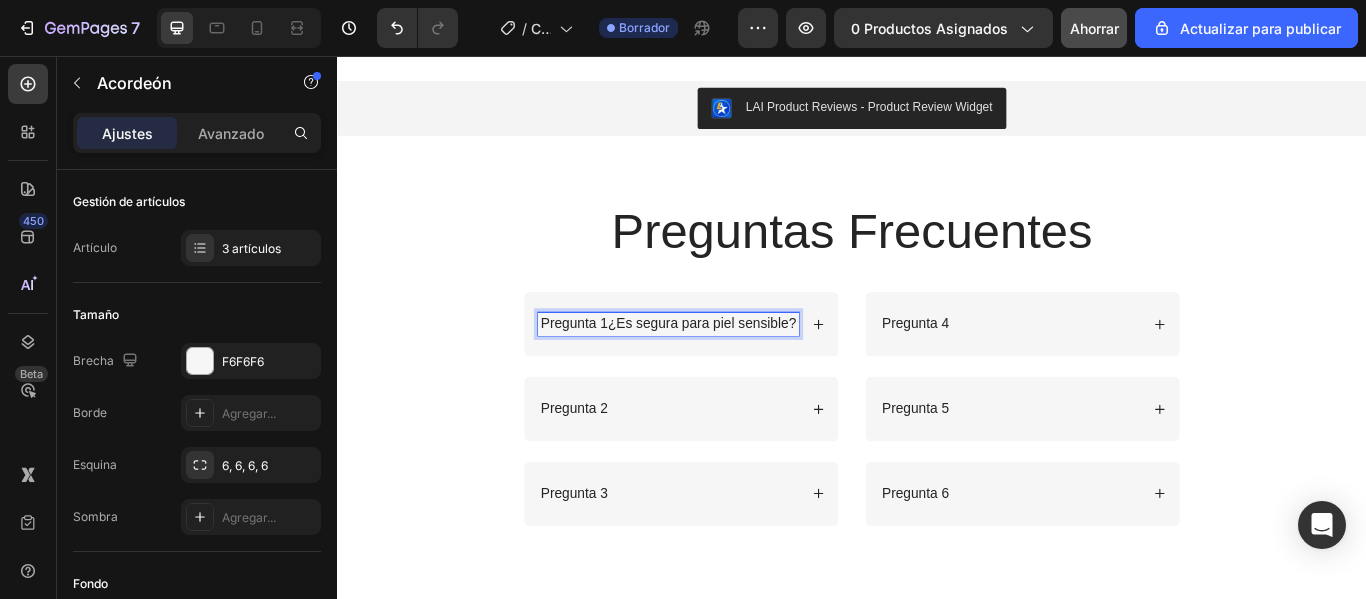 click on "Pregunta 1¿Es segura para piel sensible?" at bounding box center (723, 368) 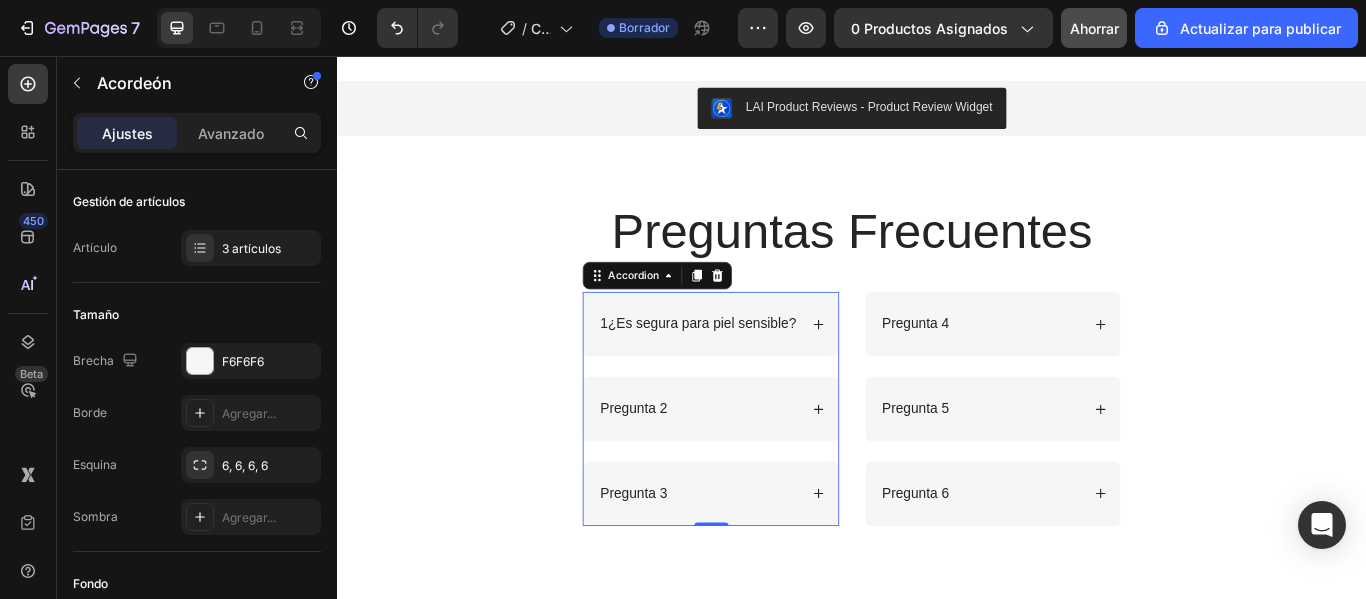 click 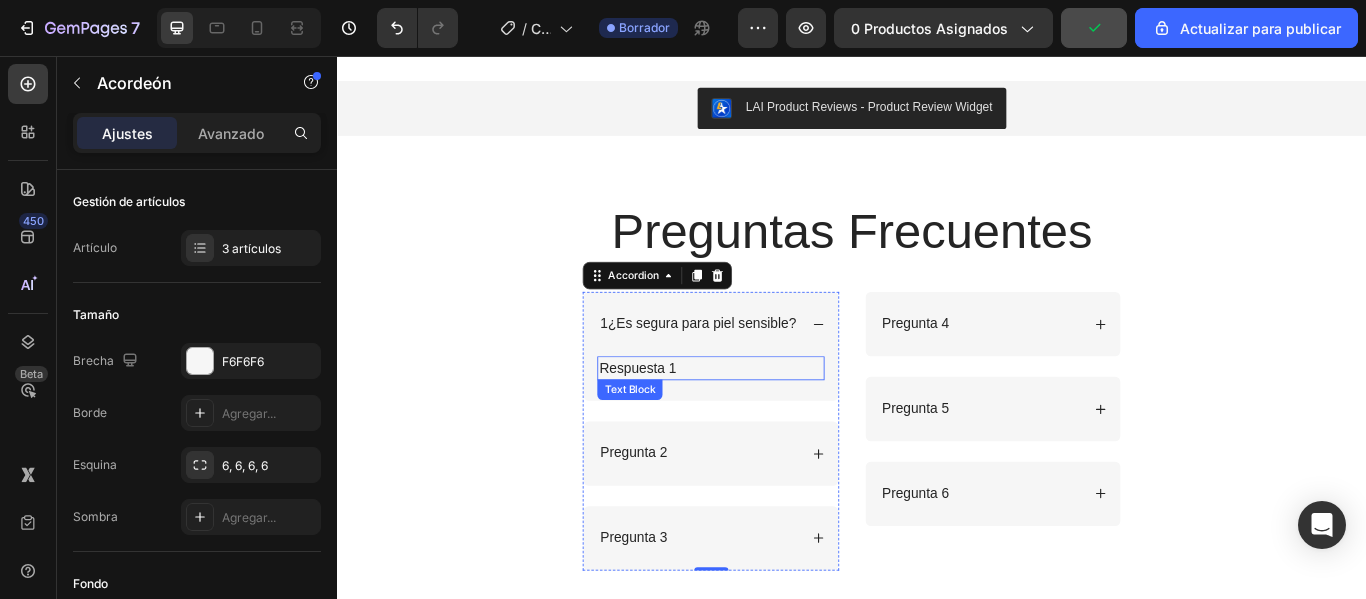 click on "Respuesta 1" at bounding box center [772, 420] 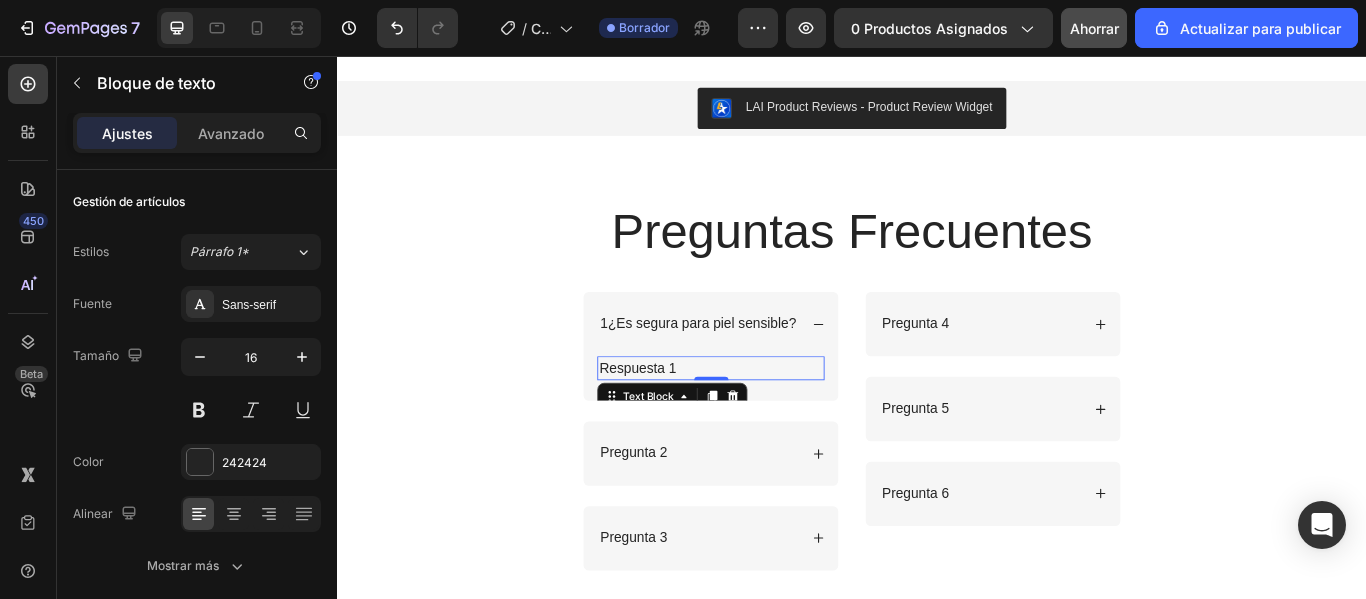 click on "Respuesta 1" at bounding box center [772, 420] 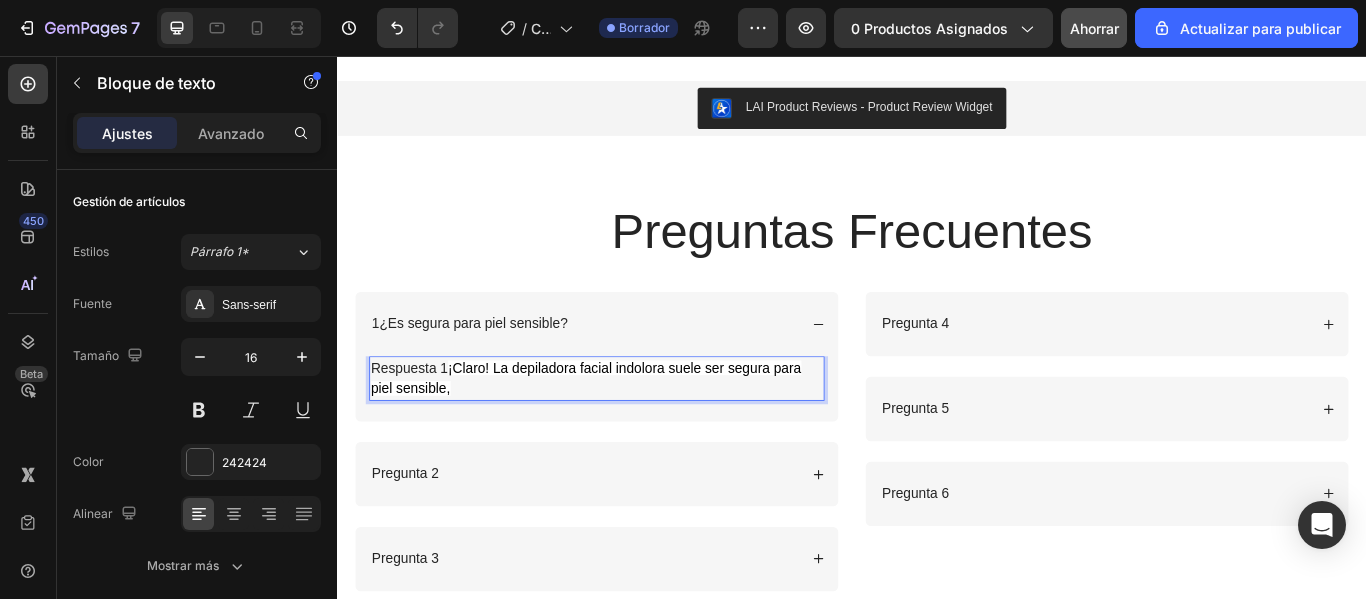 click on "¡Claro! La depiladora facial indolora suele ser segura para piel sensible," at bounding box center (627, 431) 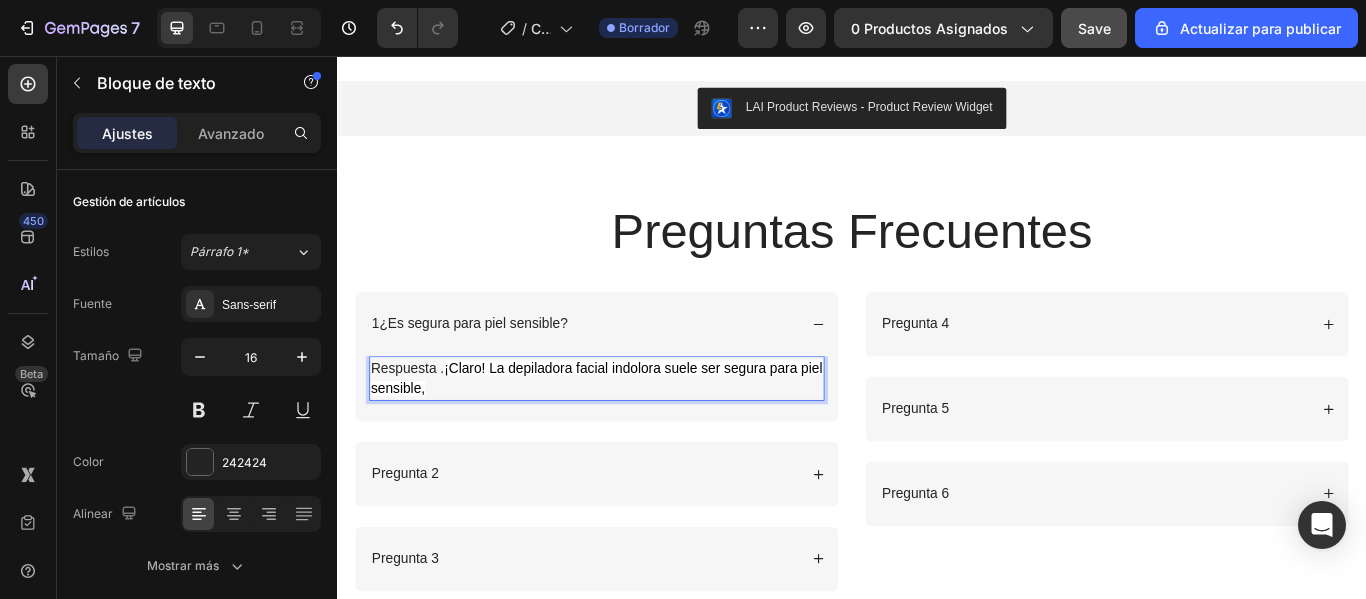 click on "Respuesta . ¡Claro! La depiladora facial indolora suele ser segura para piel sensible," at bounding box center [639, 432] 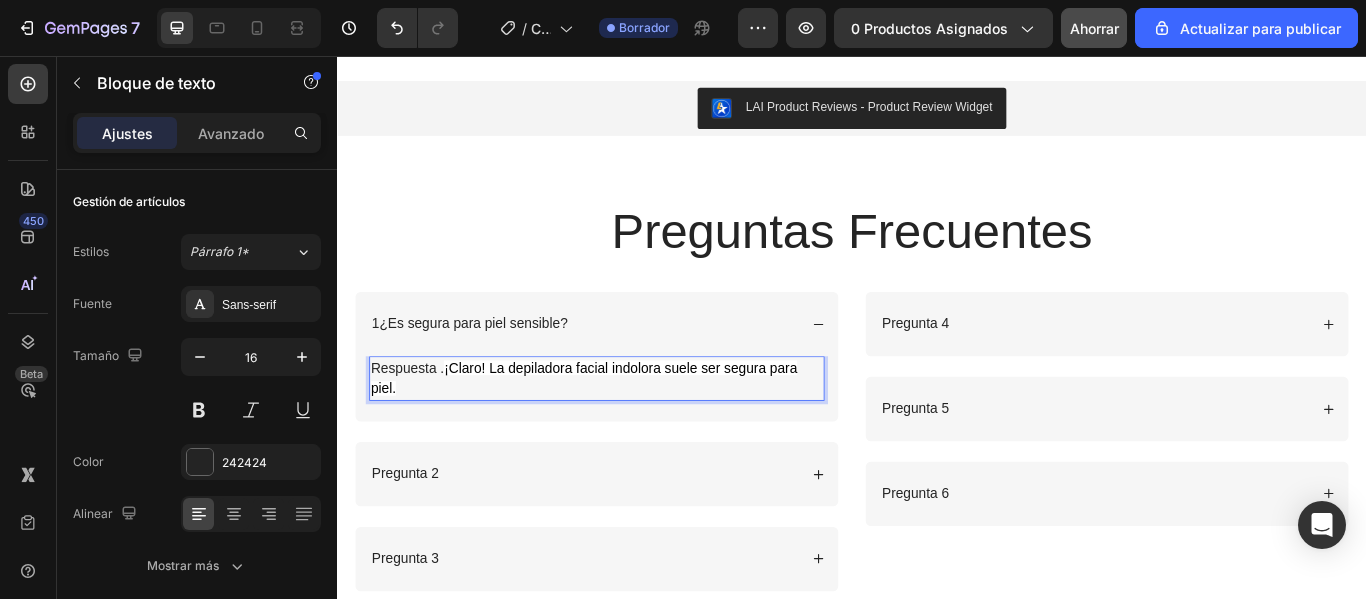 click on "Respuesta . ¡Claro! La depiladora facial indolora suele ser segura para piel." at bounding box center (639, 432) 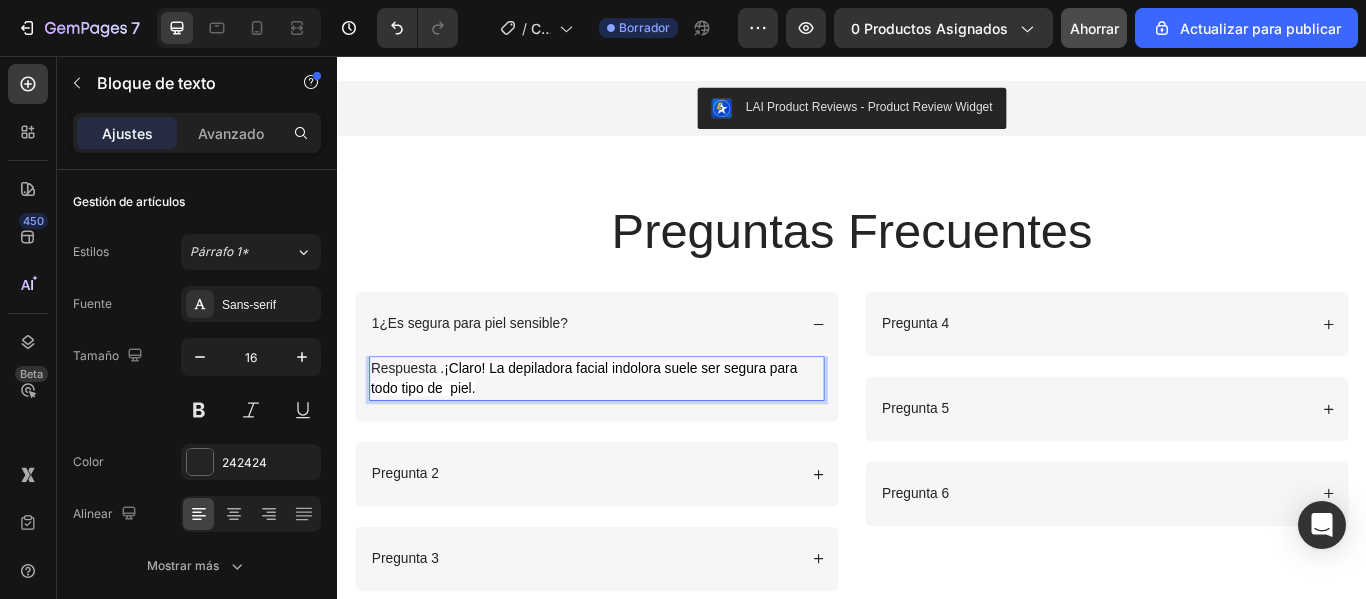 click on "Respuesta . ¡Claro! La depiladora facial indolora suele ser segura para todo tipo de  piel." at bounding box center (639, 432) 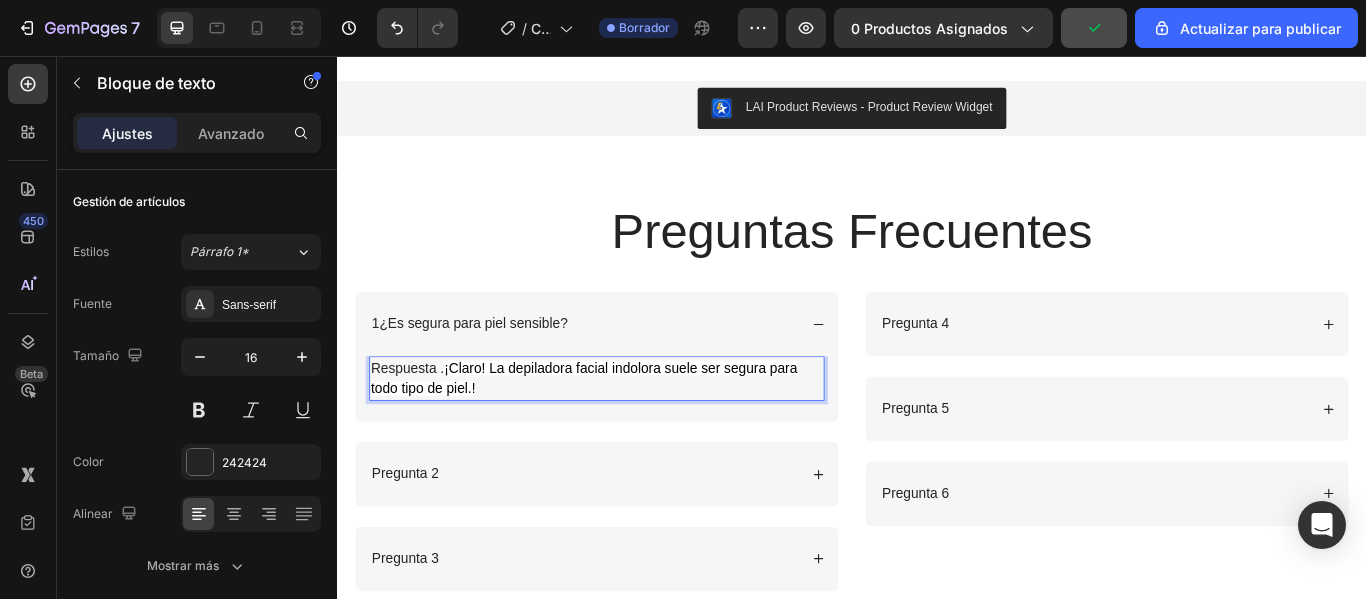 click on "Respuesta . ¡Claro! La depiladora facial indolora suele ser segura para todo tipo de  piel.!" at bounding box center (639, 432) 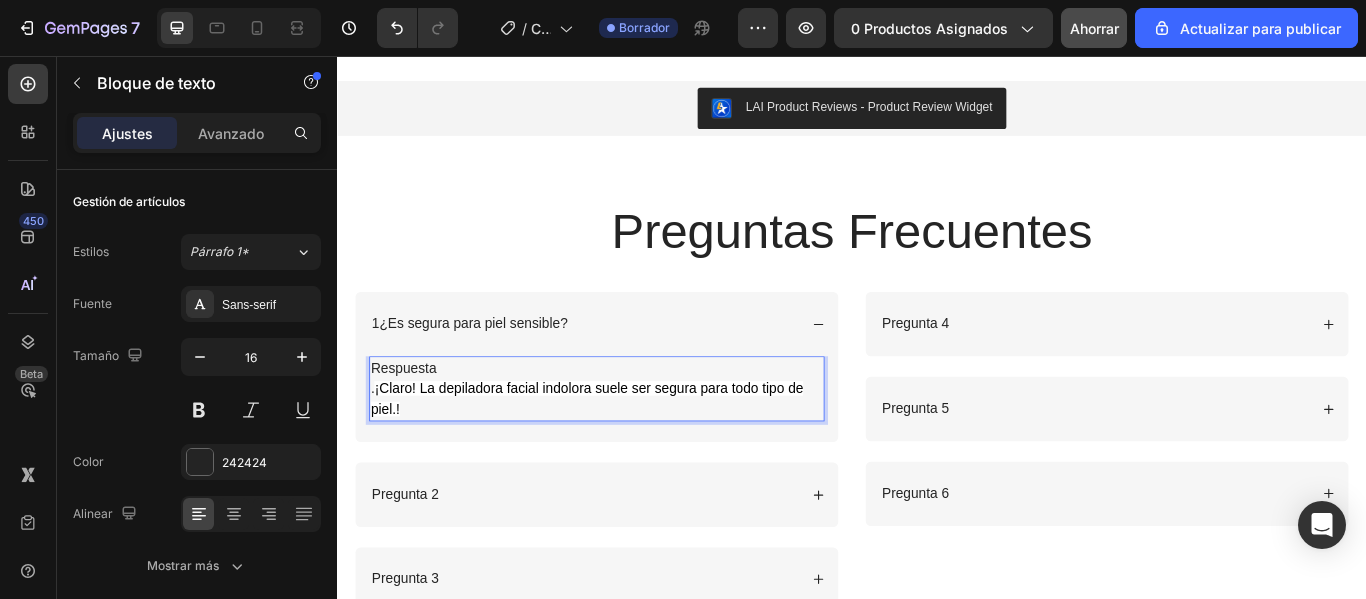 click on "¡Claro! La depiladora facial indolora suele ser segura para todo tipo de piel.!" at bounding box center [628, 455] 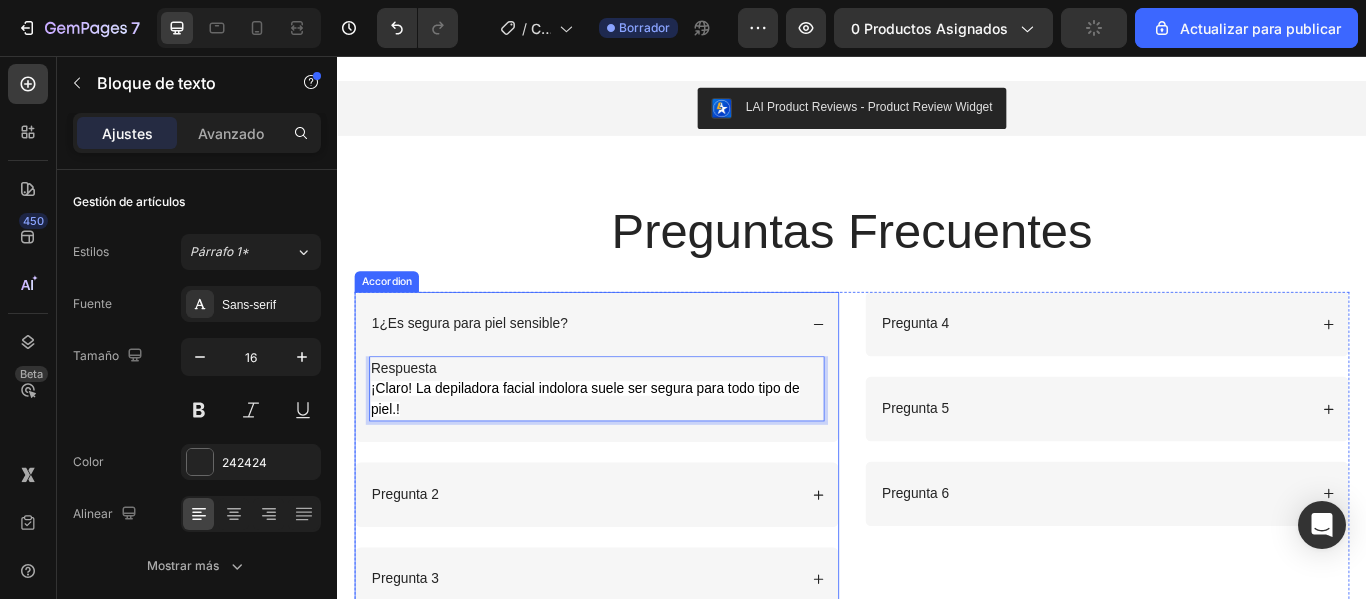 click on "Pregunta 2" at bounding box center (624, 567) 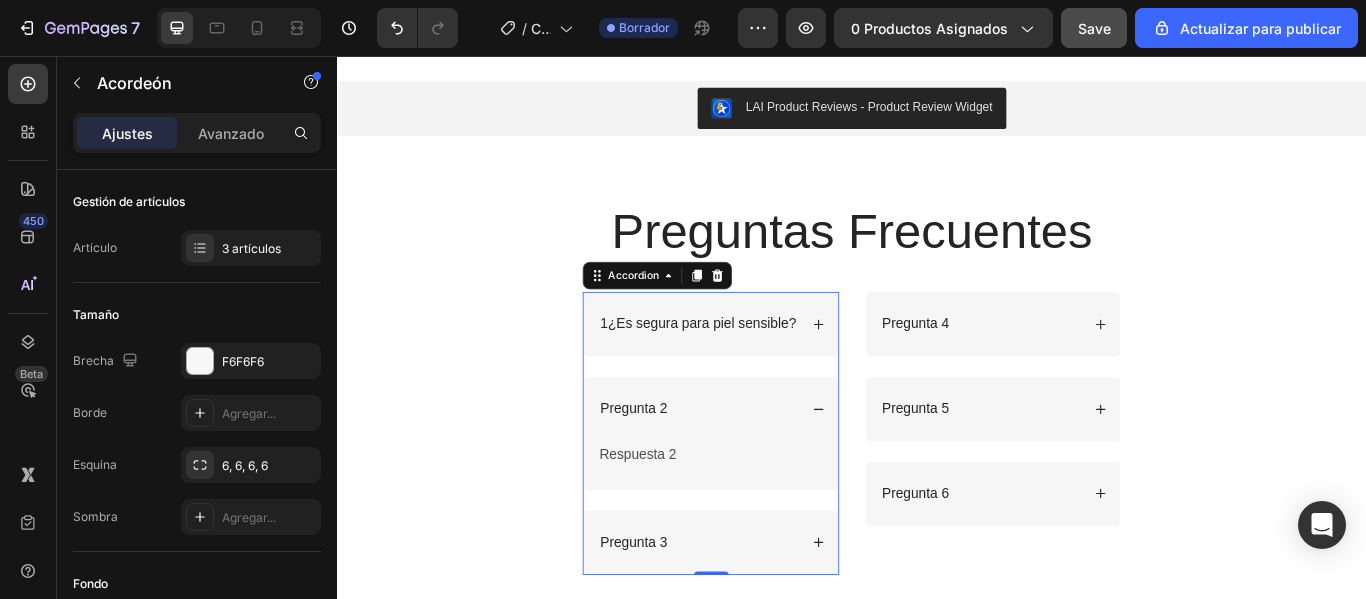 click on "Pregunta 2" at bounding box center [757, 467] 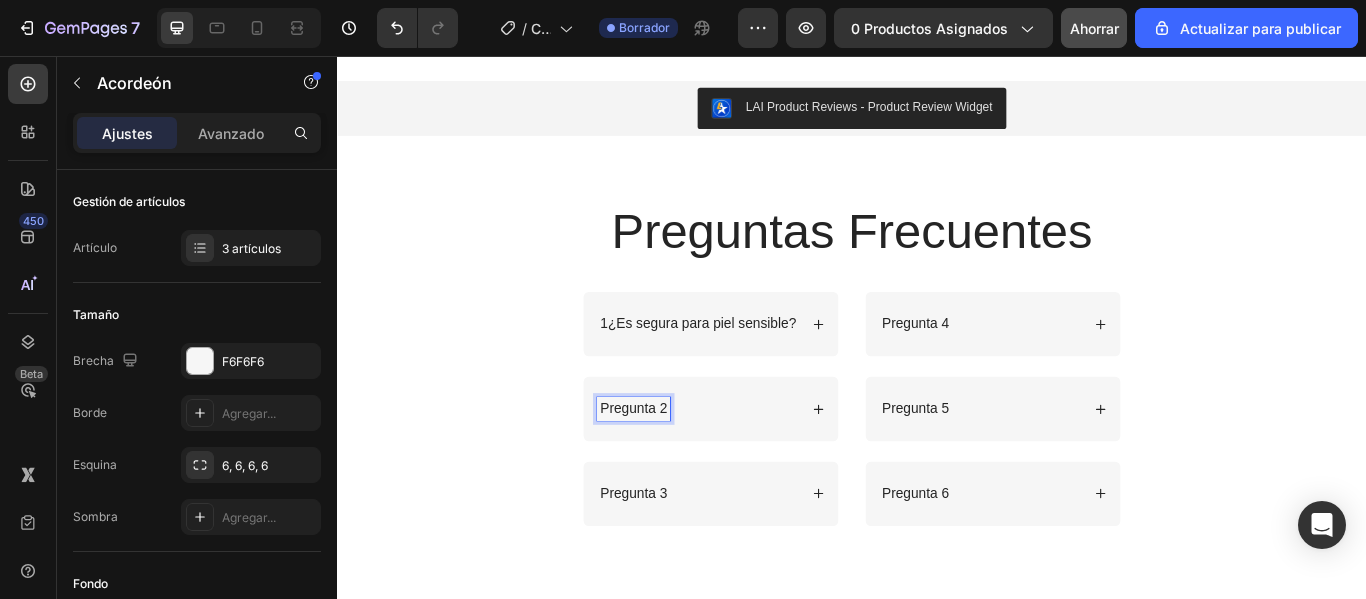 click on "Pregunta 2" at bounding box center (682, 467) 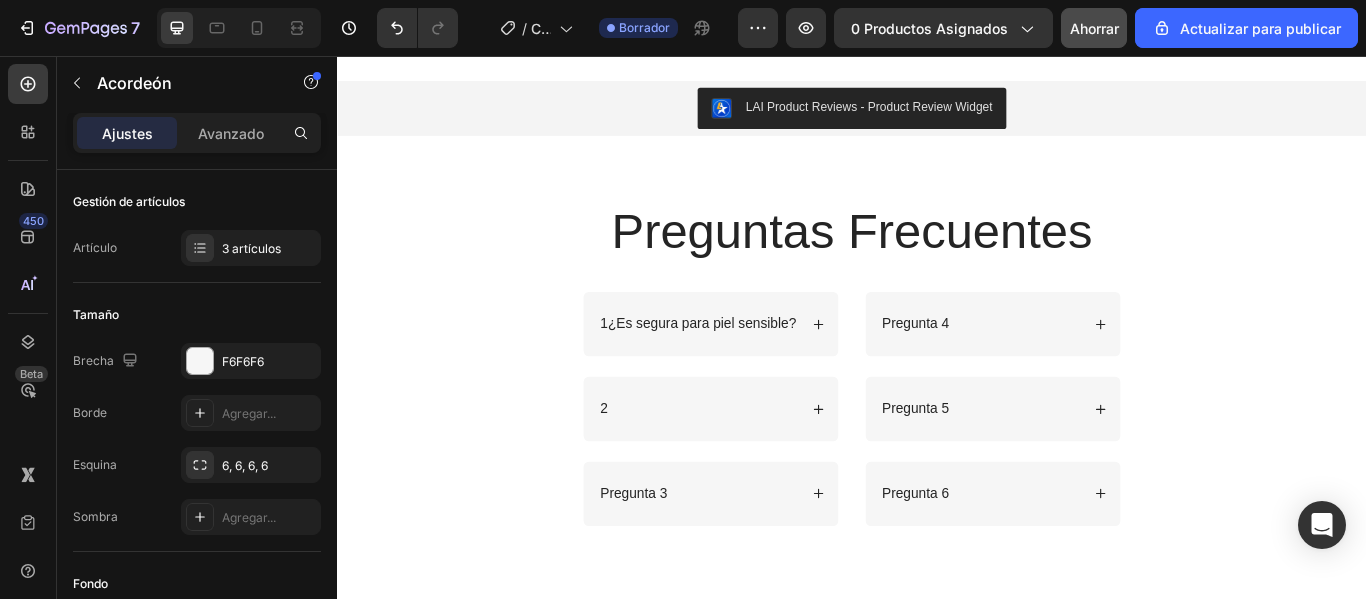 click on "2" at bounding box center (757, 467) 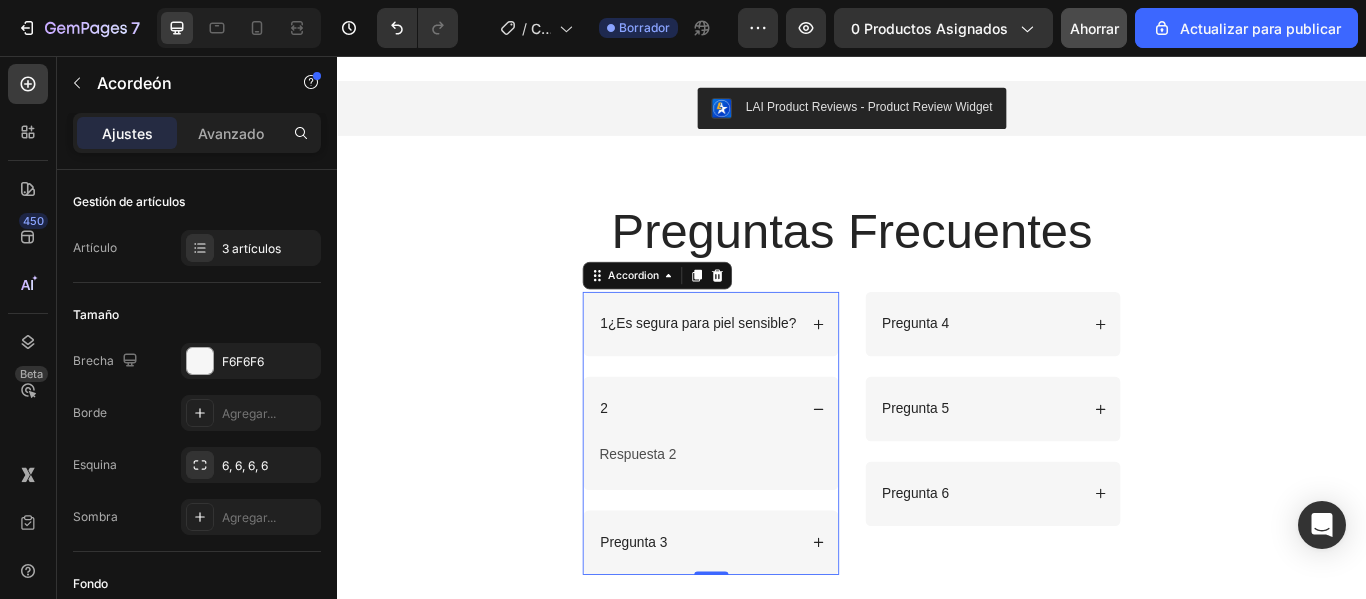 click on "2" at bounding box center (757, 467) 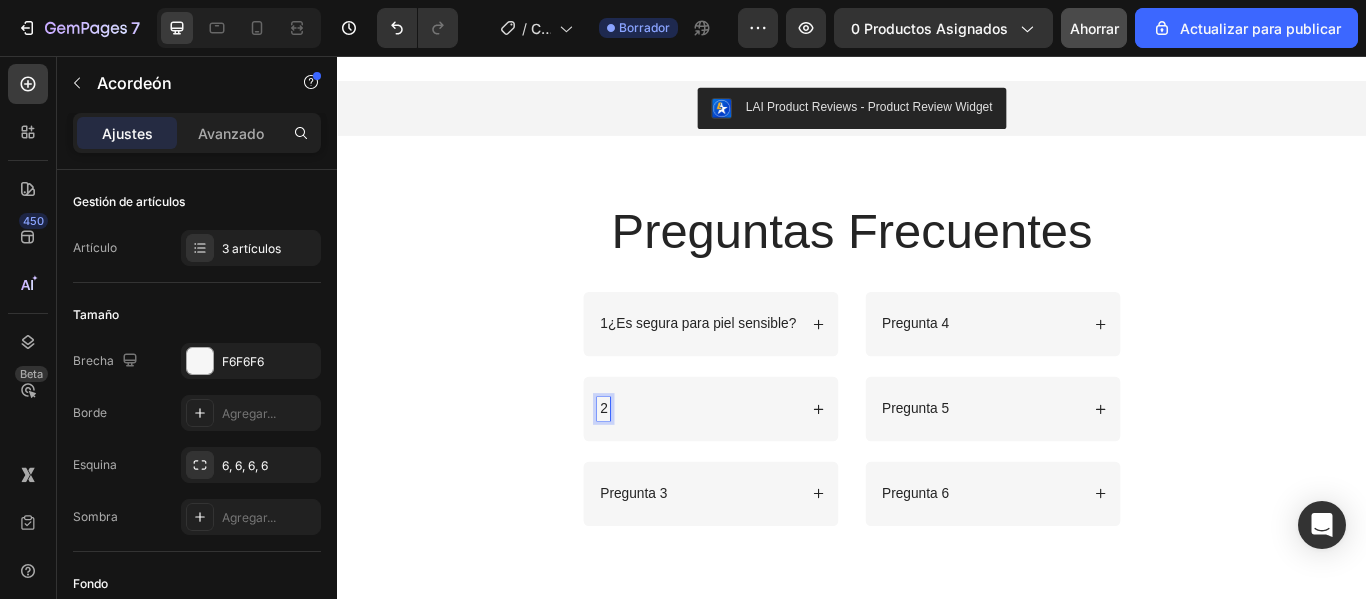 click on "2" at bounding box center [647, 467] 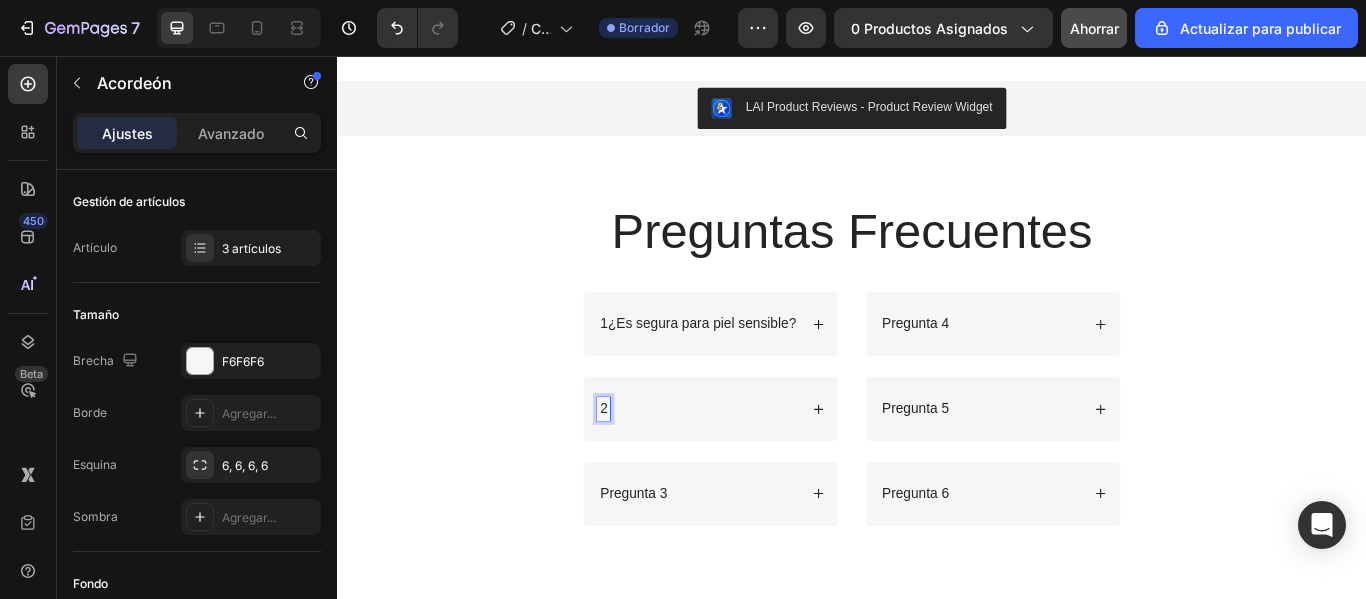 click on "2" at bounding box center (647, 467) 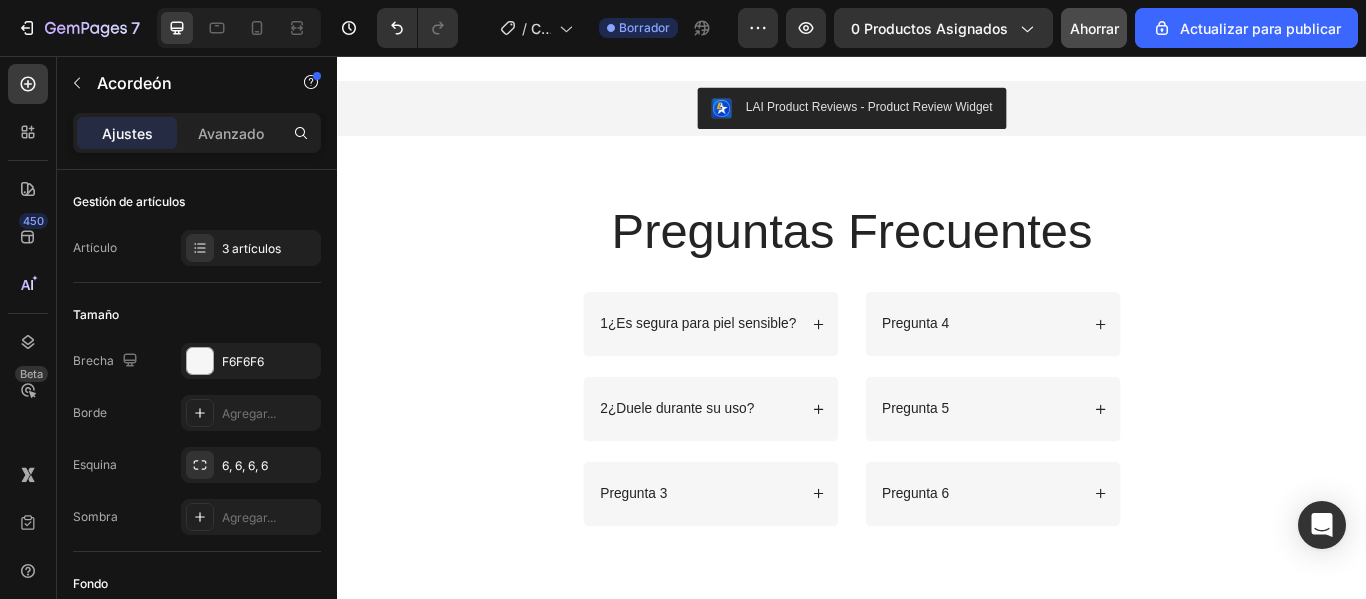 click 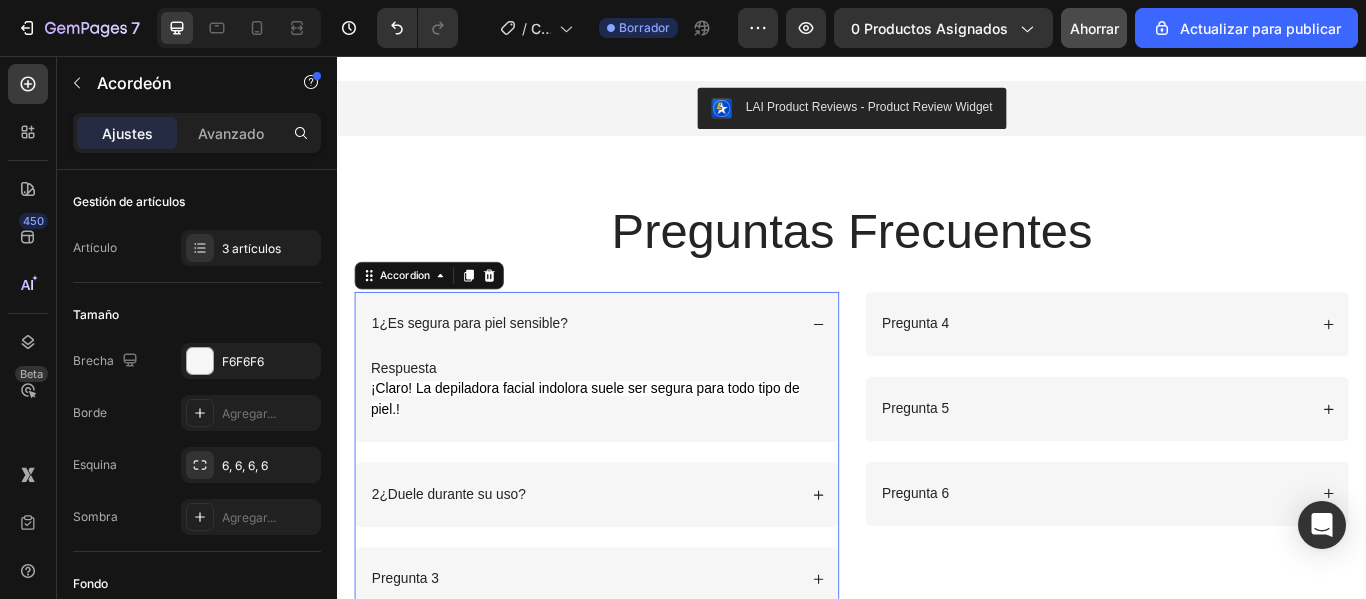 click 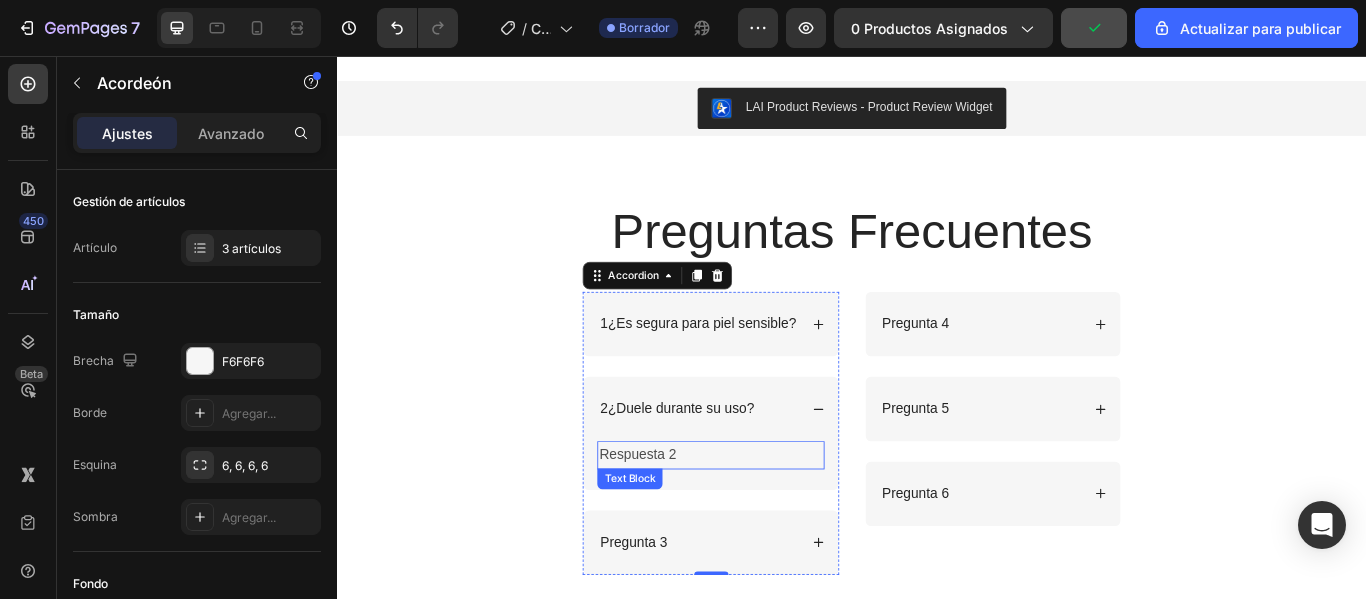 click on "Respuesta 2" at bounding box center [772, 521] 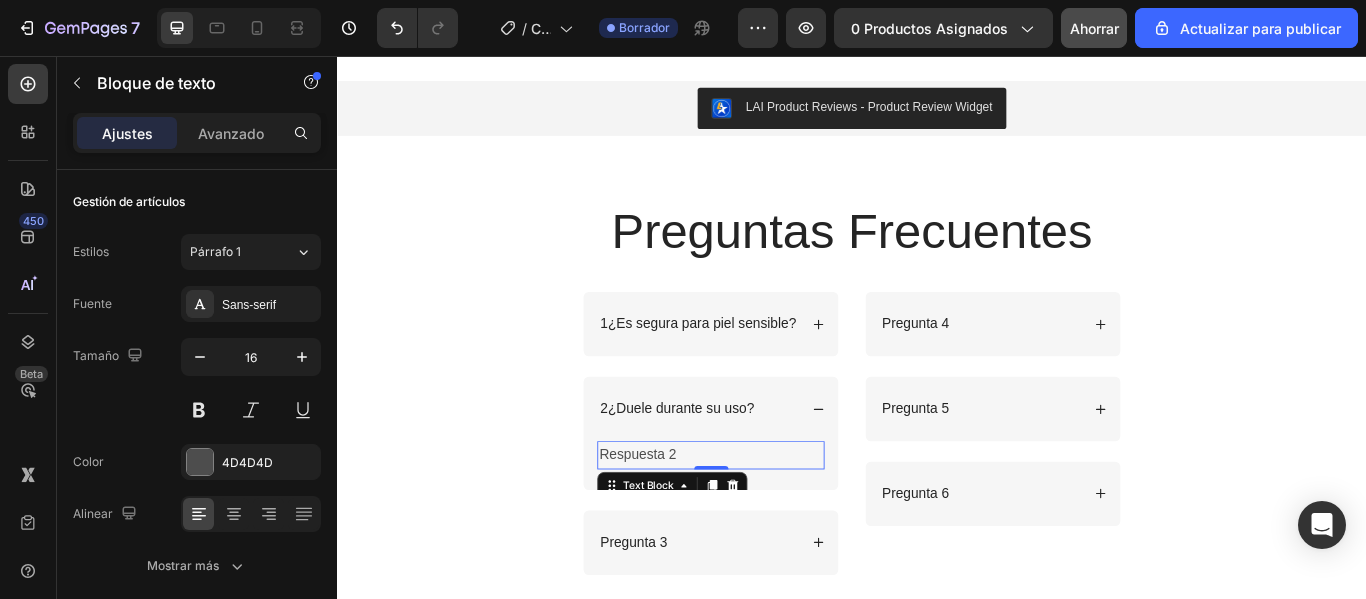 click on "Respuesta 2" at bounding box center (772, 521) 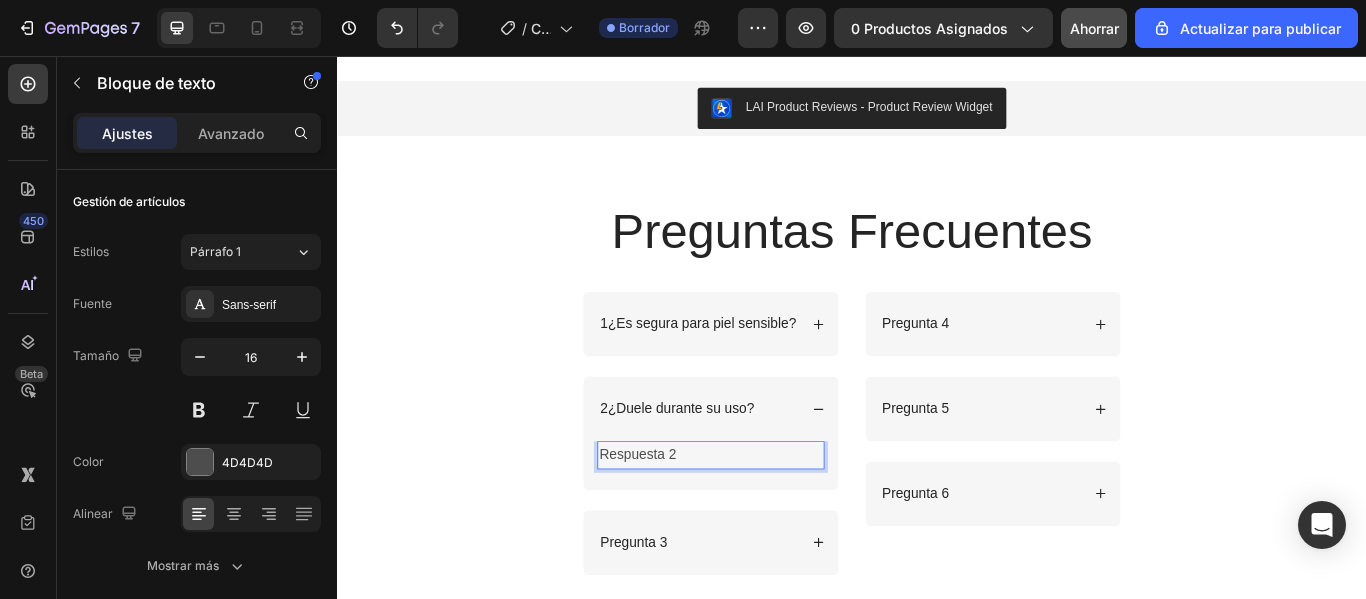 click on "Respuesta 2" at bounding box center (772, 521) 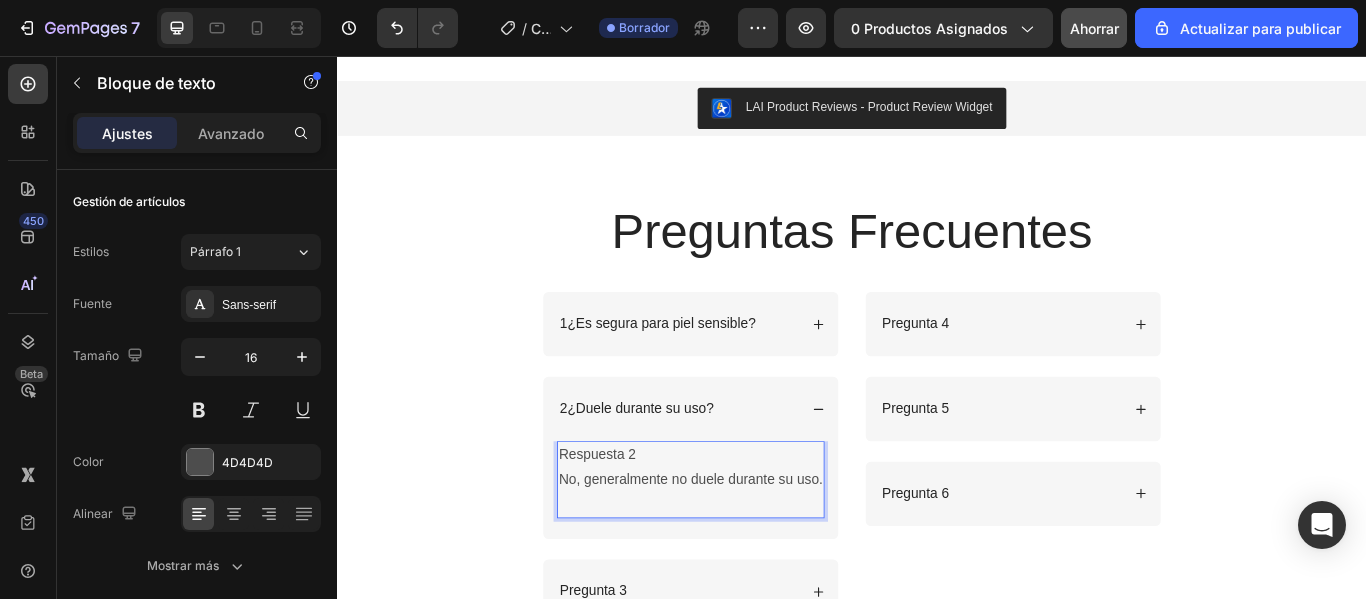 click on "No, generalmente no duele durante su uso." at bounding box center [749, 550] 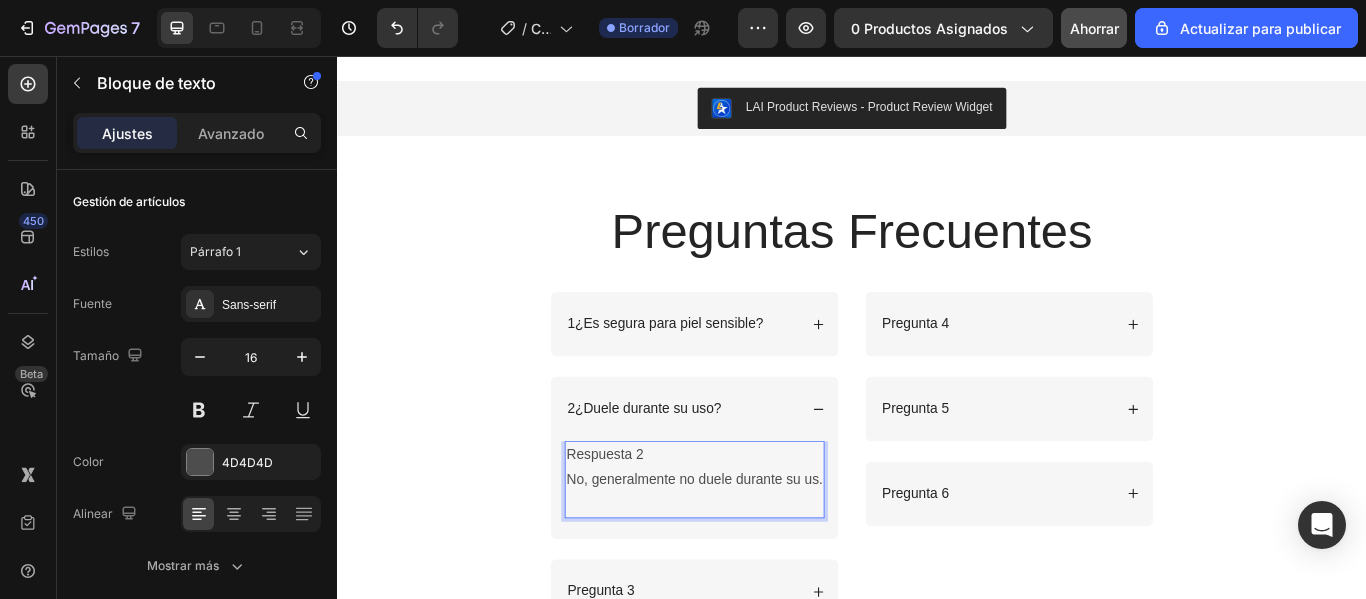 click at bounding box center [753, 579] 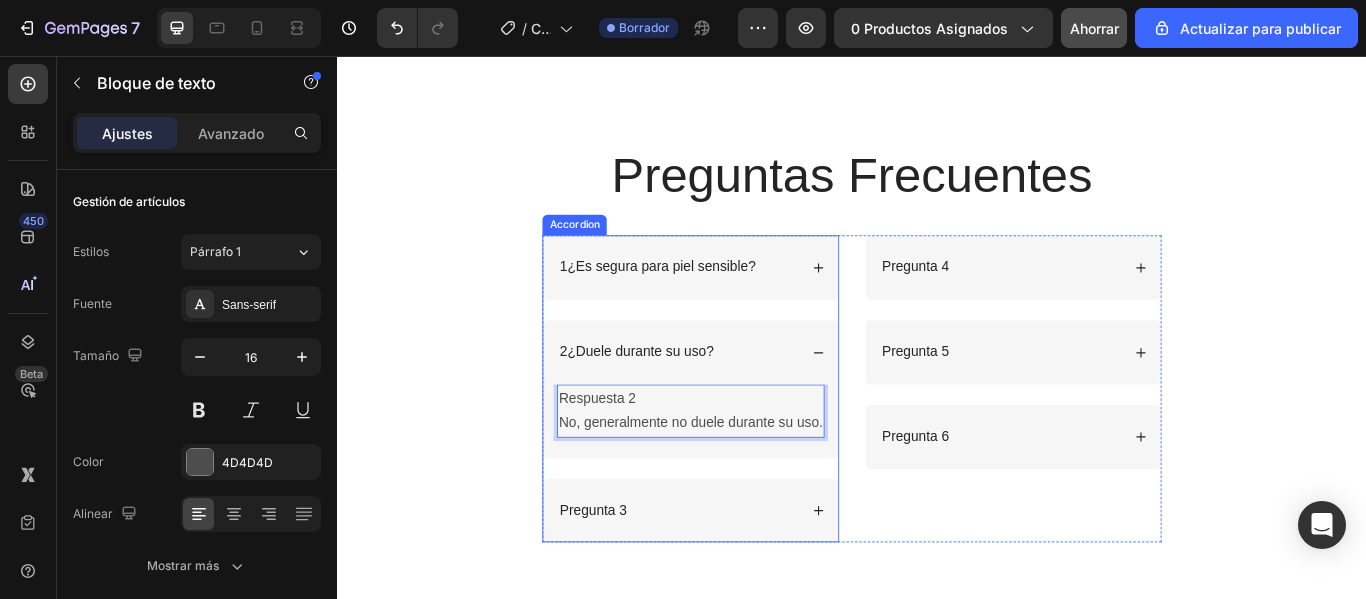 scroll, scrollTop: 2844, scrollLeft: 0, axis: vertical 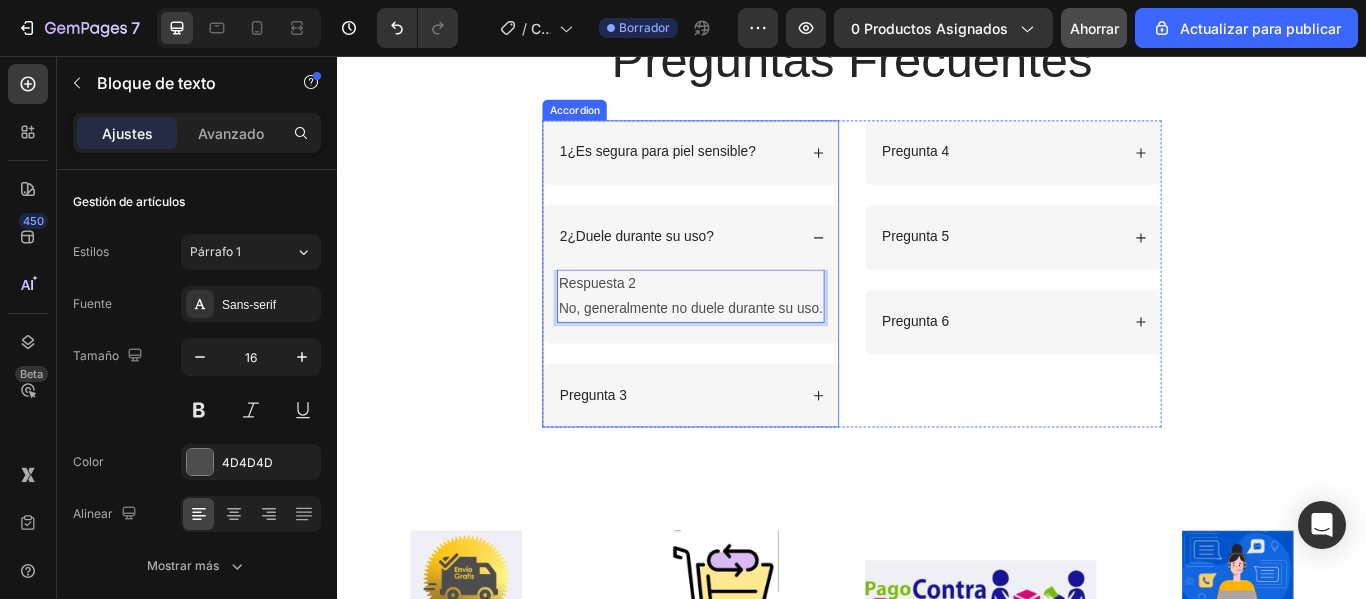 click on "Pregunta 3" at bounding box center (635, 452) 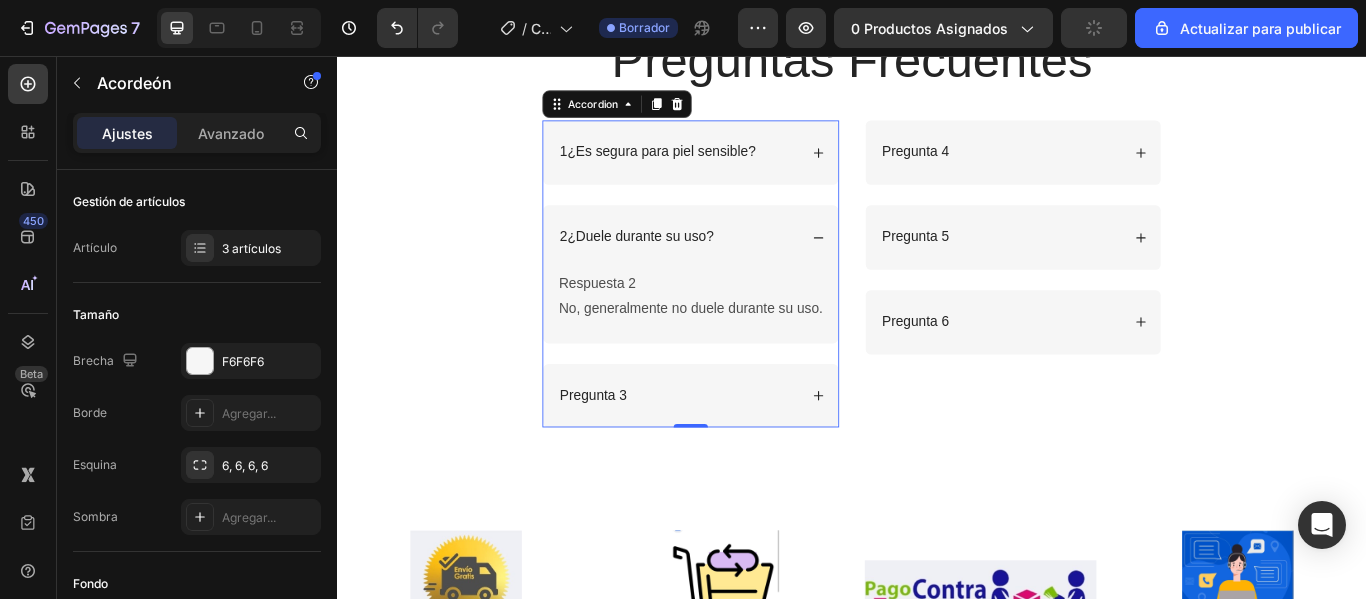 click on "Pregunta 3" at bounding box center [635, 452] 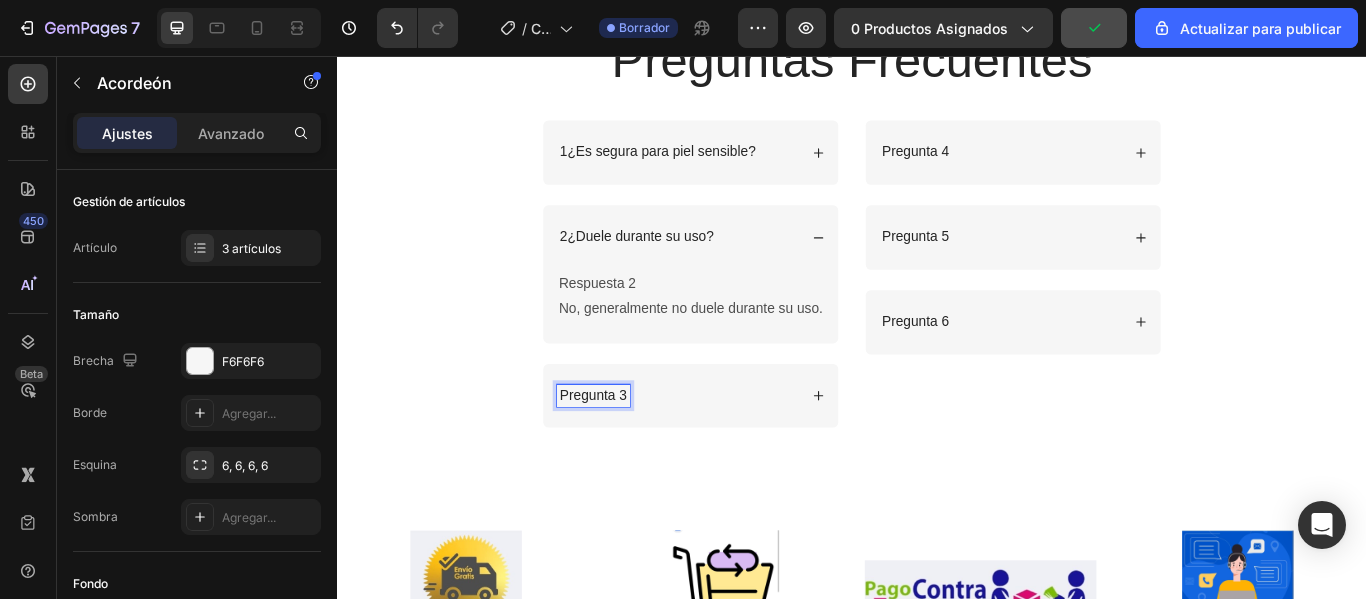 click on "Pregunta 3" at bounding box center (635, 452) 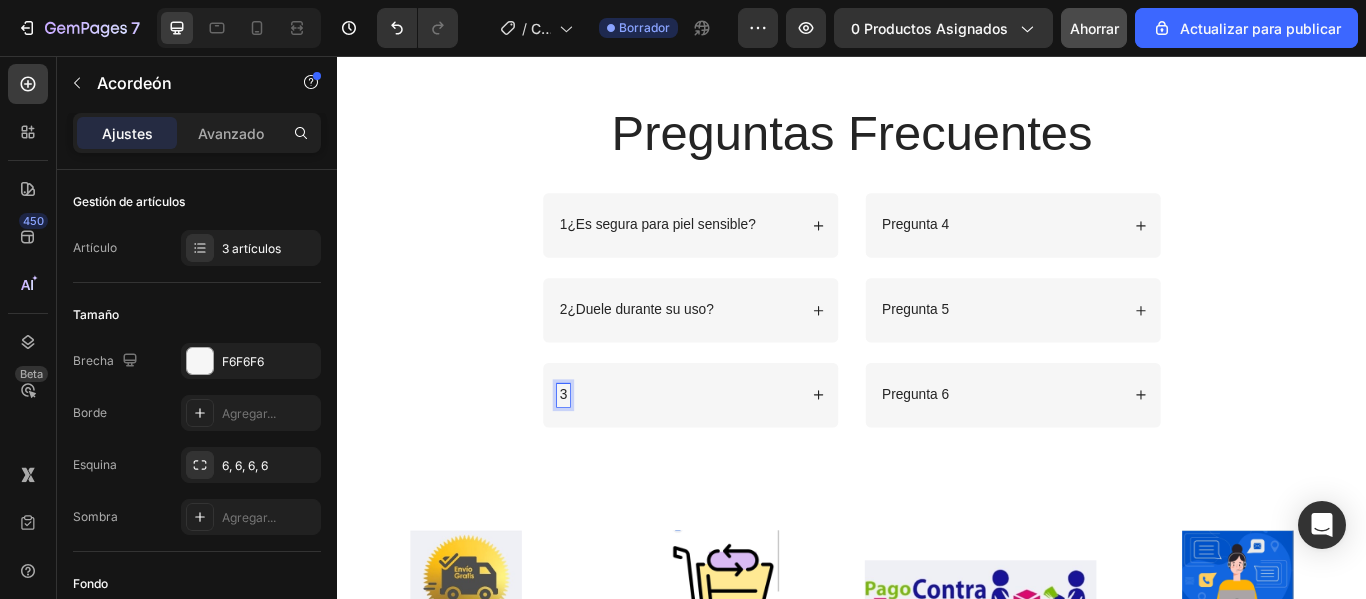 scroll, scrollTop: 2758, scrollLeft: 0, axis: vertical 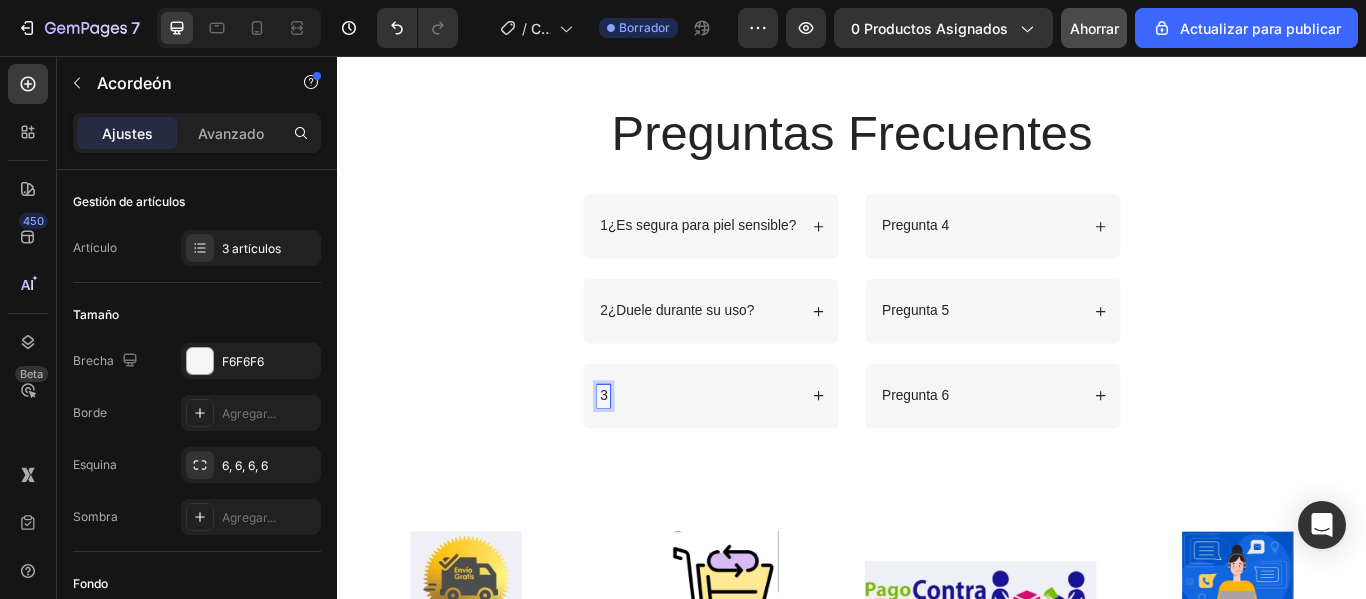 click on "3" at bounding box center [647, 452] 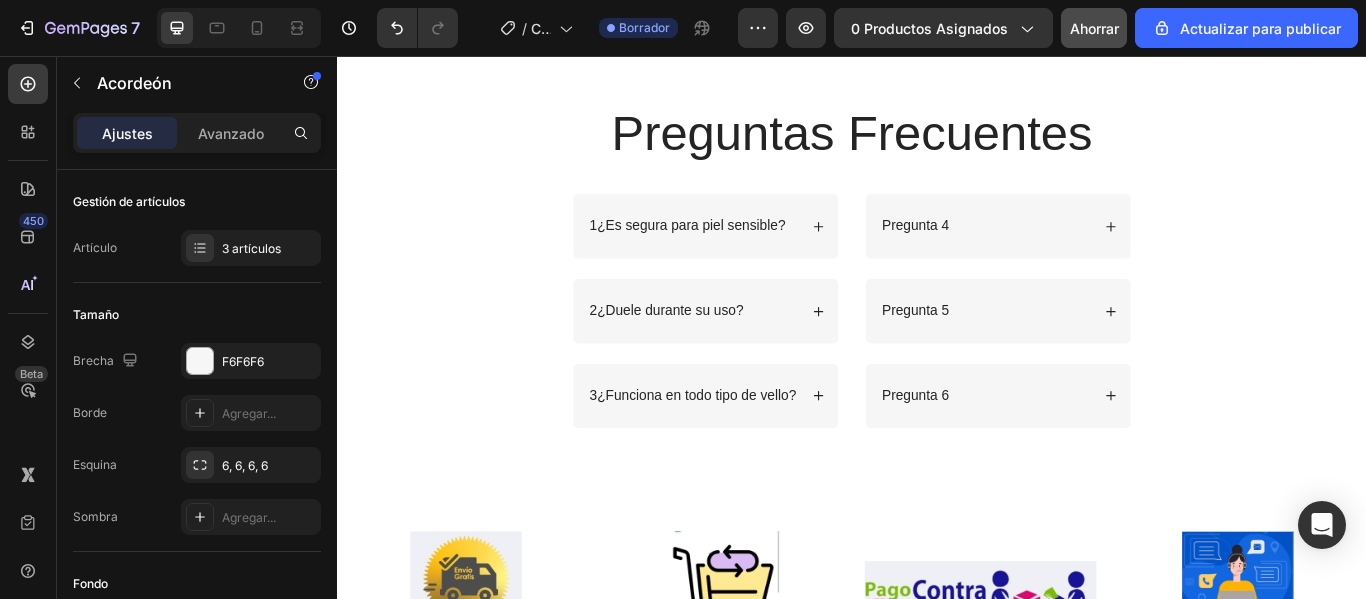click 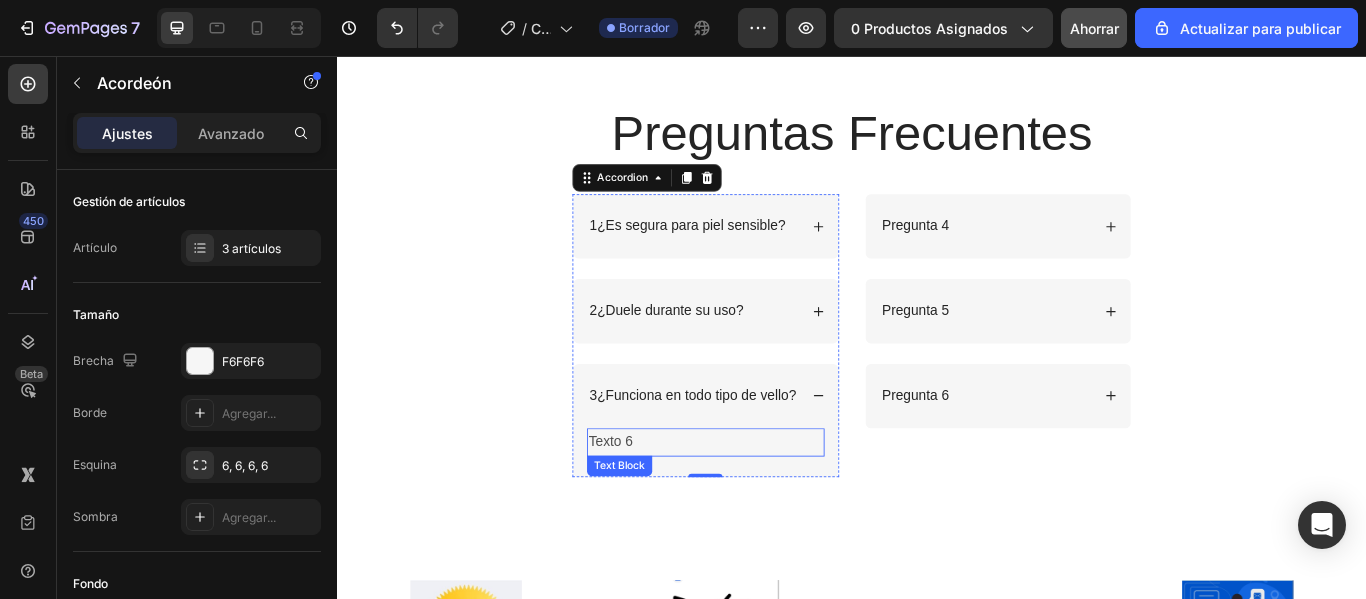 click on "Texto 6" at bounding box center [766, 506] 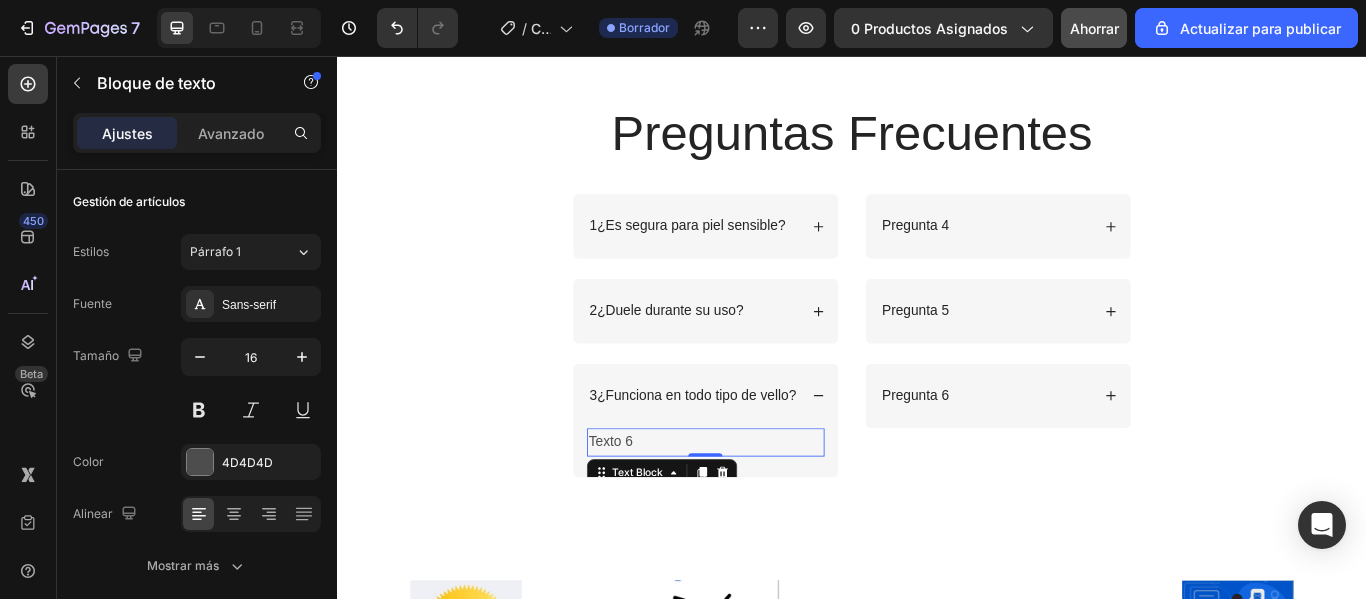 click on "Texto 6" at bounding box center (766, 506) 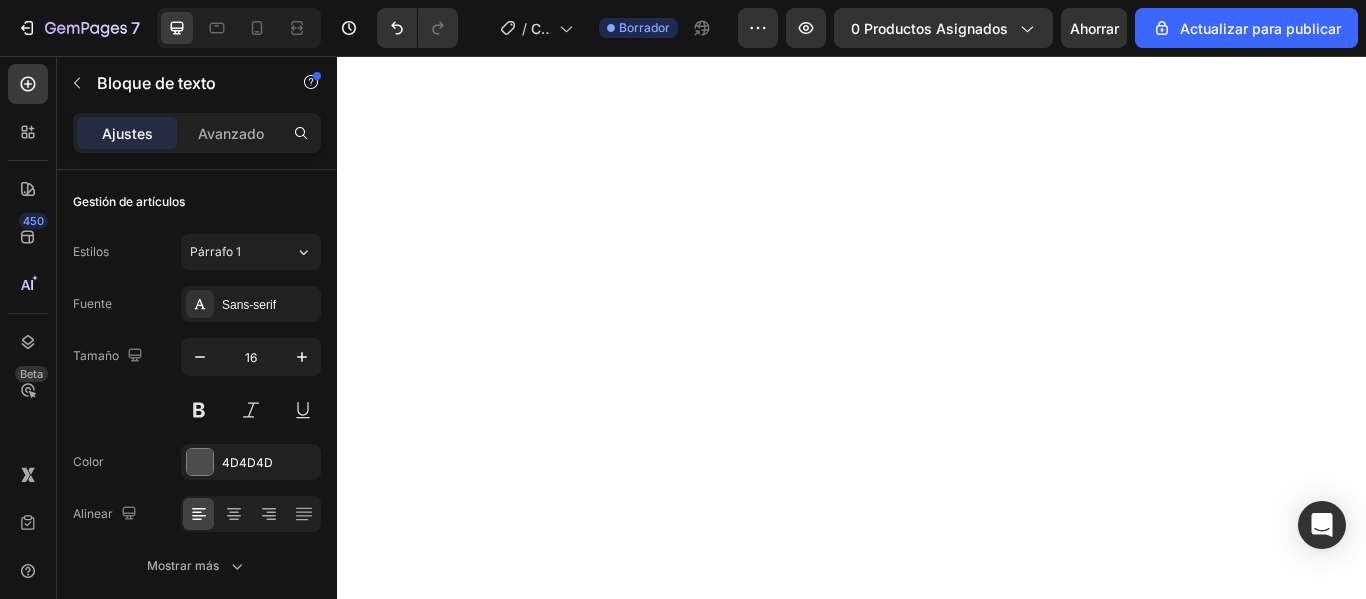 scroll, scrollTop: 0, scrollLeft: 0, axis: both 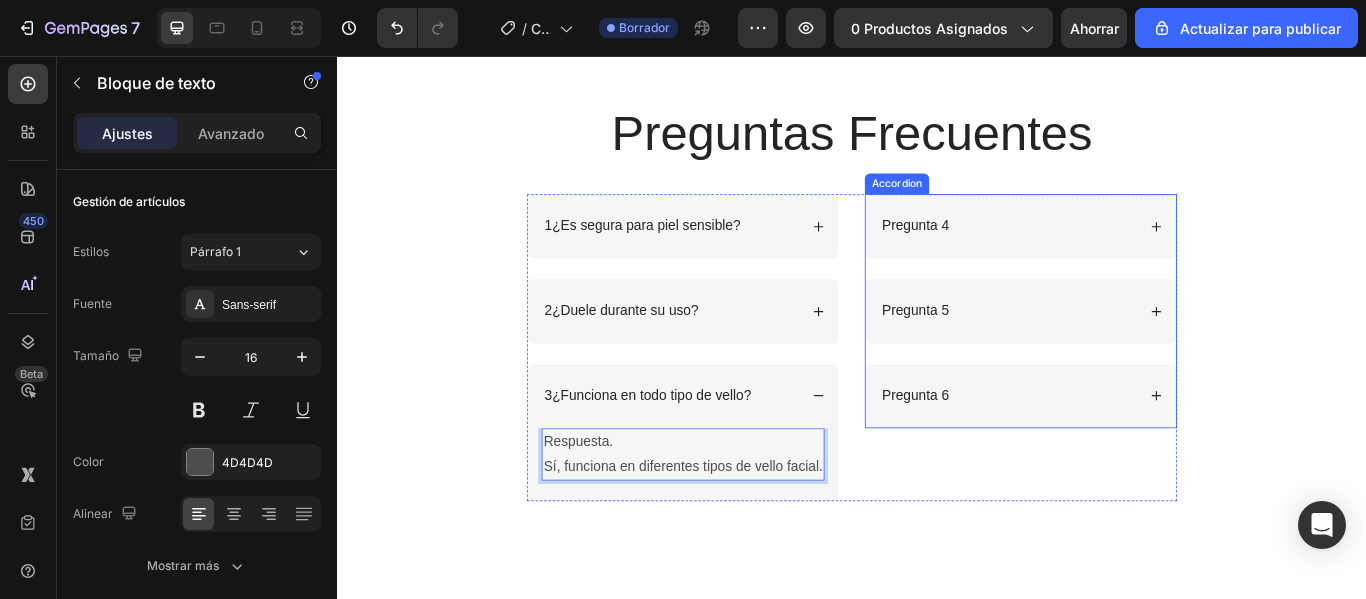 click on "Pregunta 4" at bounding box center (1119, 254) 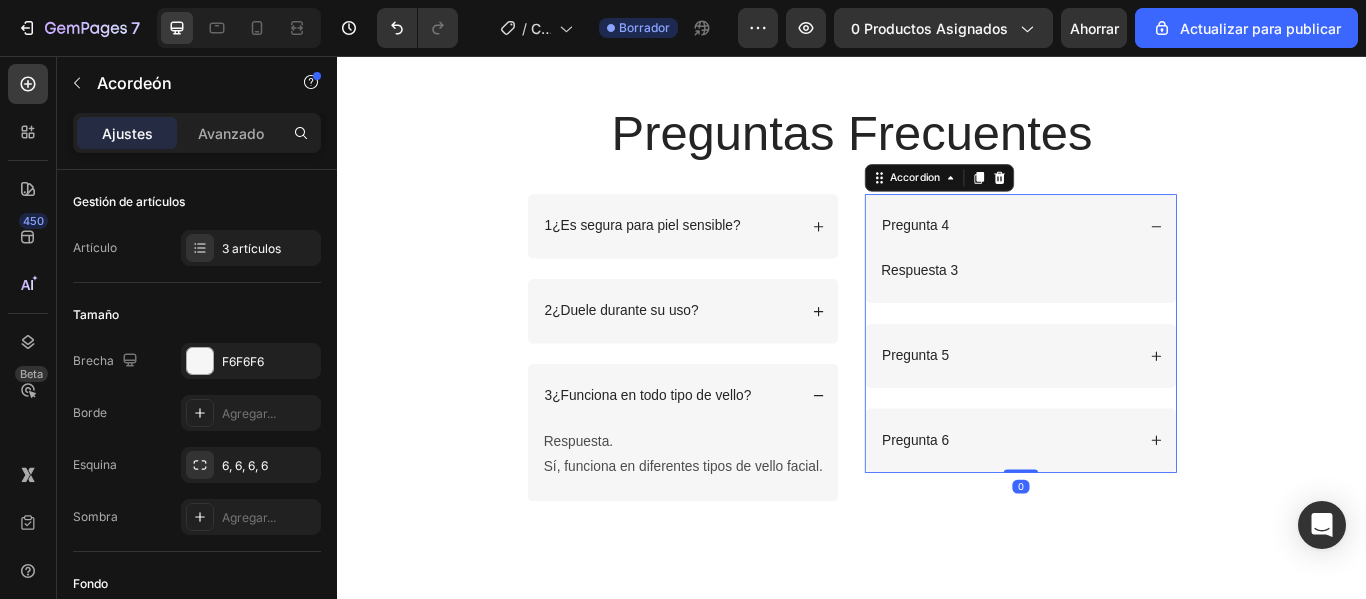 click on "Pregunta 4" at bounding box center (1119, 254) 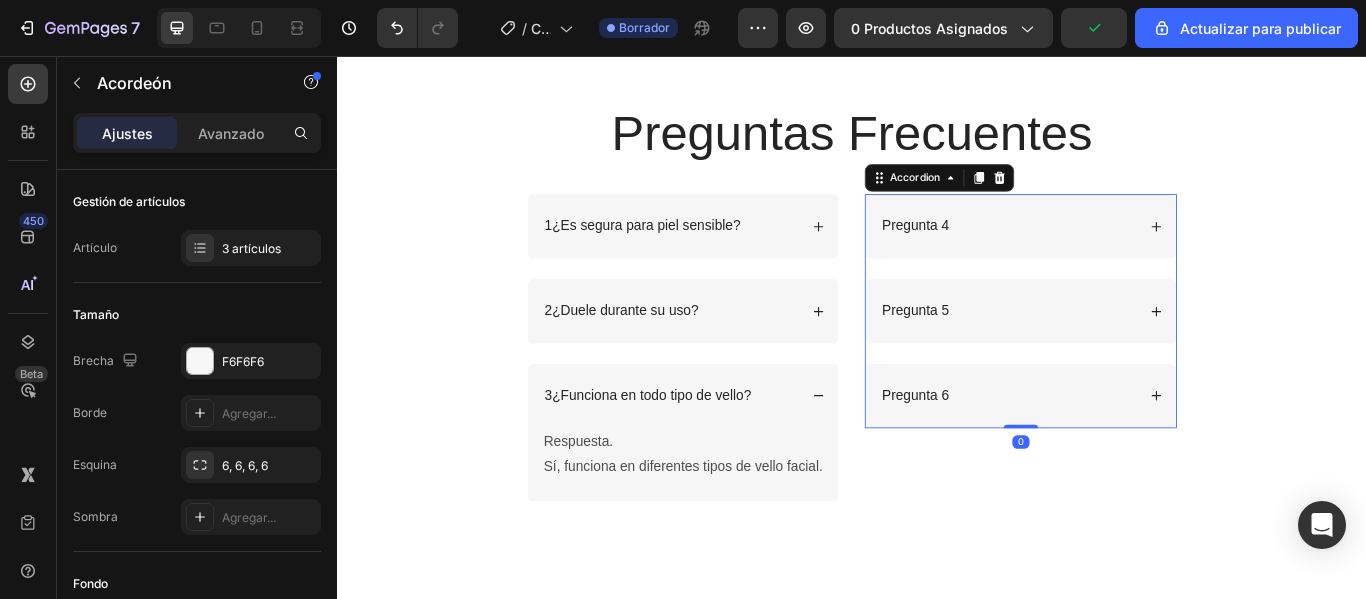 click on "Pregunta 4" at bounding box center (1119, 254) 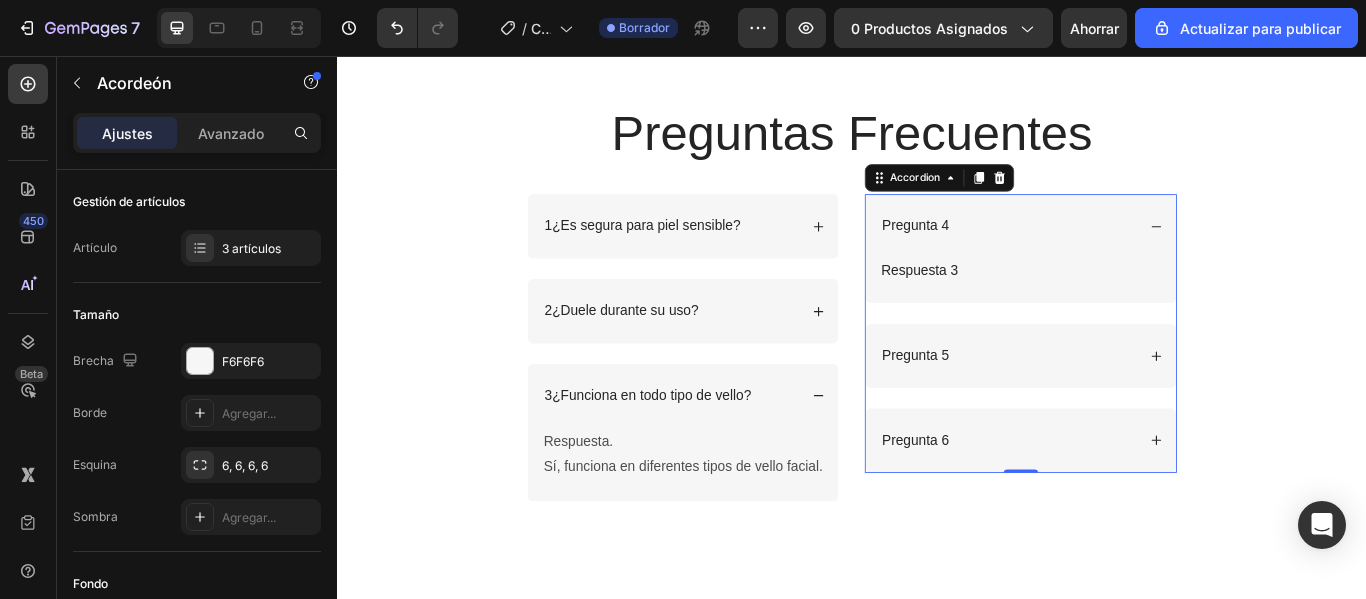 click on "Pregunta 4" at bounding box center (1011, 254) 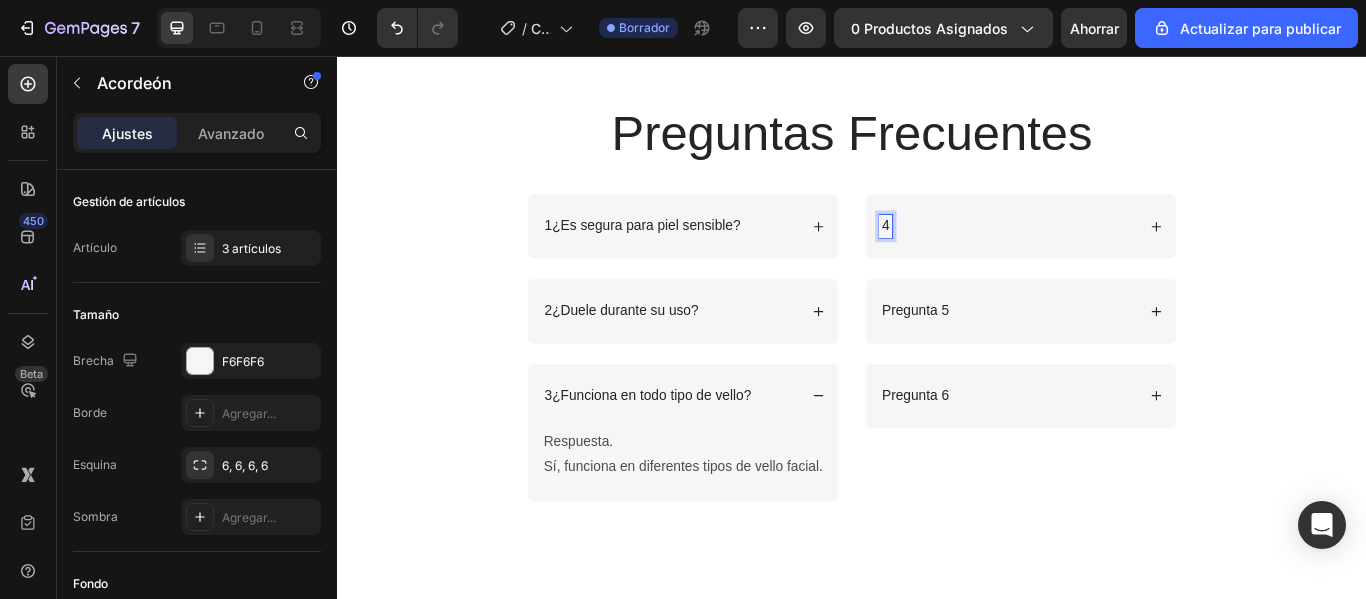 click on "4" at bounding box center (976, 254) 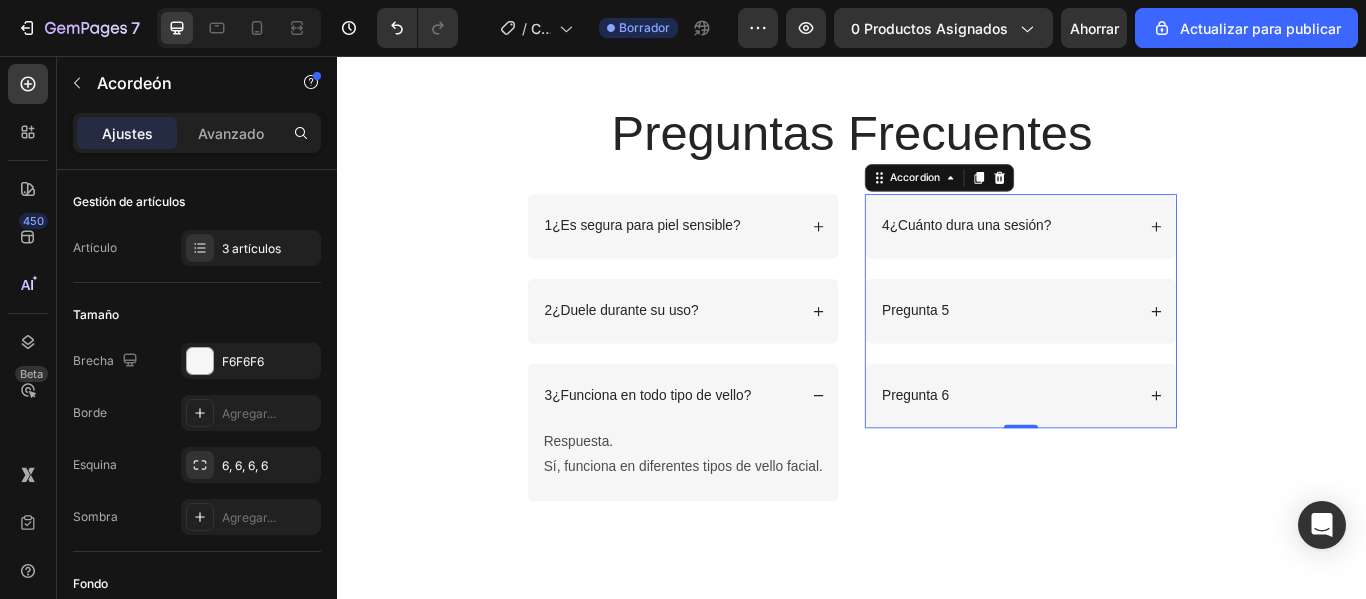 click 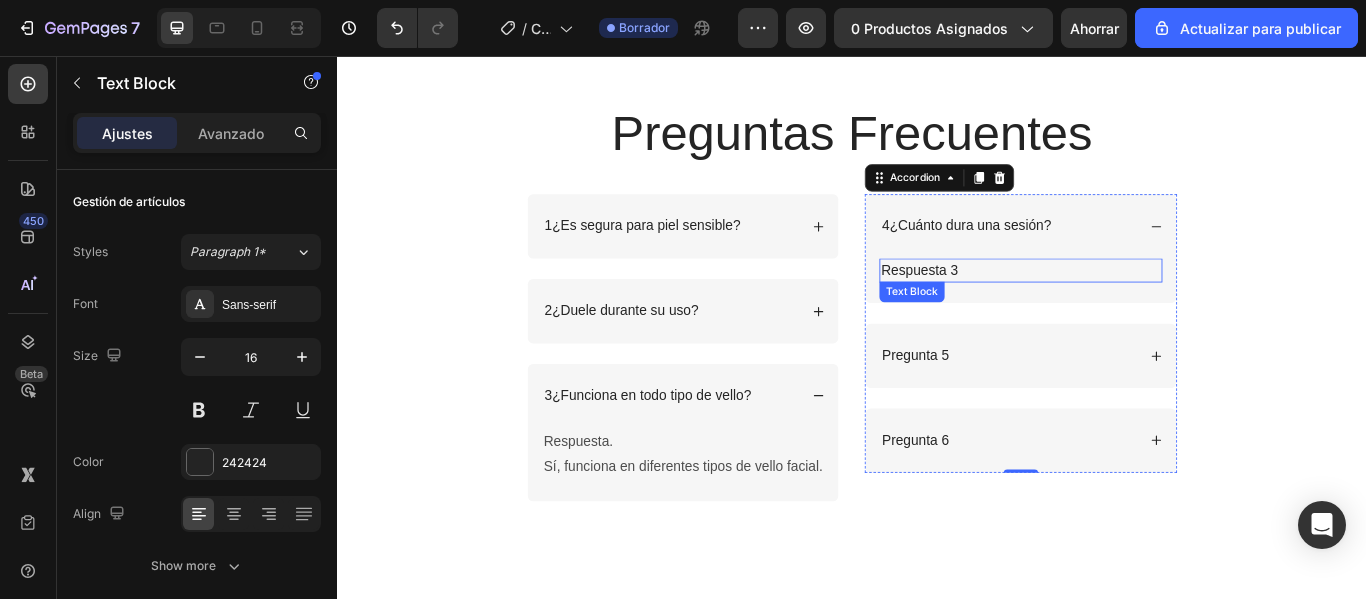 click on "Respuesta 3" at bounding box center [1134, 306] 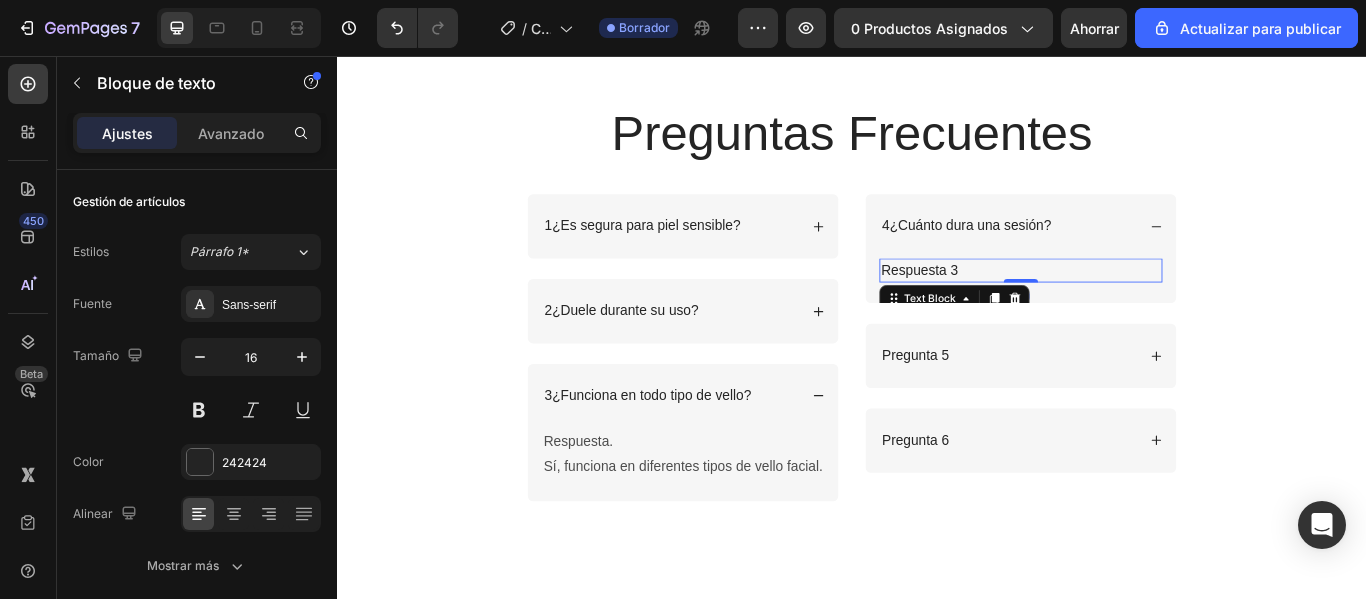 click on "Respuesta 3" at bounding box center [1134, 306] 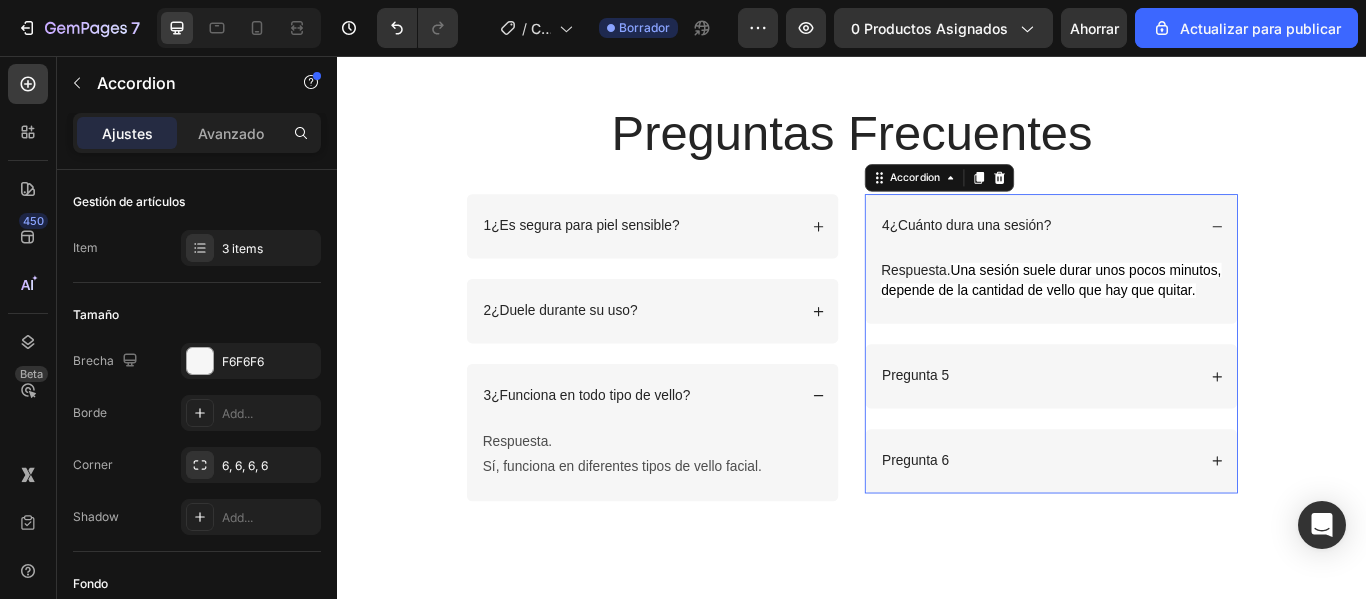 click on "Pregunta 5" at bounding box center (1154, 429) 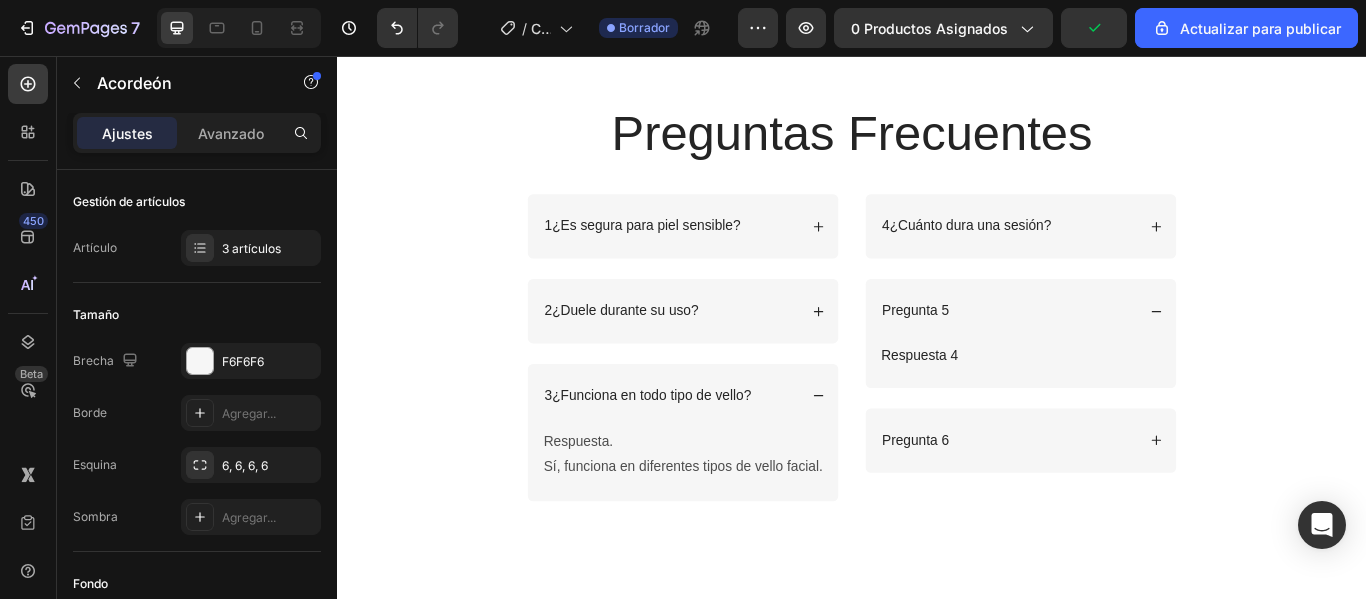 click on "Pregunta 5" at bounding box center [1119, 353] 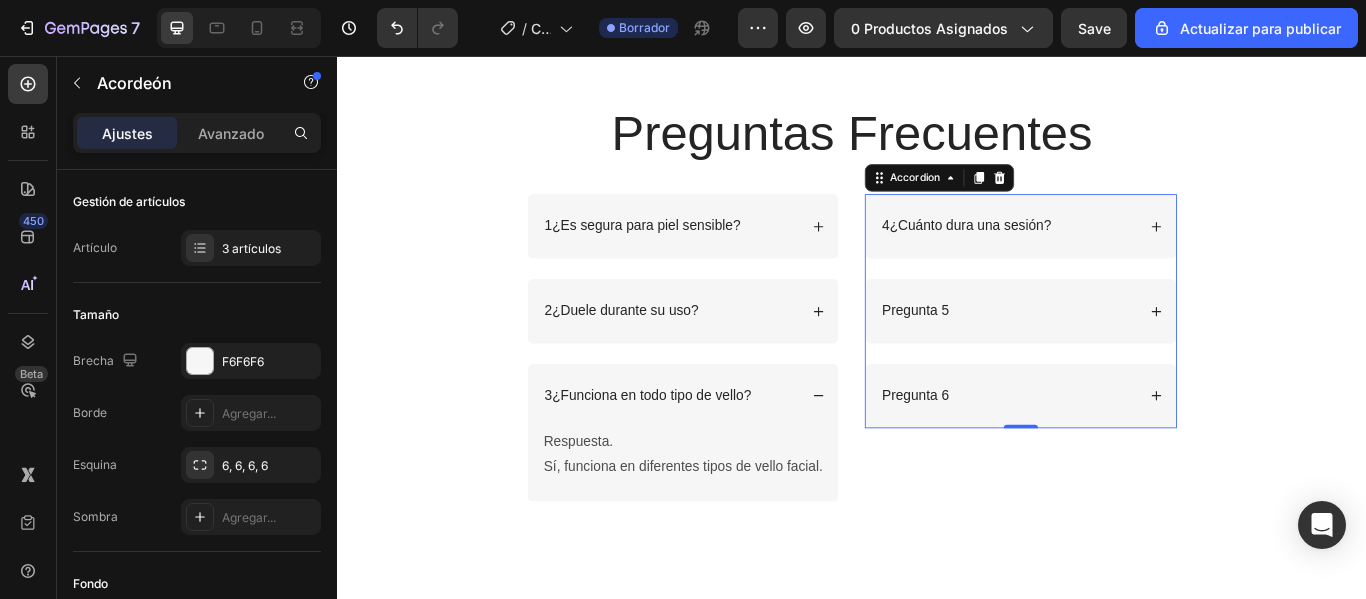 click on "Pregunta 5" at bounding box center [1119, 353] 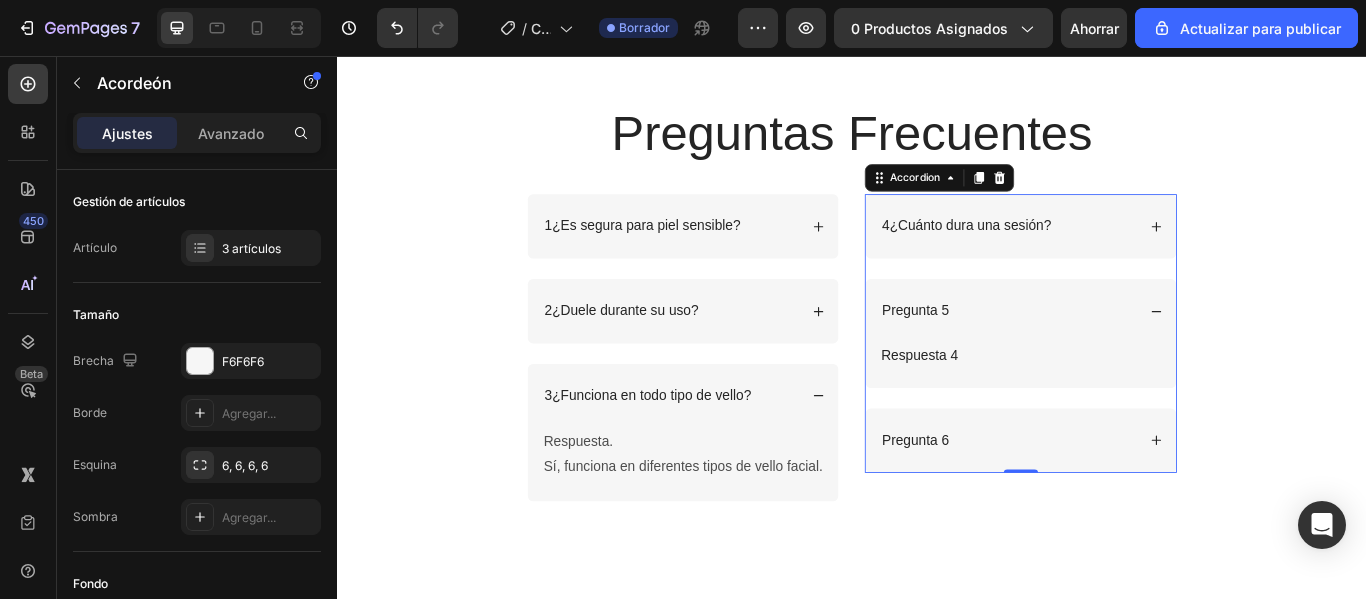 click on "Pregunta 5" at bounding box center (1119, 353) 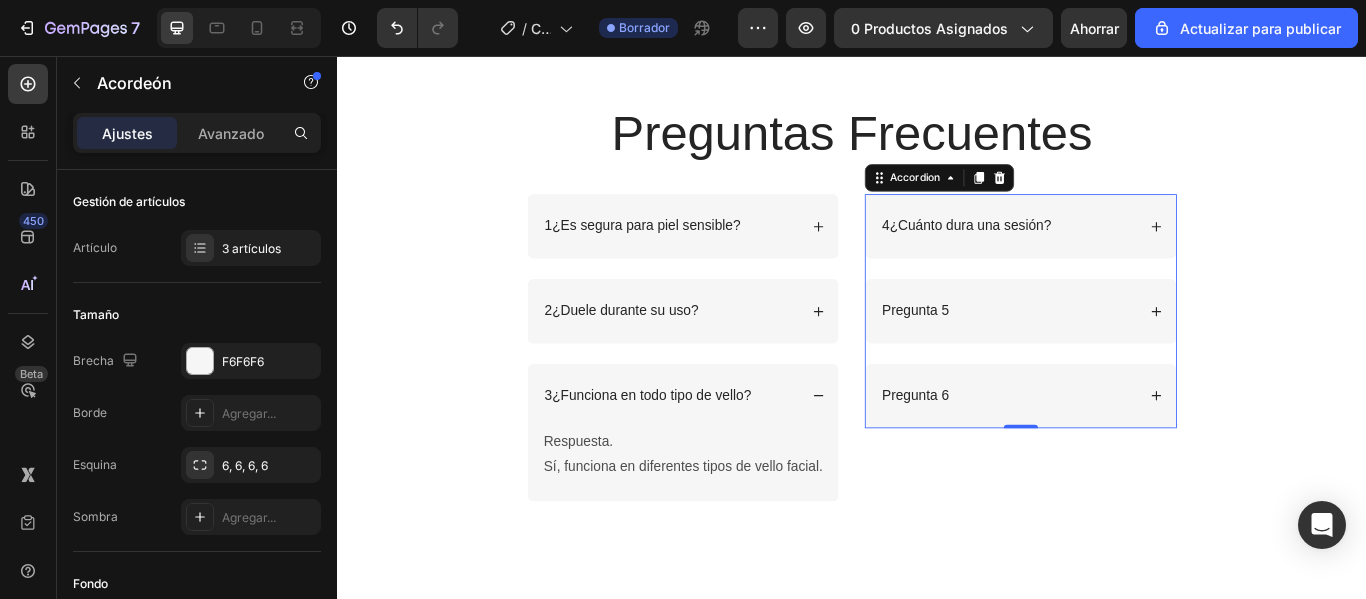 click on "Pregunta 5" at bounding box center [1119, 353] 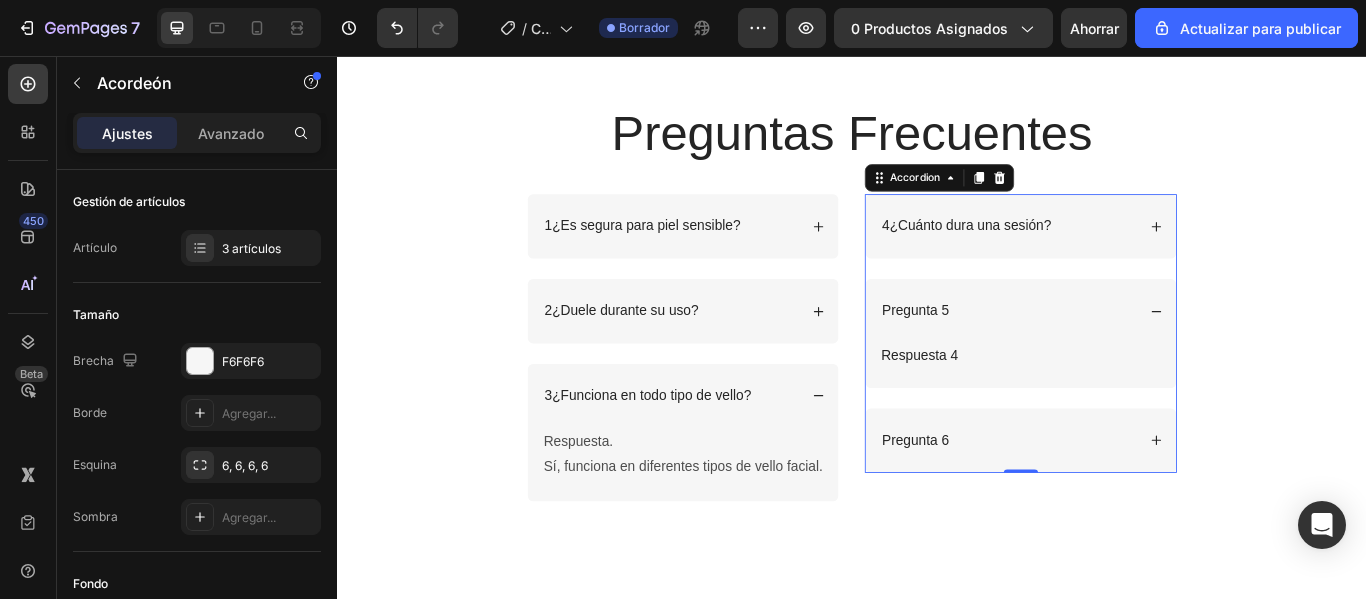 click on "Pregunta 5" at bounding box center (1119, 353) 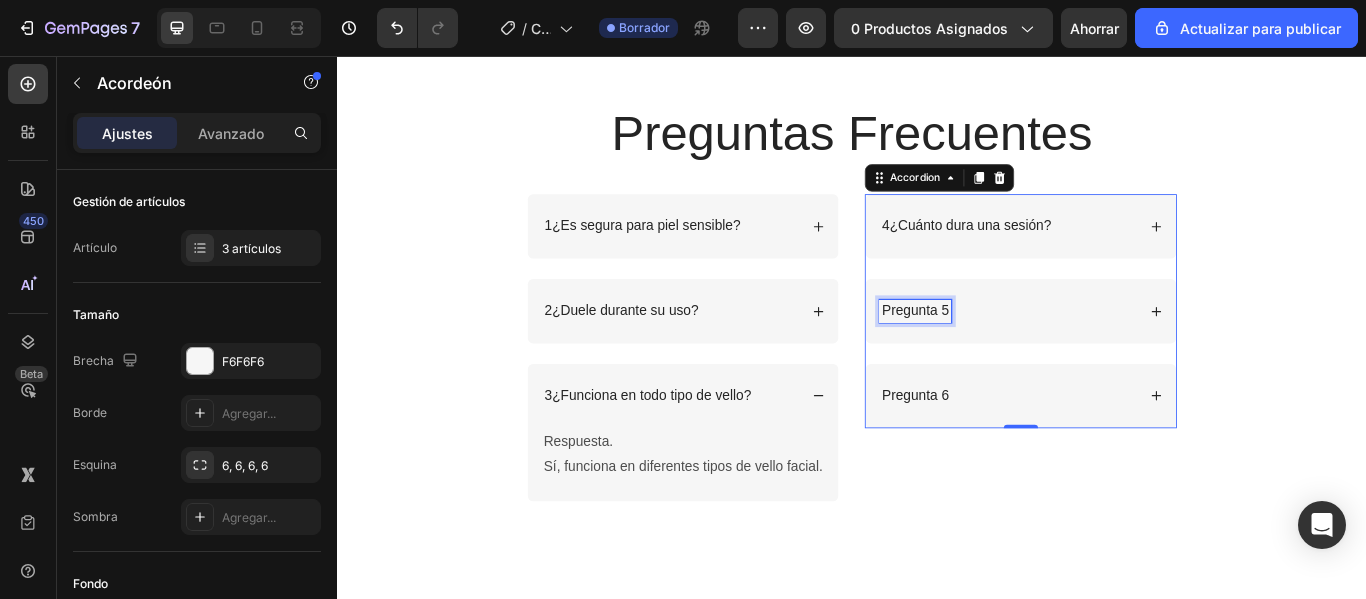 click on "Pregunta 5" at bounding box center [1011, 353] 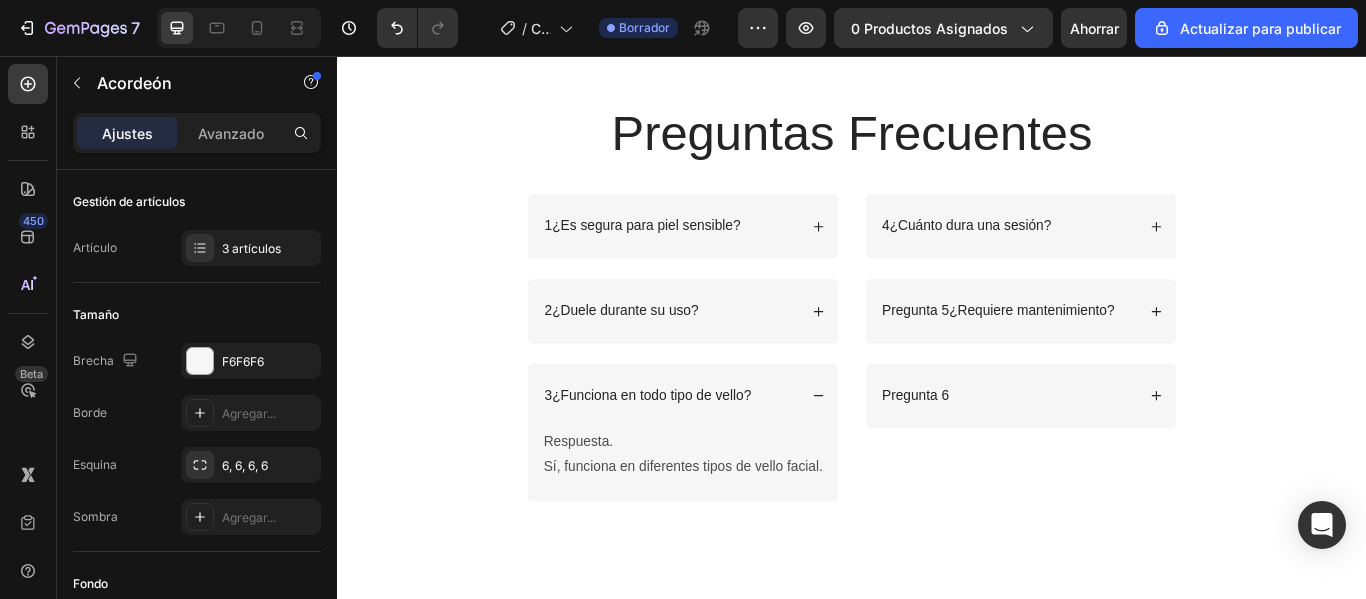 click 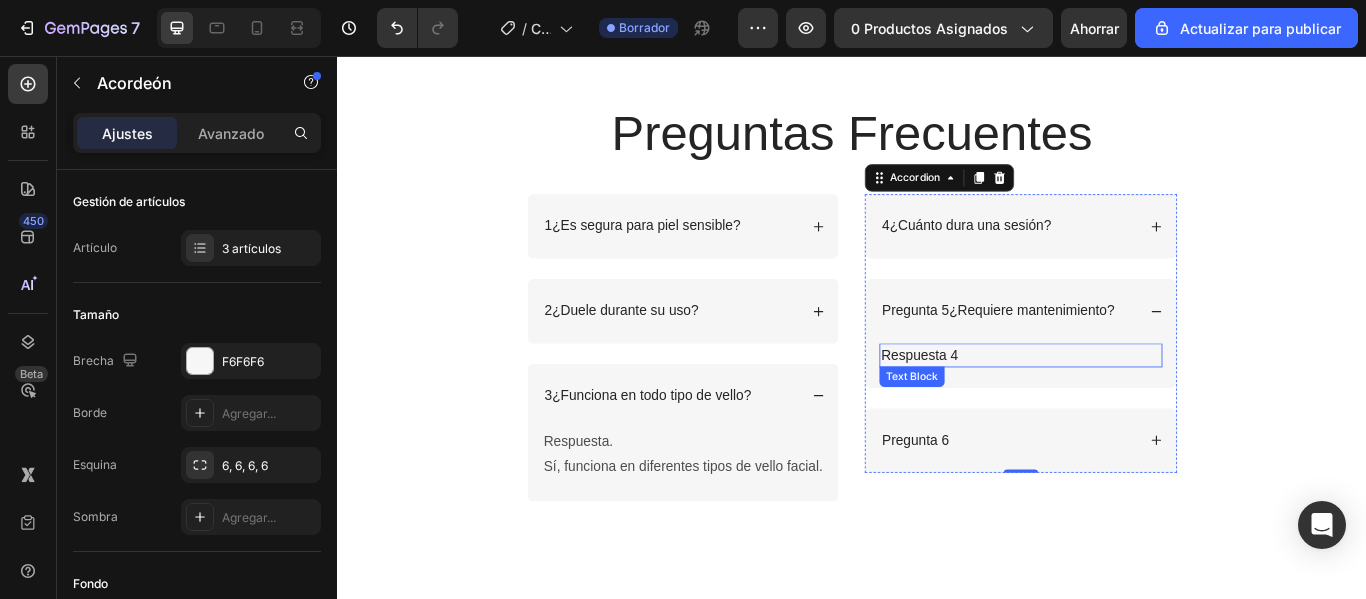 click on "Respuesta 4" at bounding box center (1134, 405) 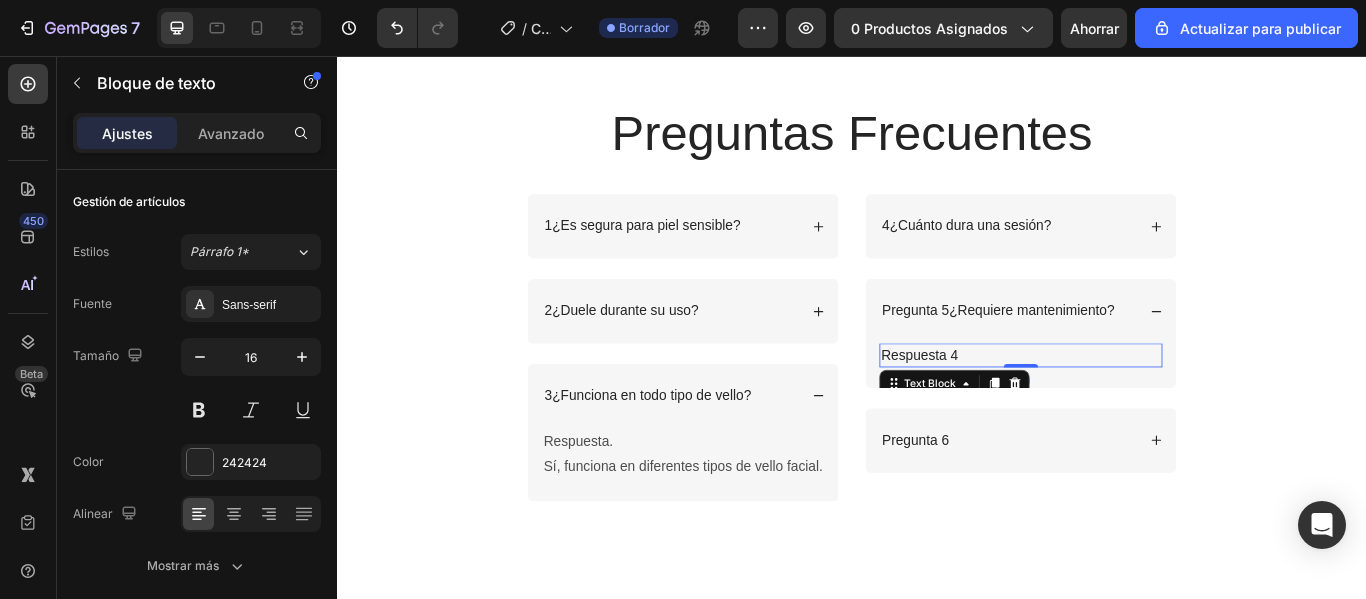click on "Respuesta 4" at bounding box center [1134, 405] 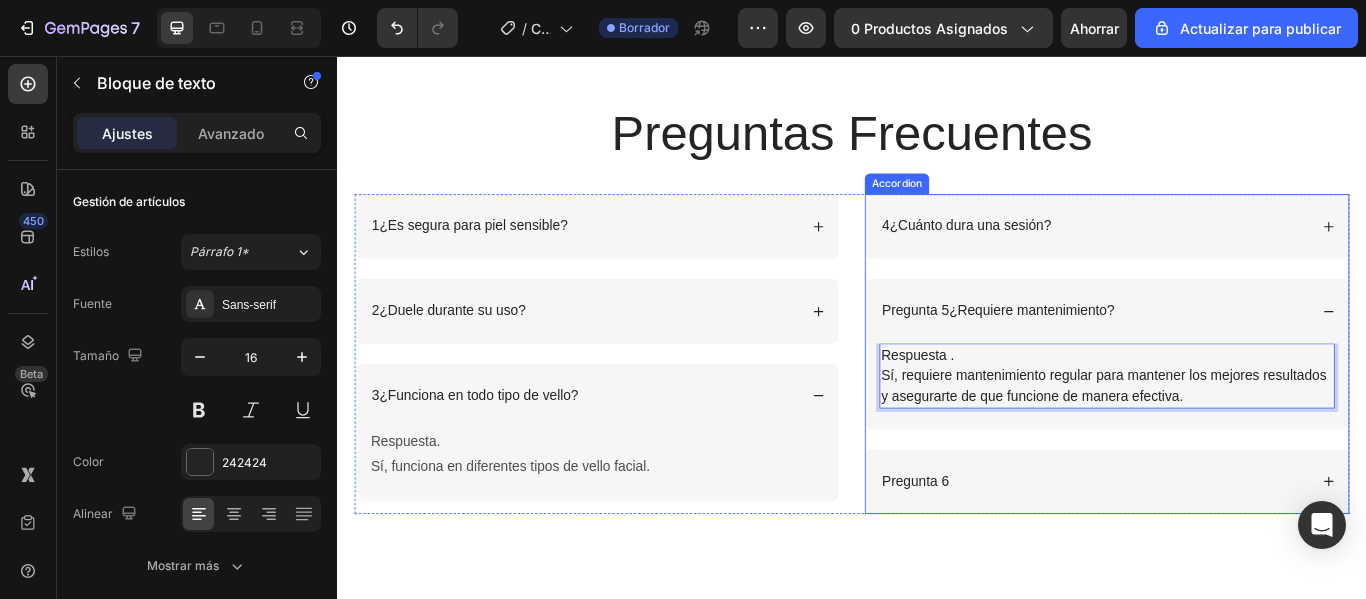 click on "Pregunta 6" at bounding box center (1219, 552) 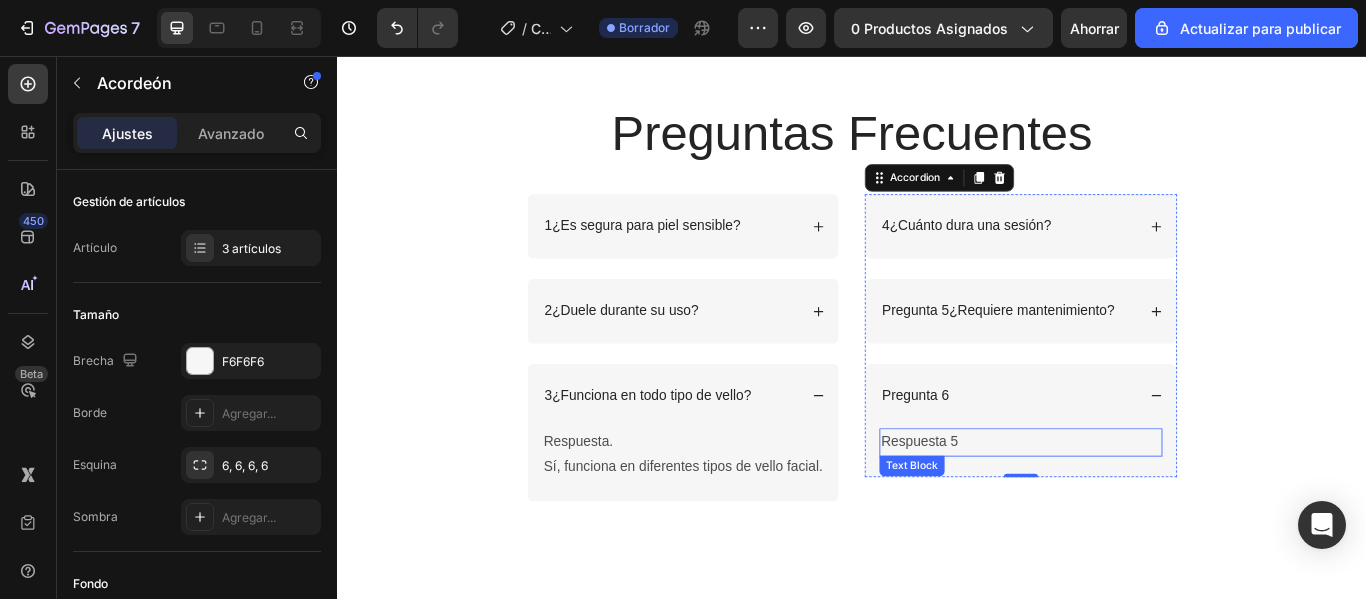 click on "Respuesta 5" at bounding box center (1134, 506) 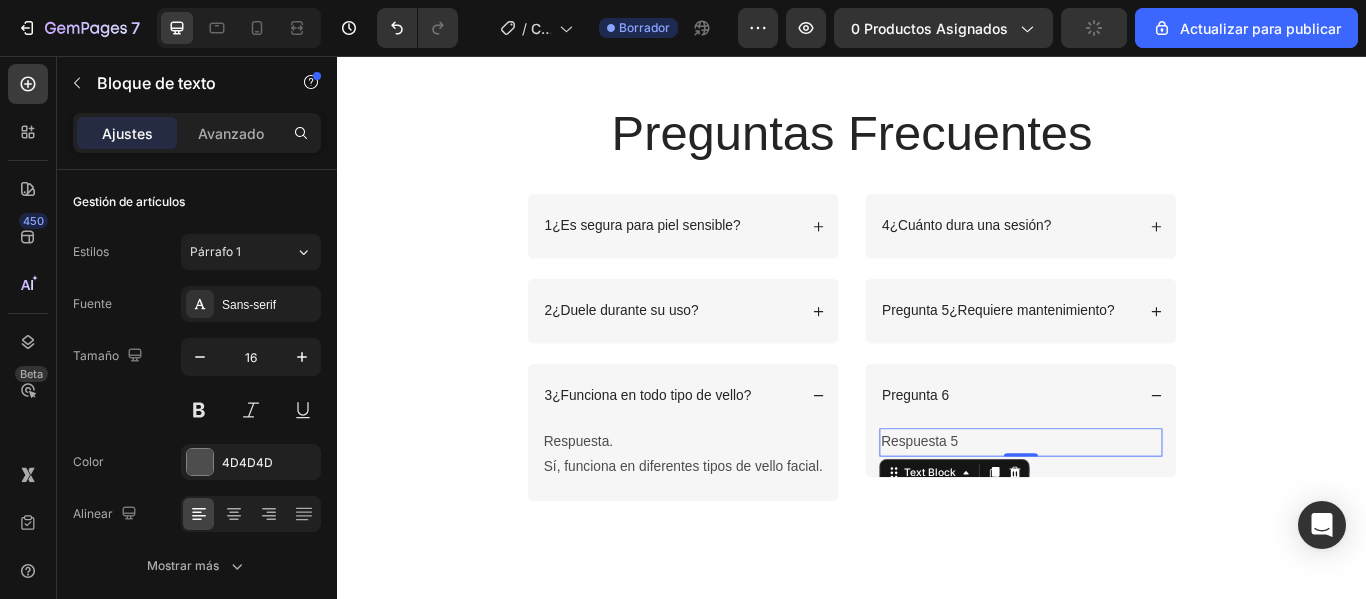 click on "Respuesta 5" at bounding box center [1134, 506] 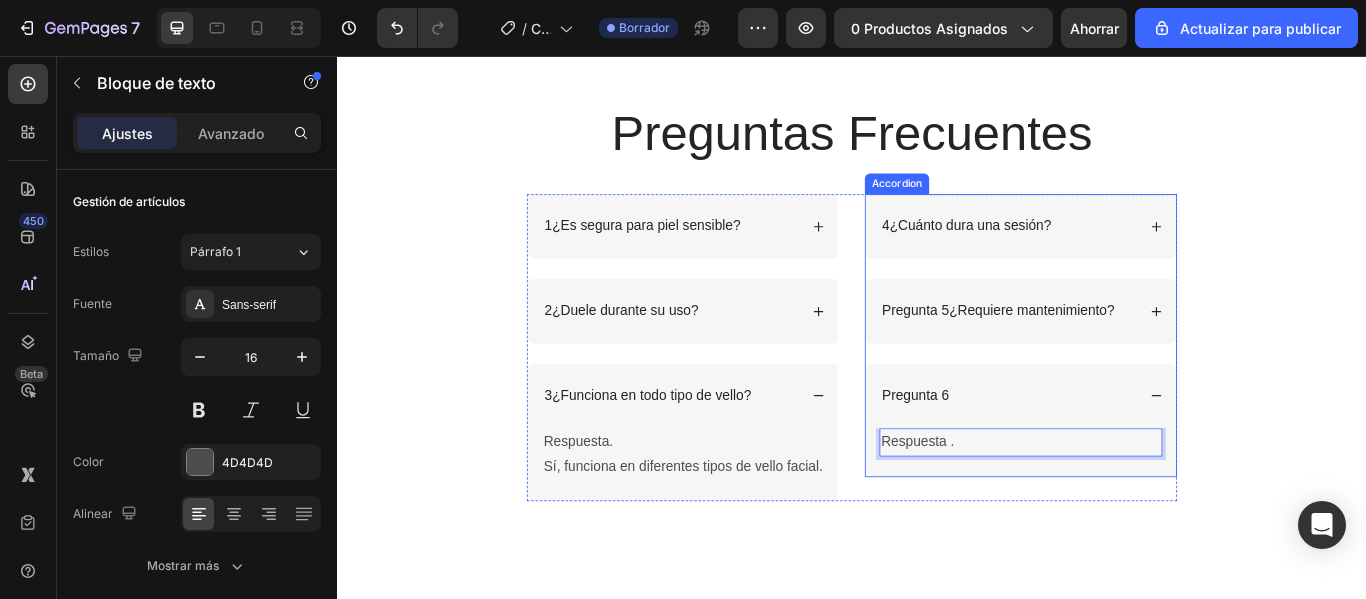 click on "Pregunta 6" at bounding box center (1119, 452) 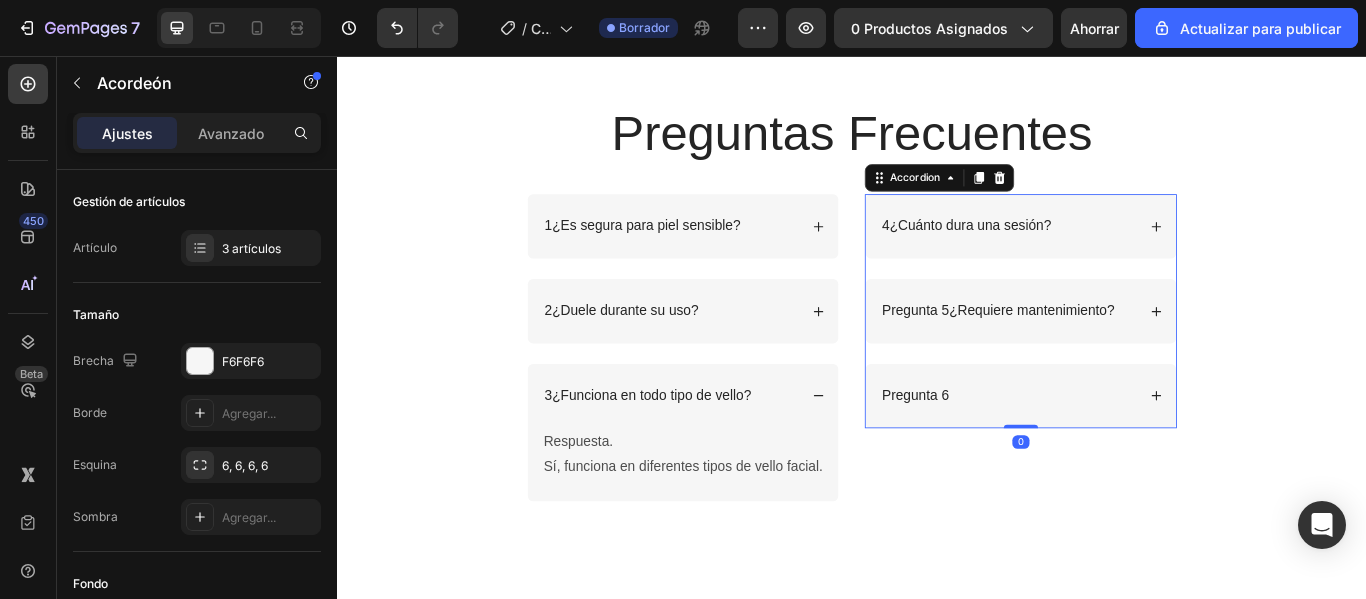 click on "Pregunta 6" at bounding box center [1119, 452] 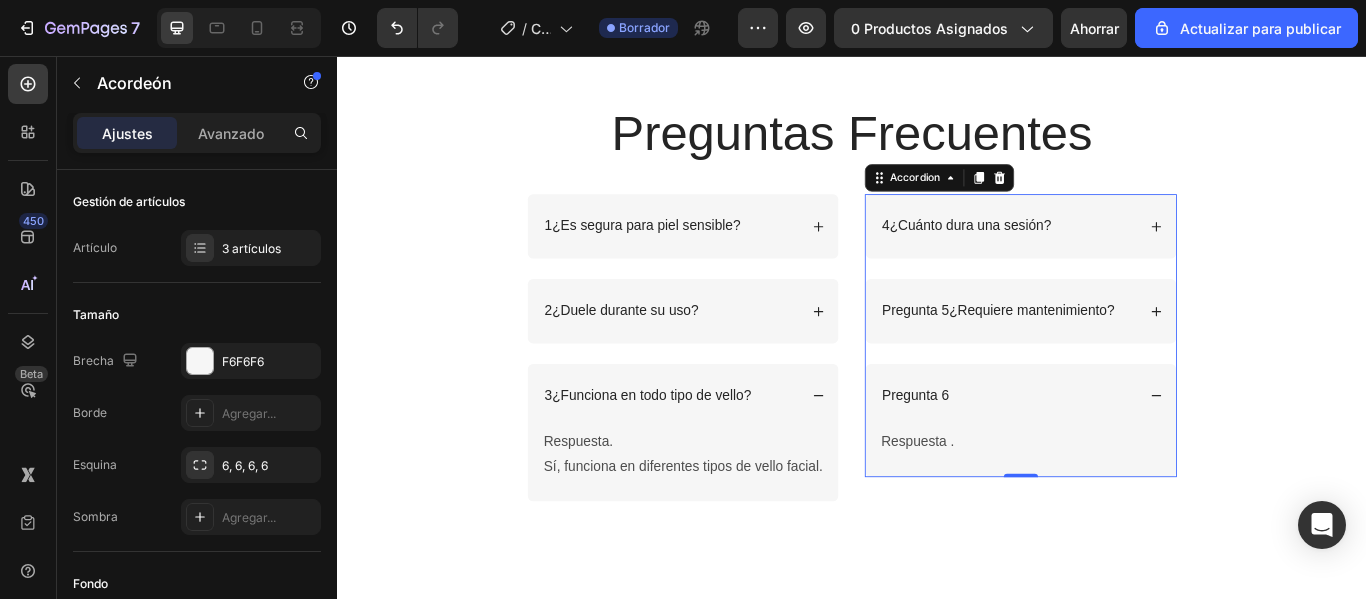 click on "Pregunta 6" at bounding box center [1119, 452] 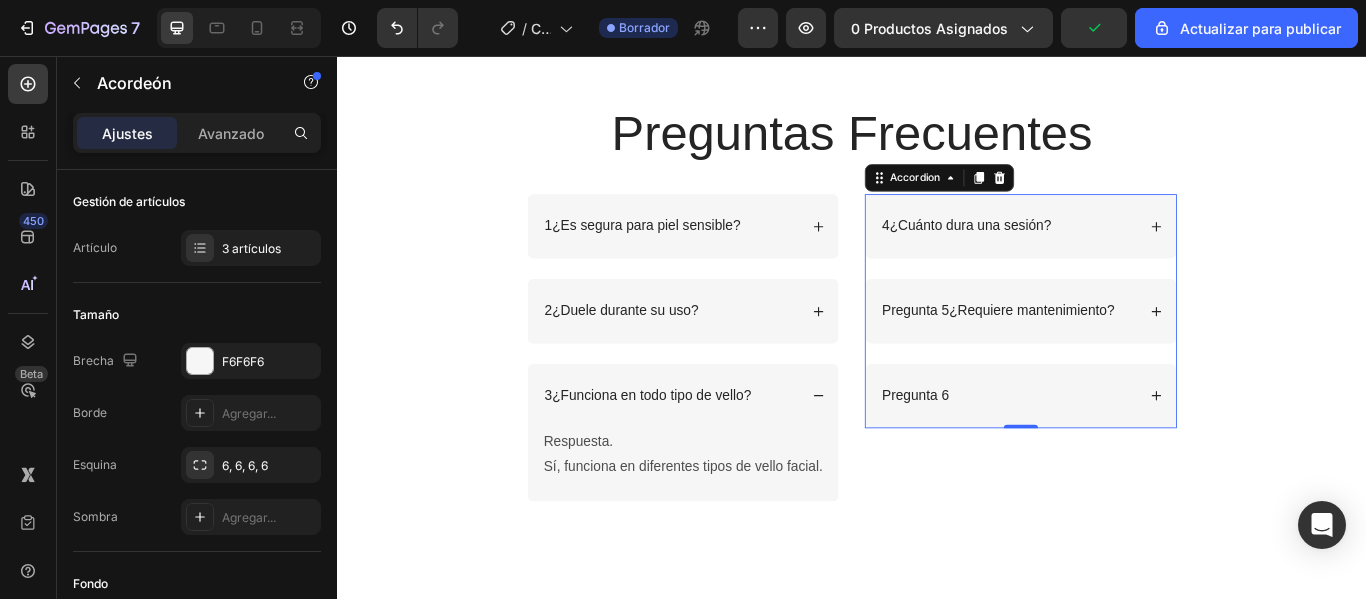 click on "Pregunta 6" at bounding box center (1119, 452) 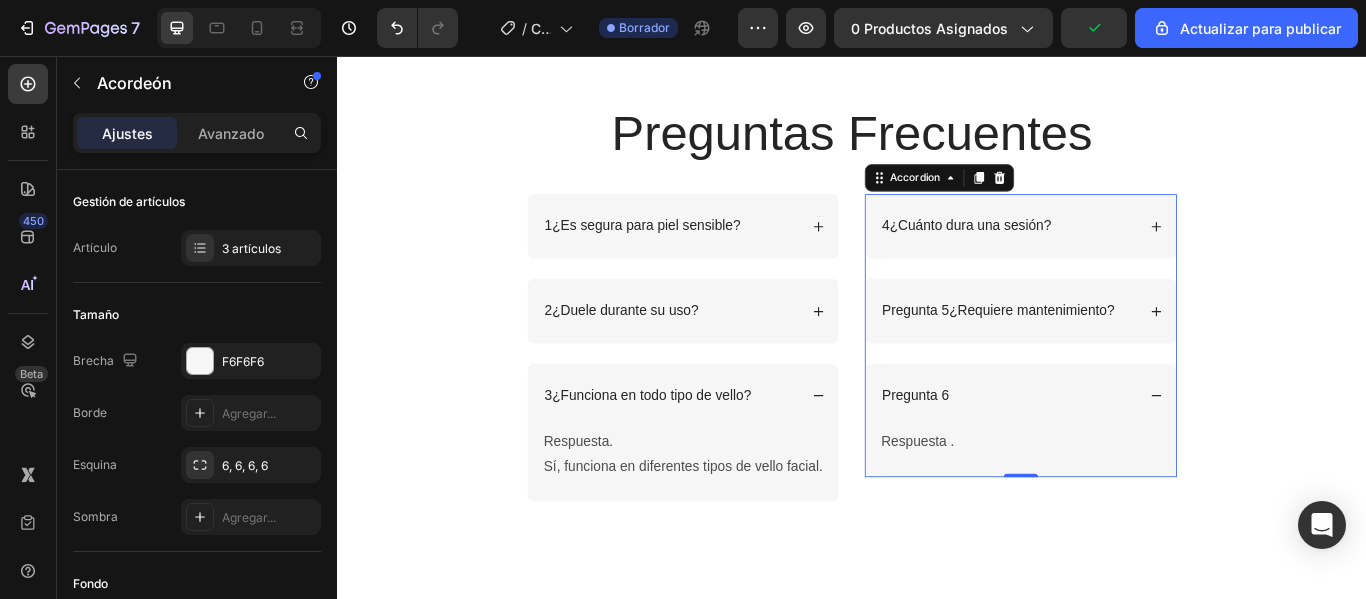 click on "Pregunta 6" at bounding box center (1119, 452) 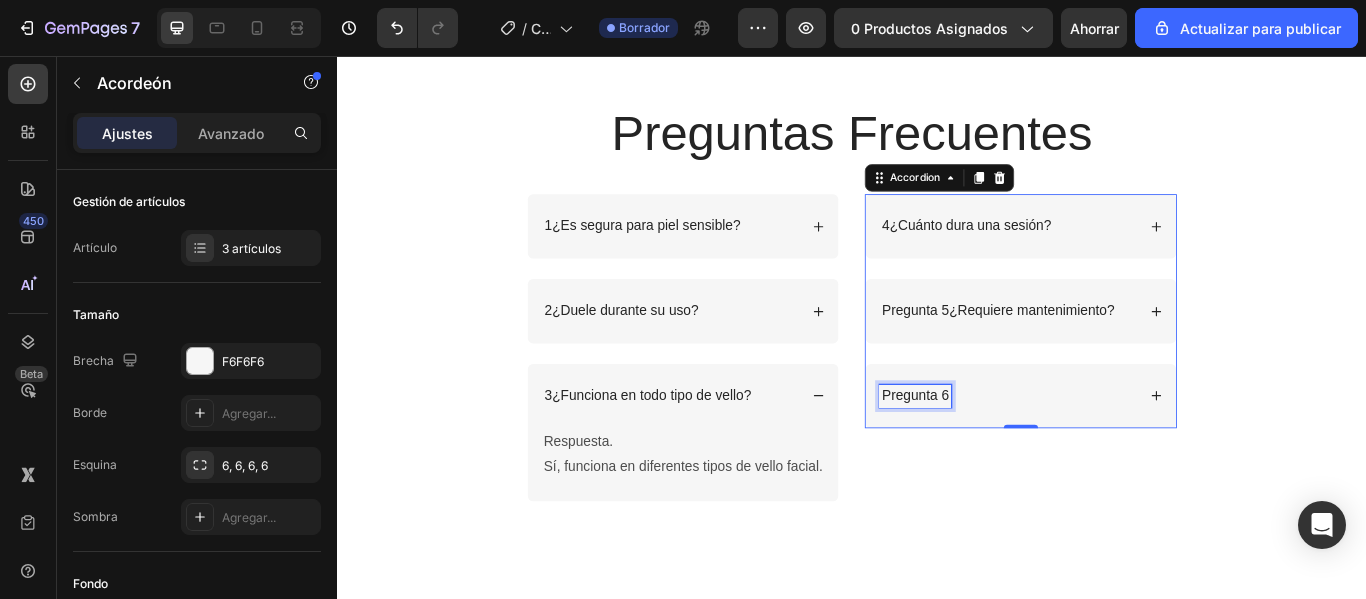 click on "Pregunta 6" at bounding box center [1011, 452] 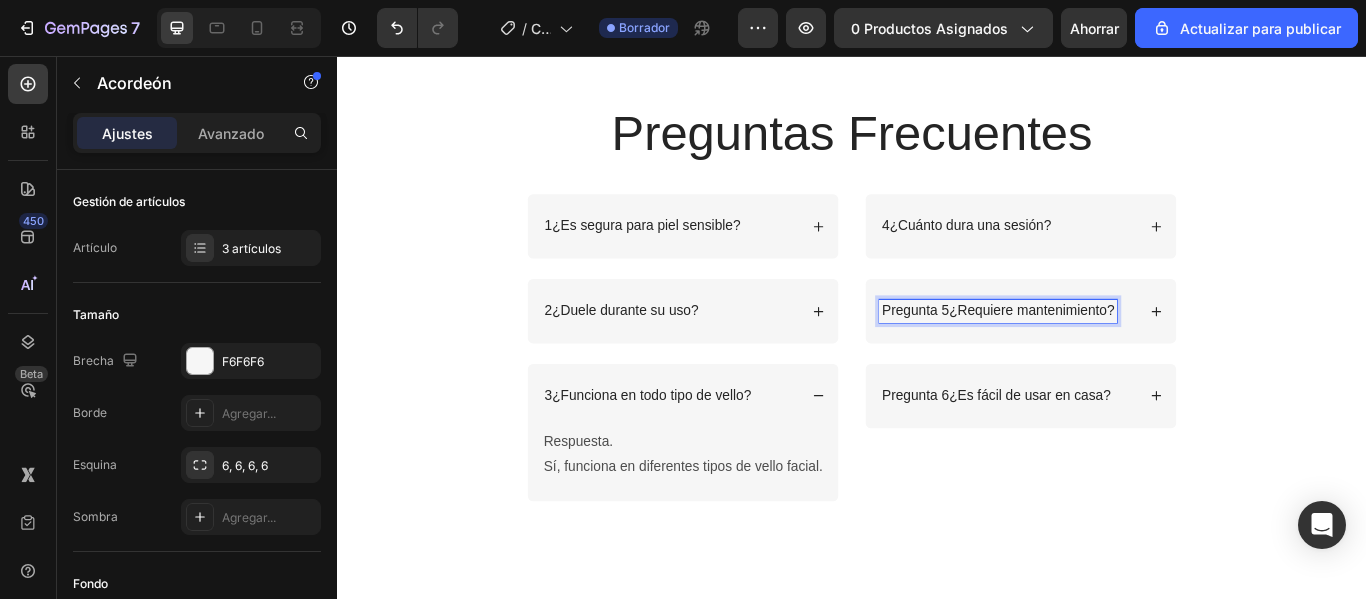 click on "Pregunta 5¿Requiere mantenimiento?" at bounding box center (1107, 353) 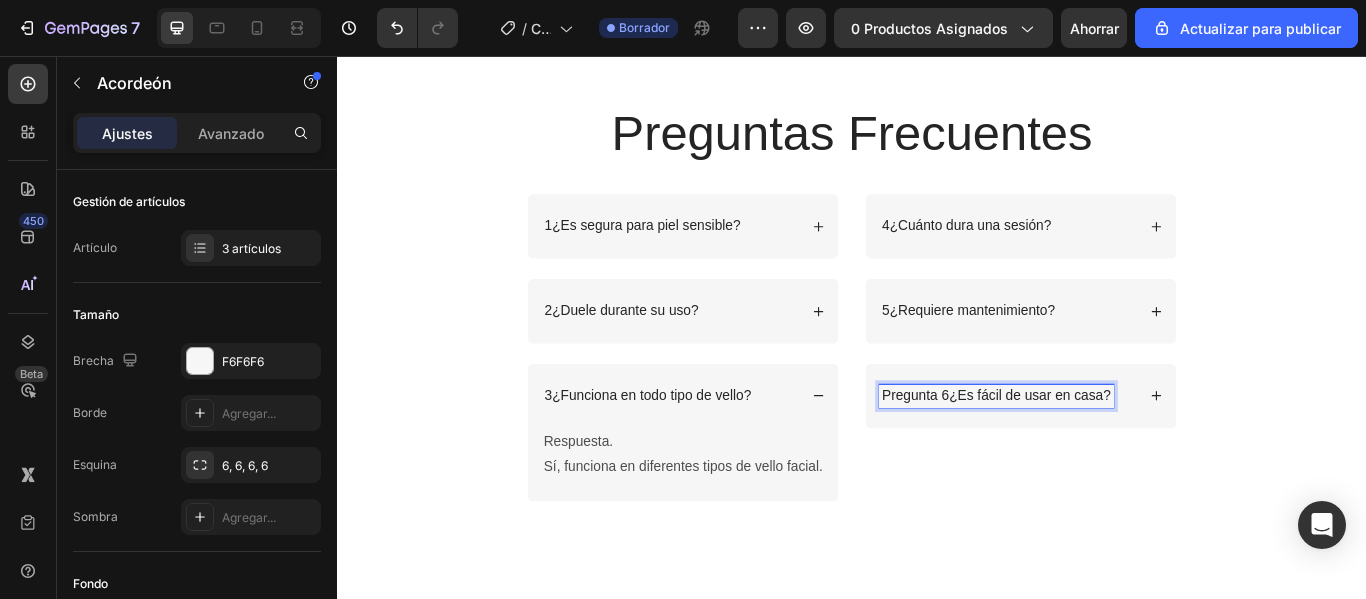 click on "Pregunta 6¿Es fácil de usar en casa?" at bounding box center (1105, 452) 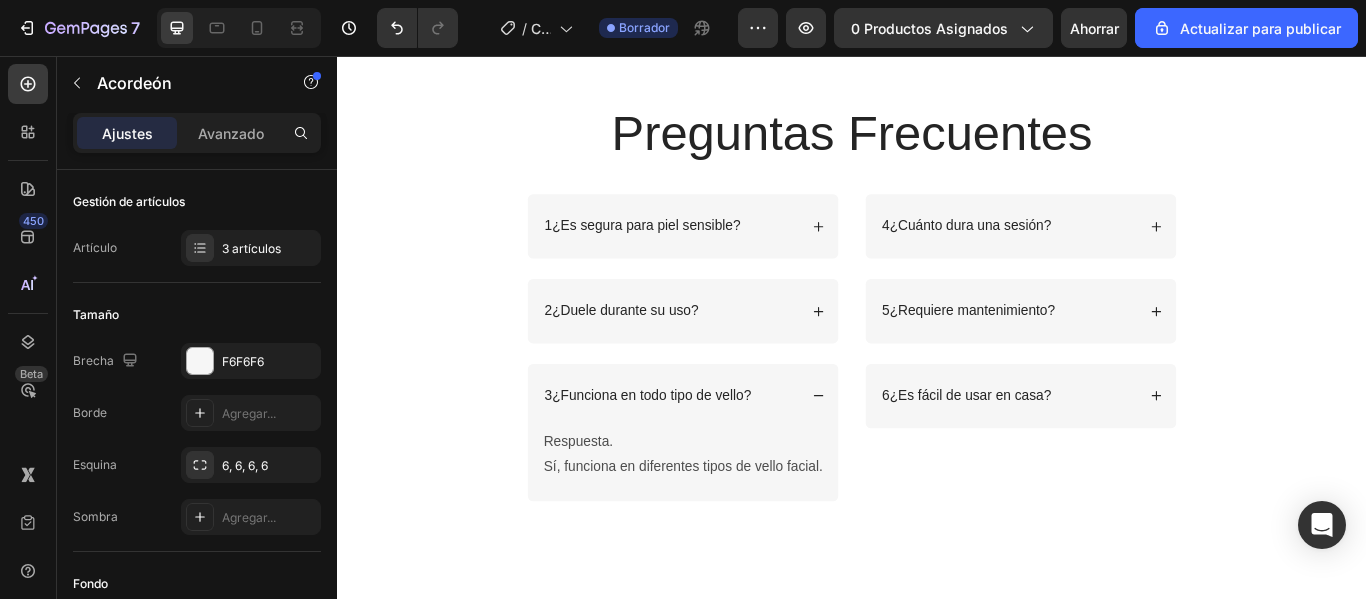 click on "6¿Es fácil de usar en casa?" at bounding box center (1134, 452) 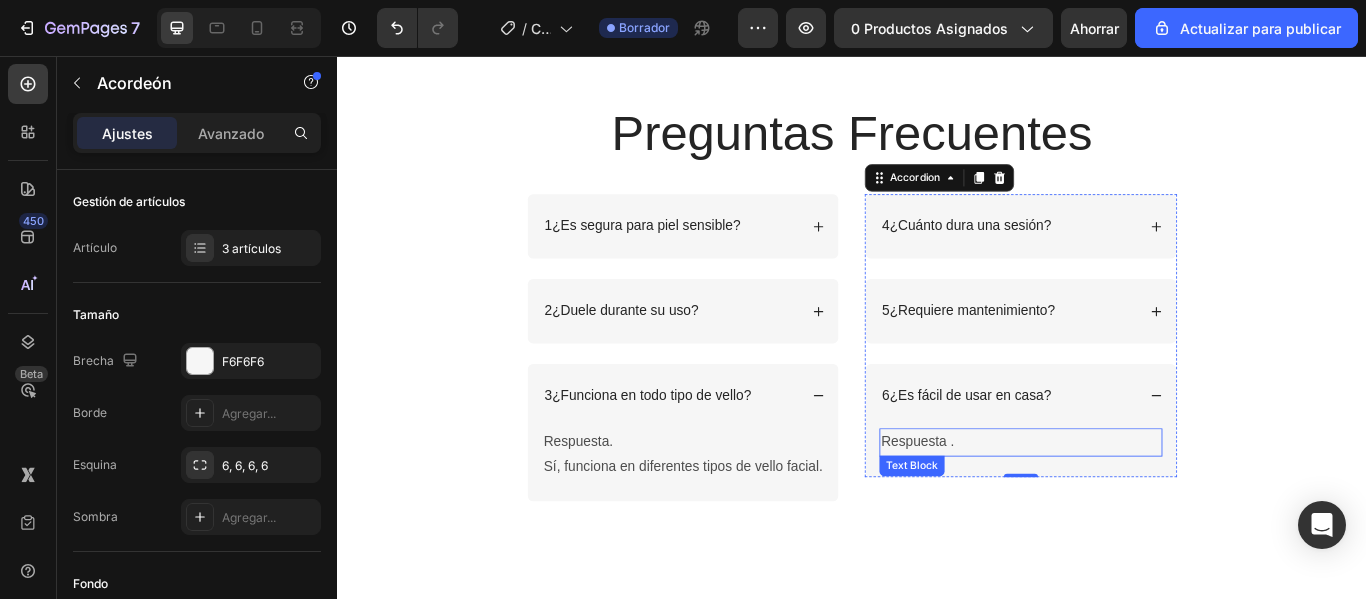 click on "Respuesta ." at bounding box center [1134, 506] 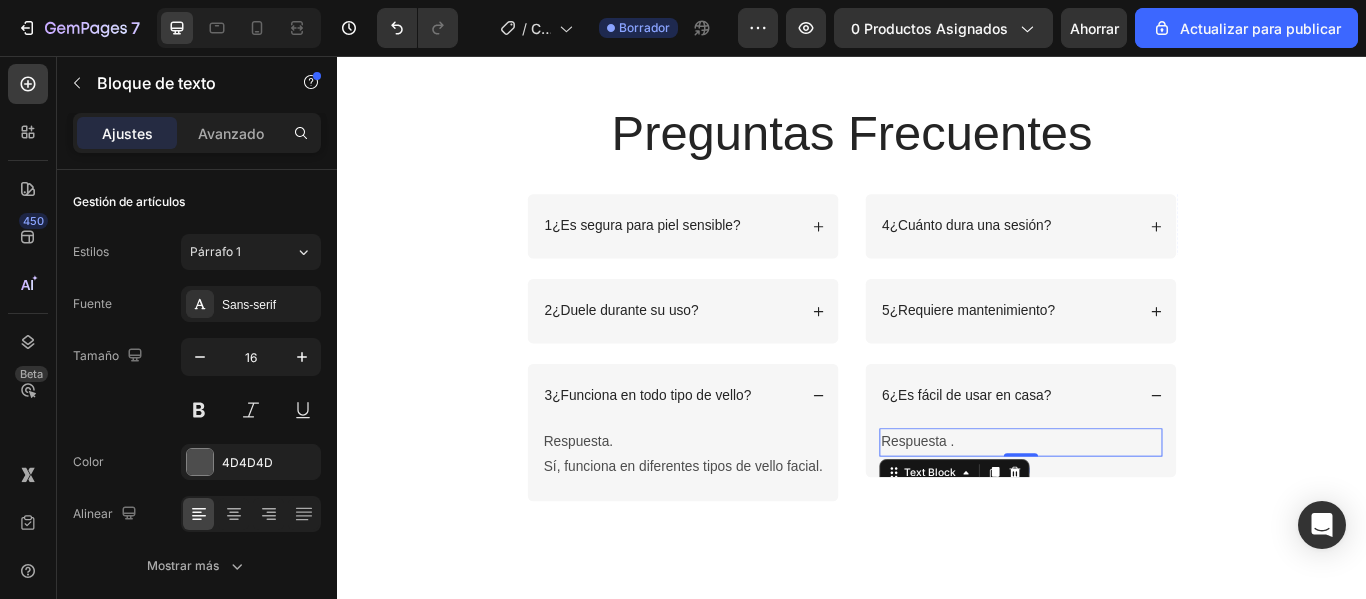 click on "Respuesta ." at bounding box center [1134, 506] 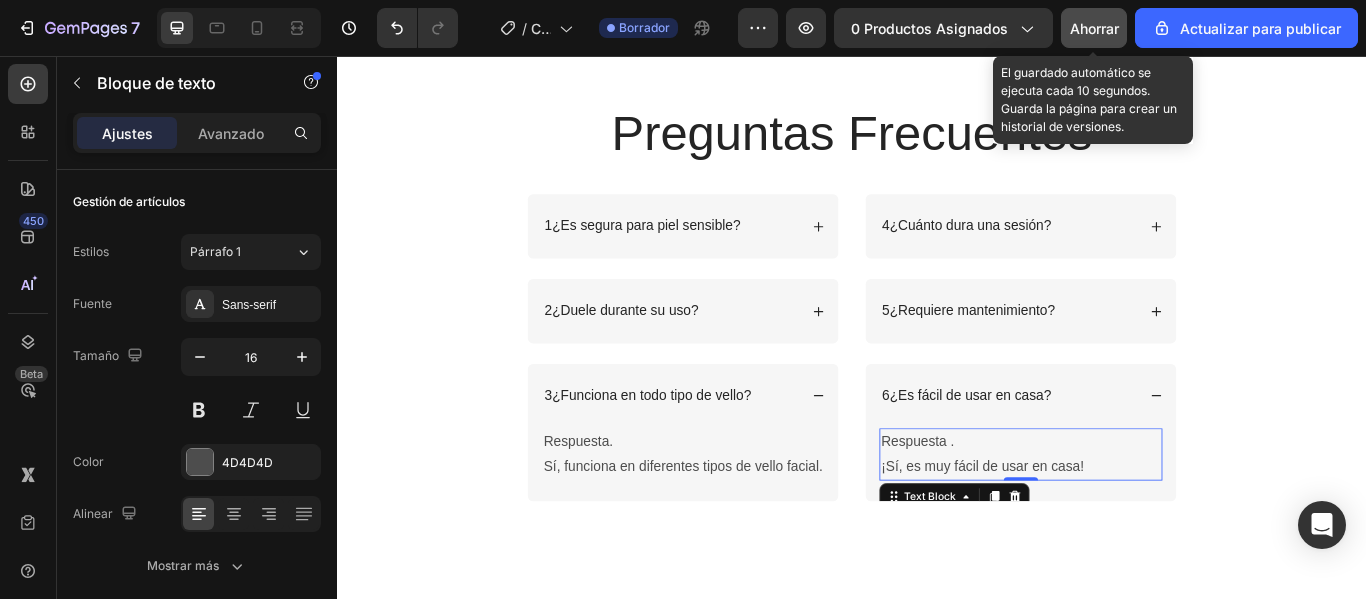 click on "Ahorrar" at bounding box center [1094, 28] 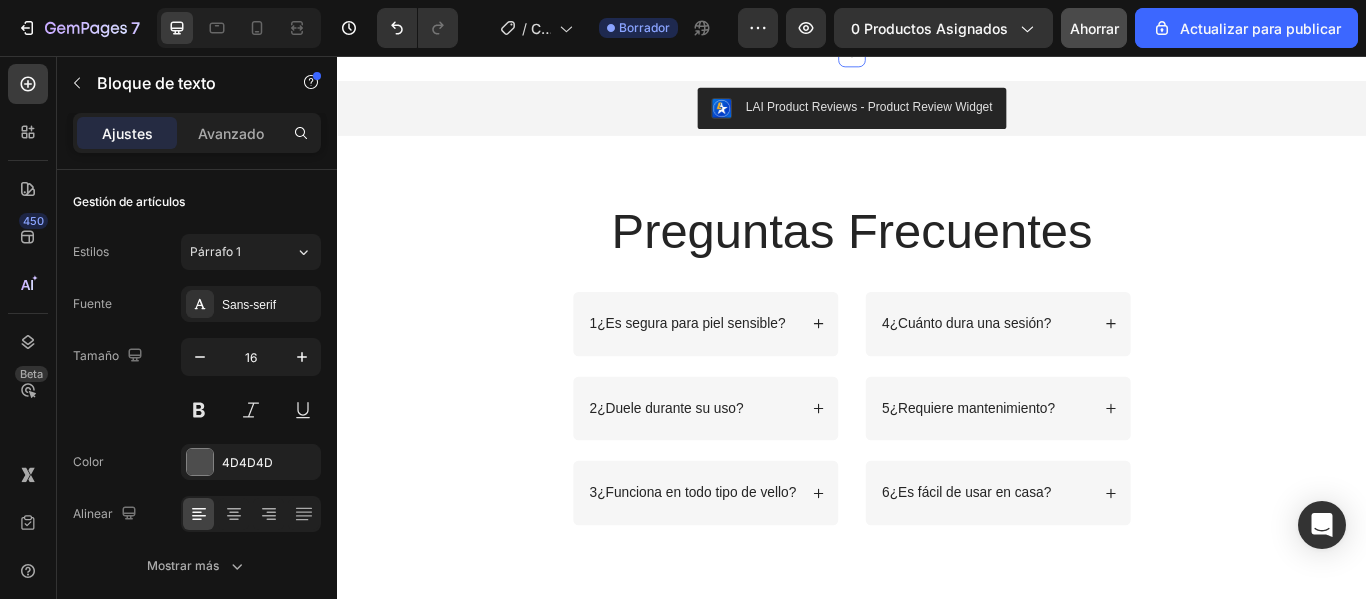 scroll, scrollTop: 1787, scrollLeft: 0, axis: vertical 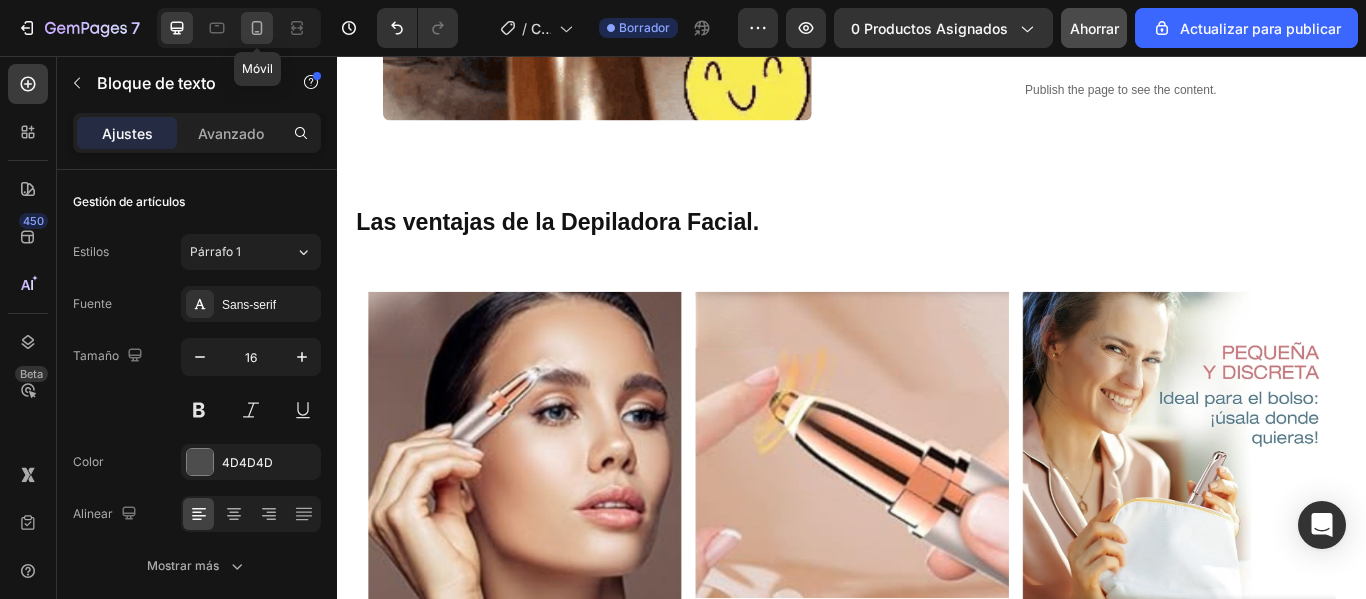 click 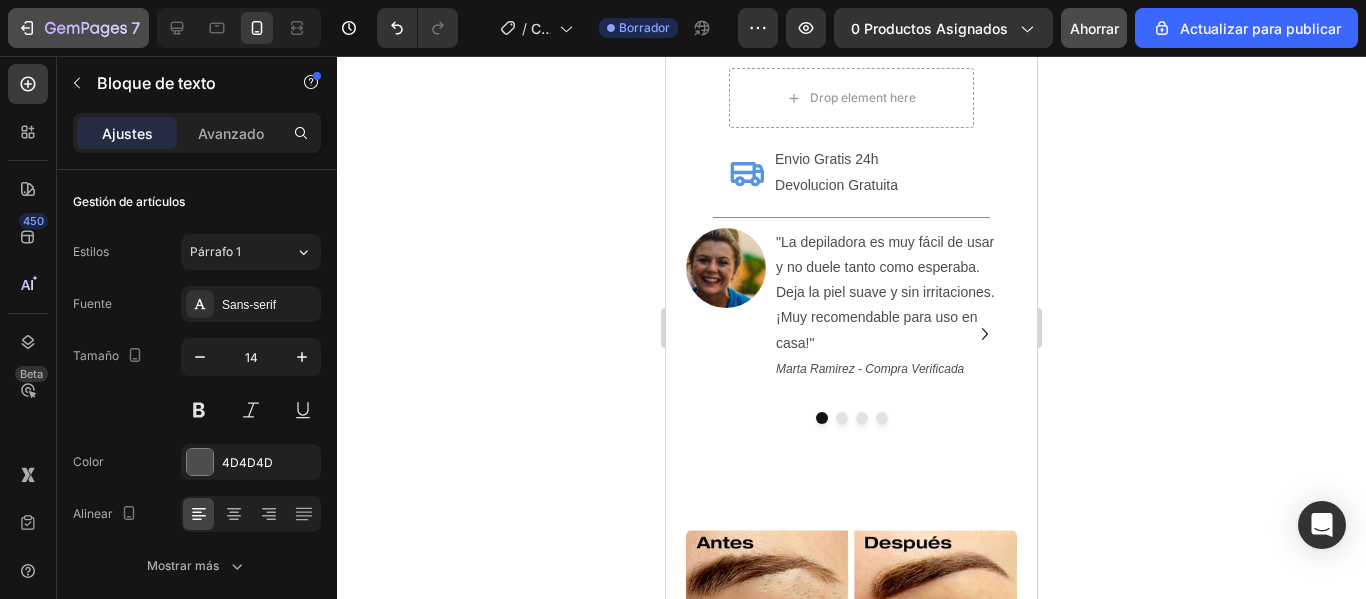 scroll, scrollTop: 713, scrollLeft: 0, axis: vertical 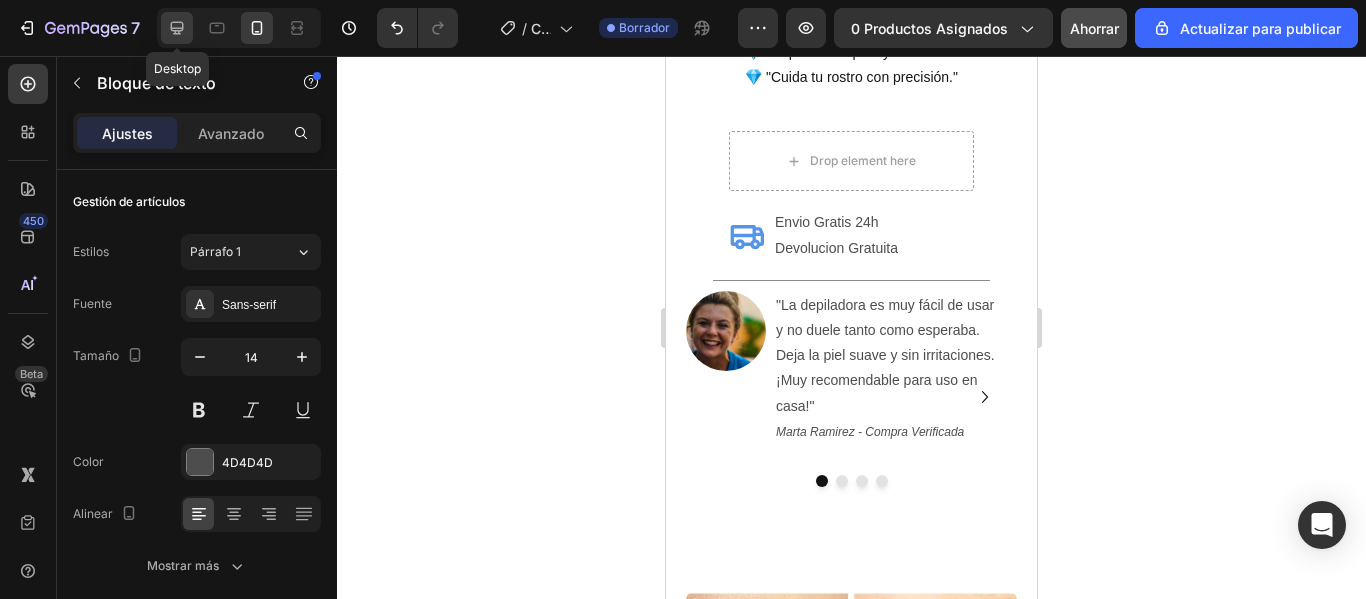 click 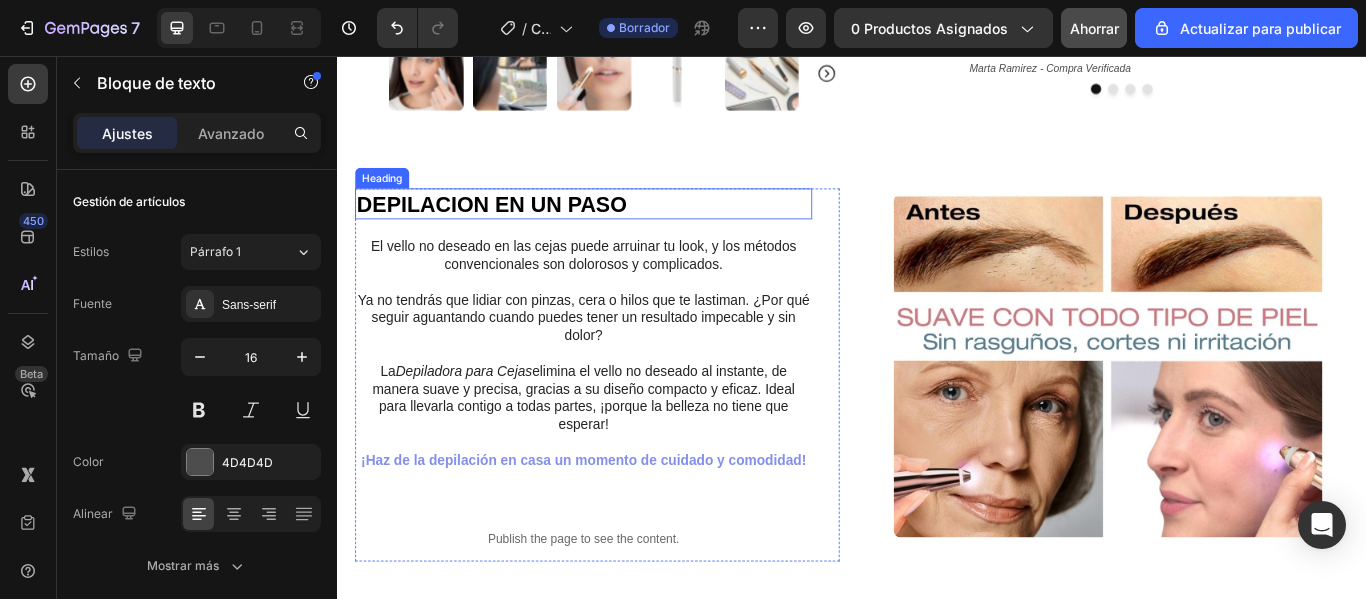 click on "DEPILACION EN UN PASO" at bounding box center [623, 228] 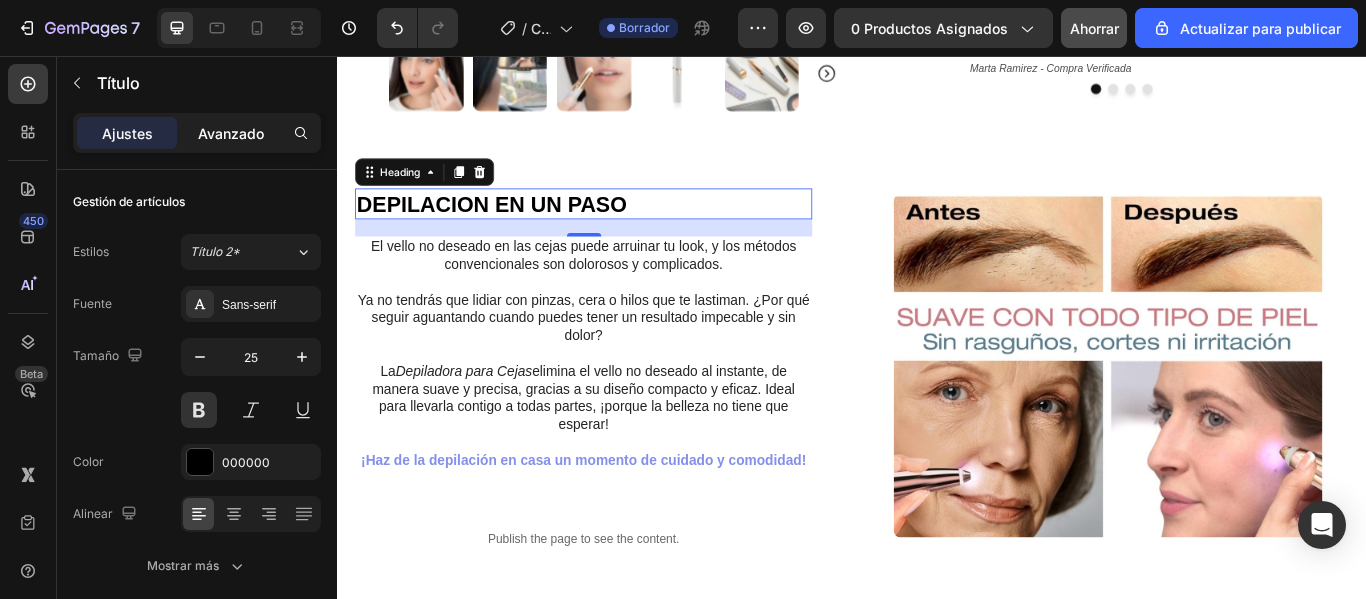 click on "Avanzado" at bounding box center (231, 133) 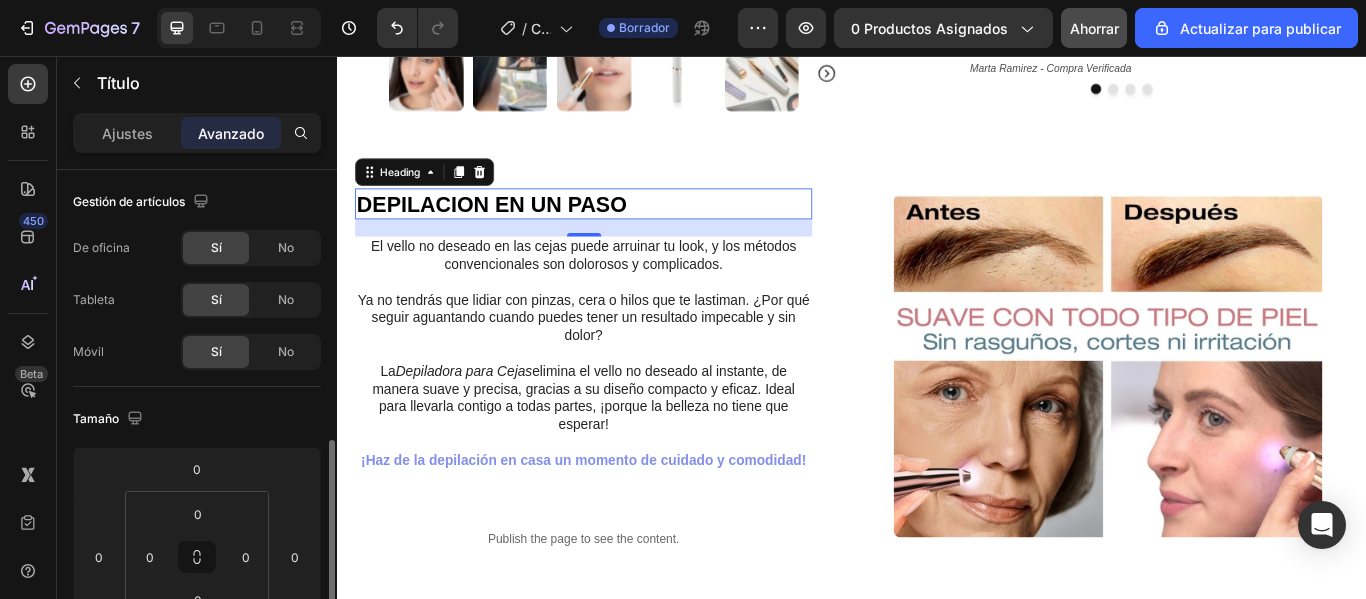 scroll, scrollTop: 200, scrollLeft: 0, axis: vertical 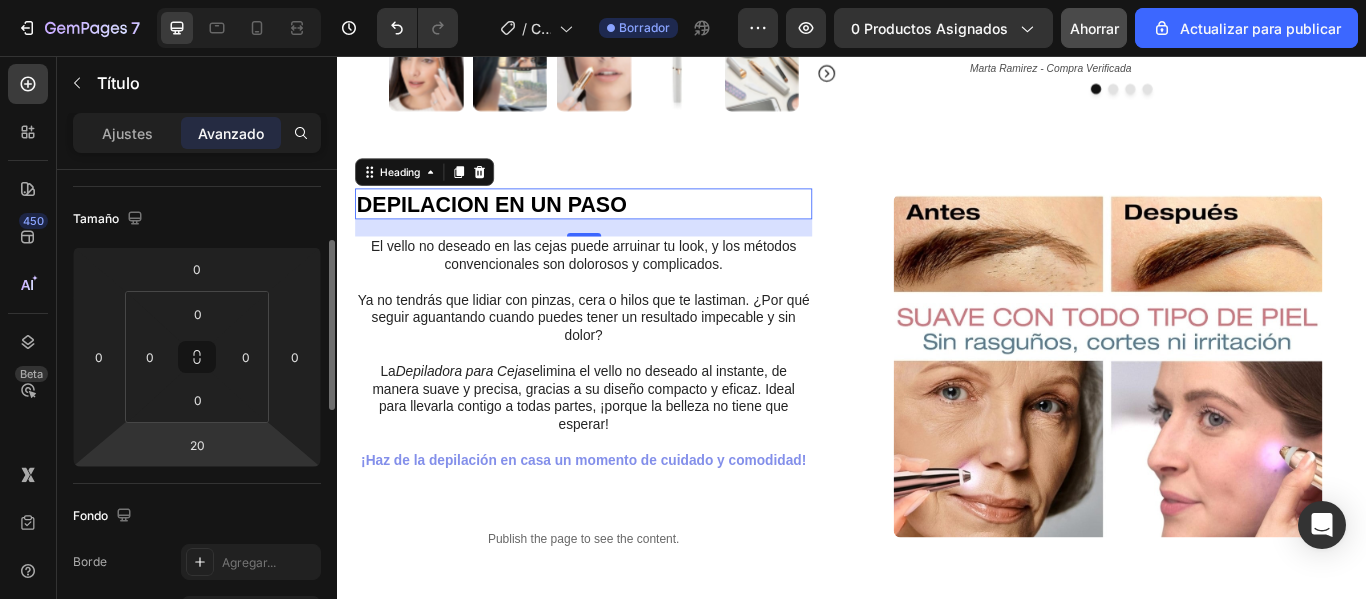 click on "7 / Copia de la página del producto - 3 de julio, 12:00:49 Borrador Avance 0 productos asignados Ahorrar Actualizar para publicar 450 Beta Sections(18) Elementos(84) Sección Elemento Hero Section Product Detail Brands Trusted Badges Guarantee Product Breakdown How to use Testimonials Compare Bundle FAQs Social Proof Brand Story Product List Collection Blog List Contact Sticky Add to Cart Custom Footer Explorar la biblioteca 450 Disposición
Fila
Fila
Fila
Fila Texto
Título
Bloque de texto Botón
Botón
Botón Medios de comunicación
Imagen" at bounding box center (683, 0) 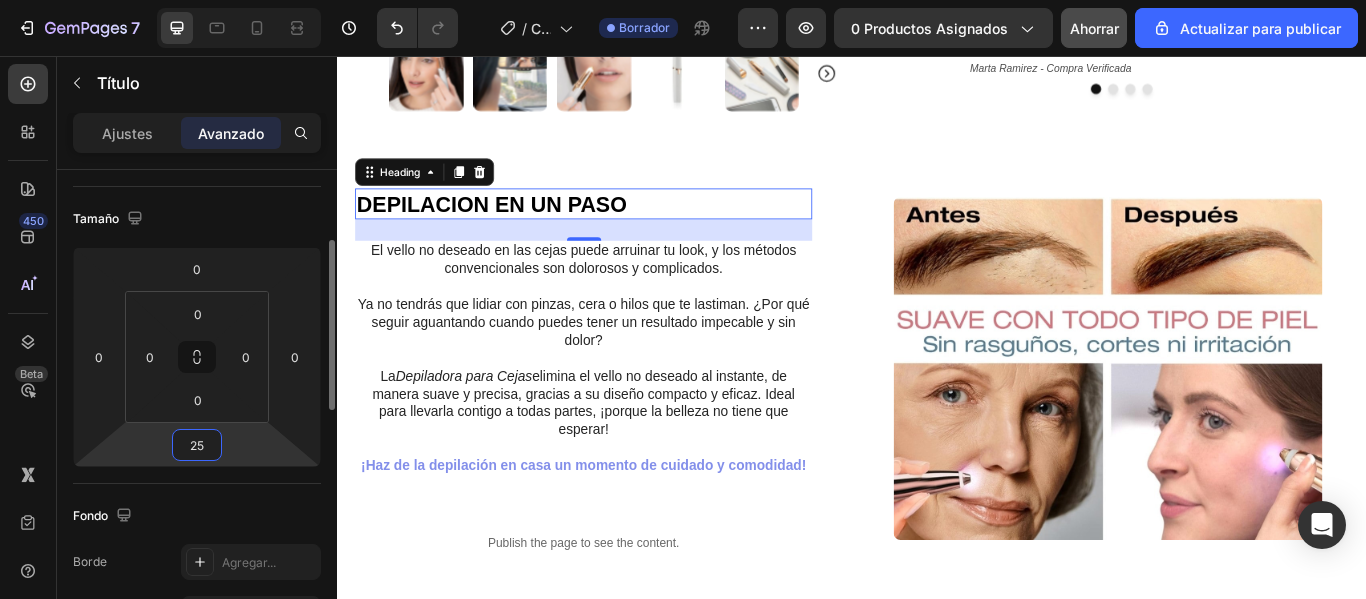 type on "2" 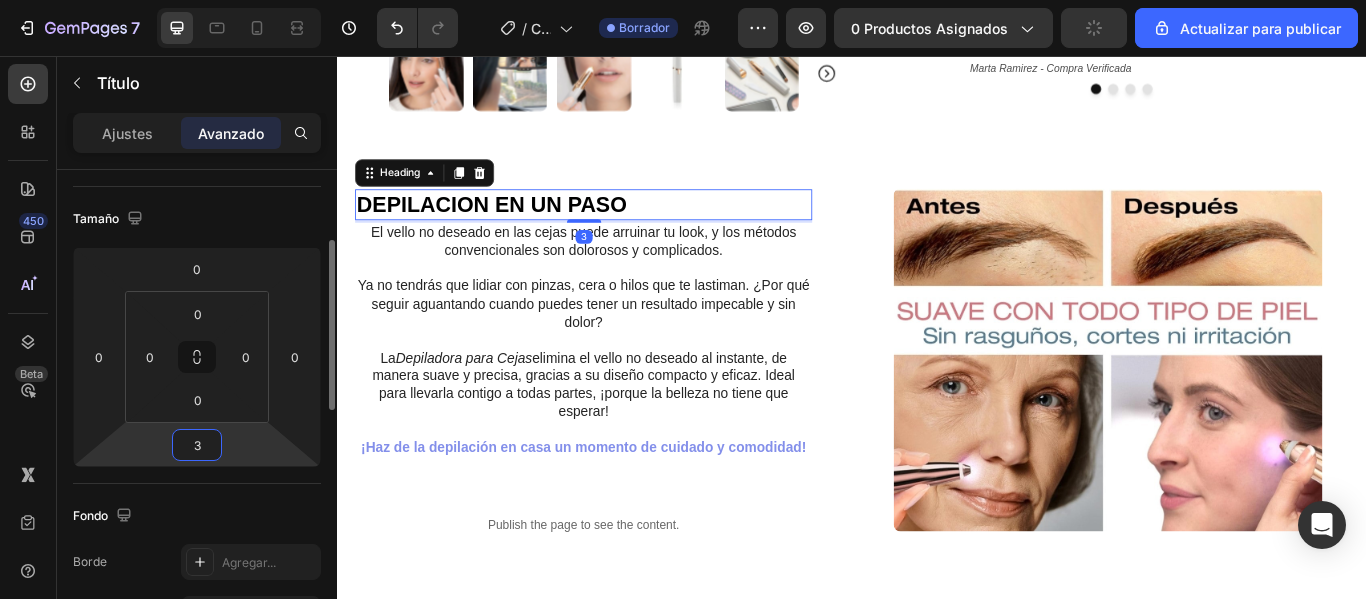 type on "30" 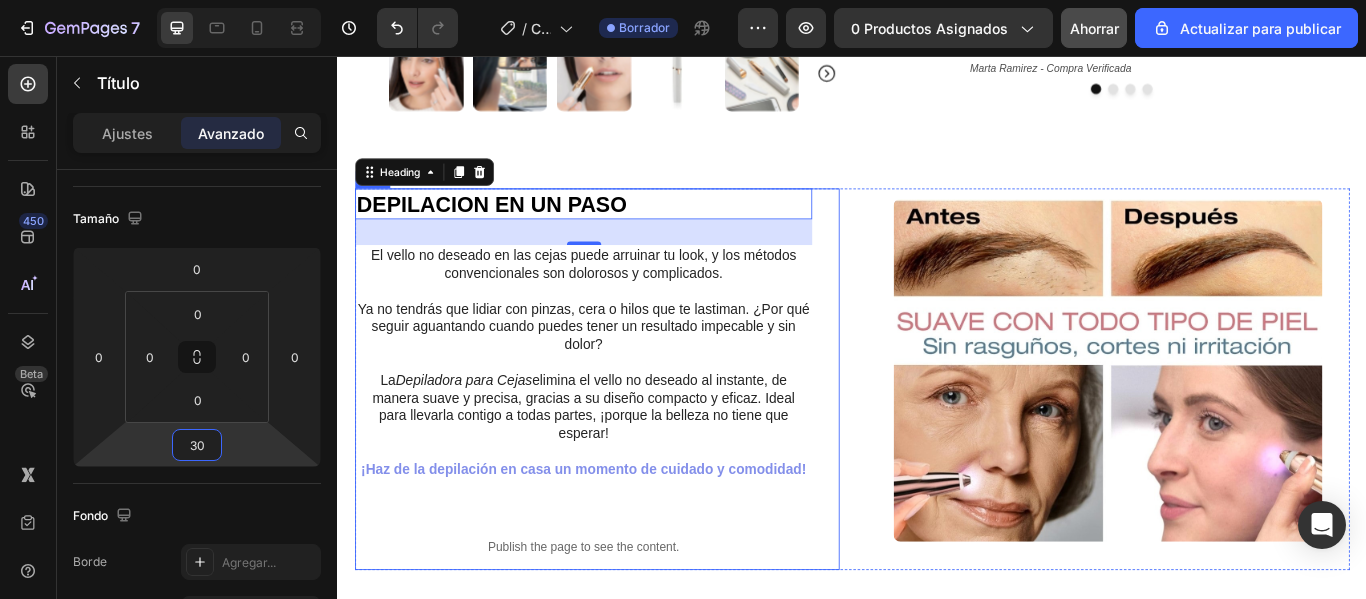 click on "DEPILACION EN UN PASO Heading   30 El vello no deseado en las cejas puede arruinar tu look, y los métodos convencionales son dolorosos y complicados.   Ya no tendrás que lidiar con pinzas, cera o hilos que te lastiman. ¿Por qué seguir aguantando cuando puedes tener un resultado impecable y sin dolor?   La  Depiladora para Cejas   elimina el vello no deseado al instante, de manera suave y precisa, gracias a su diseño compacto y eficaz. Ideal para llevarla contigo a todas partes, ¡porque la belleza no tiene que esperar!   ¡Haz de la depilación en casa un momento de cuidado y comodidad!     Text Block
Publish the page to see the content.
Custom Code Row" at bounding box center (639, 432) 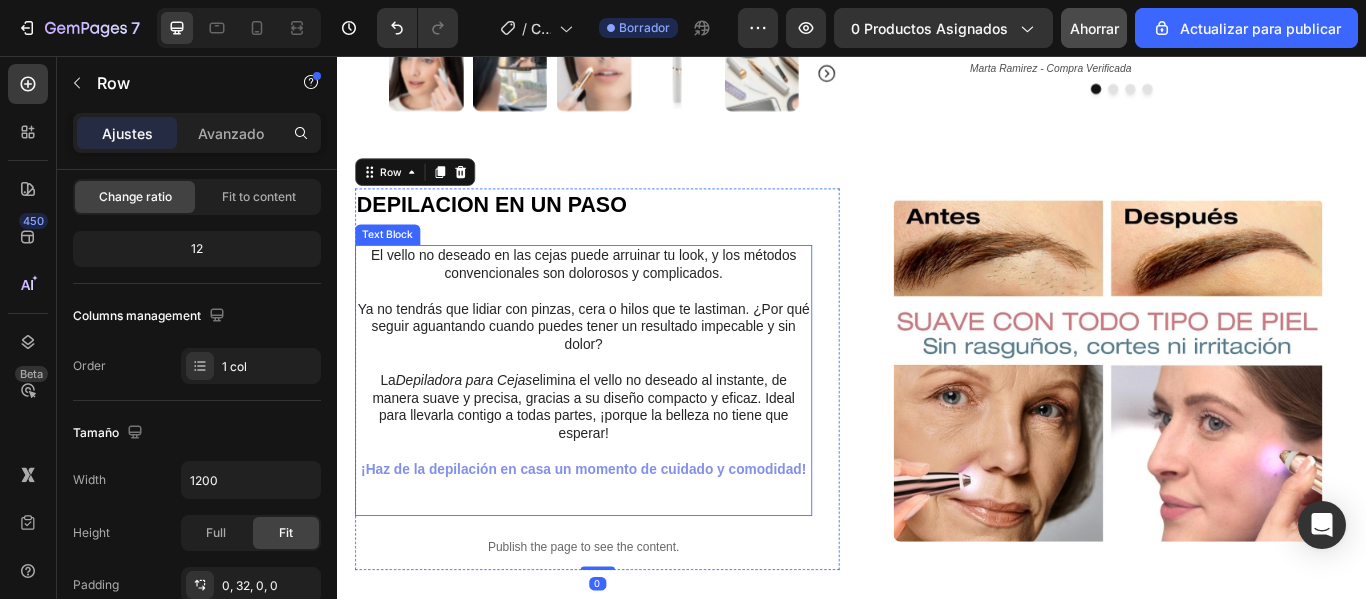 scroll, scrollTop: 0, scrollLeft: 0, axis: both 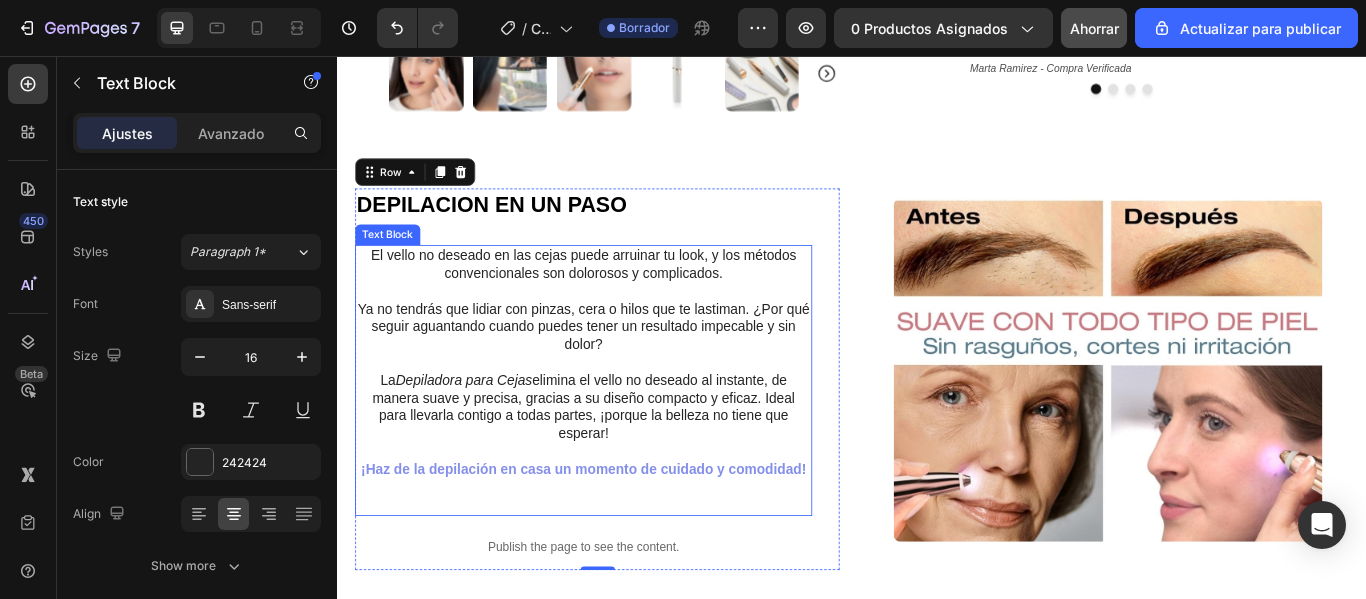 click at bounding box center [623, 579] 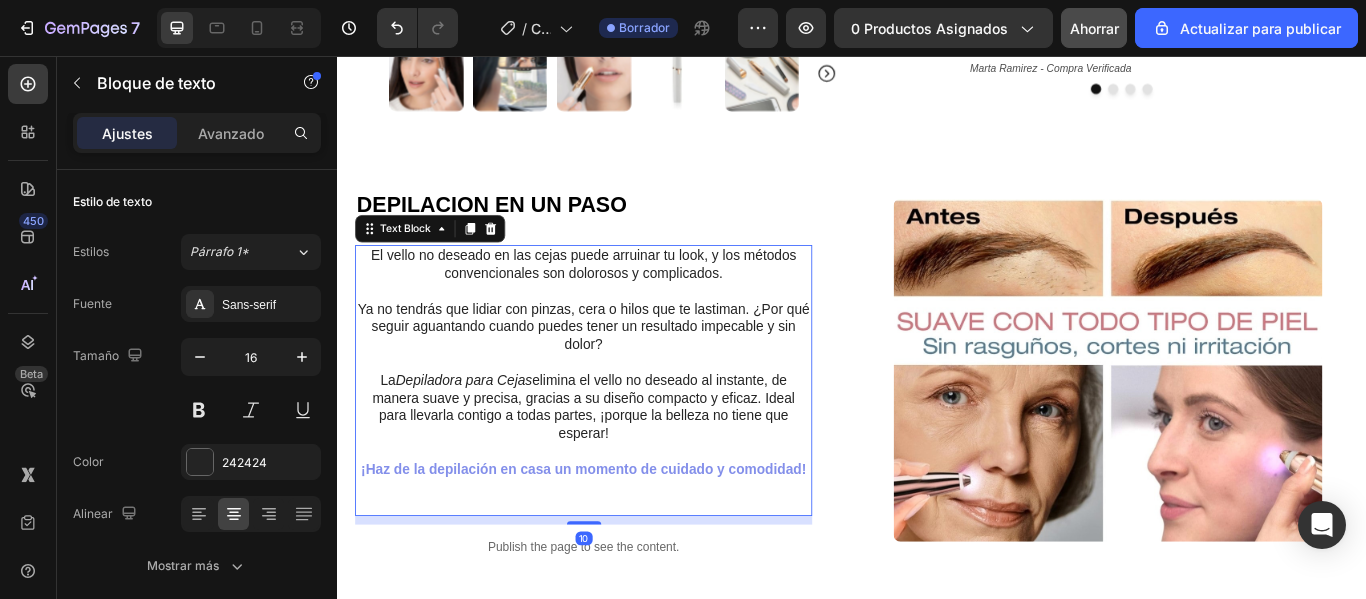 click at bounding box center (623, 559) 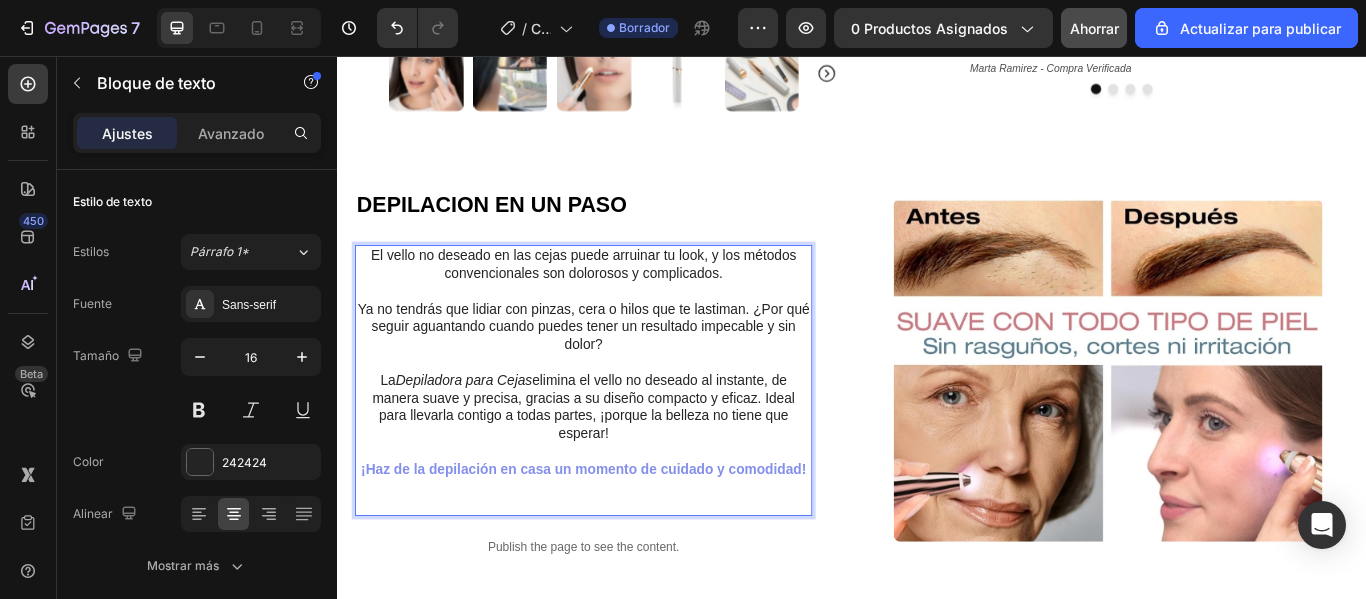 click on "¡Haz de la depilación en casa un momento de cuidado y comodidad!" at bounding box center (623, 537) 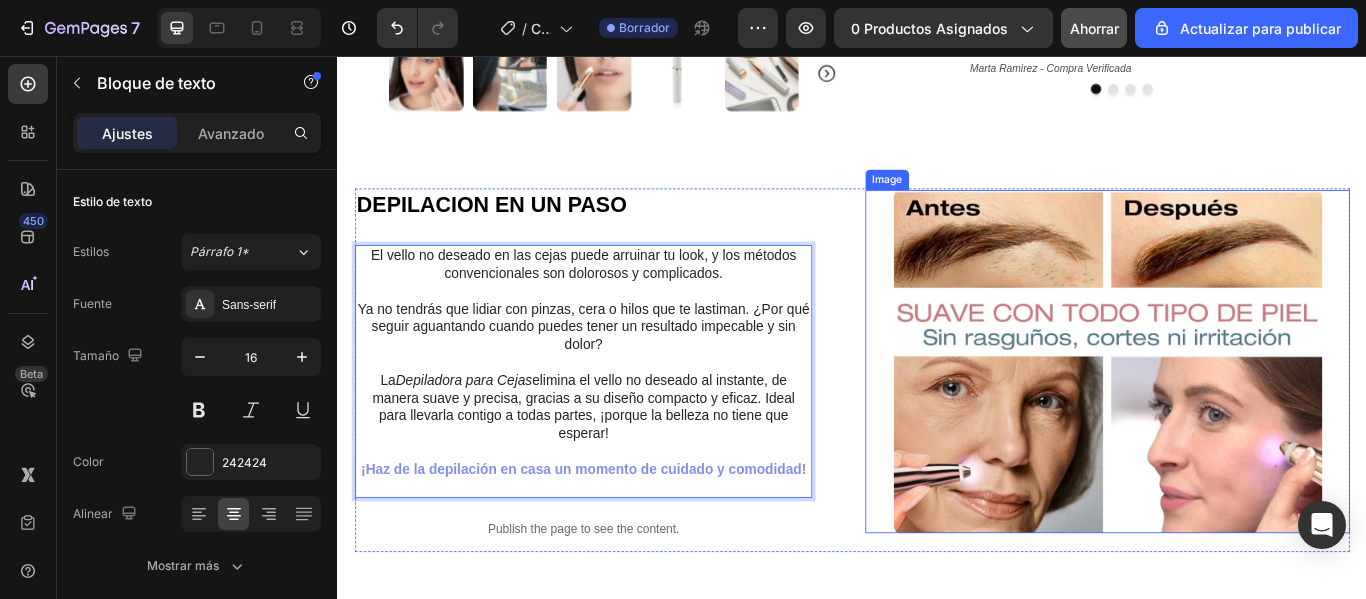 click at bounding box center (1234, 412) 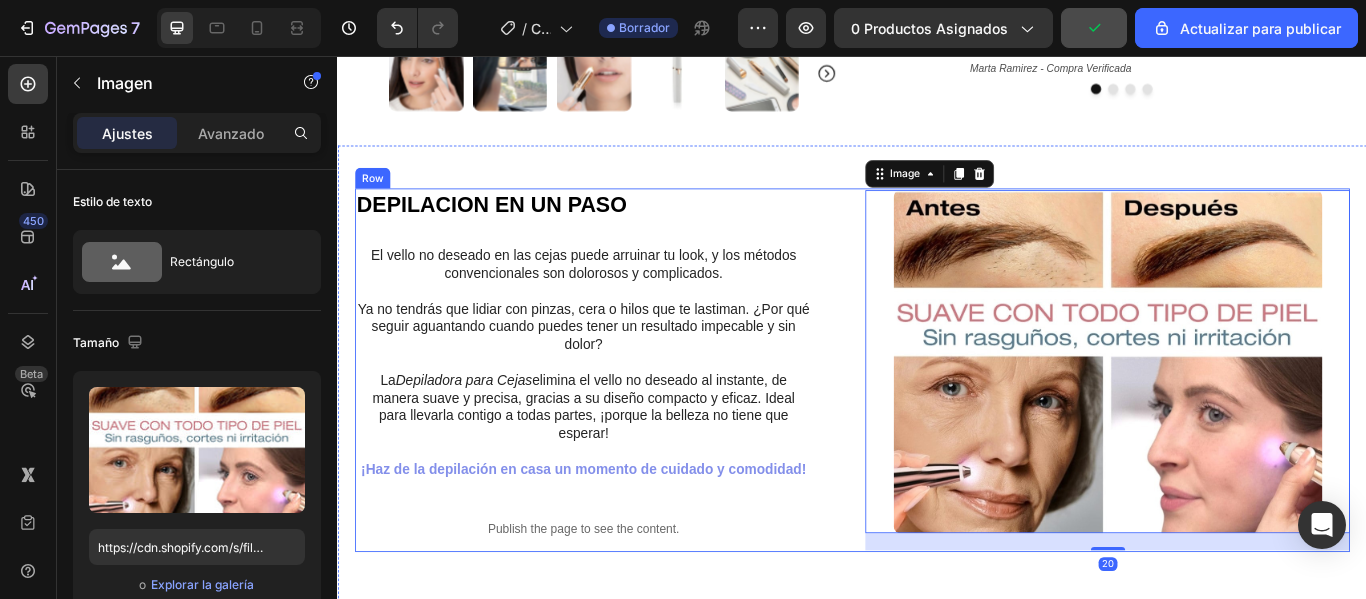 click on "DEPILACION EN UN PASO Heading El vello no deseado en las cejas puede arruinar tu look, y los métodos convencionales son dolorosos y complicados. Ya no tendrás que lidiar con pinzas, cera o hilos que te lastiman. ¿Por qué seguir aguantando cuando puedes tener un resultado impecable y sin dolor? La  Depiladora para Cejas   elimina el vello no deseado al instante, de manera suave y precisa, gracias a su diseño compacto y eficaz. Ideal para llevarla contigo a todas partes, ¡porque la belleza no tiene que esperar! ¡Haz de la depilación en casa un momento de cuidado y comodidad! Text Block
Publish the page to see the content.
Custom Code Row Image   20 Row" at bounding box center (937, 422) 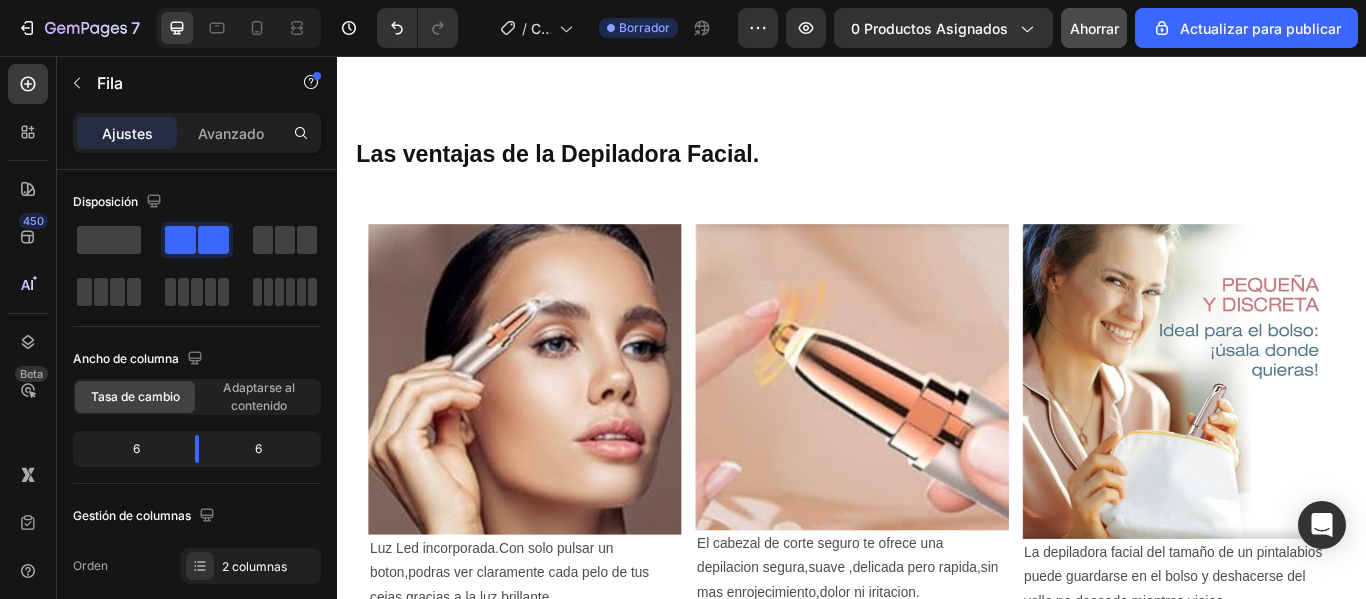 scroll, scrollTop: 2113, scrollLeft: 0, axis: vertical 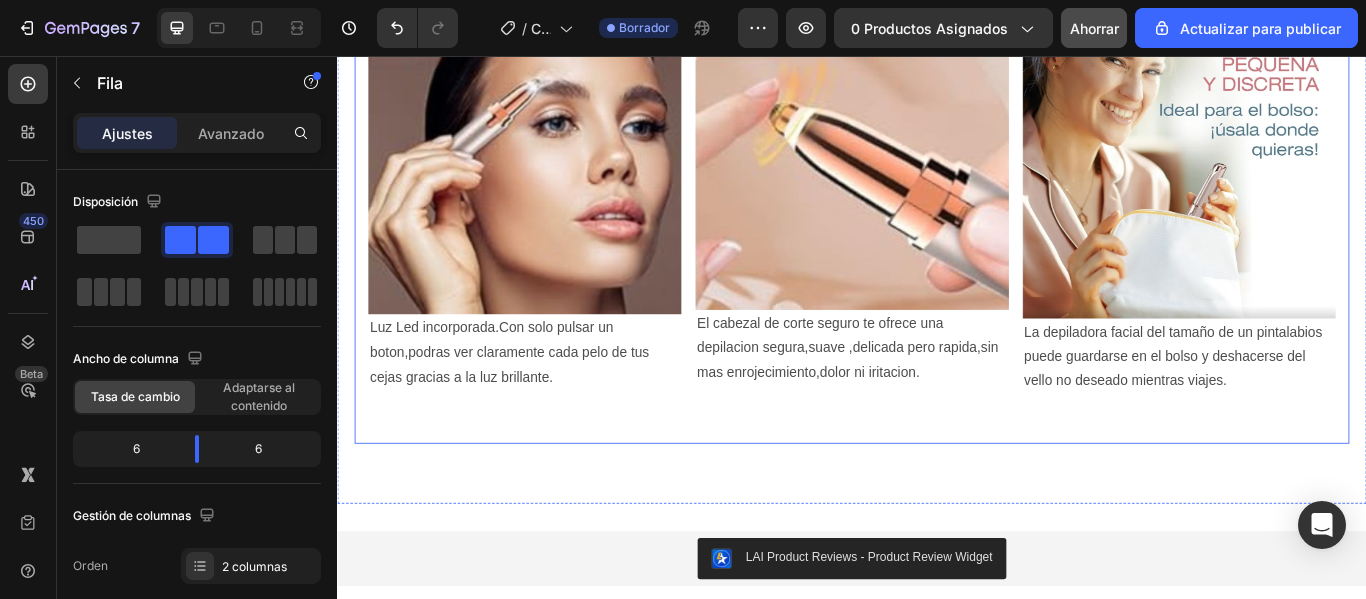 click on "Image Luz Led incorporada.Con solo pulsar un boton,podras ver claramente cada pelo de tus cejas gracias a la luz brillante. Text Block Image El cabezal de corte seguro te ofrece una depilacion segura,suave ,delicada pero rapida,sin mas enrojecimiento,dolor ni iritacion. Text Block Image La depiladora facial del tamaño de un pintalabios puede guardarse en el bolso y deshacerse del vello no deseado mientras viajes. Text Block Row" at bounding box center [937, 244] 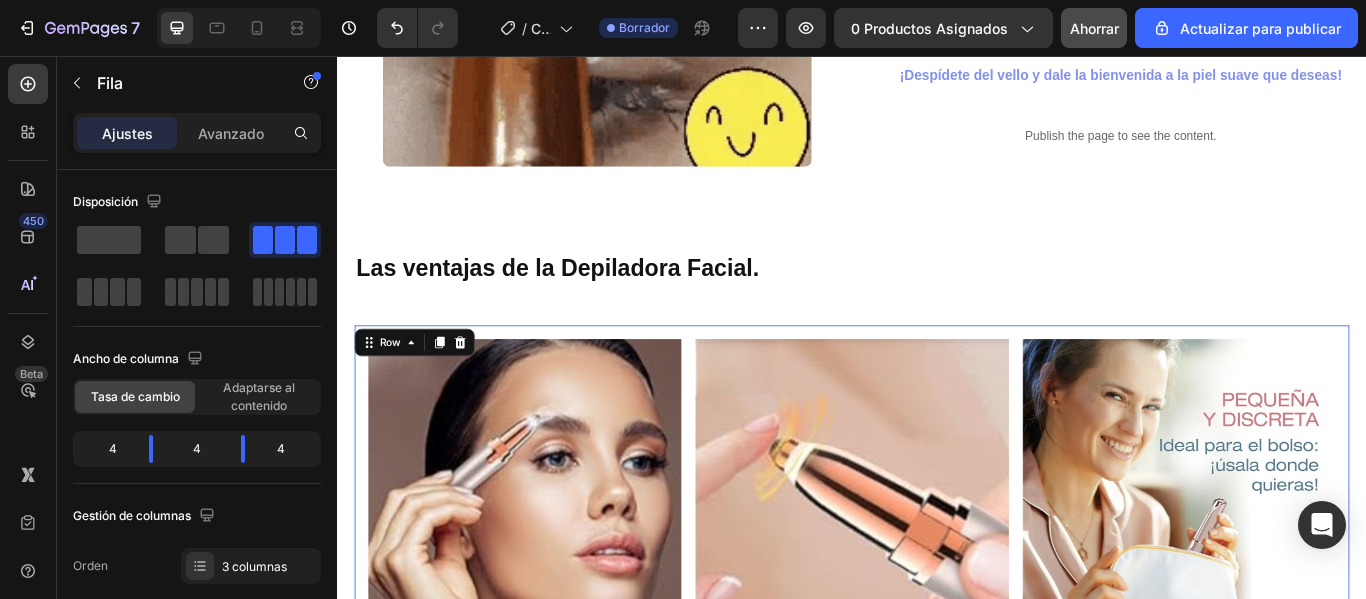scroll, scrollTop: 1713, scrollLeft: 0, axis: vertical 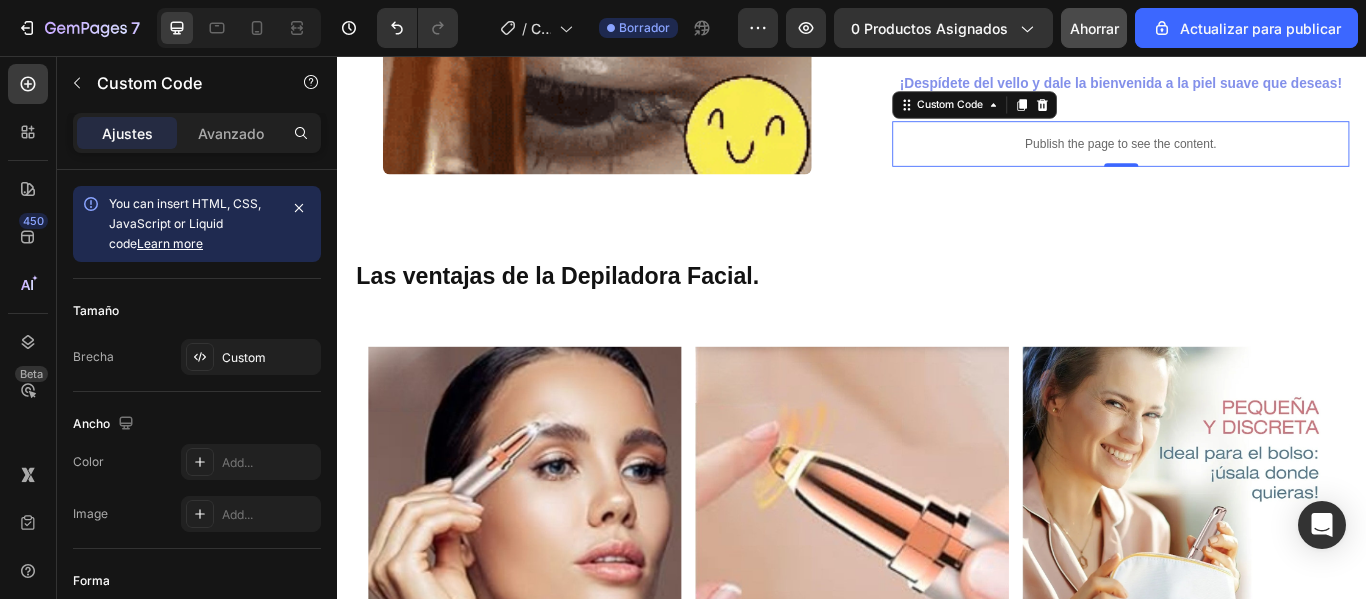 click on "Publish the page to see the content." at bounding box center [1250, 158] 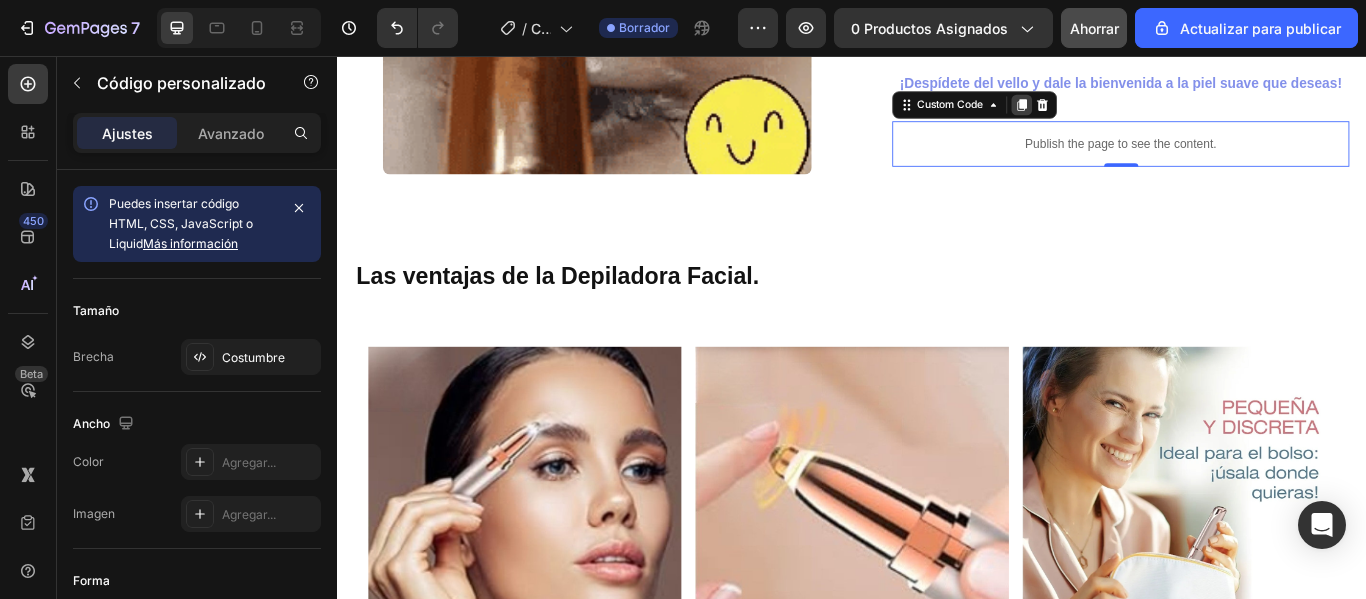 click at bounding box center (1135, 113) 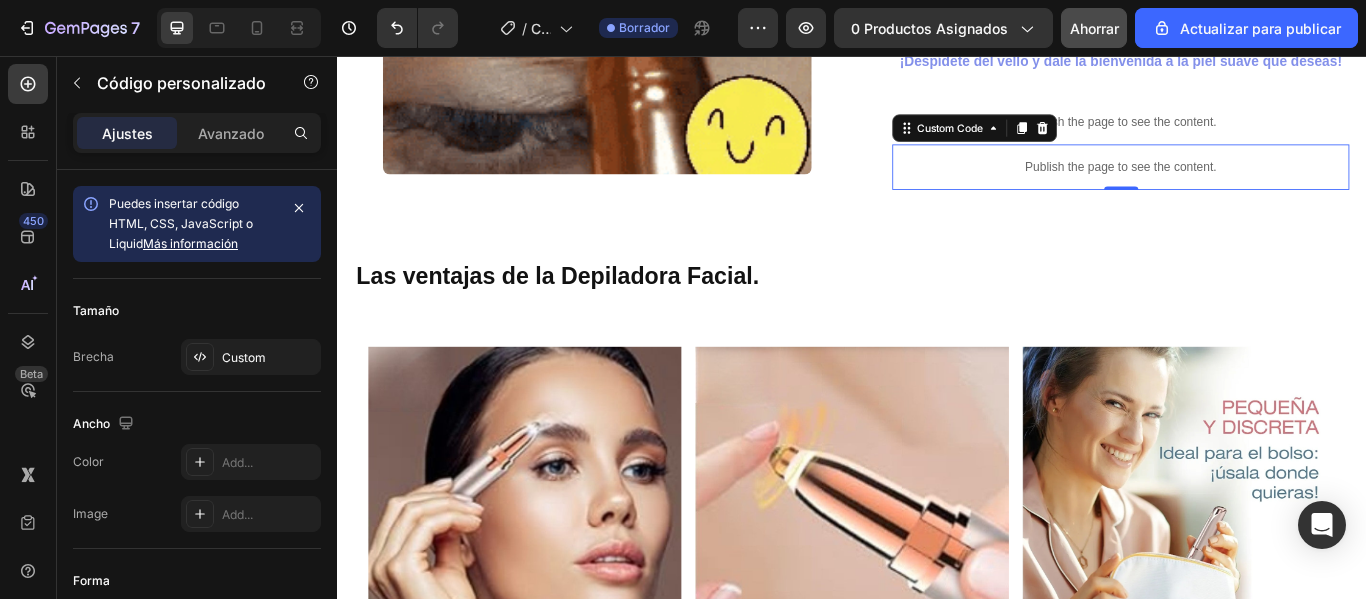 scroll, scrollTop: 1687, scrollLeft: 0, axis: vertical 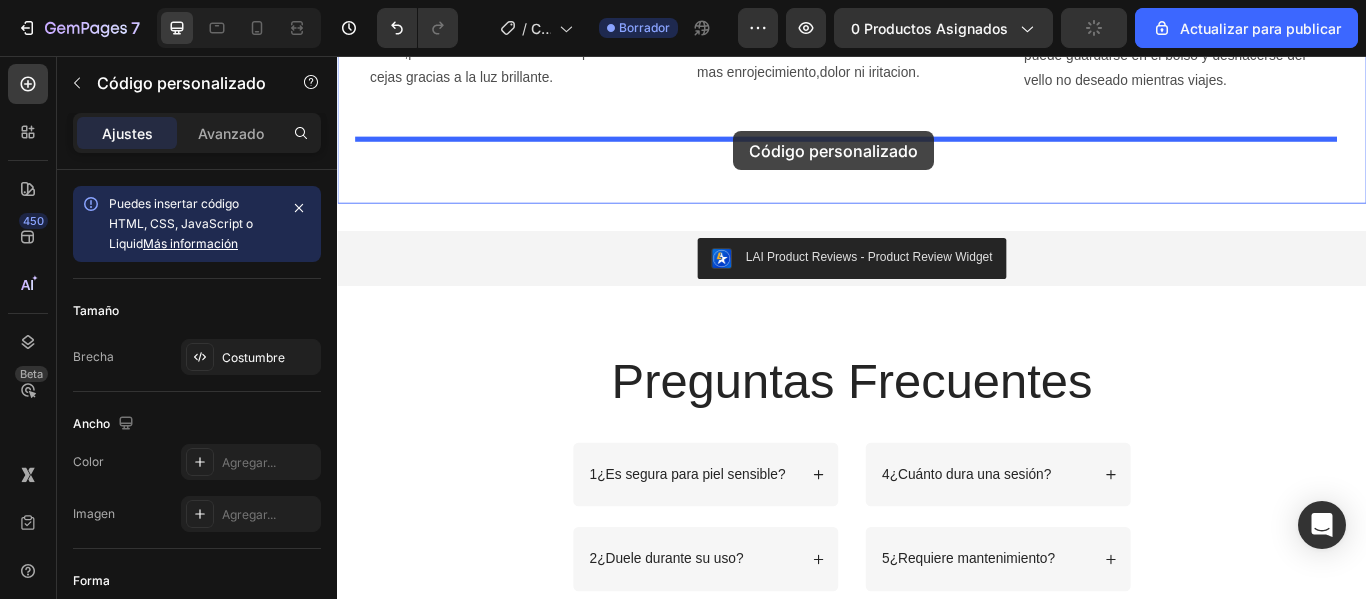 drag, startPoint x: 1201, startPoint y: 215, endPoint x: 799, endPoint y: 144, distance: 408.22174 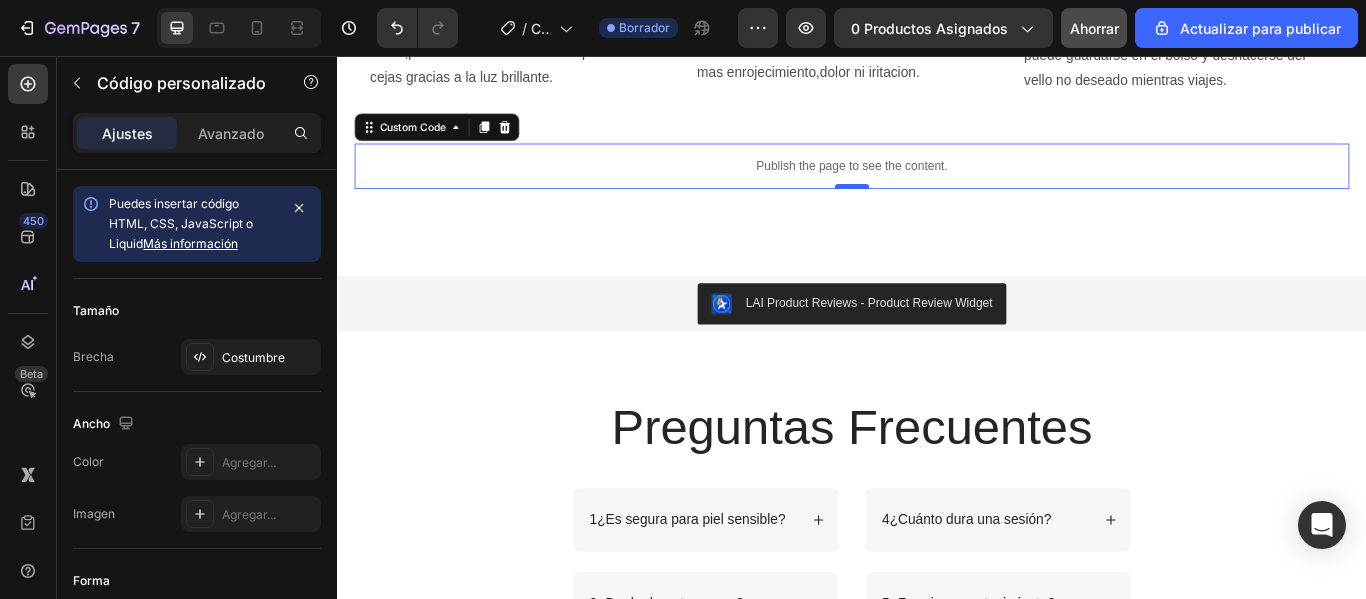 click at bounding box center [937, 208] 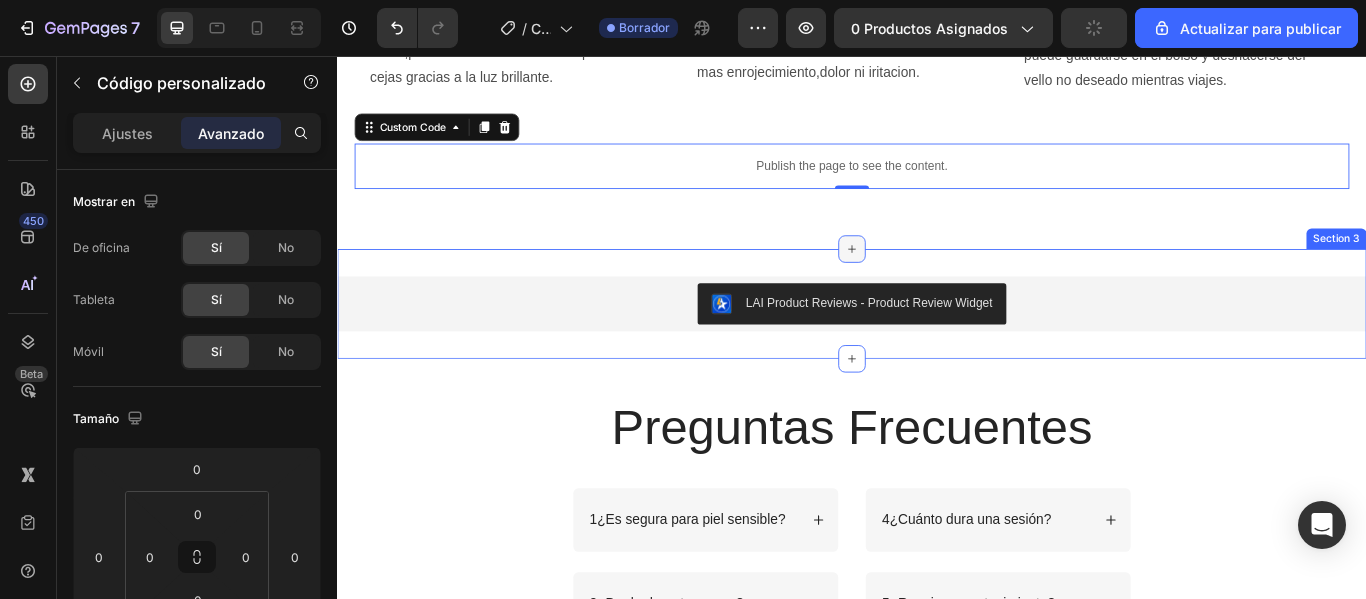 click 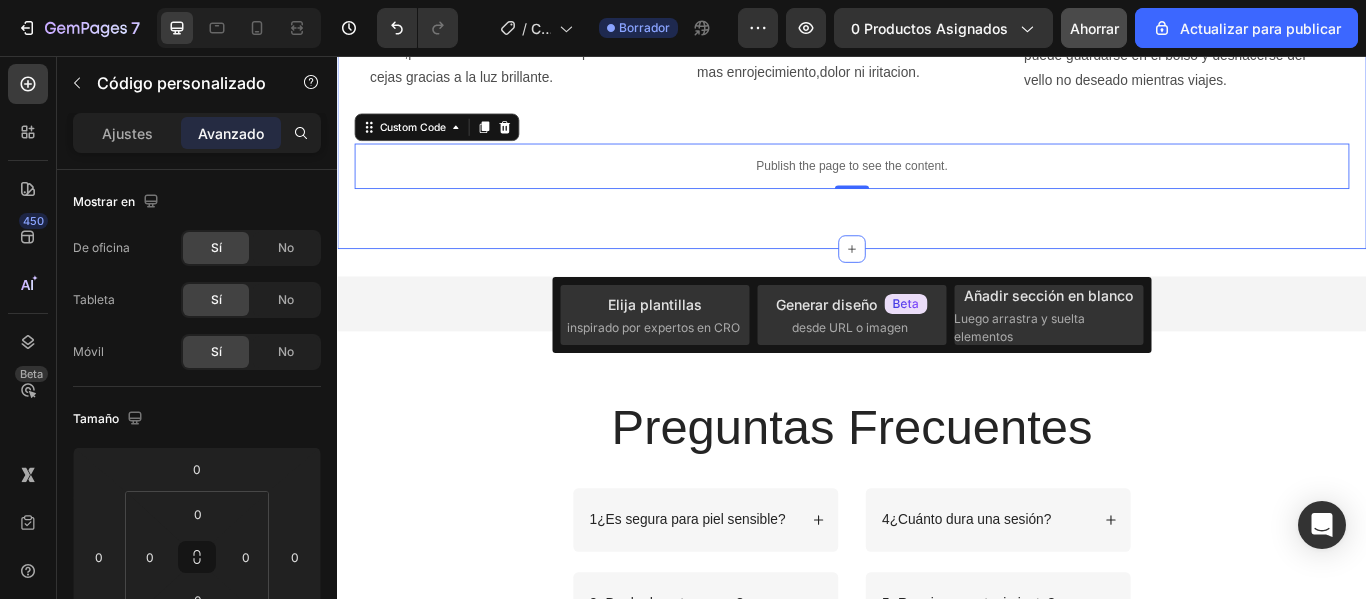 click on "DEPILACION EN UN PASO Heading El vello no deseado en las cejas puede arruinar tu look, y los métodos convencionales son dolorosos y complicados.   Ya no tendrás que lidiar con pinzas, cera o hilos que te lastiman. ¿Por qué seguir aguantando cuando puedes tener un resultado impecable y sin dolor?   La  Depiladora para Cejas   elimina el vello no deseado al instante, de manera suave y precisa, gracias a su diseño compacto y eficaz. Ideal para llevarla contigo a todas partes, ¡porque la belleza no tiene que esperar!   ¡Haz de la depilación en casa un momento de cuidado y comodidad!   Text Block
Publish the page to see the content.
Custom Code Row Image Row LOGRA CEJAS IMPECABLES DE MANERA FACIL Y COMODA Heading Di adiós al dolor, y disfruta de una depilación rápida, precisa y sin irritaciones.   Perfecta para la piel más sensible, garantizando seguridad y confort.         Text Block" at bounding box center [937, -654] 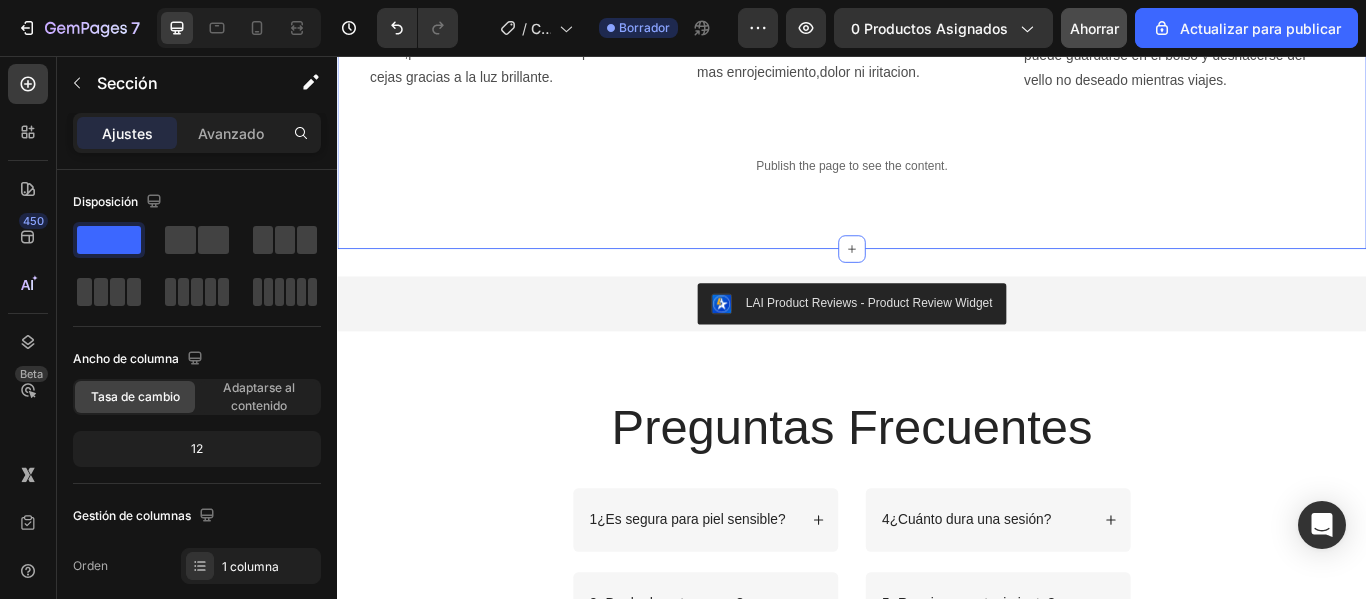 click on "DEPILACION EN UN PASO Heading El vello no deseado en las cejas puede arruinar tu look, y los métodos convencionales son dolorosos y complicados.   Ya no tendrás que lidiar con pinzas, cera o hilos que te lastiman. ¿Por qué seguir aguantando cuando puedes tener un resultado impecable y sin dolor?   La  Depiladora para Cejas   elimina el vello no deseado al instante, de manera suave y precisa, gracias a su diseño compacto y eficaz. Ideal para llevarla contigo a todas partes, ¡porque la belleza no tiene que esperar!   ¡Haz de la depilación en casa un momento de cuidado y comodidad!   Text Block
Publish the page to see the content.
Custom Code Row Image Row LOGRA CEJAS IMPECABLES DE MANERA FACIL Y COMODA Heading Di adiós al dolor, y disfruta de una depilación rápida, precisa y sin irritaciones.   Perfecta para la piel más sensible, garantizando seguridad y confort.         Text Block" at bounding box center (937, -654) 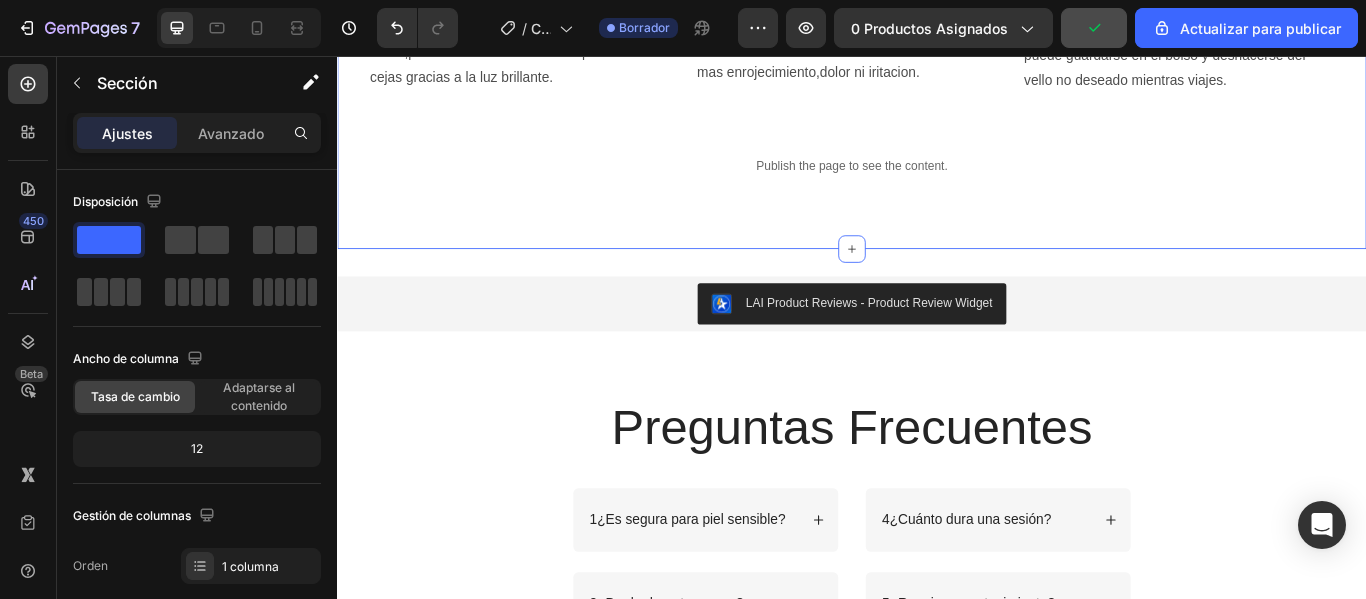 click on "DEPILACION EN UN PASO Heading El vello no deseado en las cejas puede arruinar tu look, y los métodos convencionales son dolorosos y complicados.   Ya no tendrás que lidiar con pinzas, cera o hilos que te lastiman. ¿Por qué seguir aguantando cuando puedes tener un resultado impecable y sin dolor?   La  Depiladora para Cejas   elimina el vello no deseado al instante, de manera suave y precisa, gracias a su diseño compacto y eficaz. Ideal para llevarla contigo a todas partes, ¡porque la belleza no tiene que esperar!   ¡Haz de la depilación en casa un momento de cuidado y comodidad!   Text Block
Publish the page to see the content.
Custom Code Row Image Row LOGRA CEJAS IMPECABLES DE MANERA FACIL Y COMODA Heading Di adiós al dolor, y disfruta de una depilación rápida, precisa y sin irritaciones.   Perfecta para la piel más sensible, garantizando seguridad y confort.         Text Block" at bounding box center (937, -654) 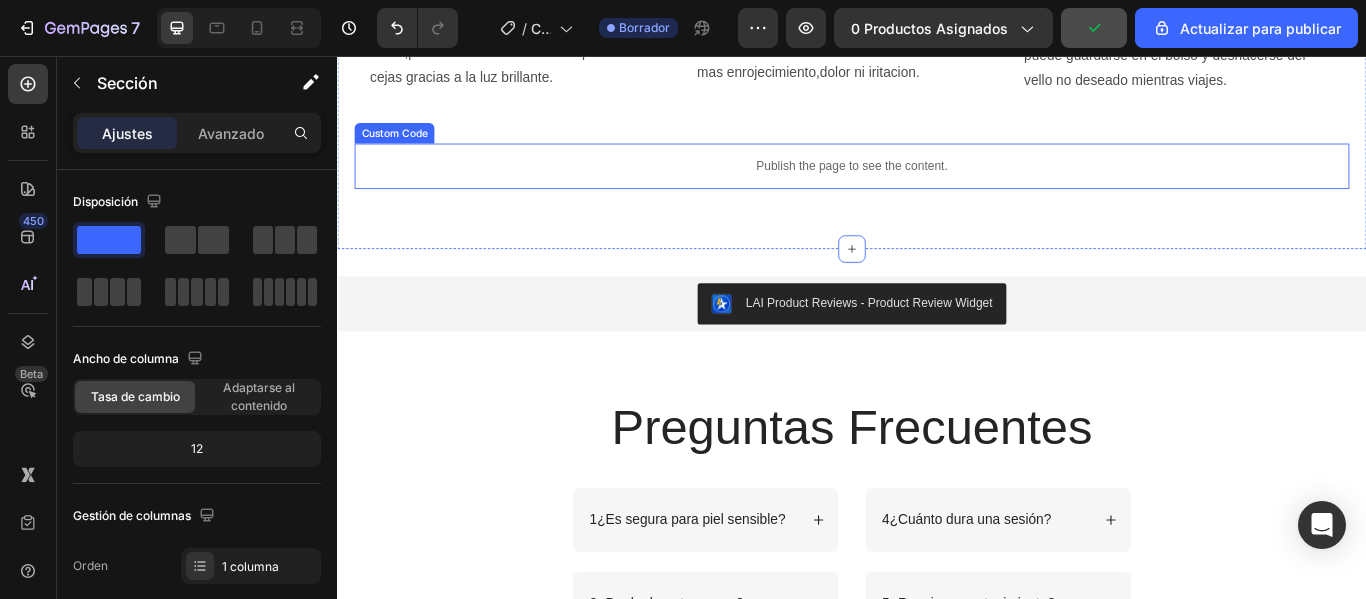 click on "Publish the page to see the content." at bounding box center [937, 184] 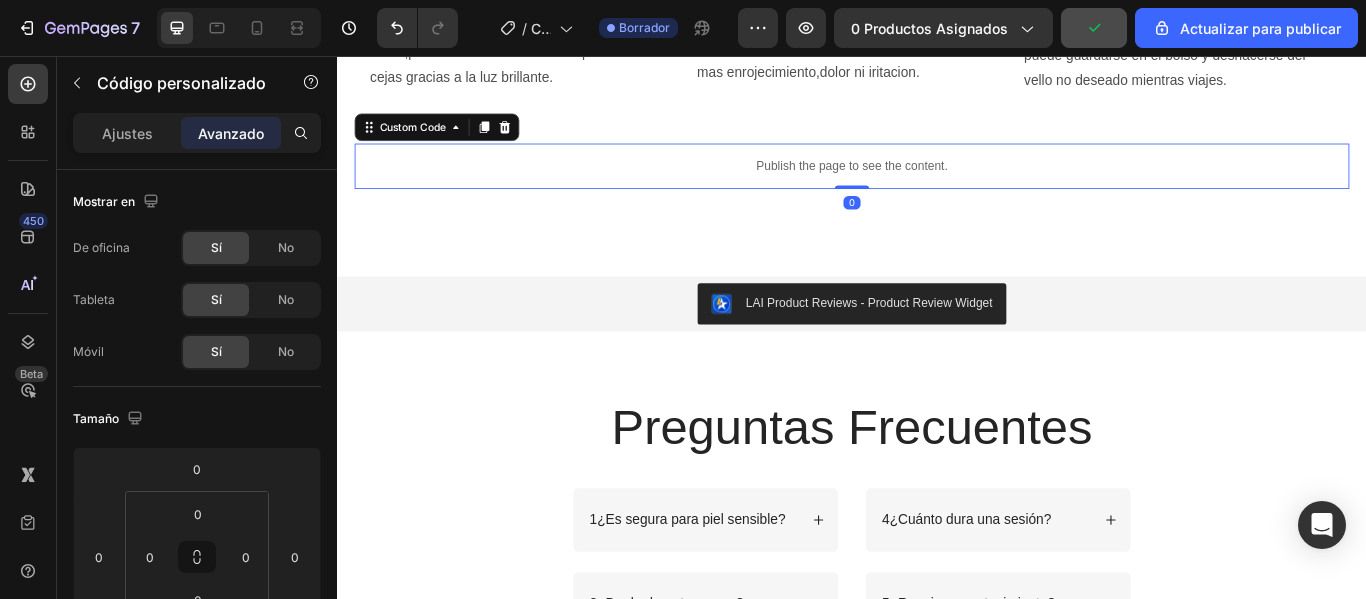 click on "Publish the page to see the content." at bounding box center [937, 184] 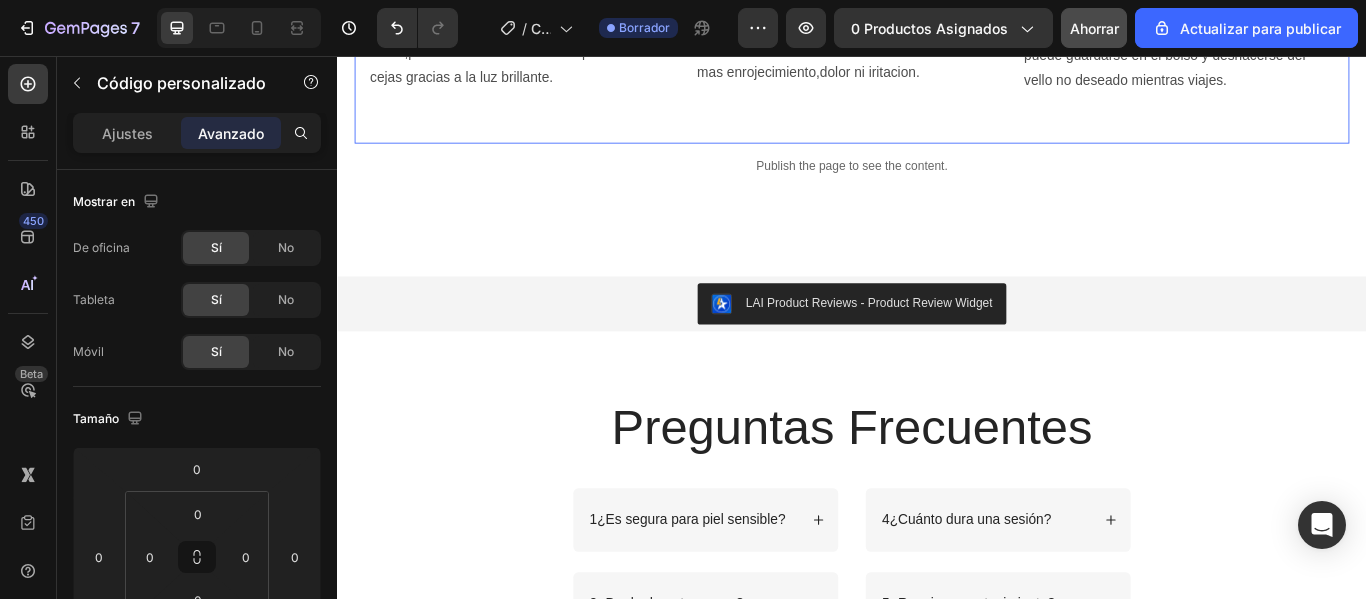 click on "Image Luz Led incorporada.Con solo pulsar un boton,podras ver claramente cada pelo de tus cejas gracias a la luz brillante. Text Block Image El cabezal de corte seguro te ofrece una depilacion segura,suave ,delicada pero rapida,sin mas enrojecimiento,dolor ni iritacion. Text Block Image La depiladora facial del tamaño de un pintalabios puede guardarse en el bolso y deshacerse del vello no deseado mientras viajes. Text Block Row   0" at bounding box center [937, -106] 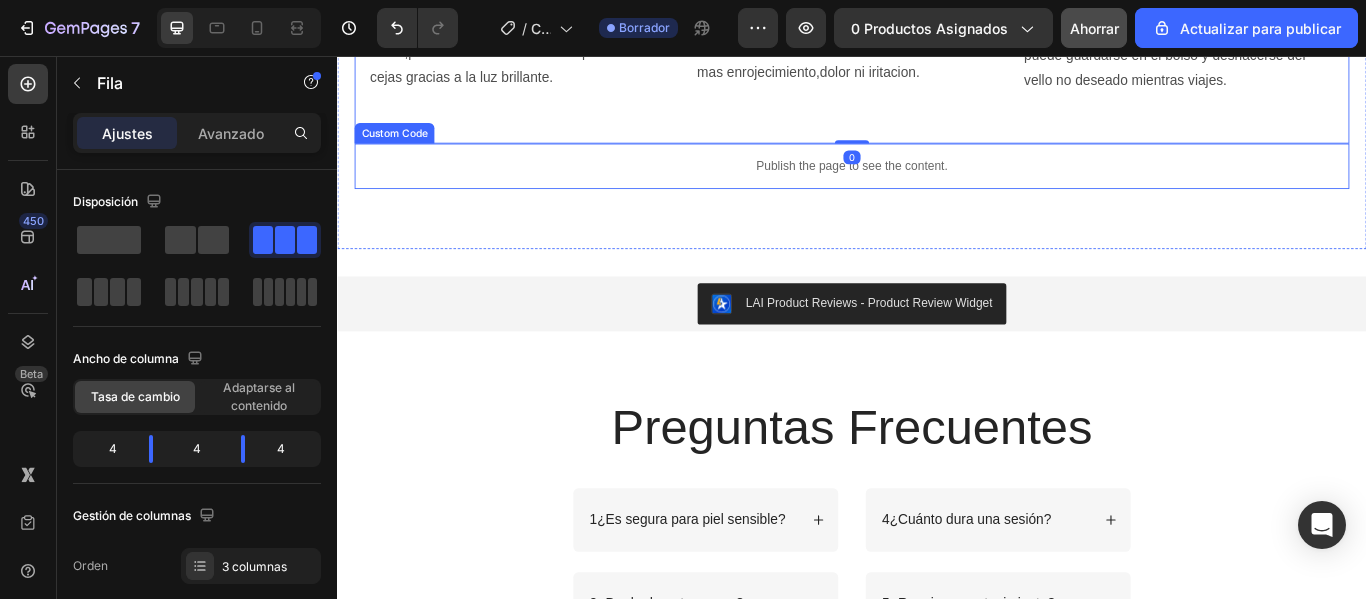 click on "Publish the page to see the content." at bounding box center (937, 184) 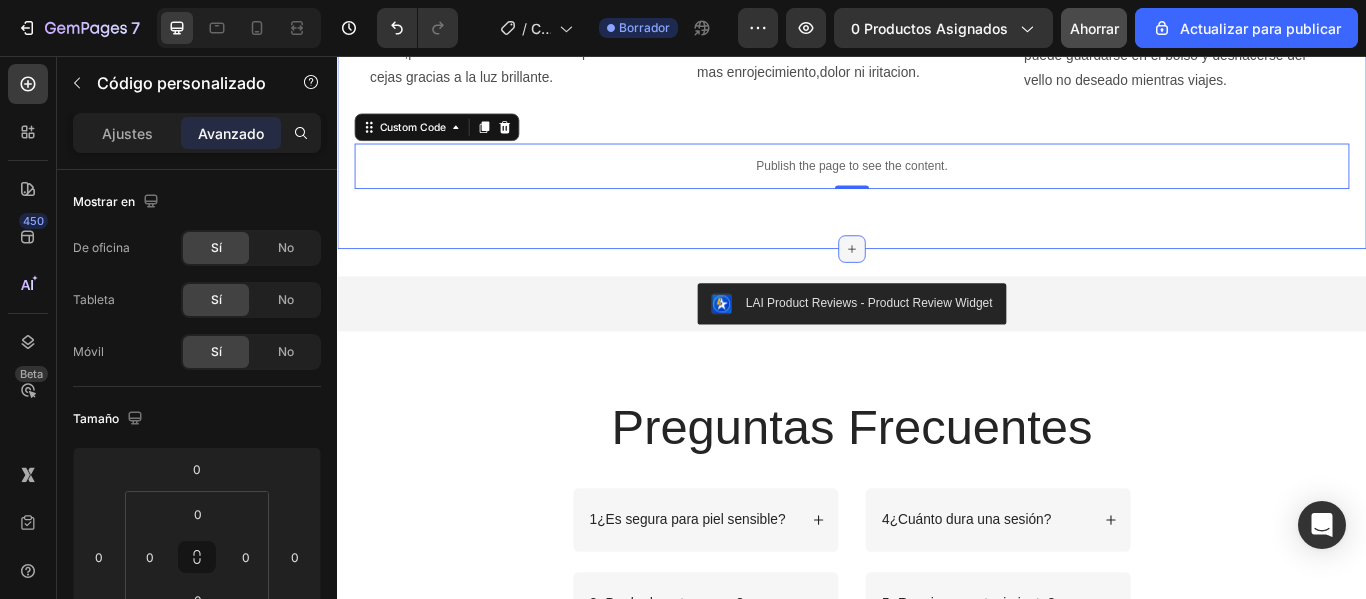 click at bounding box center (937, 281) 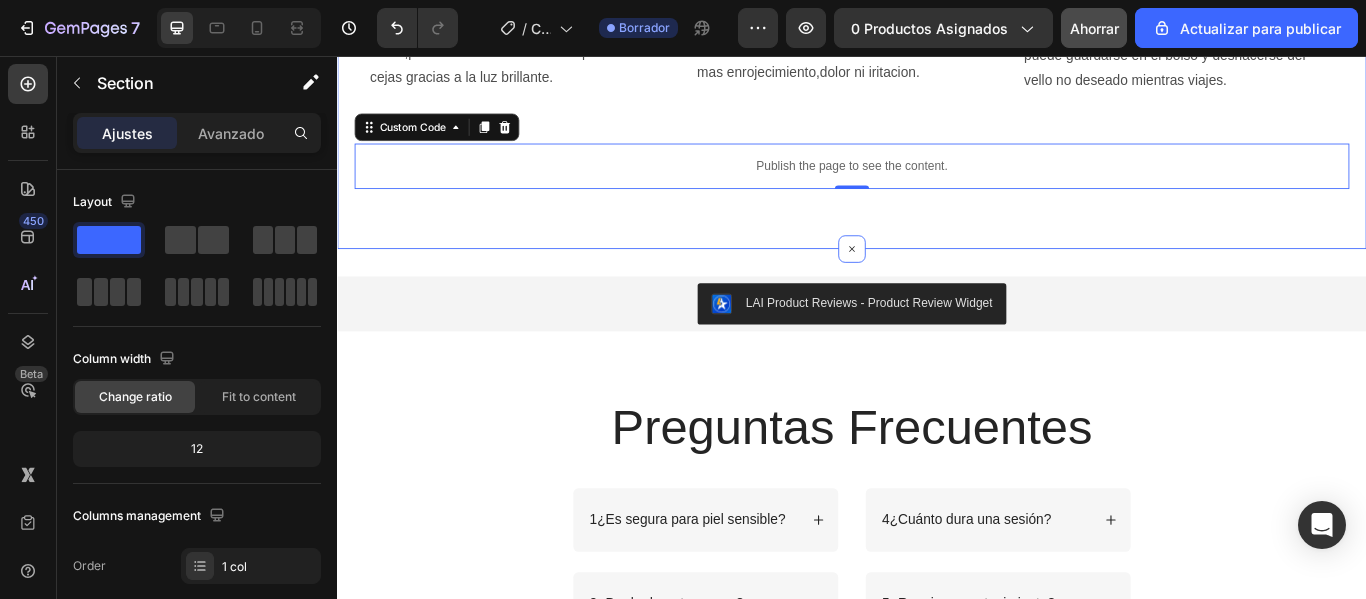 click on "DEPILACION EN UN PASO Heading El vello no deseado en las cejas puede arruinar tu look, y los métodos convencionales son dolorosos y complicados.   Ya no tendrás que lidiar con pinzas, cera o hilos que te lastiman. ¿Por qué seguir aguantando cuando puedes tener un resultado impecable y sin dolor?   La  Depiladora para Cejas   elimina el vello no deseado al instante, de manera suave y precisa, gracias a su diseño compacto y eficaz. Ideal para llevarla contigo a todas partes, ¡porque la belleza no tiene que esperar!   ¡Haz de la depilación en casa un momento de cuidado y comodidad!   Text Block
Publish the page to see the content.
Custom Code Row Image Row LOGRA CEJAS IMPECABLES DE MANERA FACIL Y COMODA Heading Di adiós al dolor, y disfruta de una depilación rápida, precisa y sin irritaciones.   Perfecta para la piel más sensible, garantizando seguridad y confort.         Text Block" at bounding box center (937, -654) 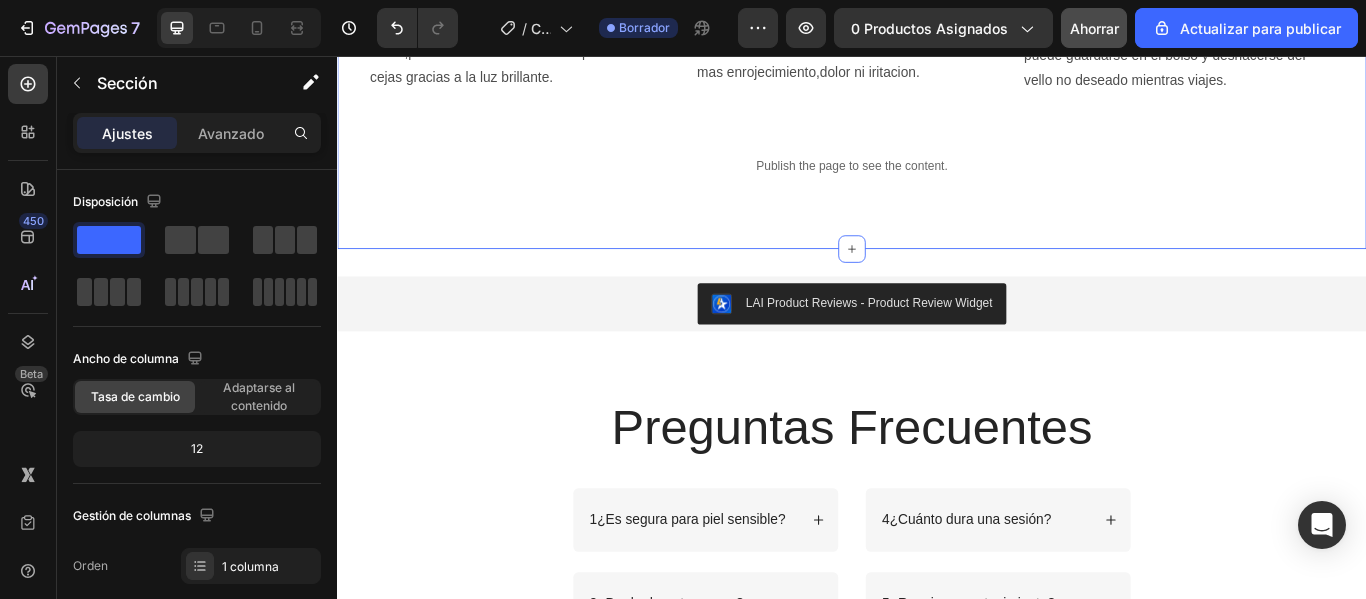 click on "DEPILACION EN UN PASO Heading El vello no deseado en las cejas puede arruinar tu look, y los métodos convencionales son dolorosos y complicados.   Ya no tendrás que lidiar con pinzas, cera o hilos que te lastiman. ¿Por qué seguir aguantando cuando puedes tener un resultado impecable y sin dolor?   La  Depiladora para Cejas   elimina el vello no deseado al instante, de manera suave y precisa, gracias a su diseño compacto y eficaz. Ideal para llevarla contigo a todas partes, ¡porque la belleza no tiene que esperar!   ¡Haz de la depilación en casa un momento de cuidado y comodidad!   Text Block
Publish the page to see the content.
Custom Code Row Image Row LOGRA CEJAS IMPECABLES DE MANERA FACIL Y COMODA Heading Di adiós al dolor, y disfruta de una depilación rápida, precisa y sin irritaciones.   Perfecta para la piel más sensible, garantizando seguridad y confort.         Text Block" at bounding box center [937, -654] 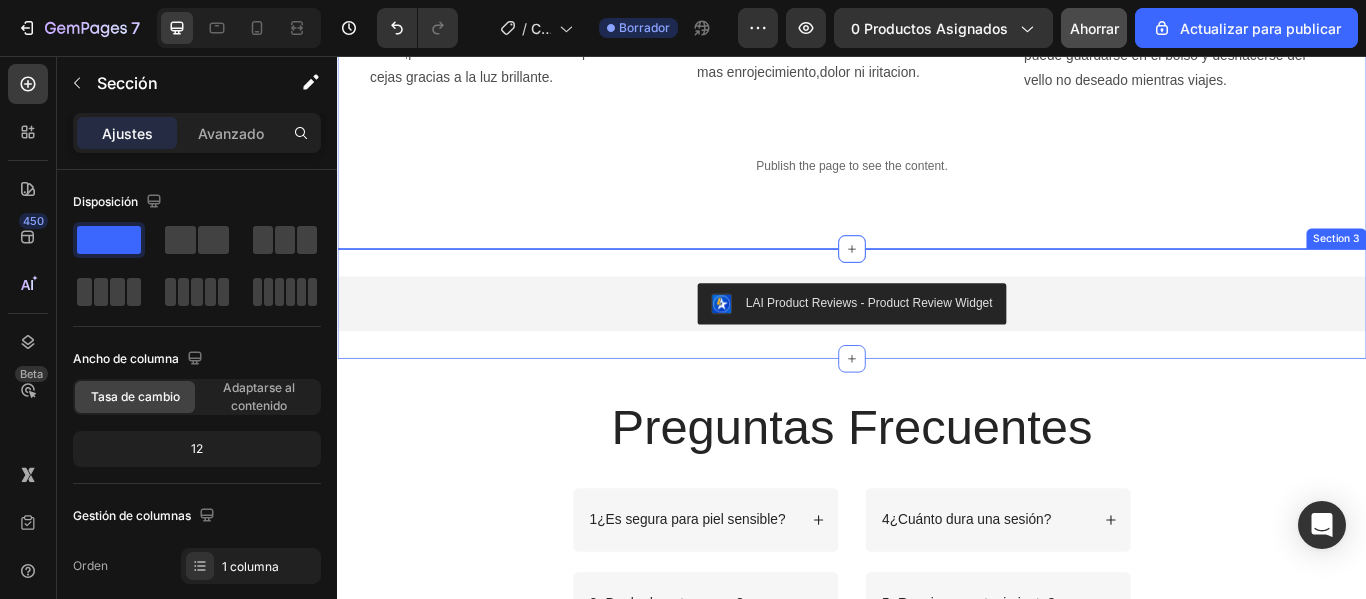 click on "LAI Product Reviews - Product Review Widget LAI Product Reviews Section 3" at bounding box center [937, 345] 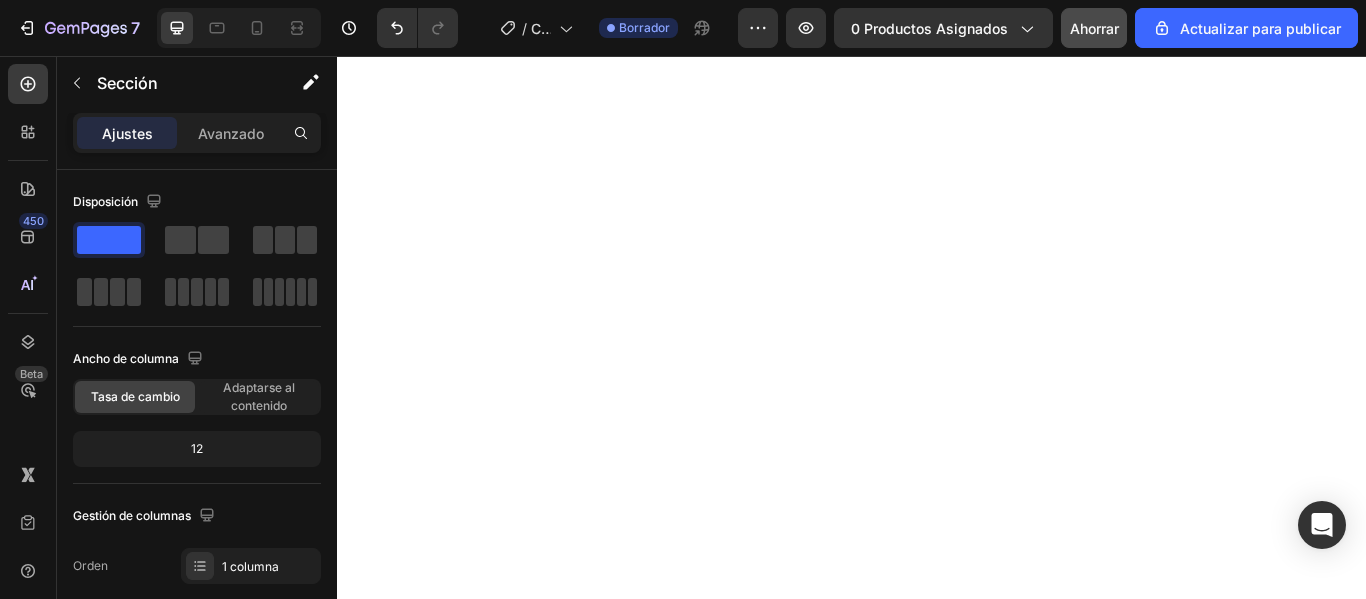 scroll, scrollTop: 0, scrollLeft: 0, axis: both 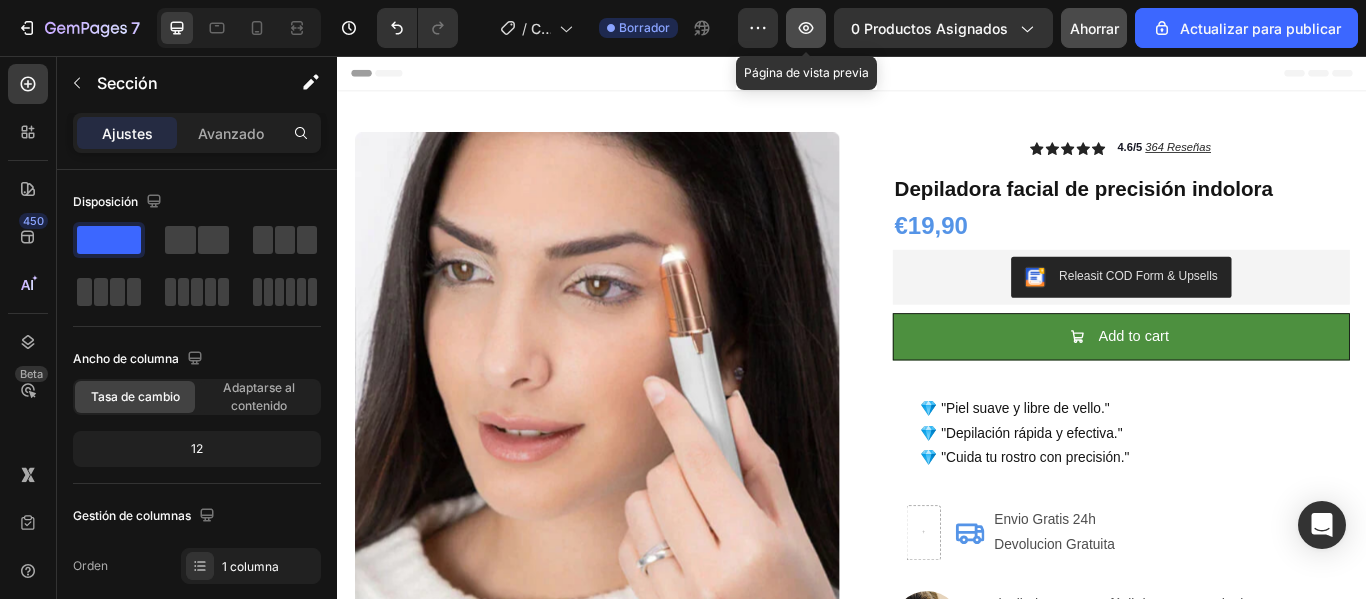 click 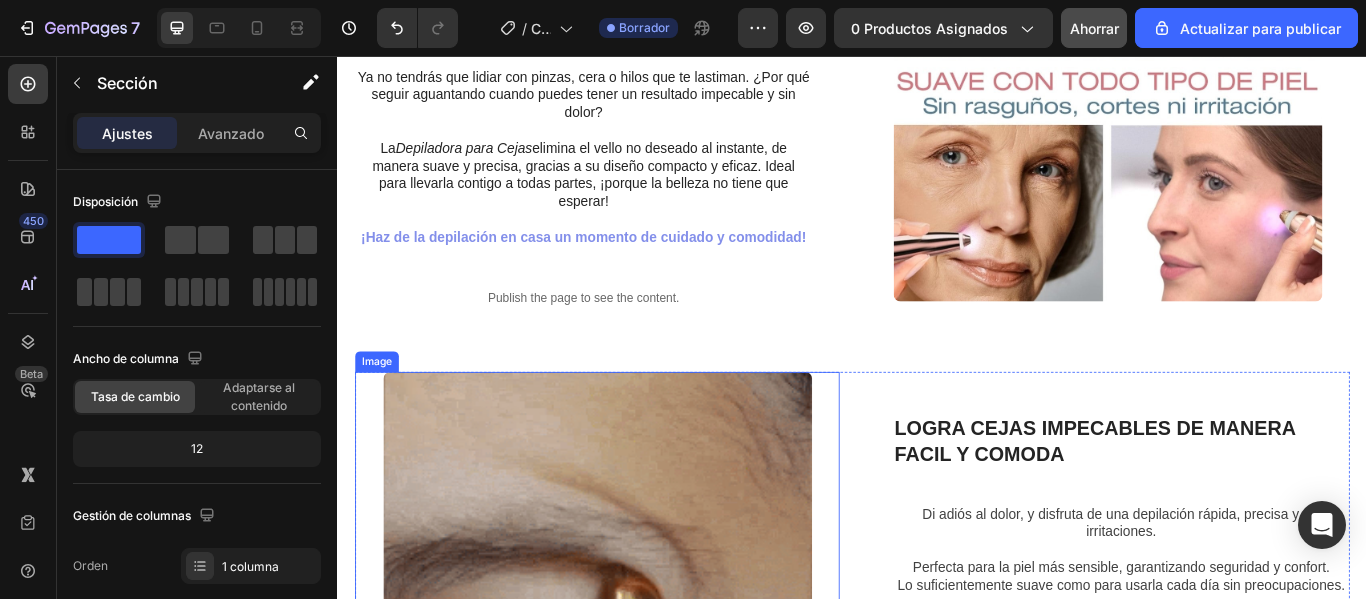 scroll, scrollTop: 600, scrollLeft: 0, axis: vertical 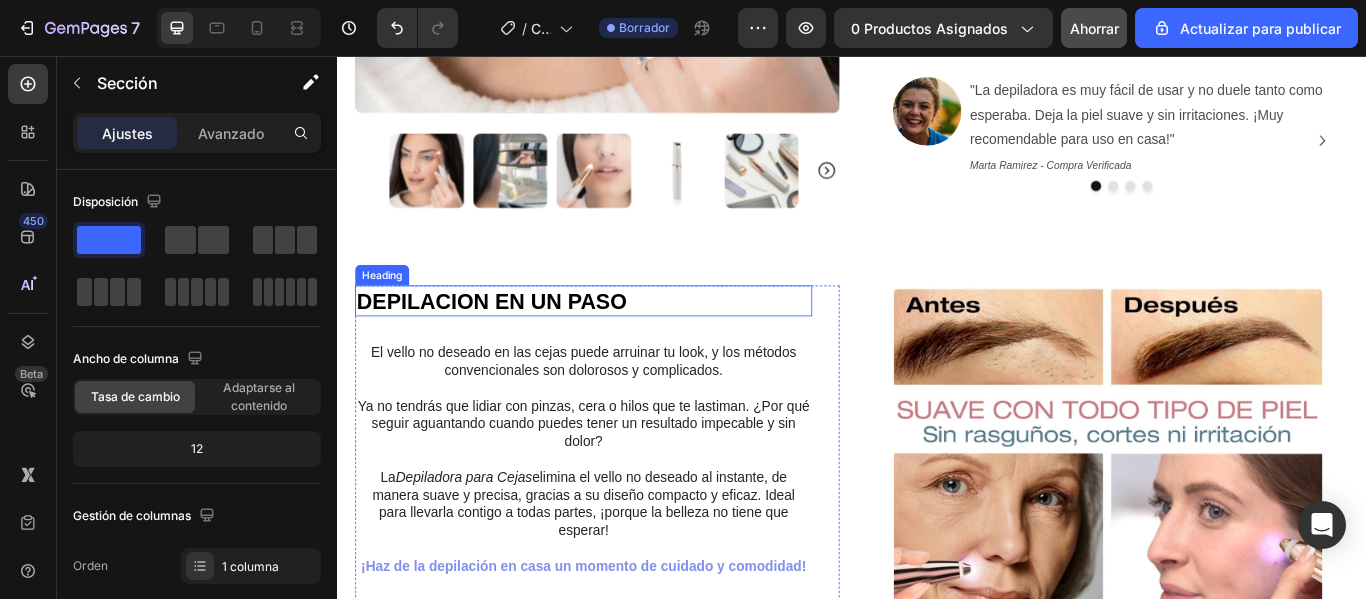 click on "DEPILACION EN UN PASO" at bounding box center [623, 341] 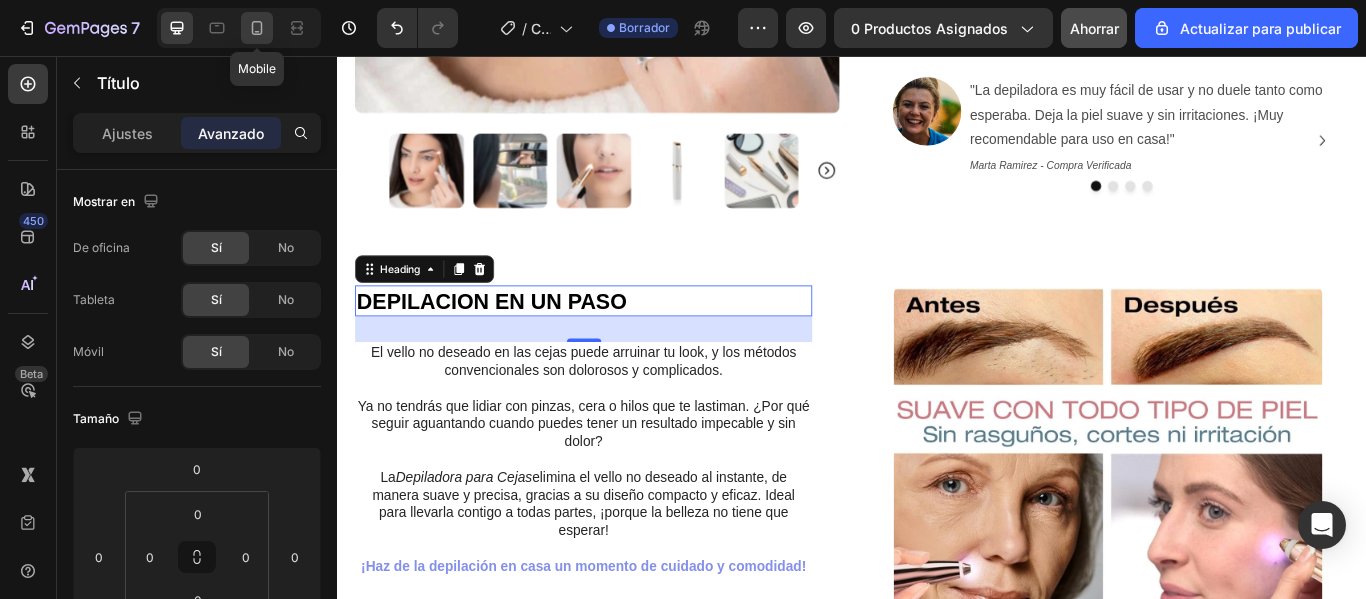 click 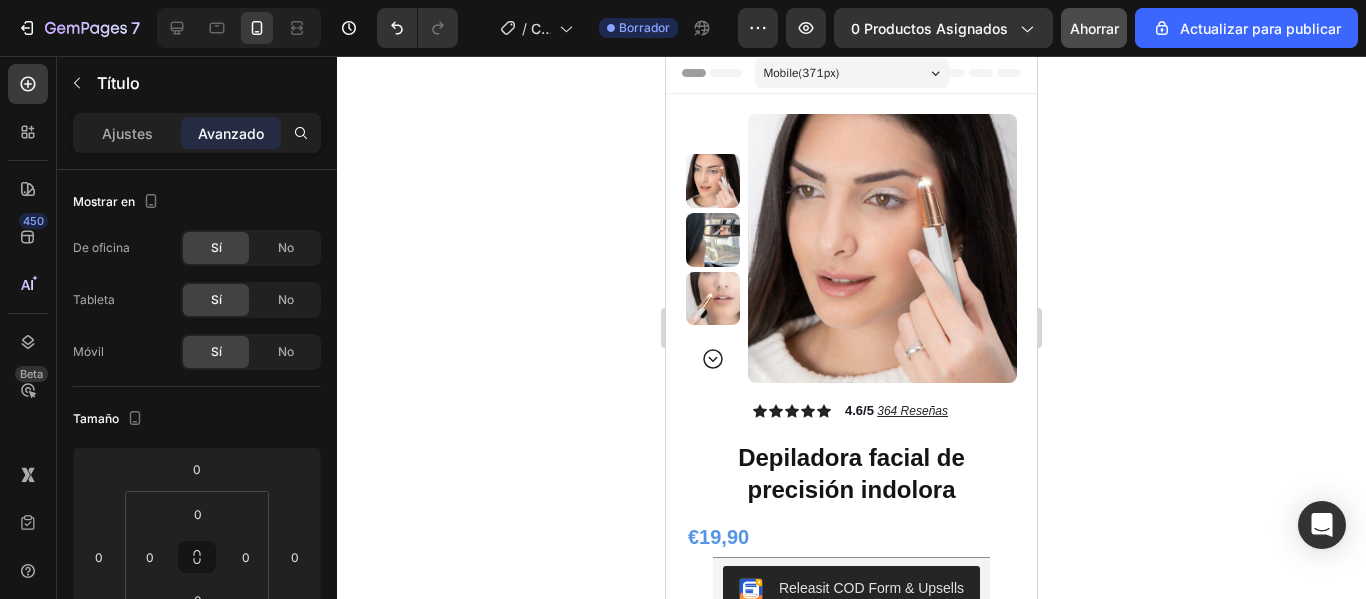 scroll, scrollTop: 0, scrollLeft: 0, axis: both 